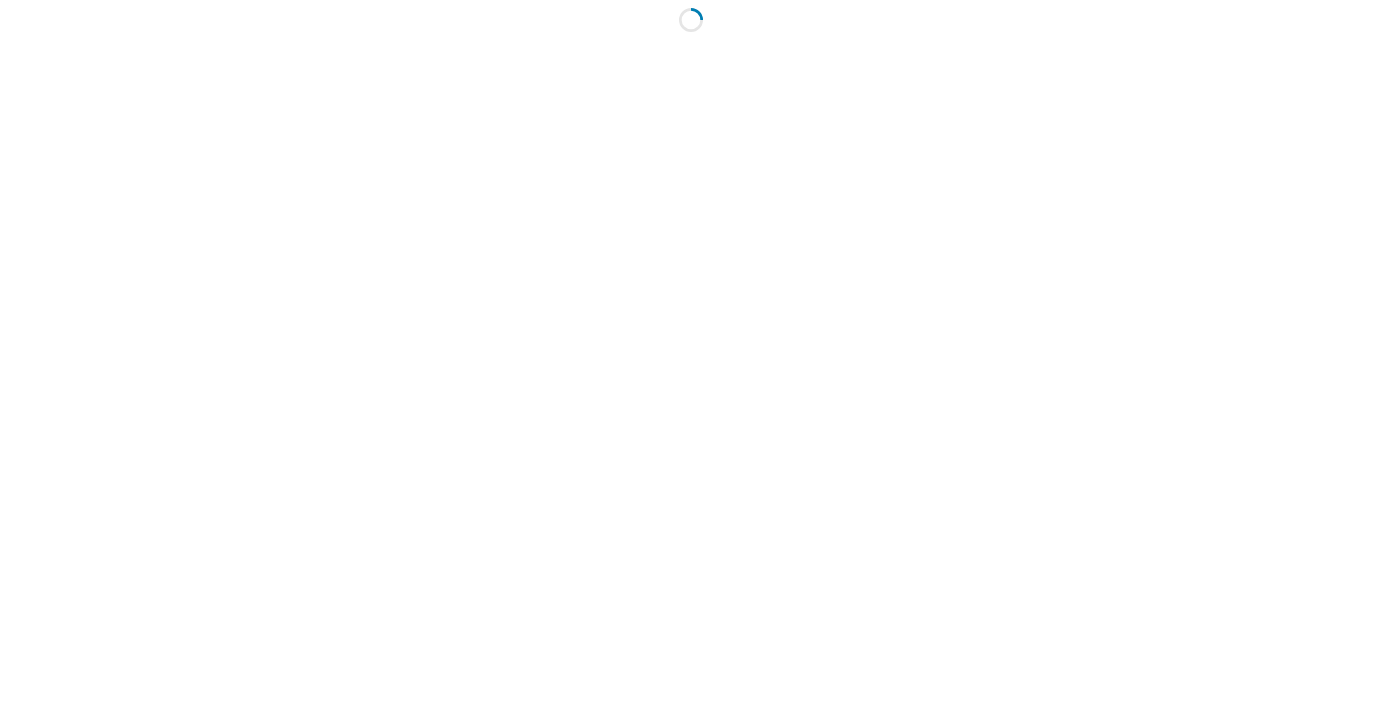 scroll, scrollTop: 0, scrollLeft: 0, axis: both 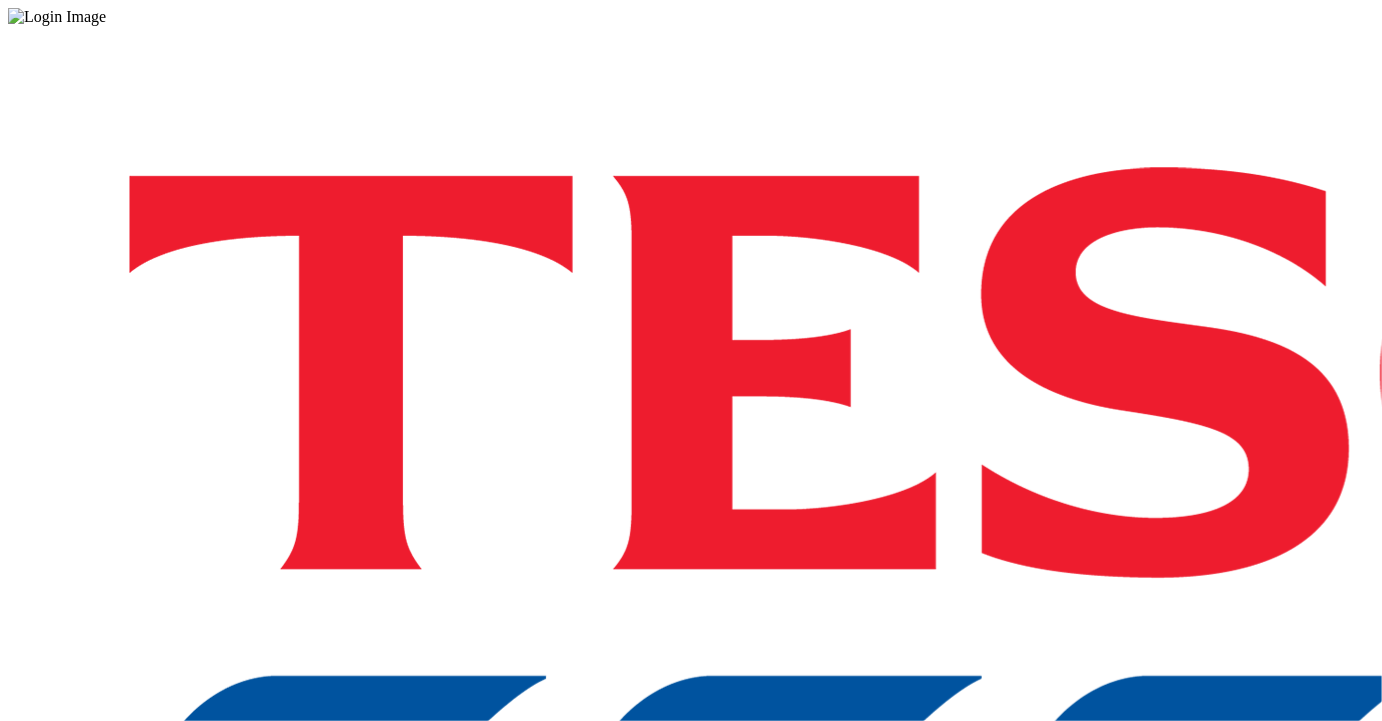 click on "Login" at bounding box center (27, 988) 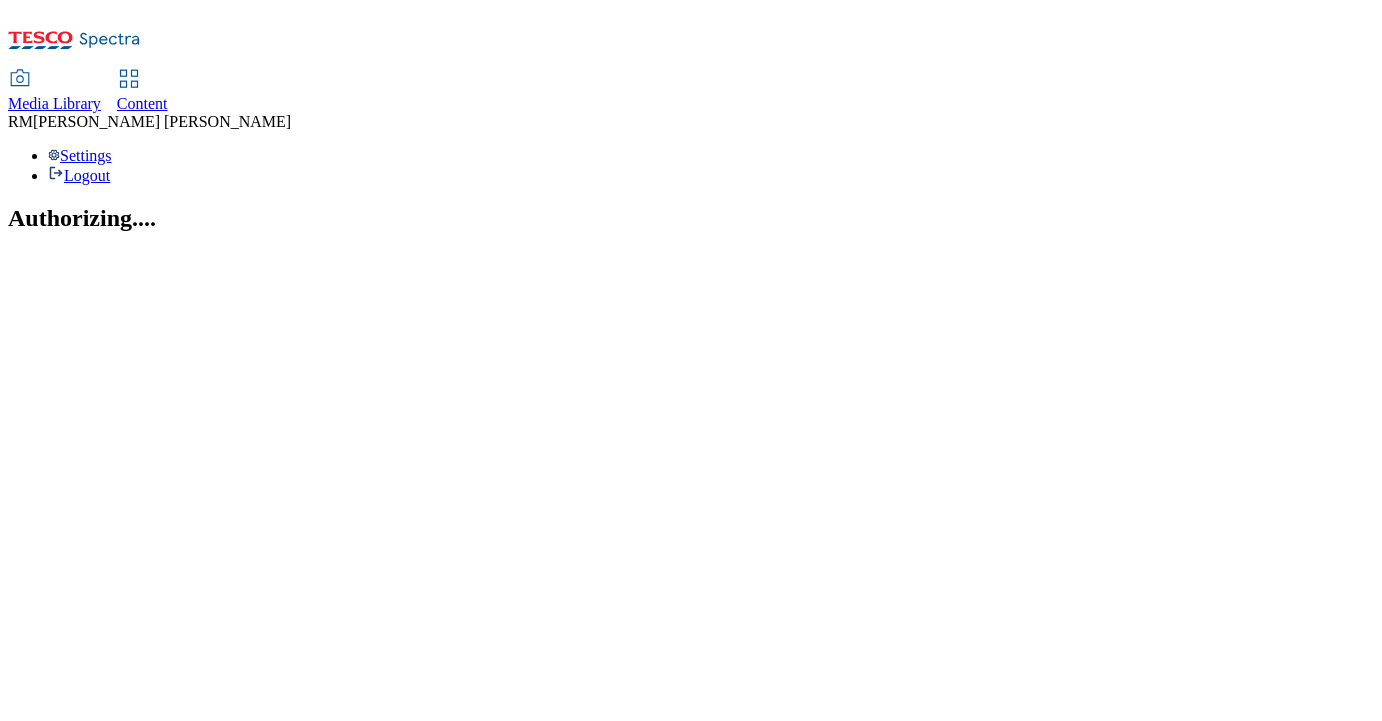 scroll, scrollTop: 0, scrollLeft: 0, axis: both 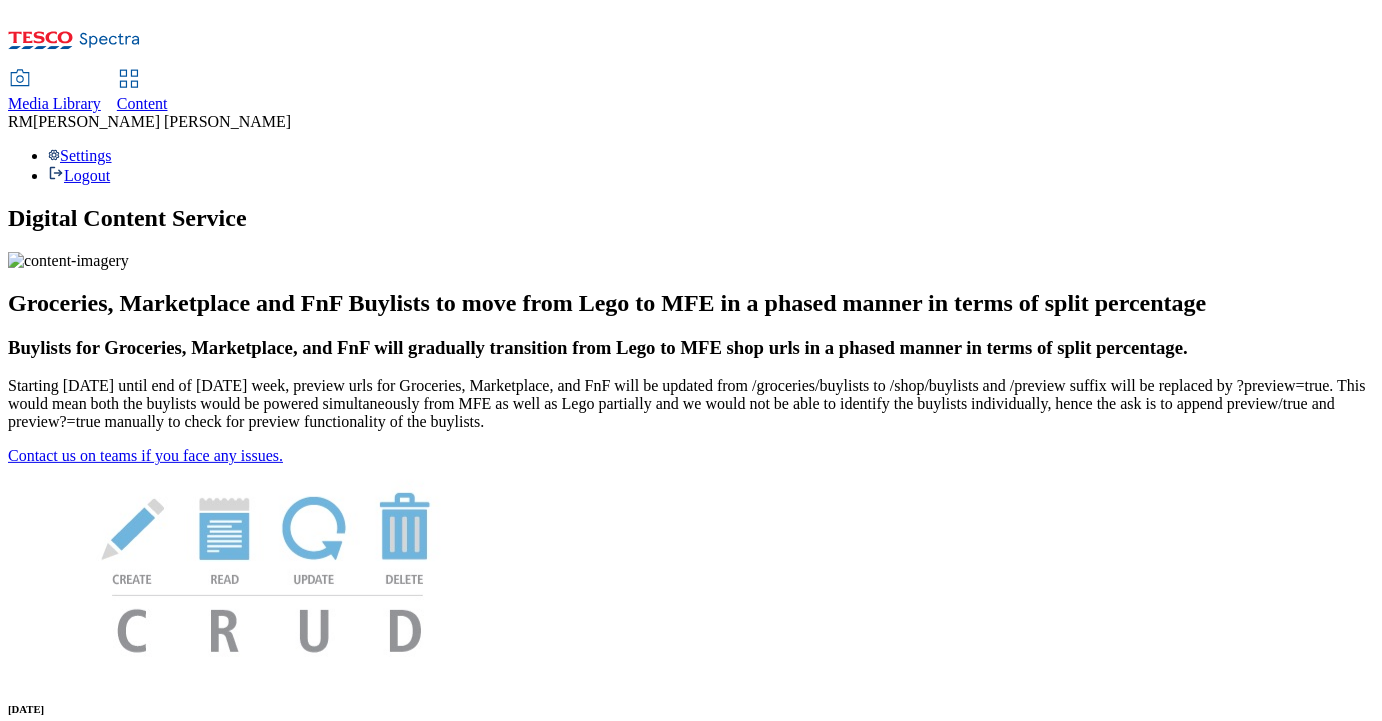 click on "Media Library" at bounding box center (54, 104) 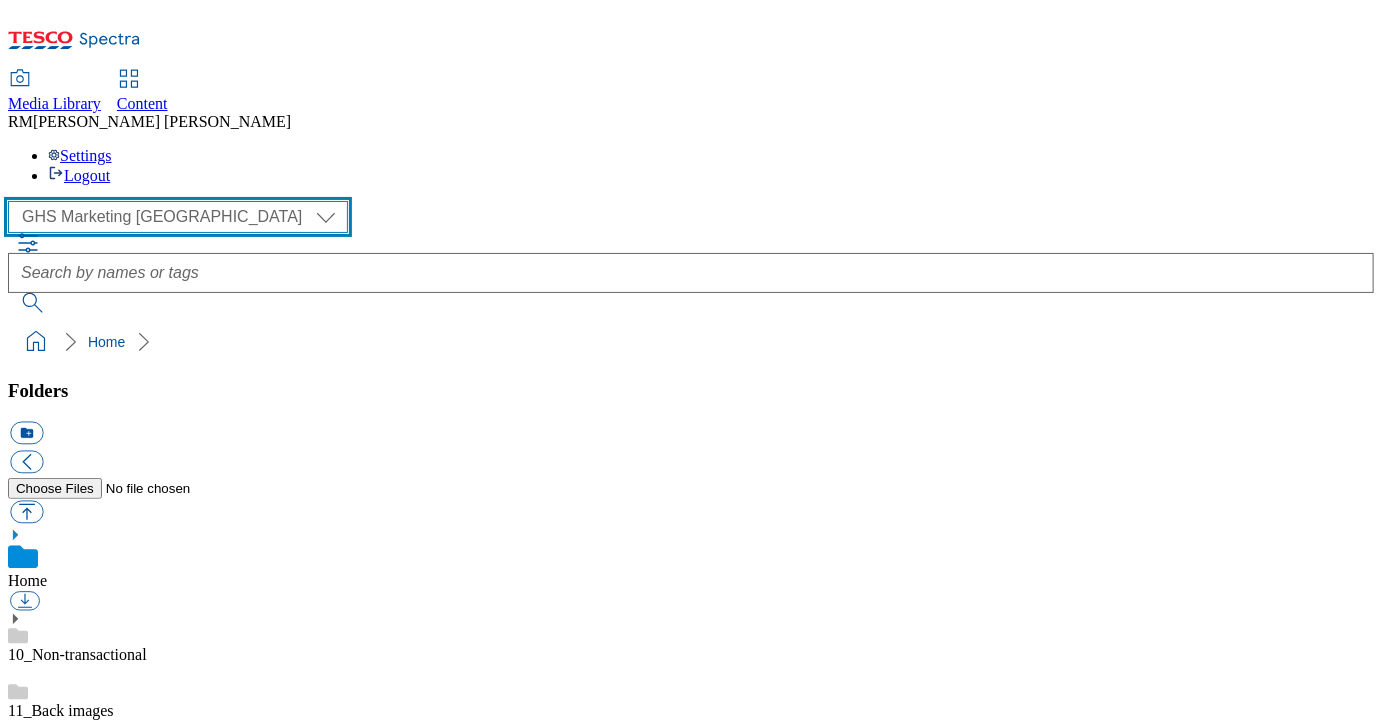 click on "GHS Marketing UK iGHS Marketing CE MCA CZ MCA HU MCA SK" at bounding box center [178, 217] 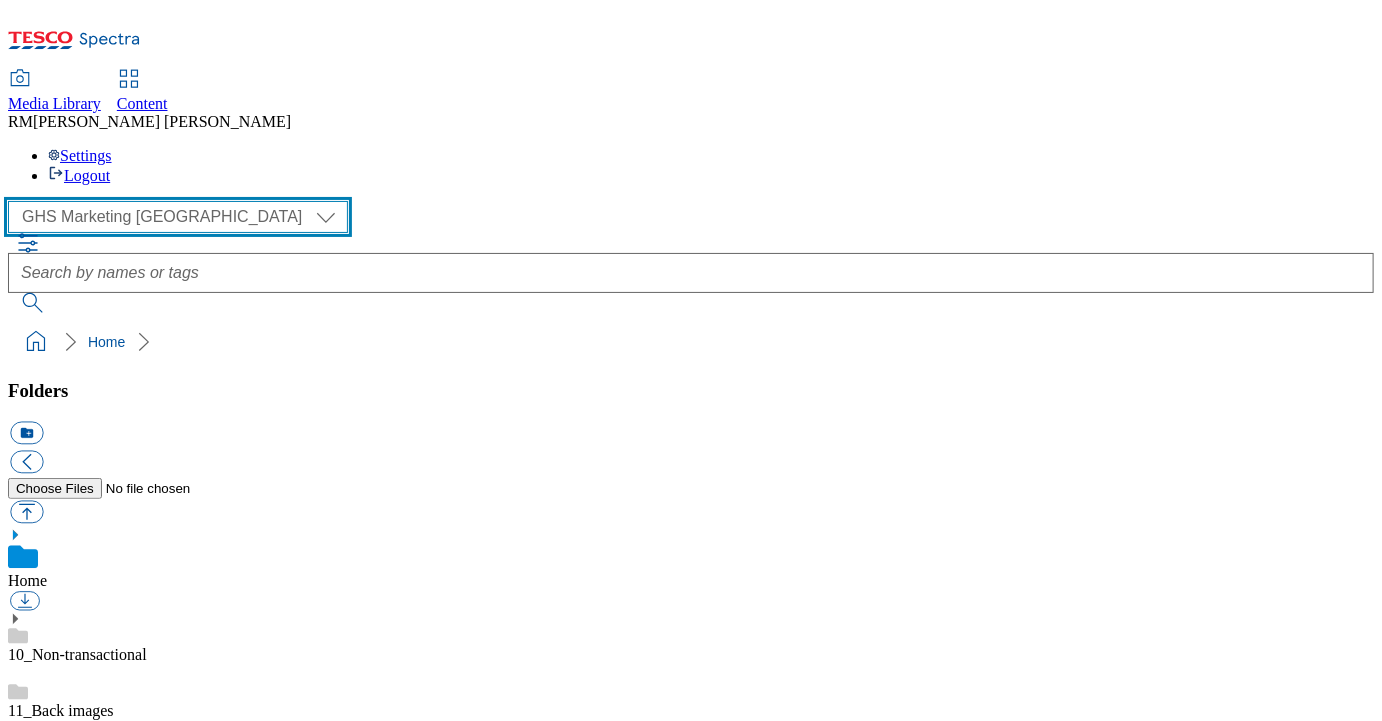 select on "flare-ighs-ce-mktg" 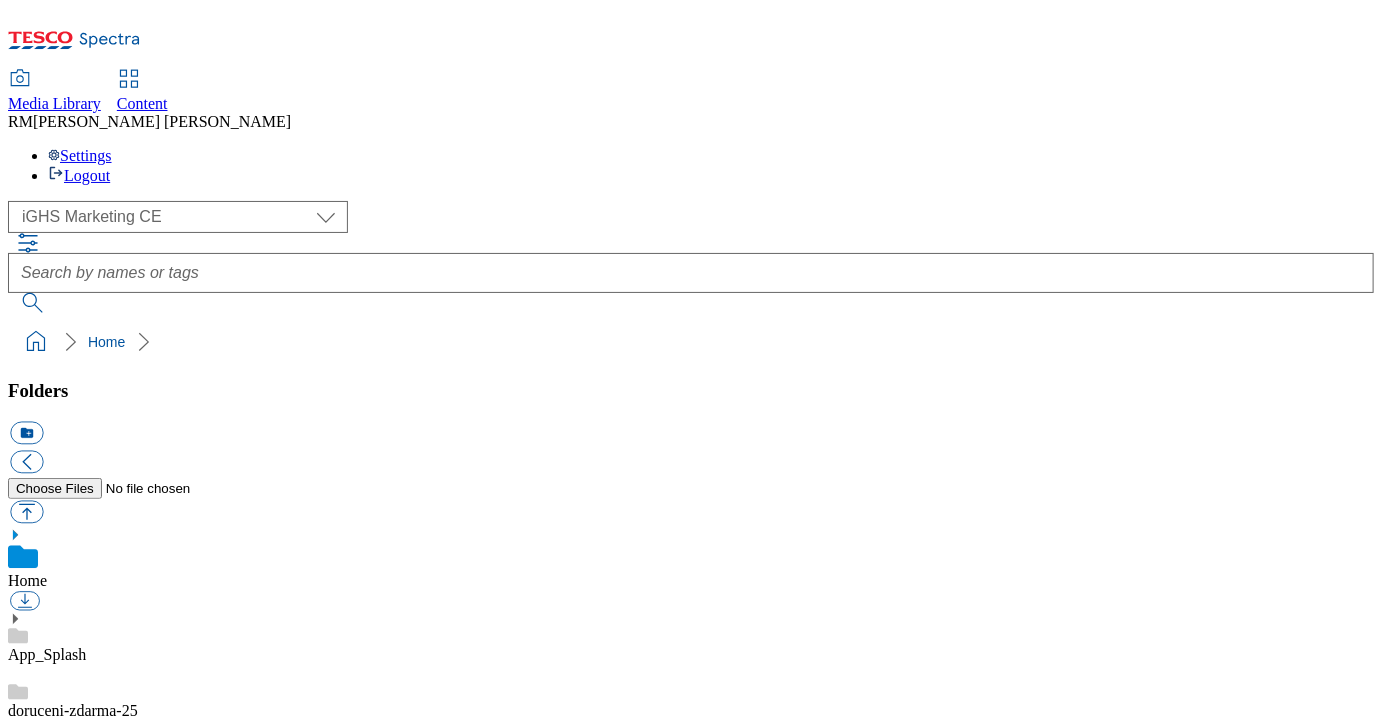 click on "IGHS-CZ" at bounding box center (39, 870) 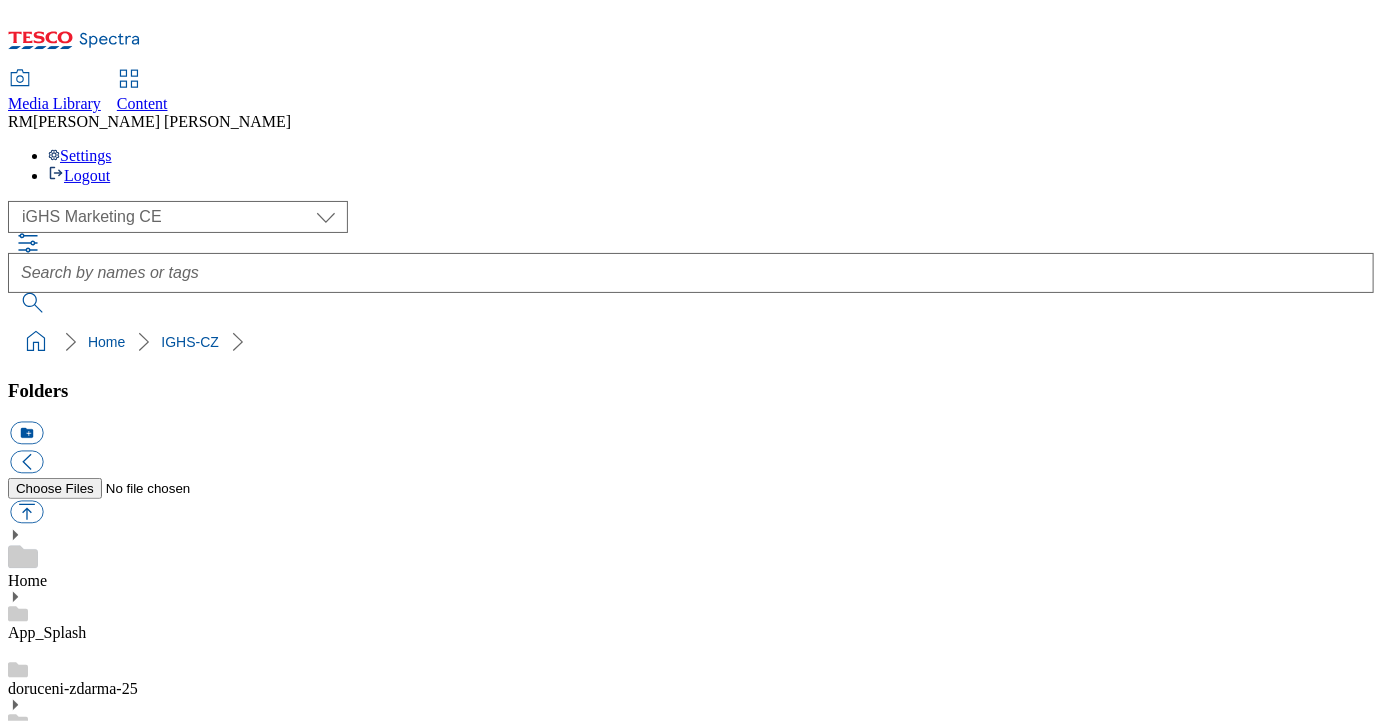 click 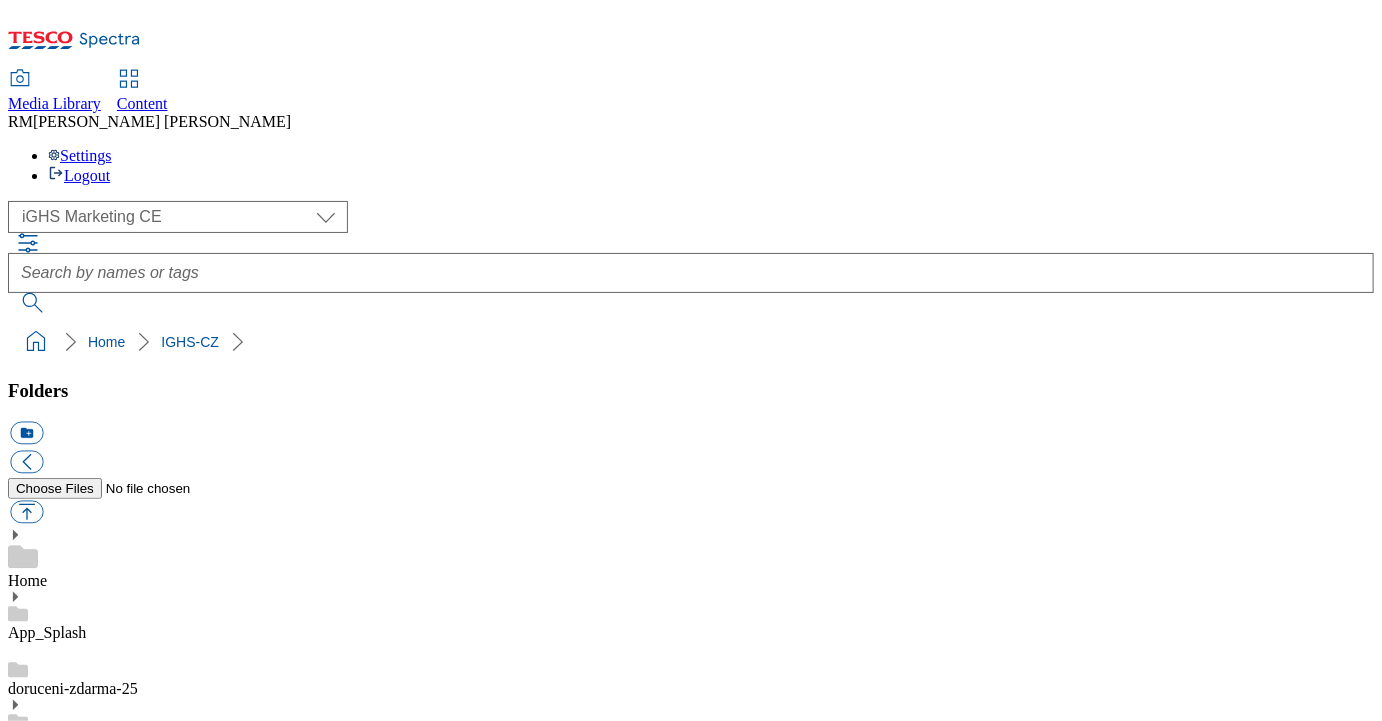 scroll, scrollTop: 92, scrollLeft: 0, axis: vertical 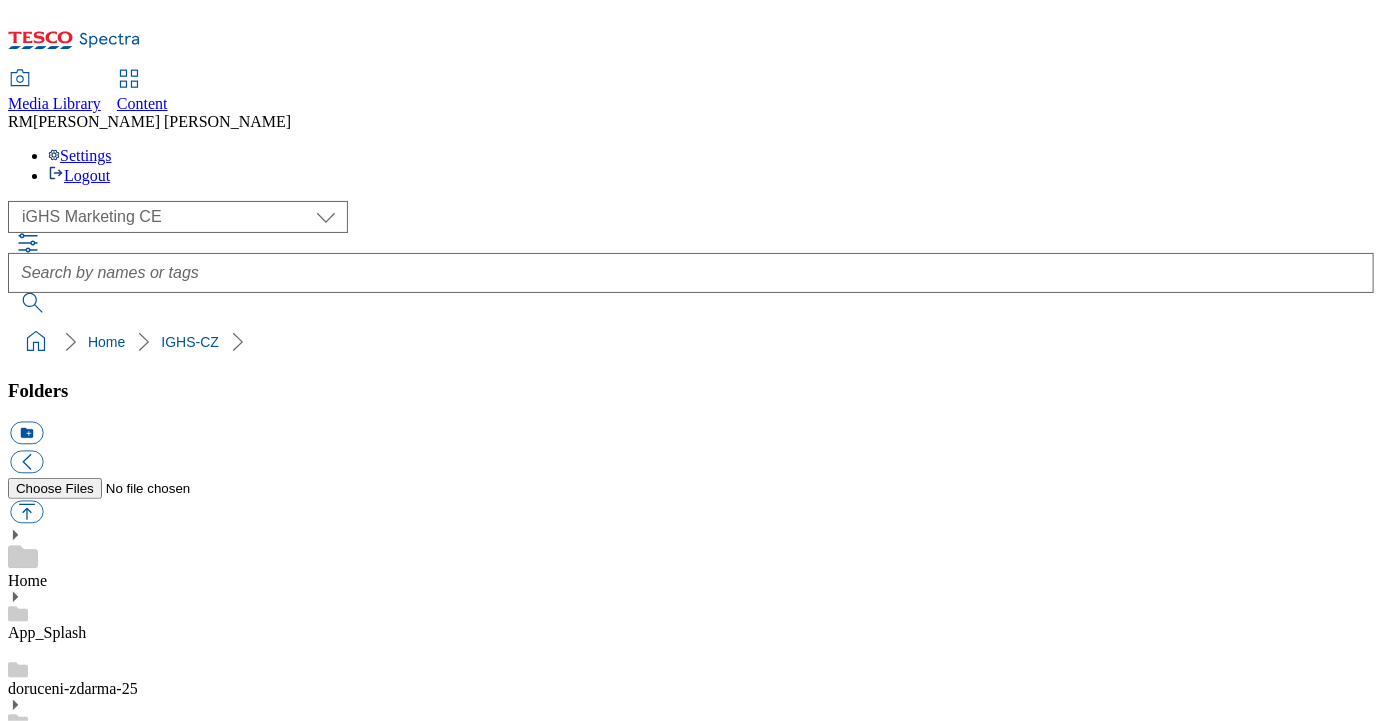 click on "IGHS-CZ" at bounding box center [39, 848] 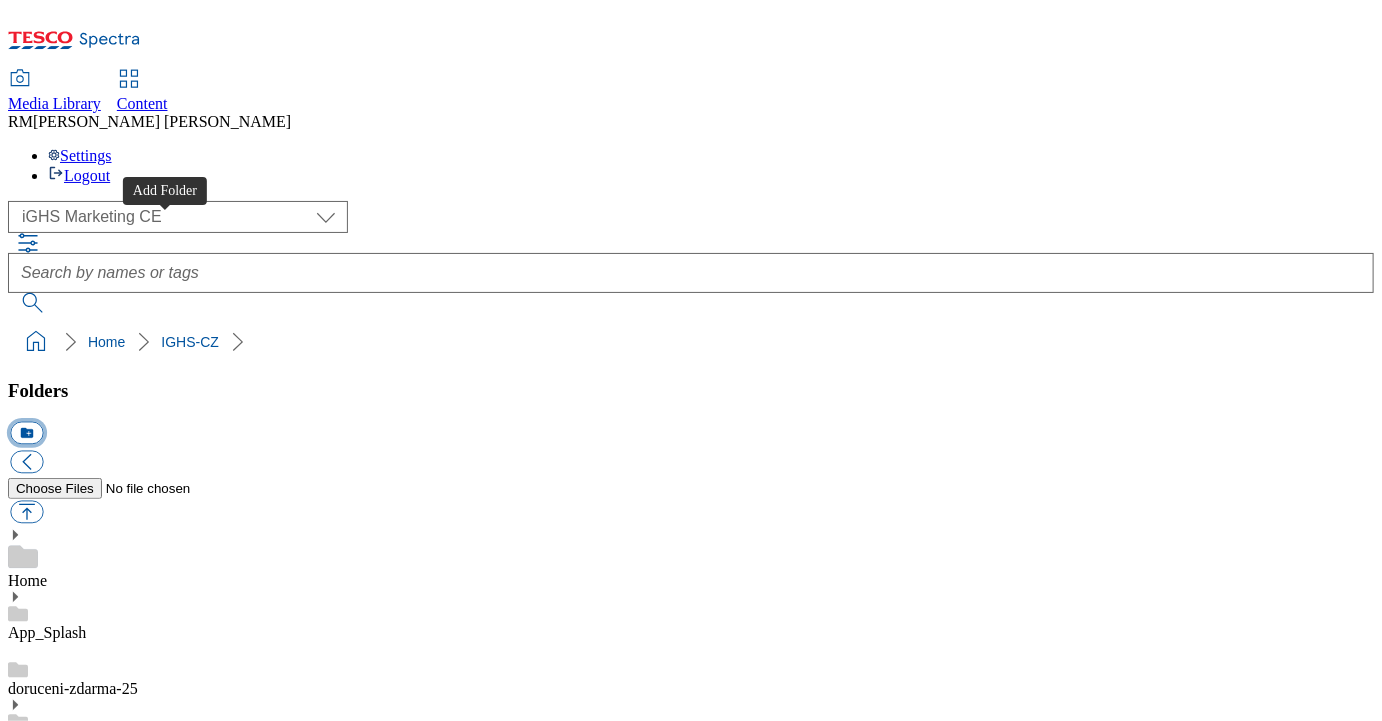 click on "icon_new_folder" at bounding box center (26, 433) 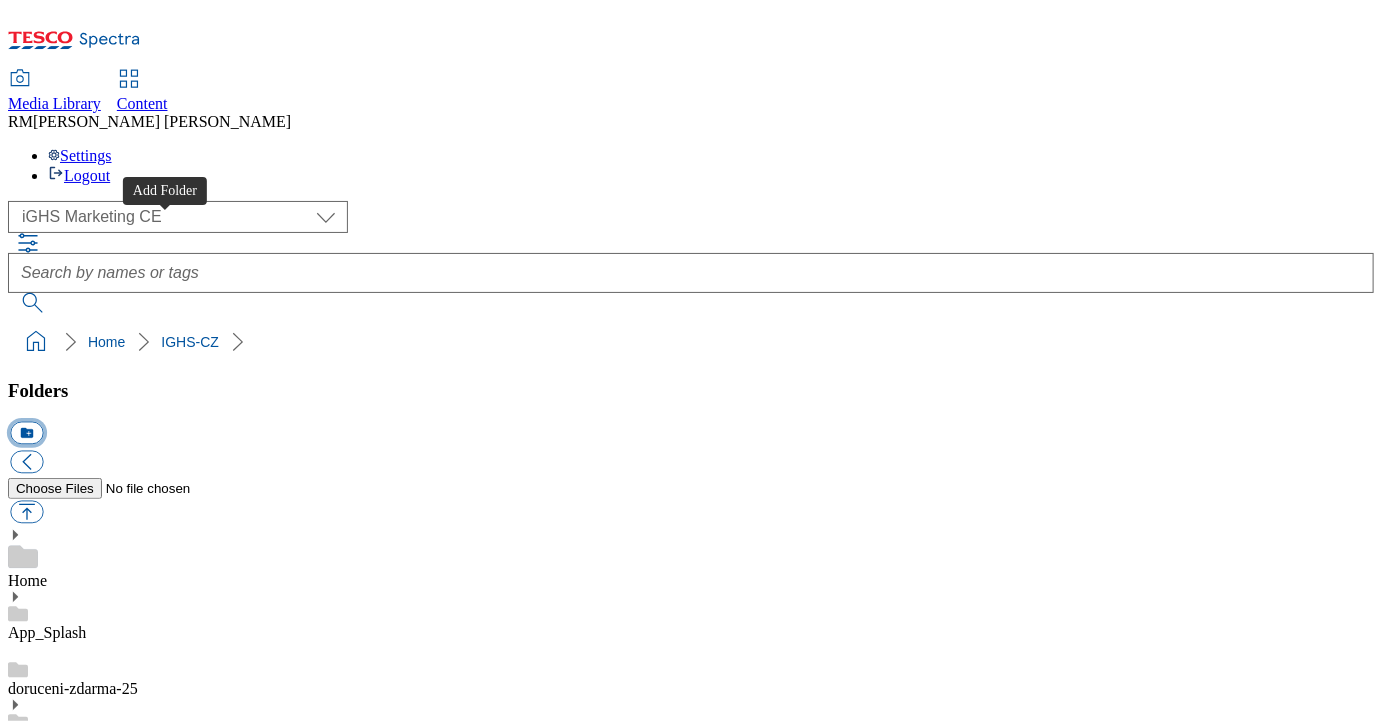 type 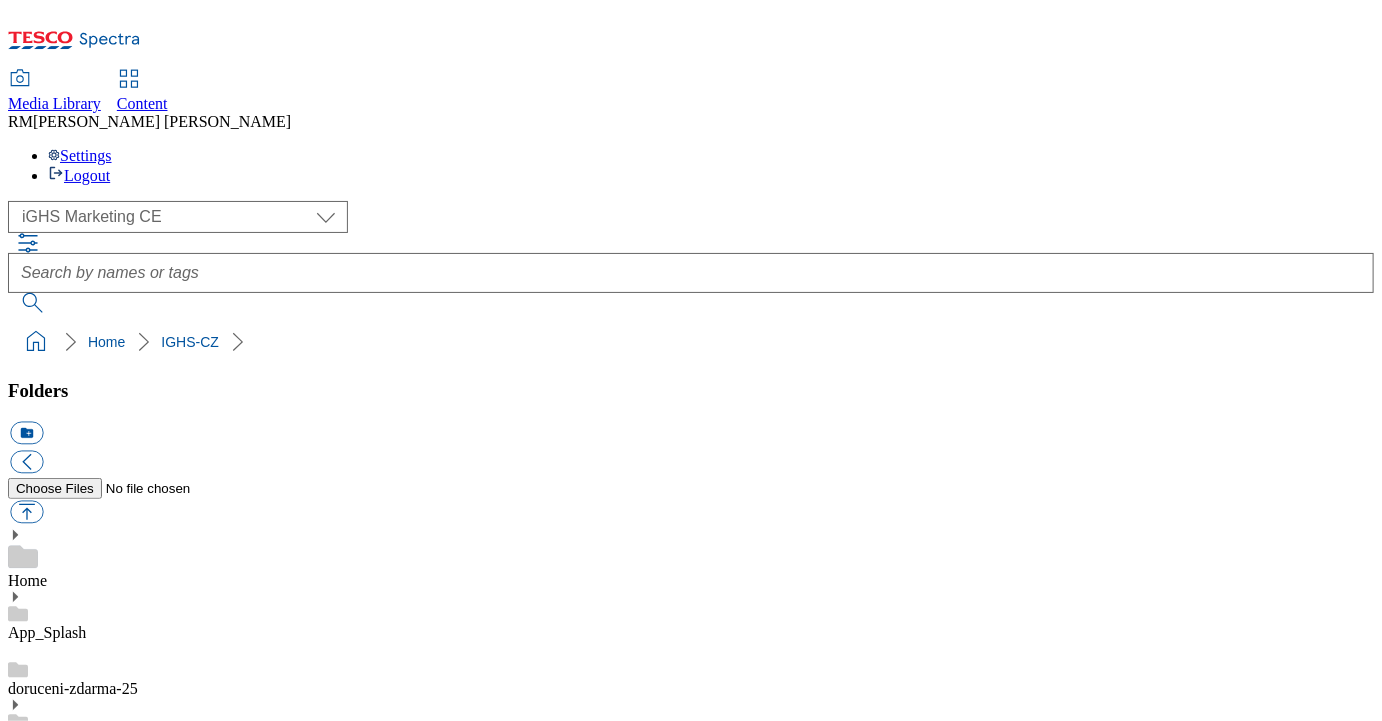 click at bounding box center (691, 900) 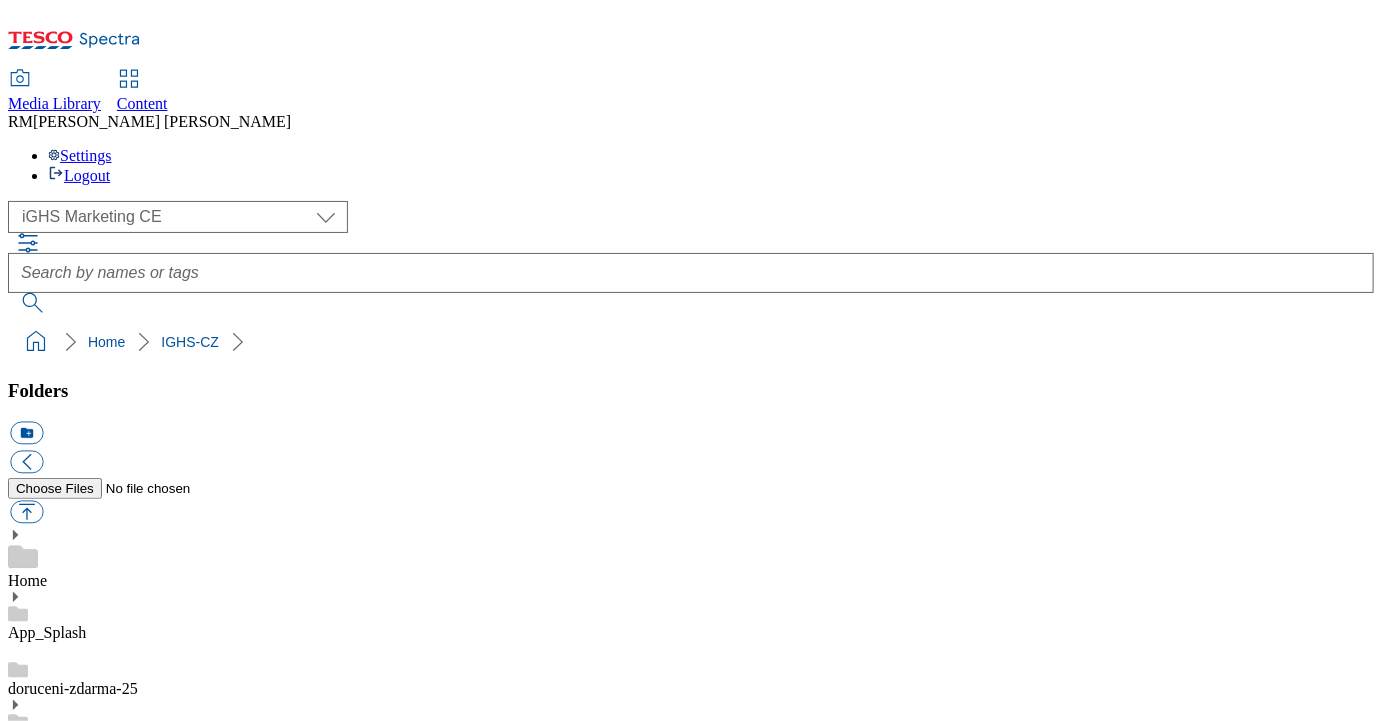 type on "W22_25" 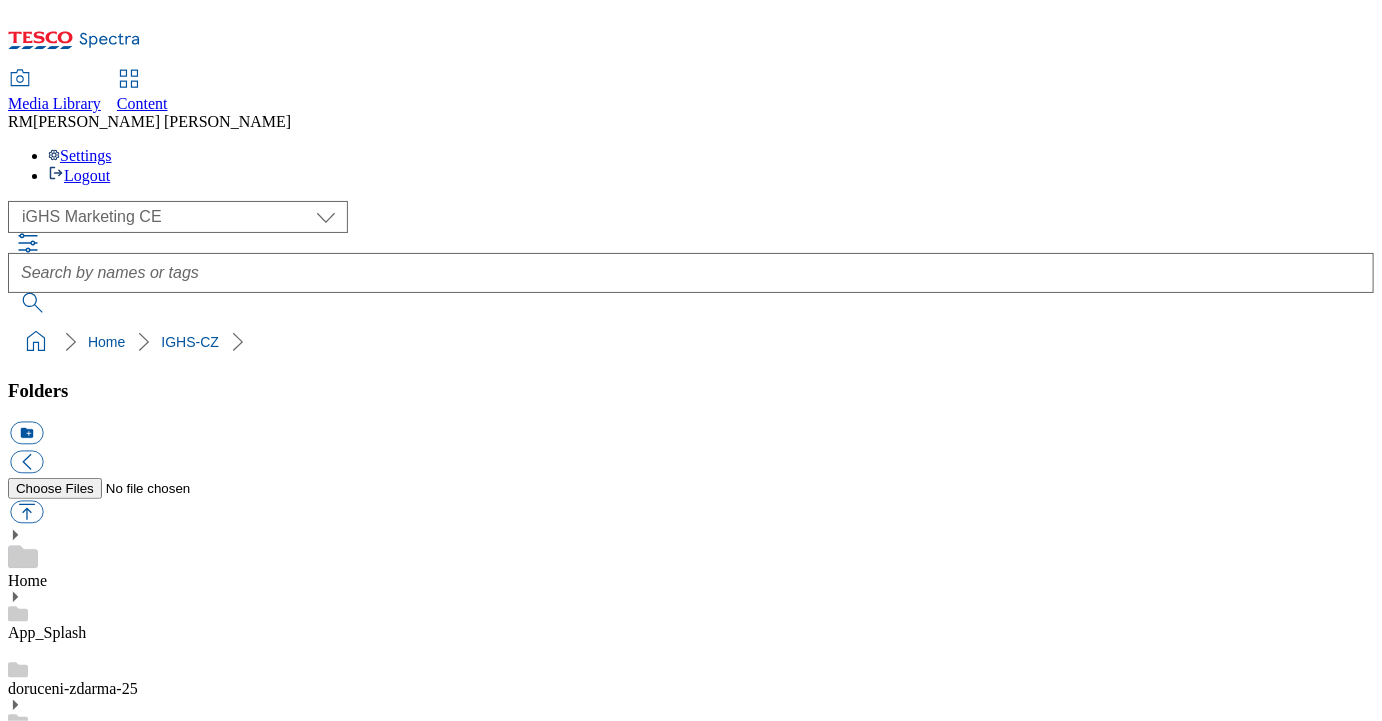 click on "W22_25" at bounding box center [35, 15190] 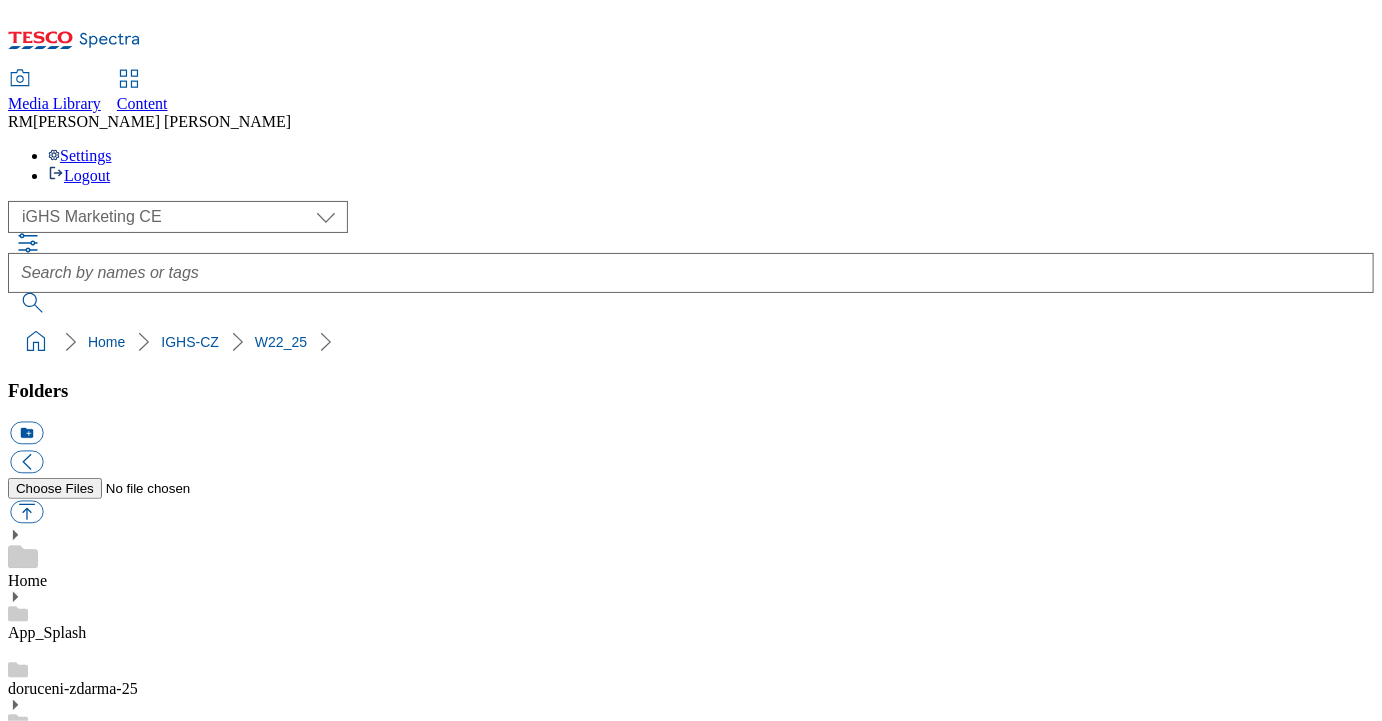click on "Sorted by last modified 0   Asset" at bounding box center (691, 24182) 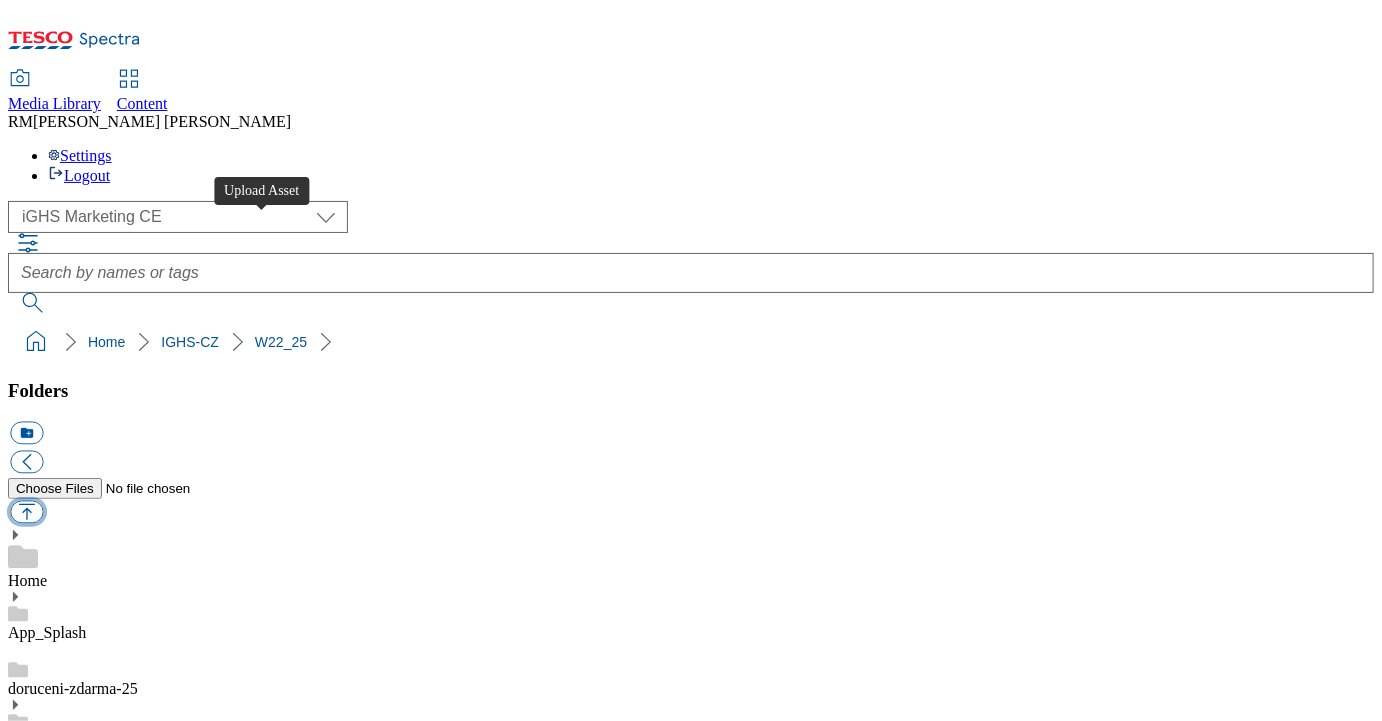 click at bounding box center (26, 512) 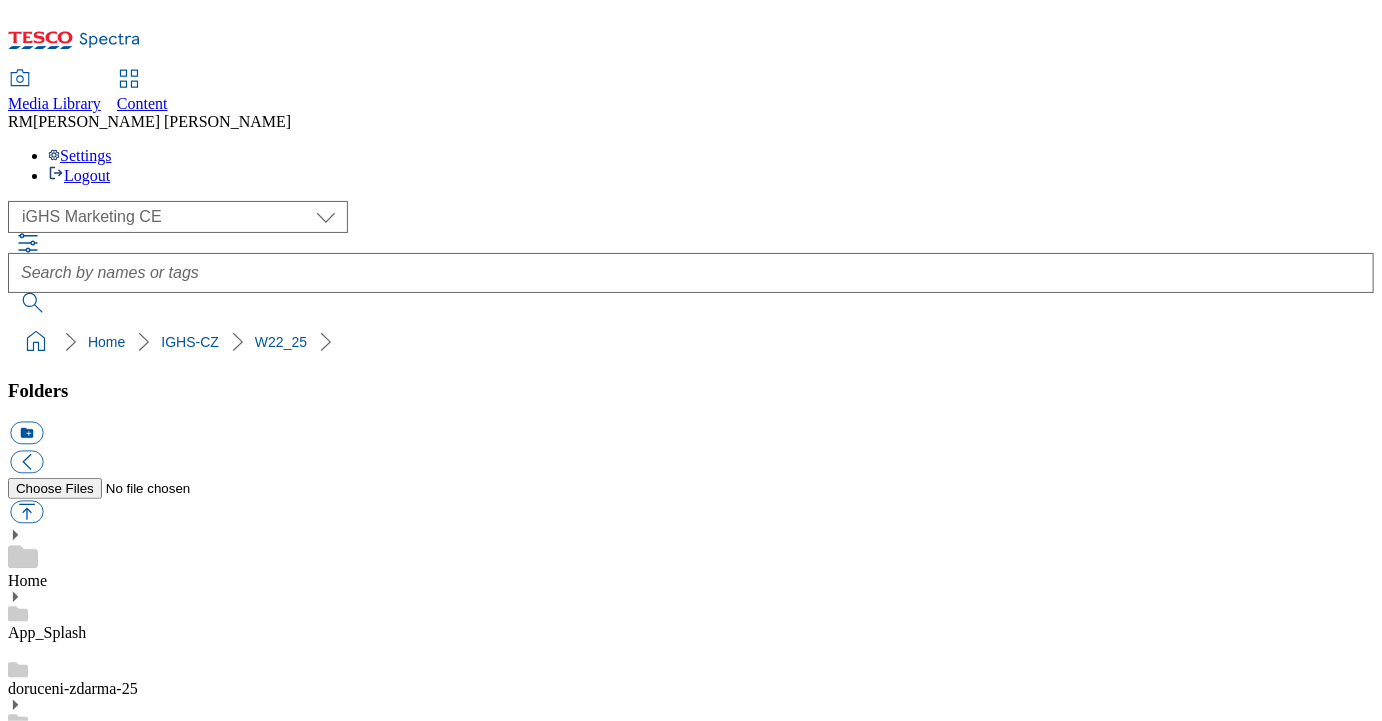 type on "C:\fakepath\Slide_1_CZ.jpg" 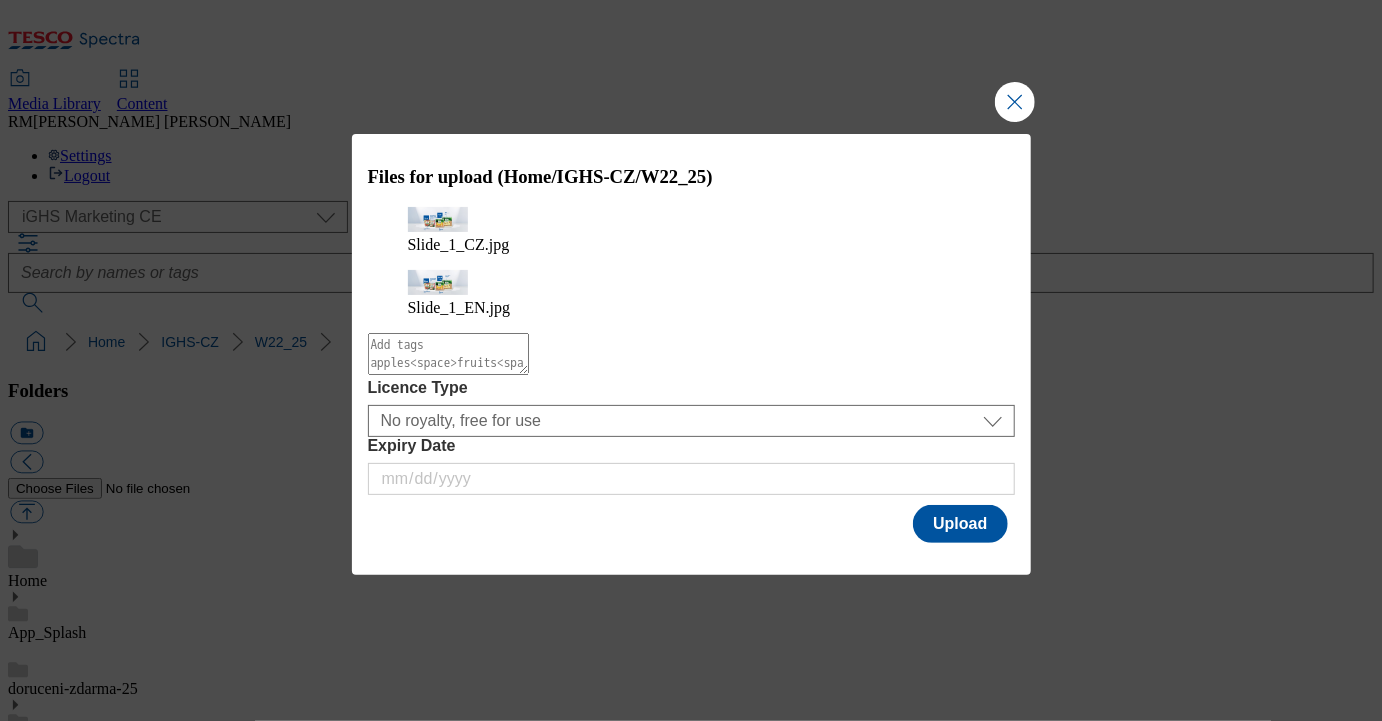 click at bounding box center [448, 354] 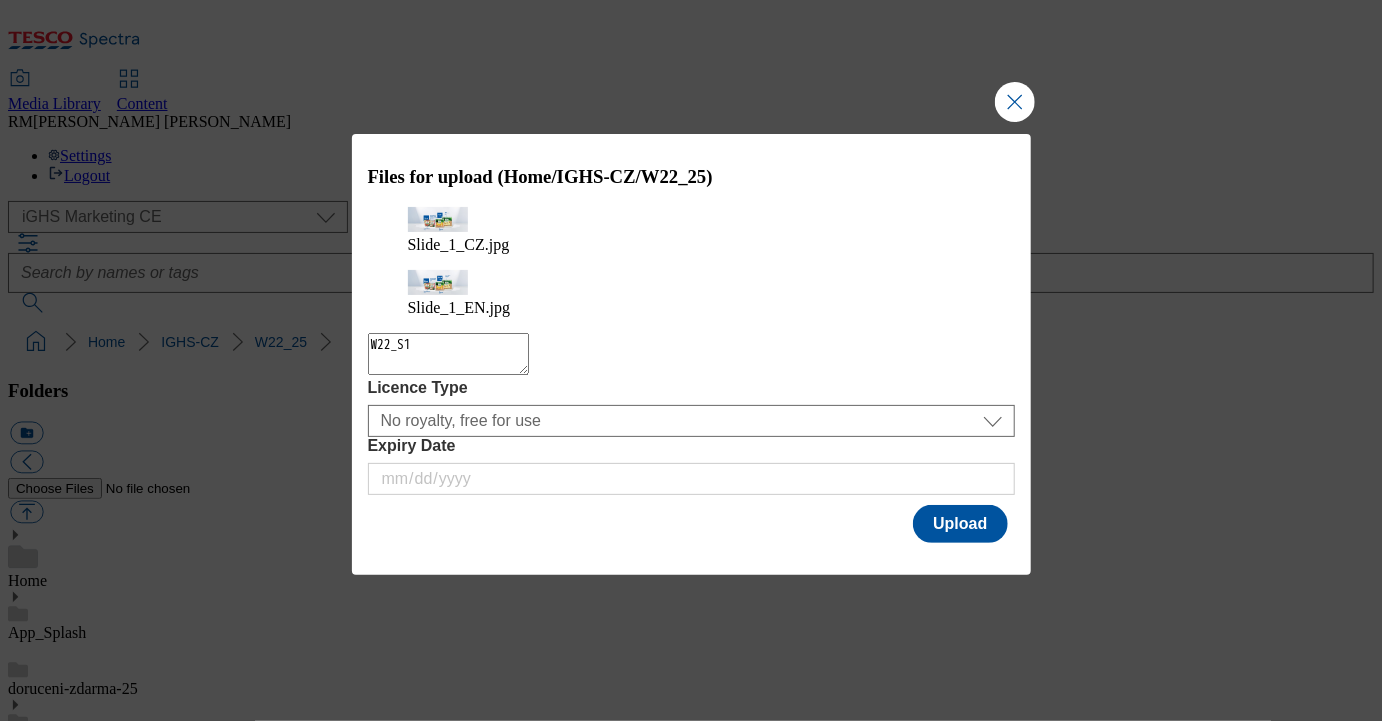 type on "W22_S1" 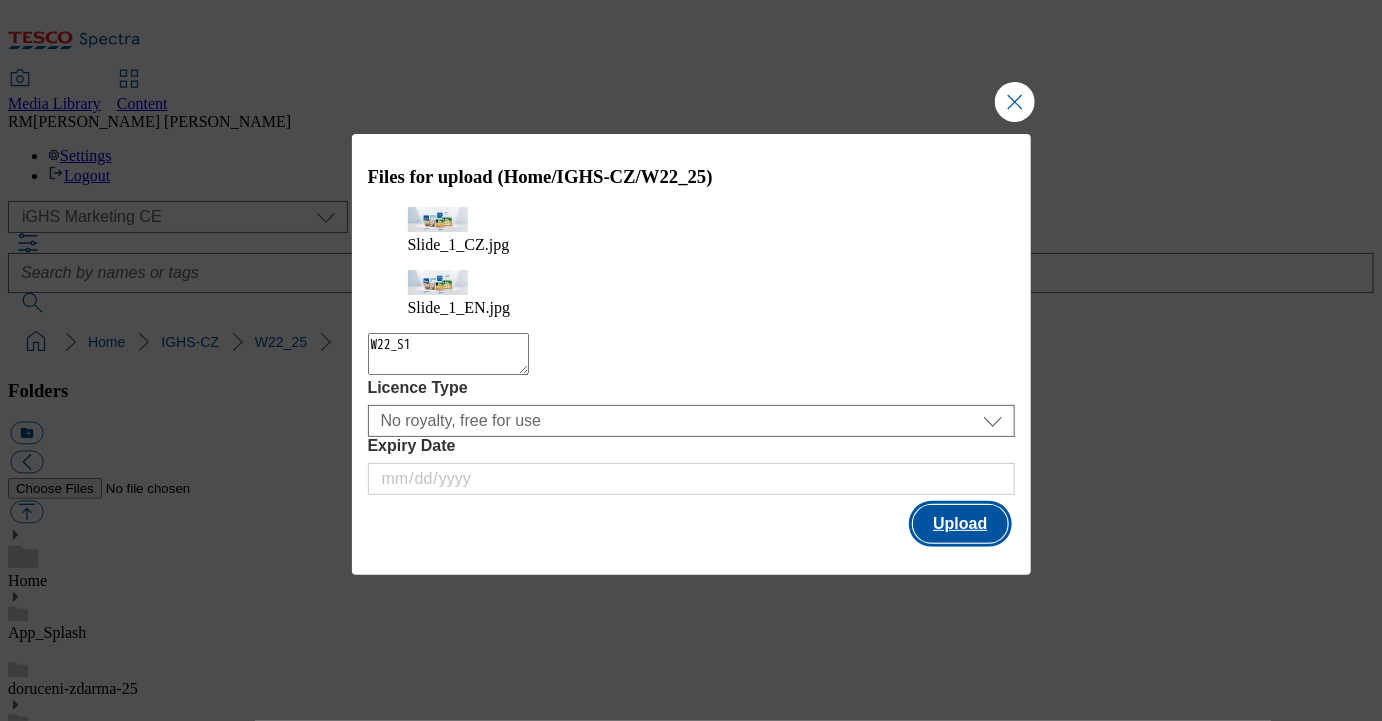 click on "Upload" at bounding box center [960, 524] 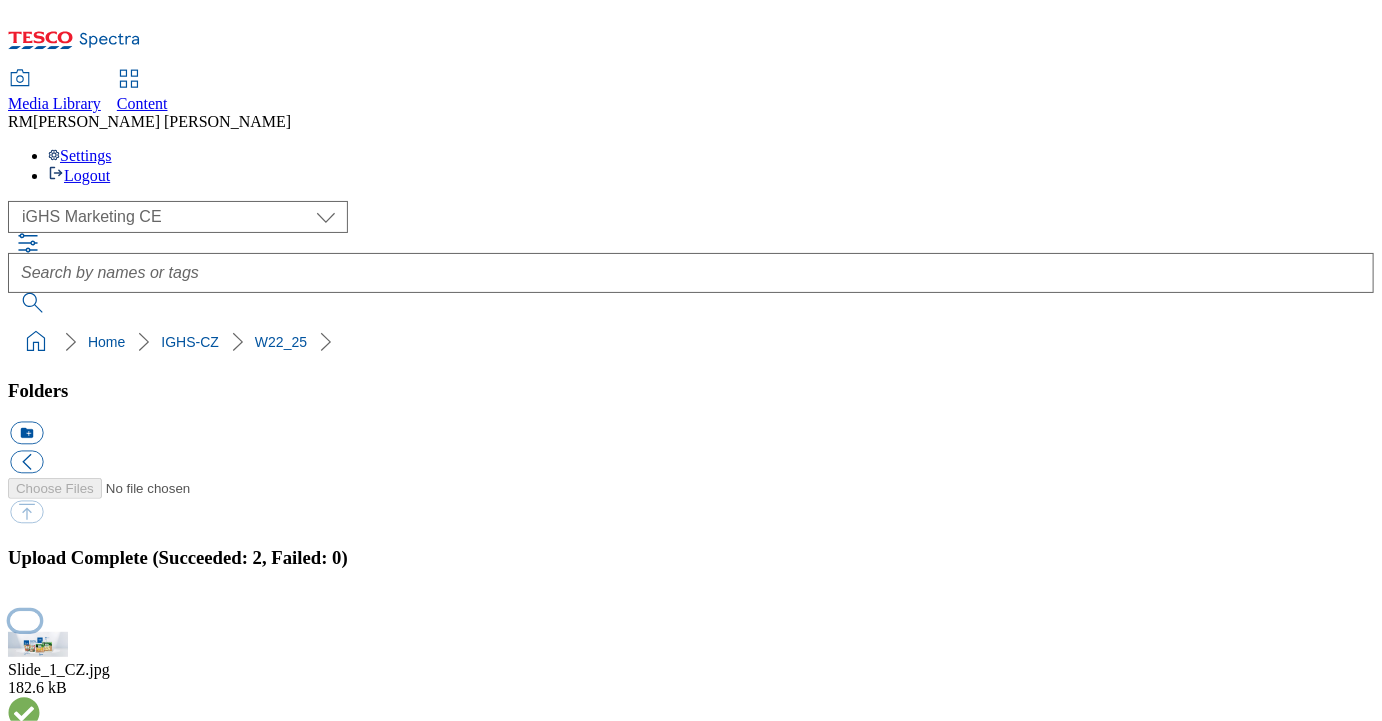 click at bounding box center (25, 620) 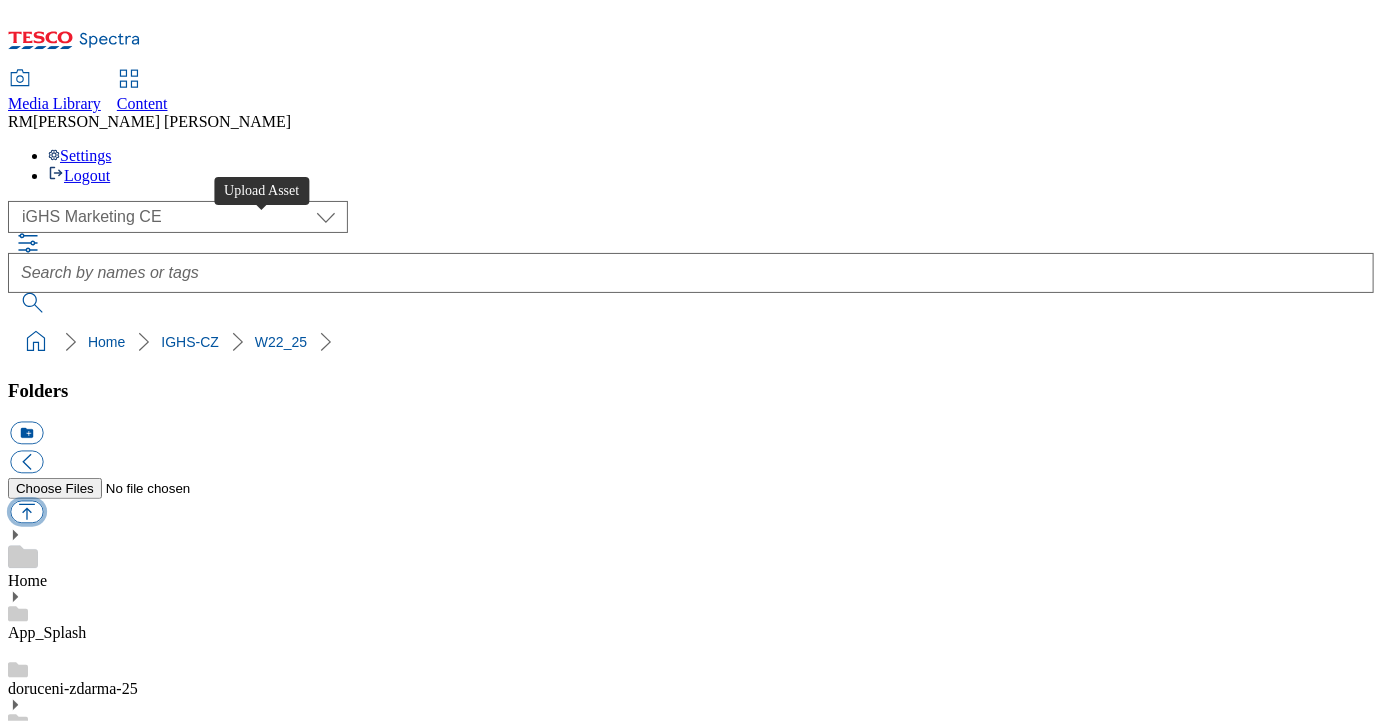 click at bounding box center [26, 512] 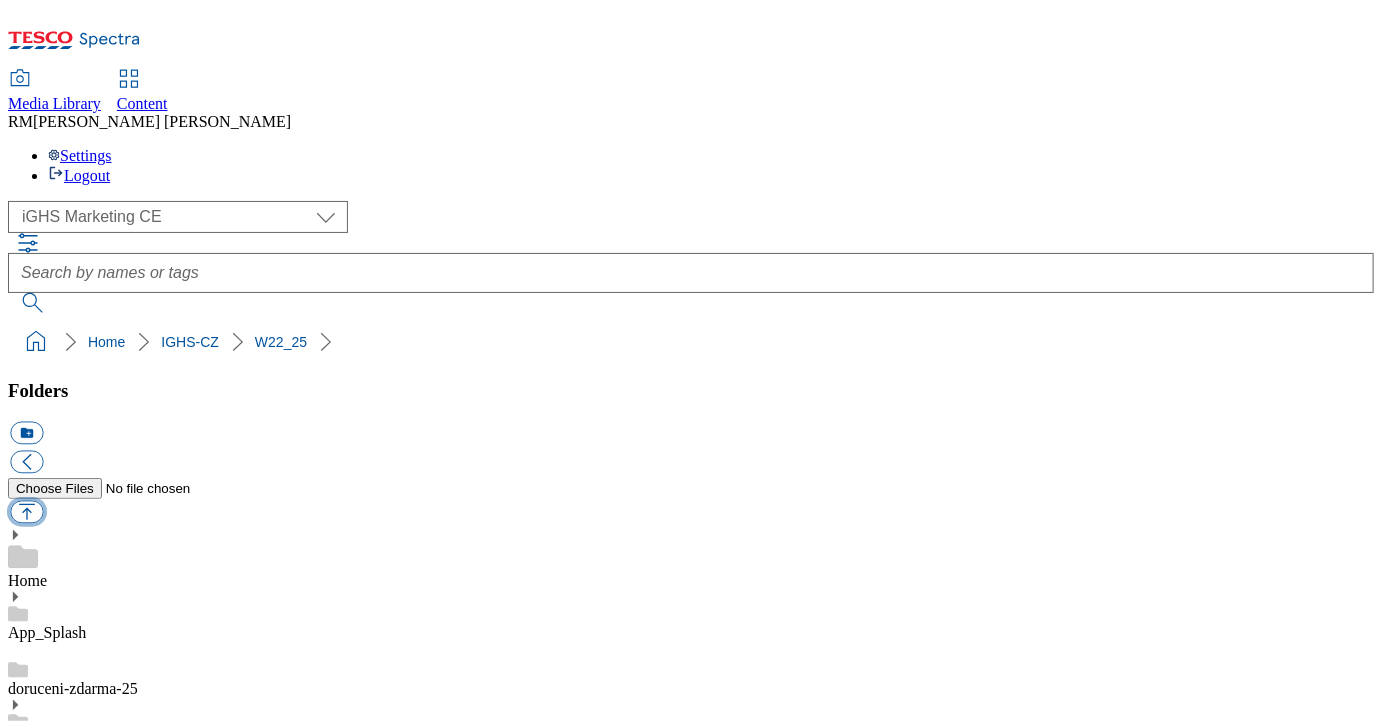 type on "C:\fakepath\Slide_2_CZ.jpg" 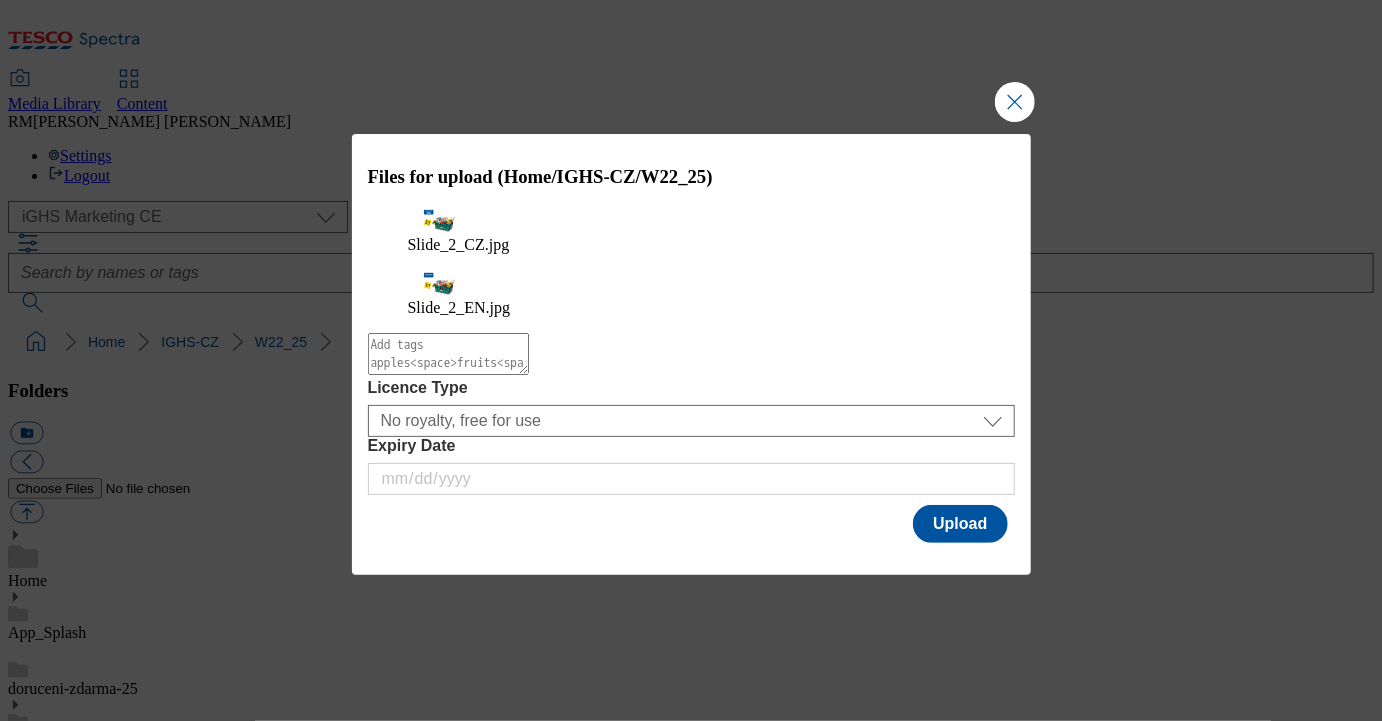 click at bounding box center (448, 354) 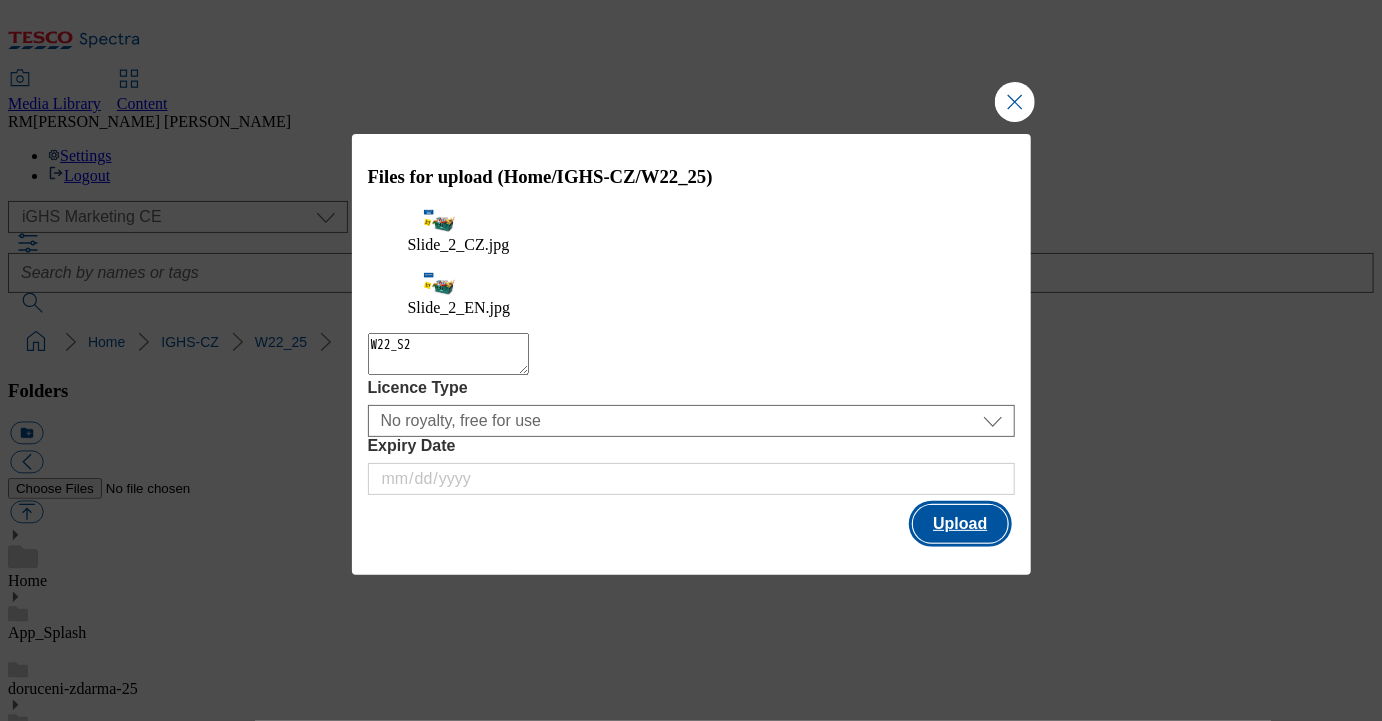 type on "W22_S2" 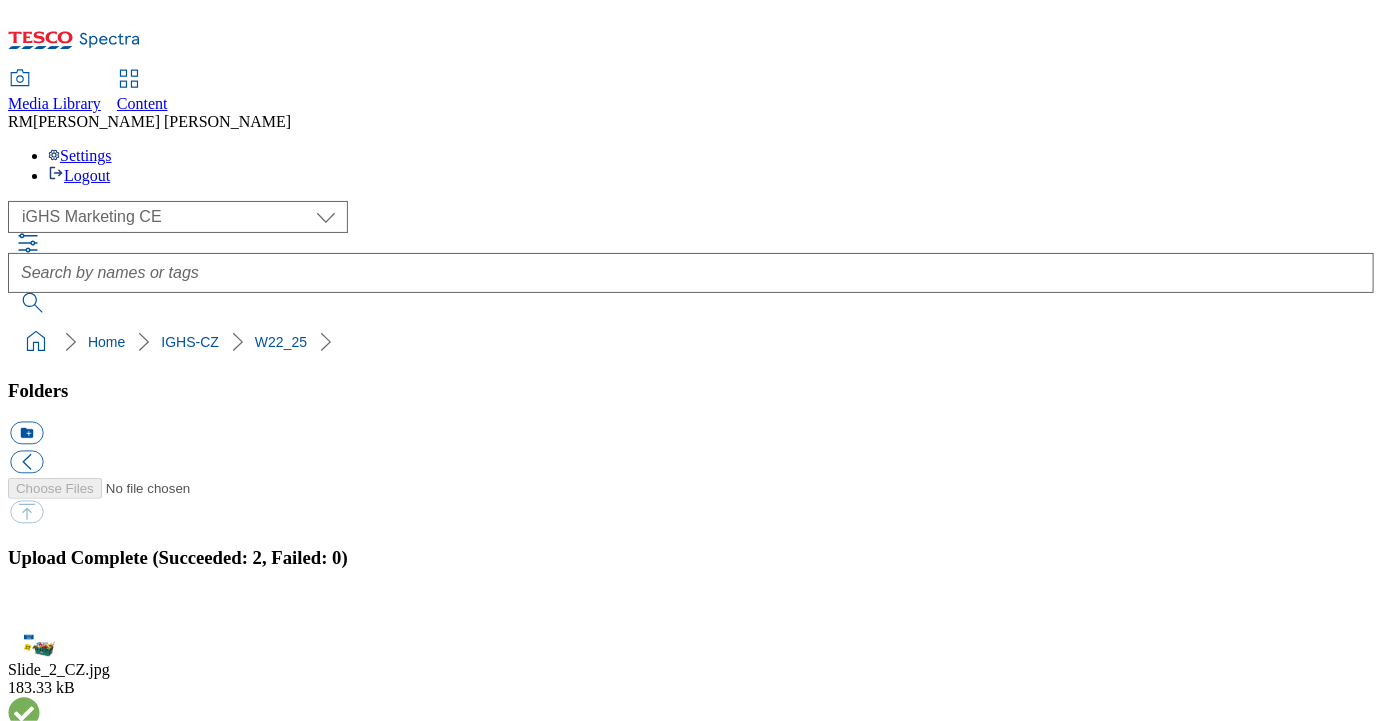 click at bounding box center (25, 620) 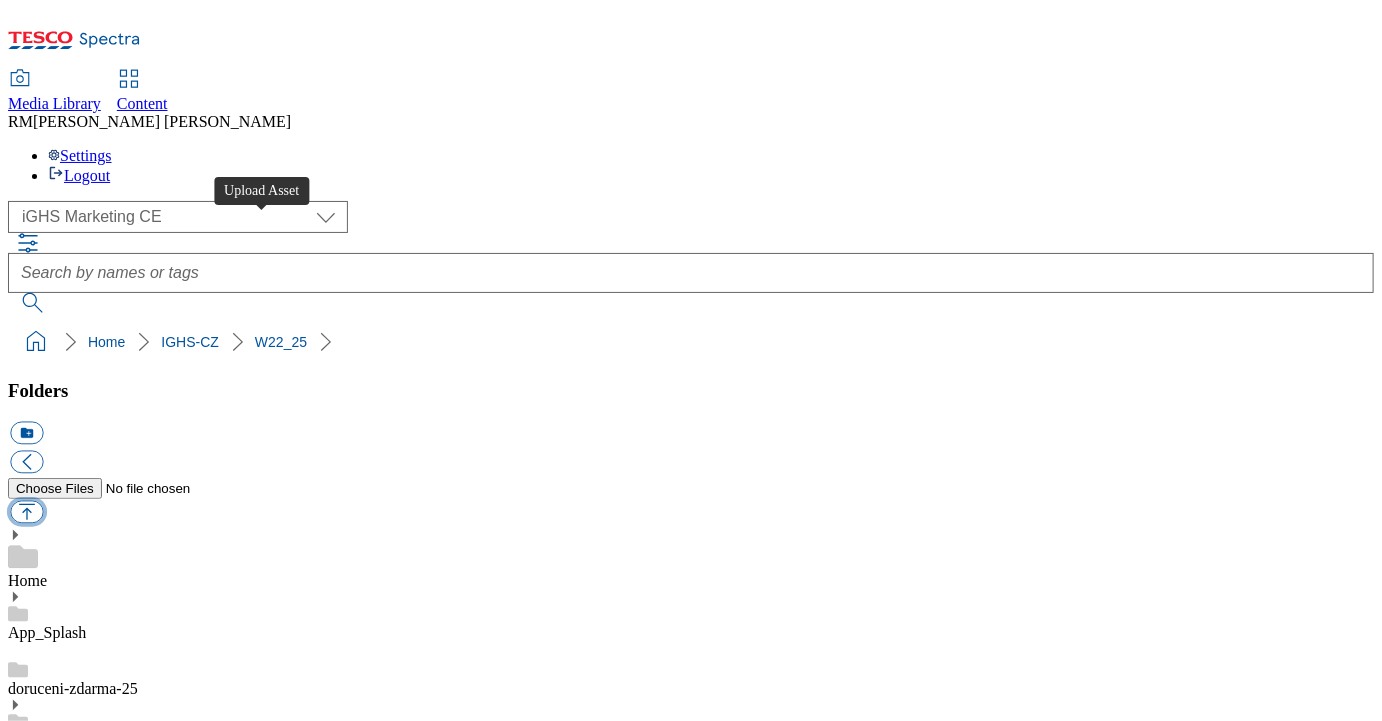 click at bounding box center (26, 512) 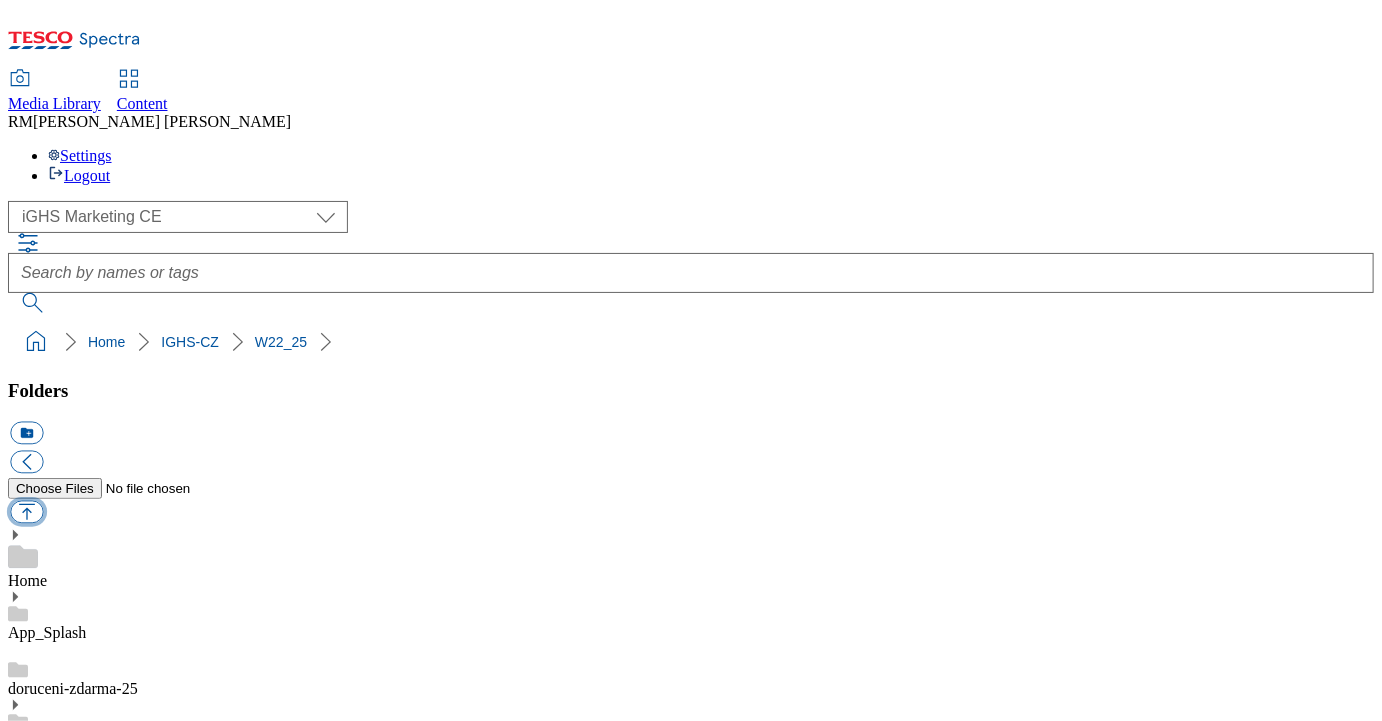 type on "C:\fakepath\Slide_3_CZ.jpg" 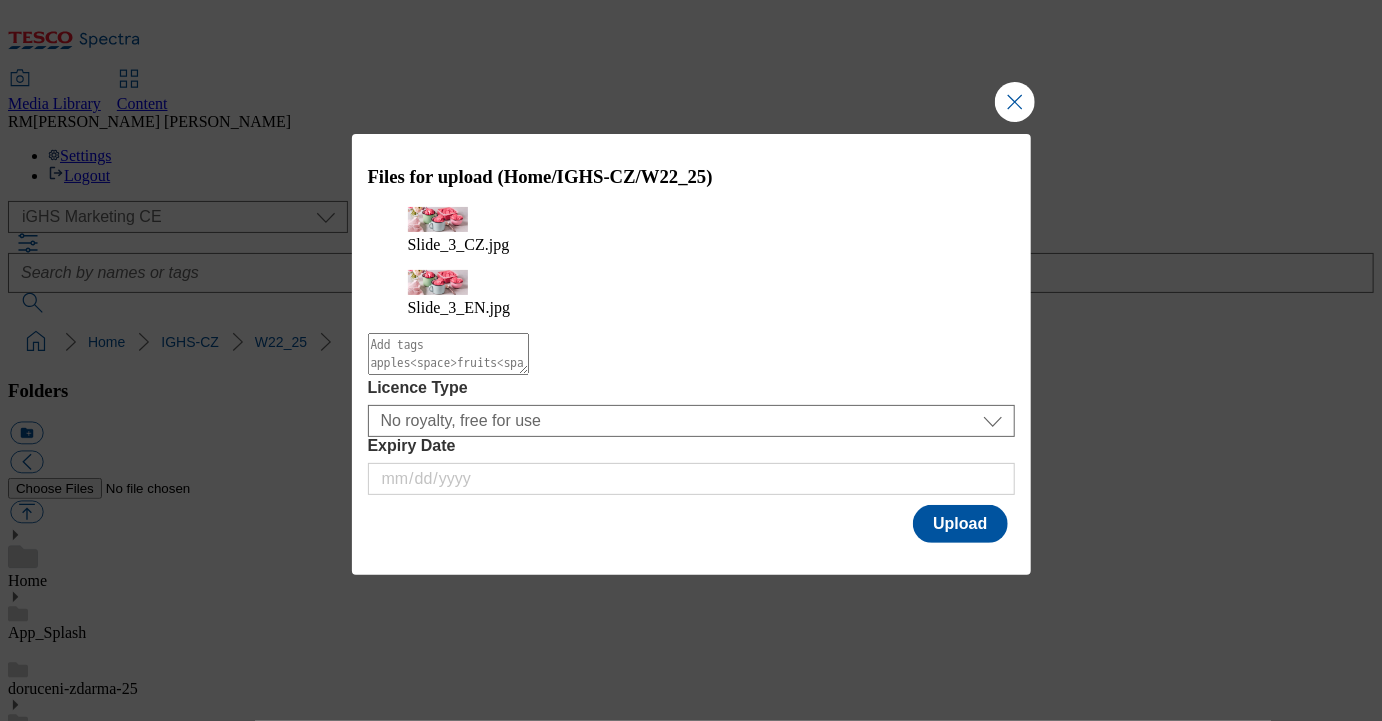 click at bounding box center (448, 354) 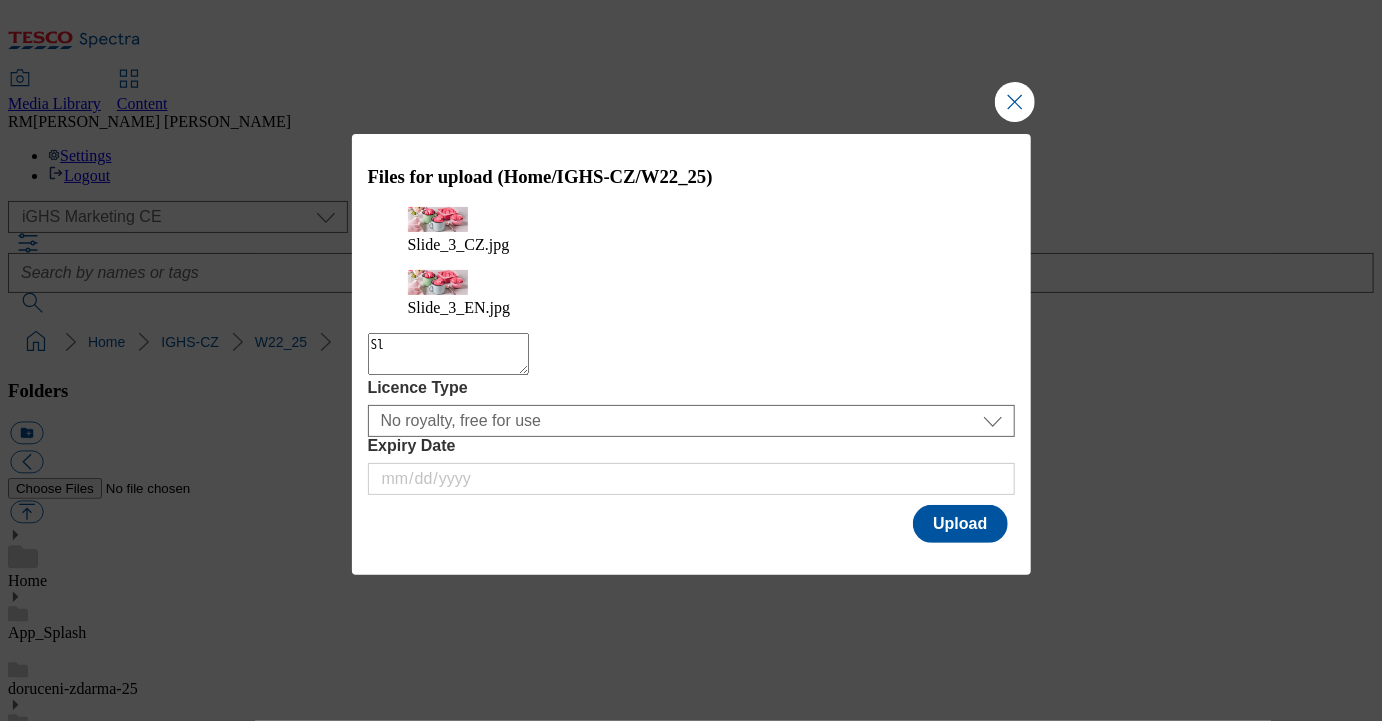 type on "S" 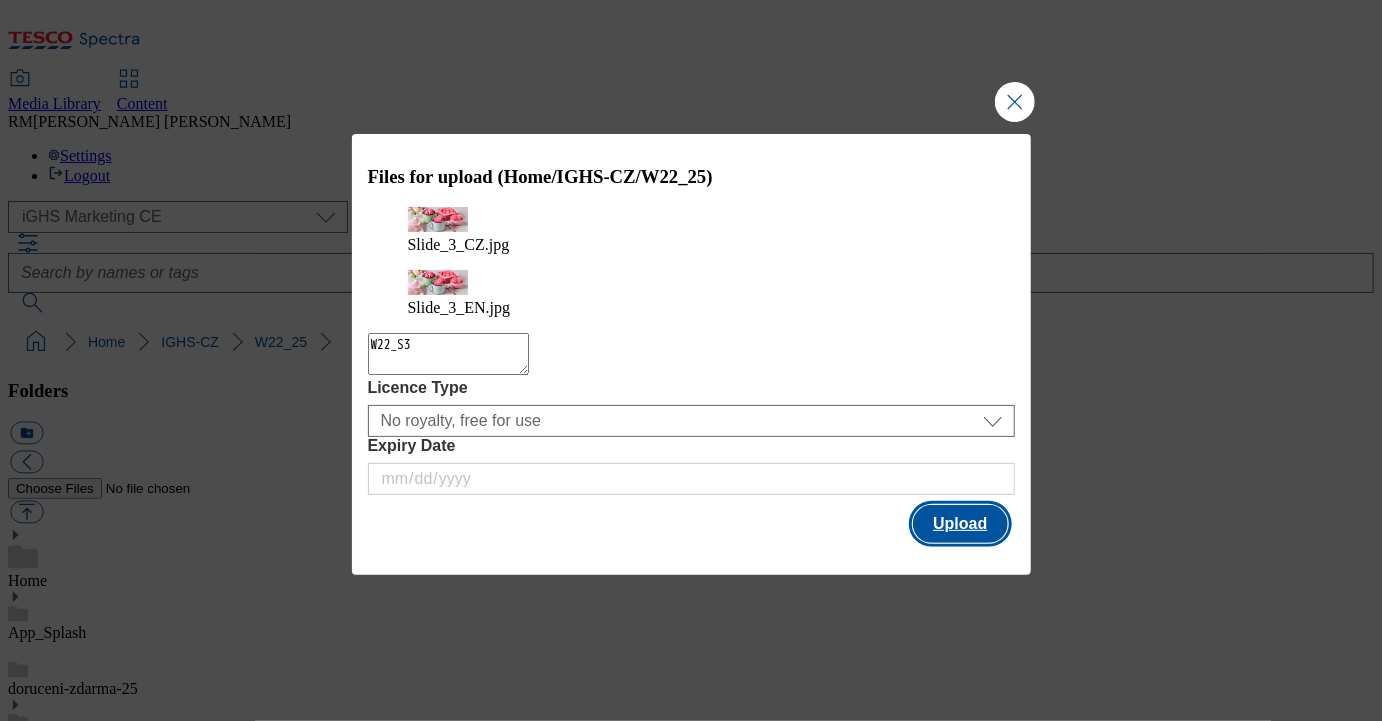 type on "W22_S3" 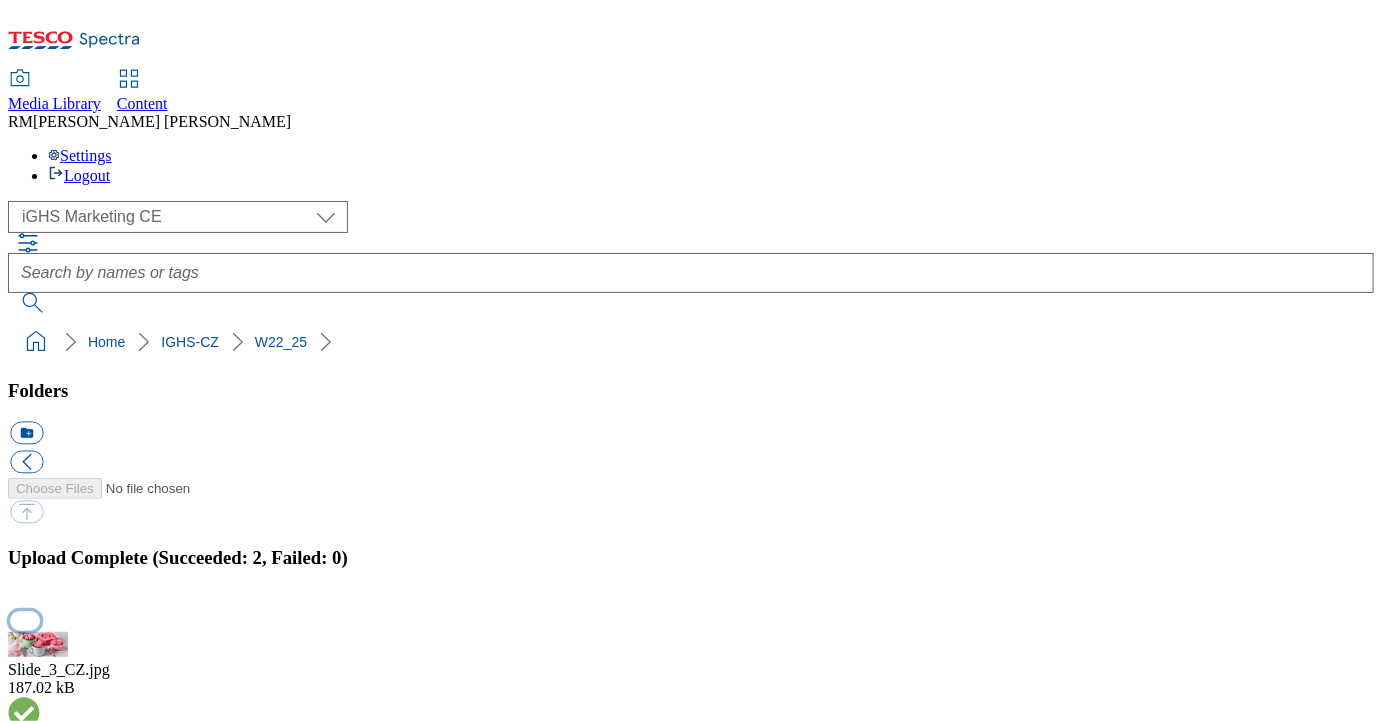 click at bounding box center (25, 620) 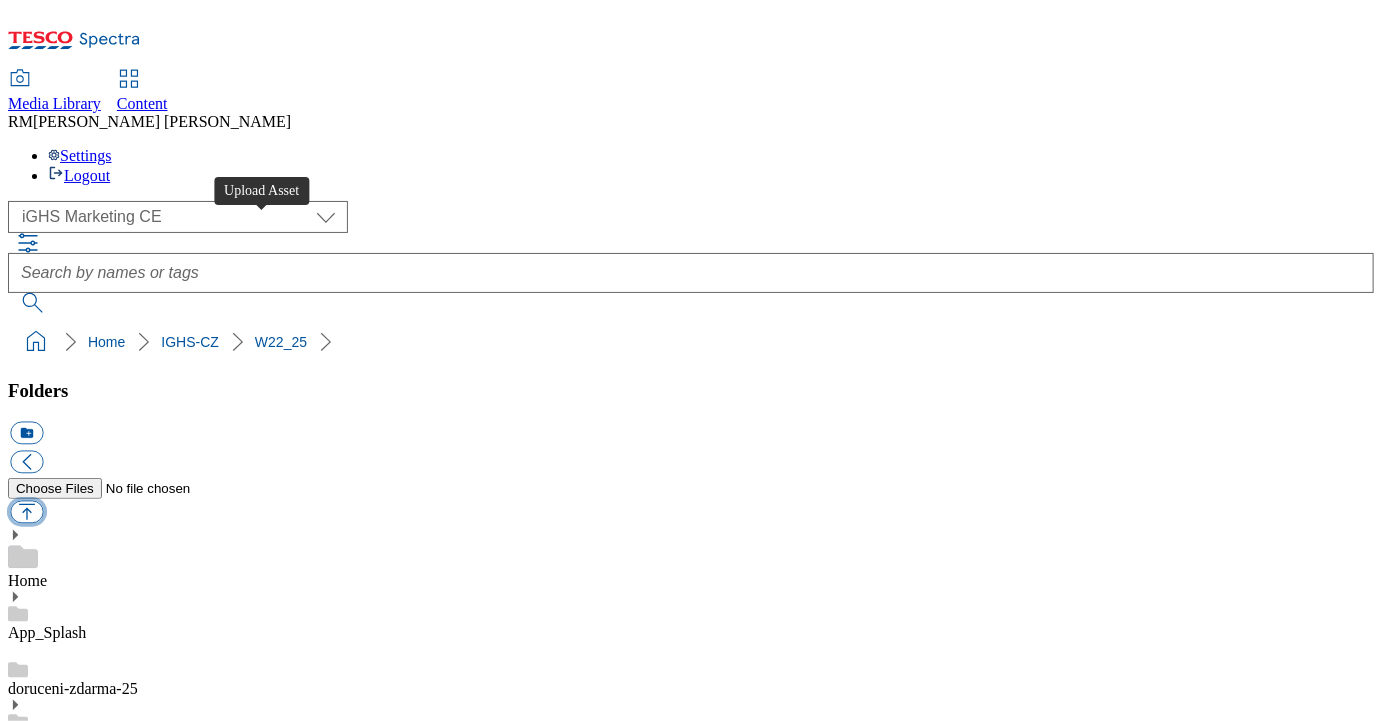 click at bounding box center (26, 512) 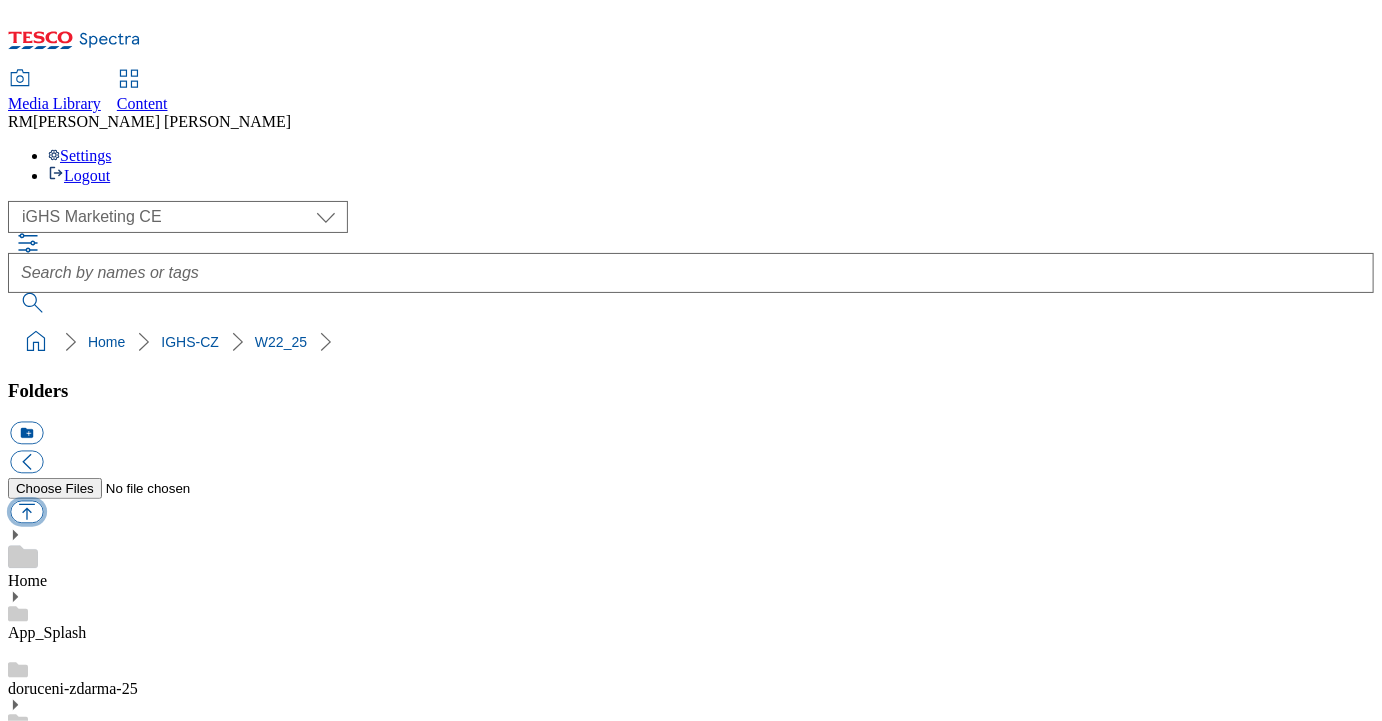 type on "C:\fakepath\Product_1_CZ.jpg" 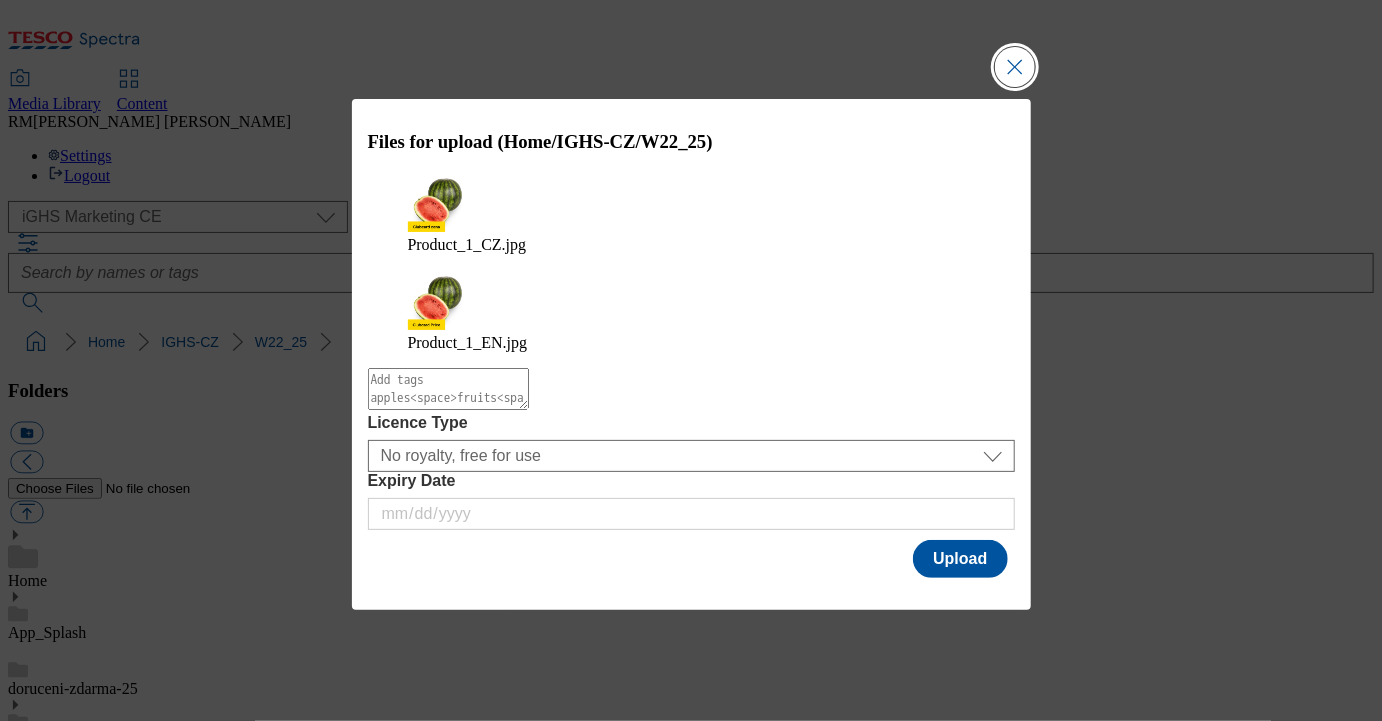 type 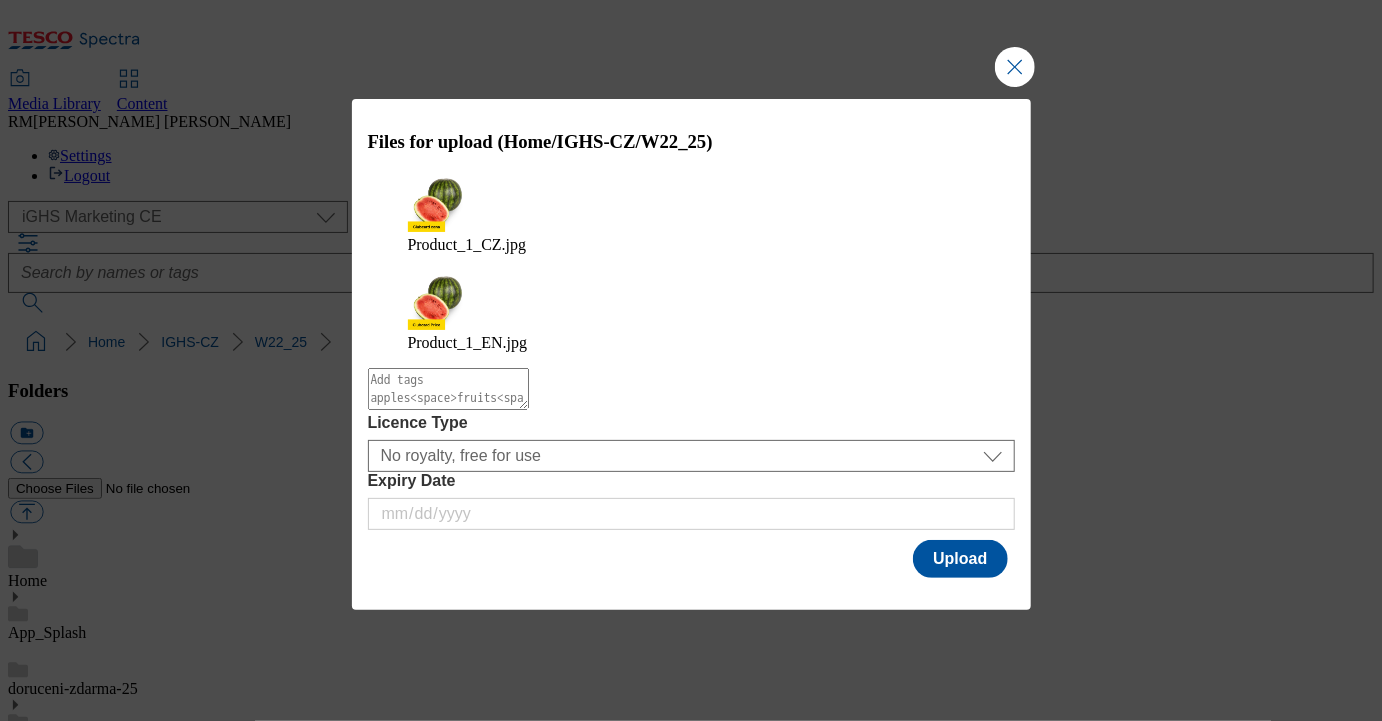 click at bounding box center (448, 389) 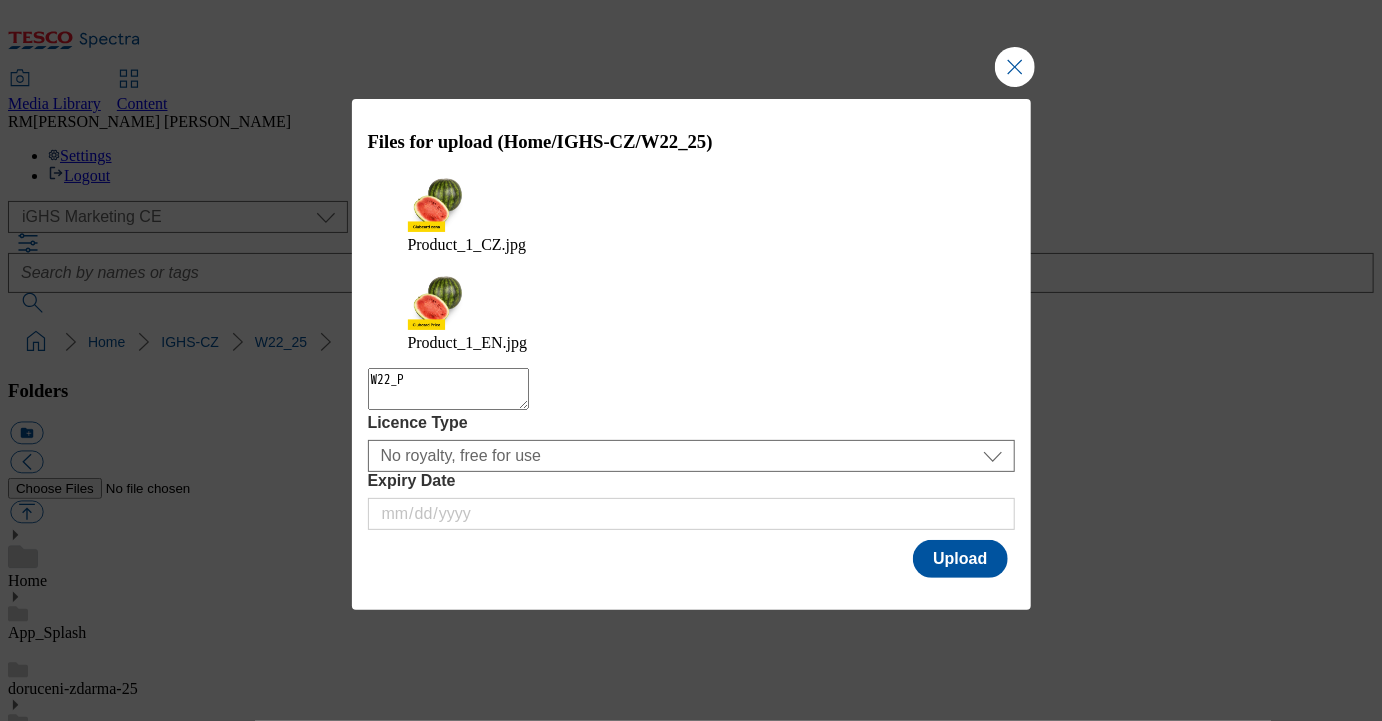 type on "W22_P1" 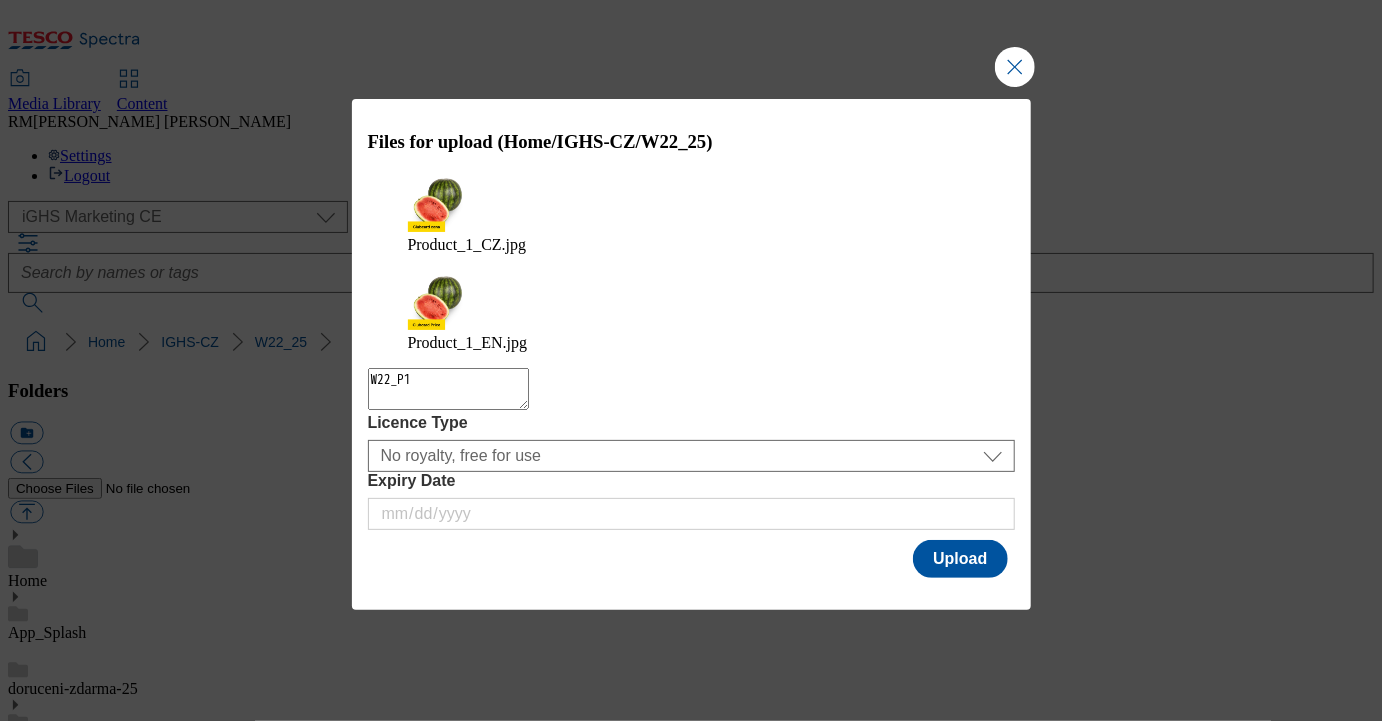 type 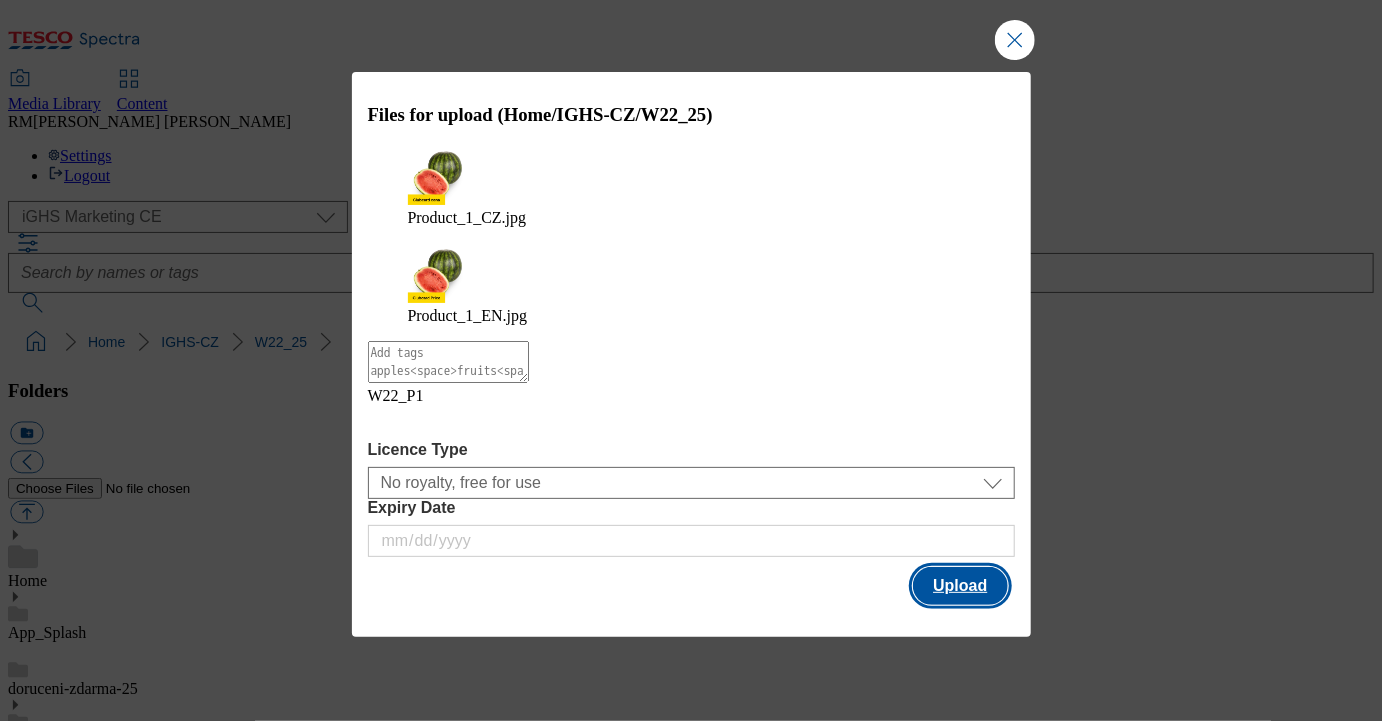 click on "Upload" at bounding box center (960, 586) 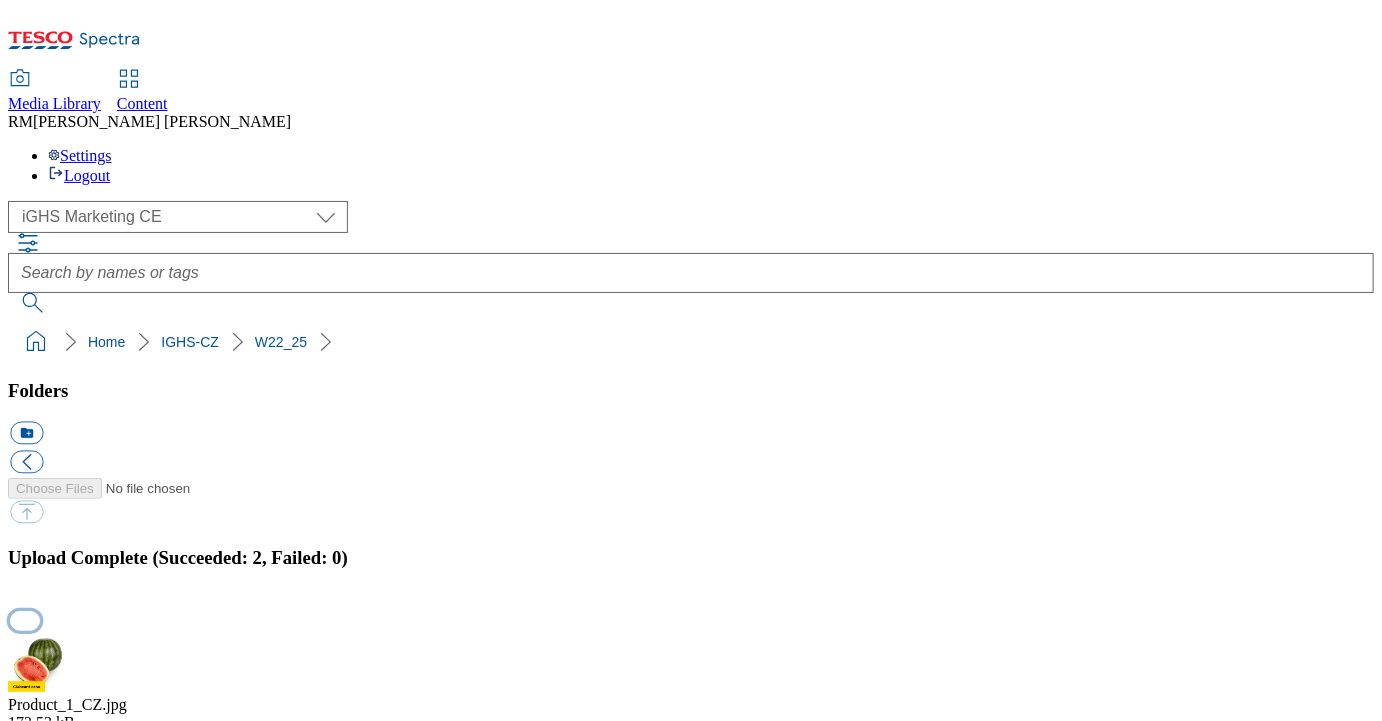 click at bounding box center (25, 620) 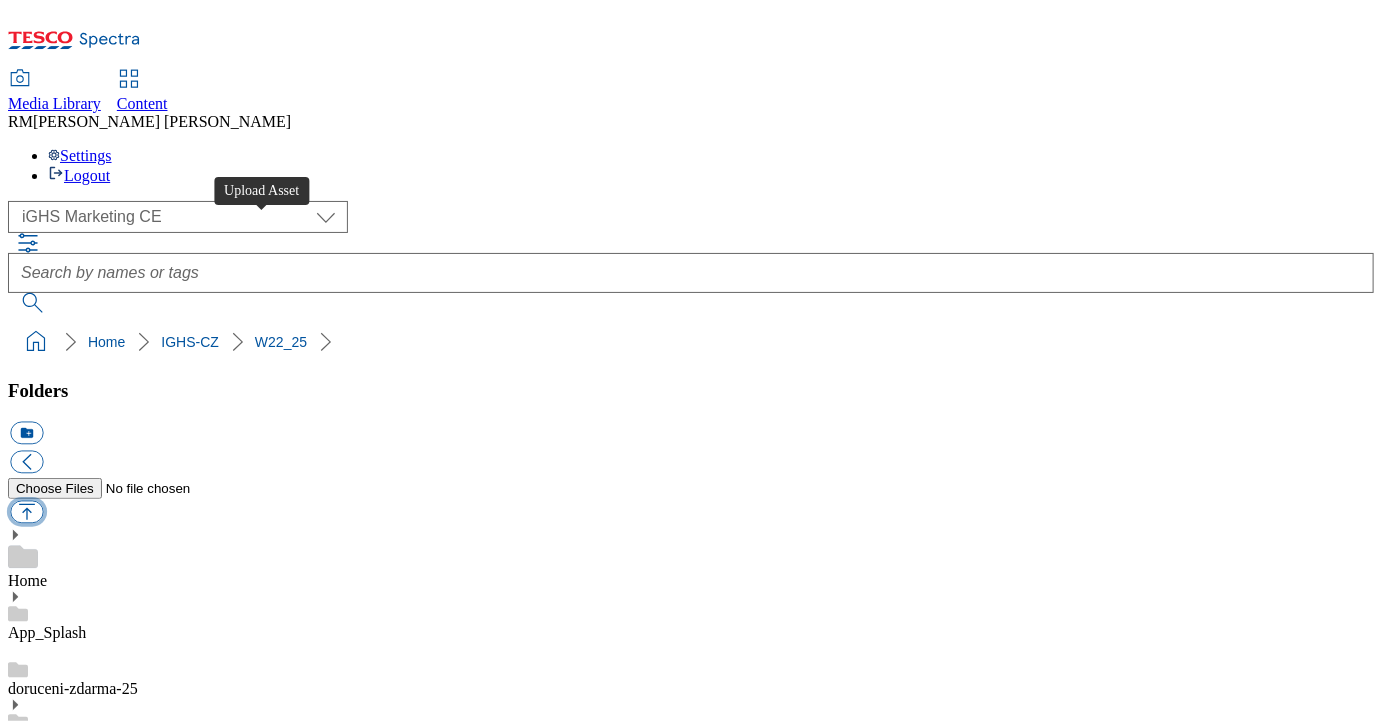 click at bounding box center (26, 512) 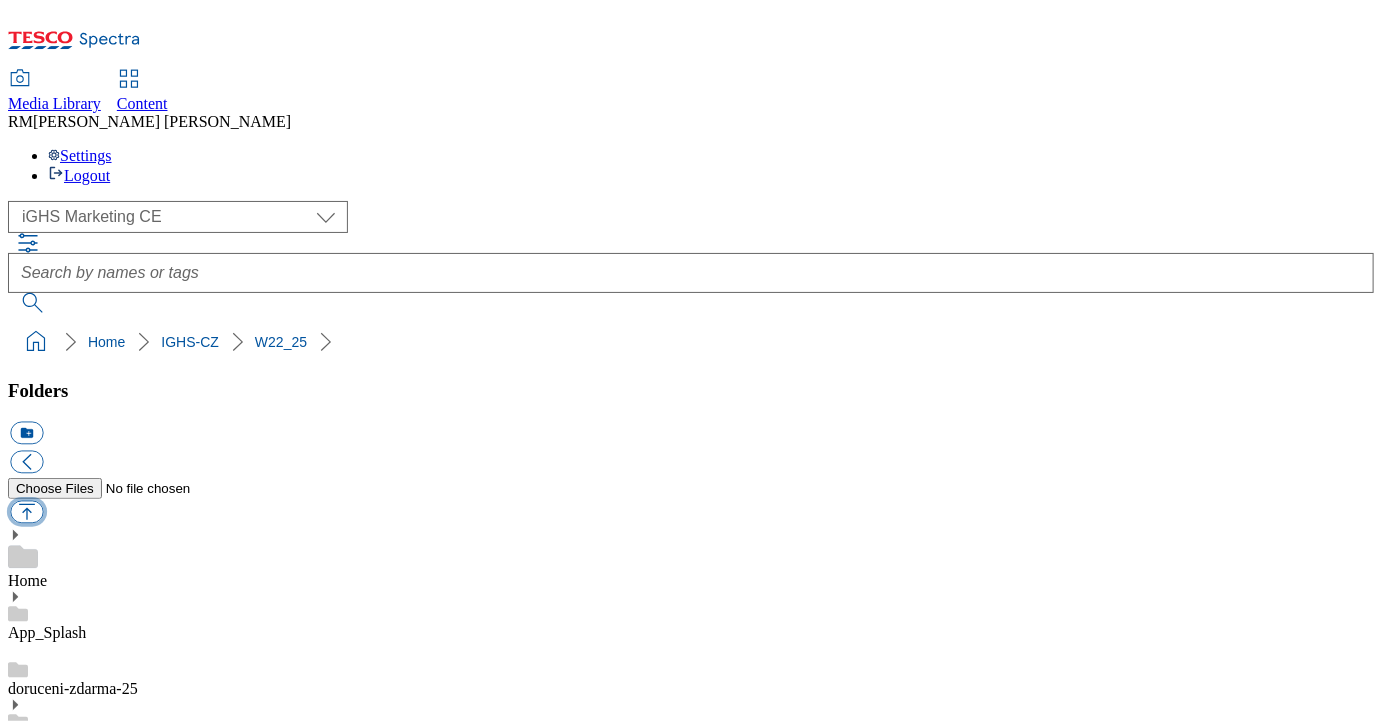 type on "C:\fakepath\Product_2_CZ.jpg" 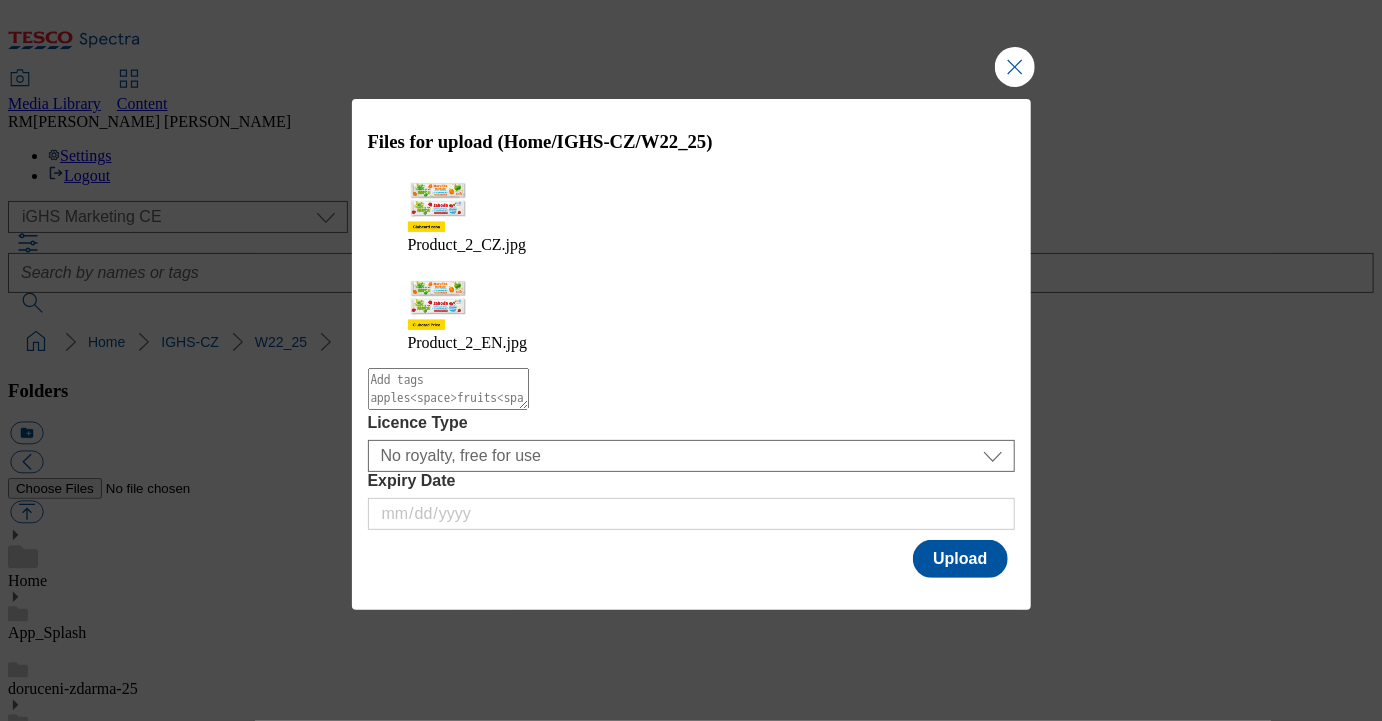 click at bounding box center [448, 389] 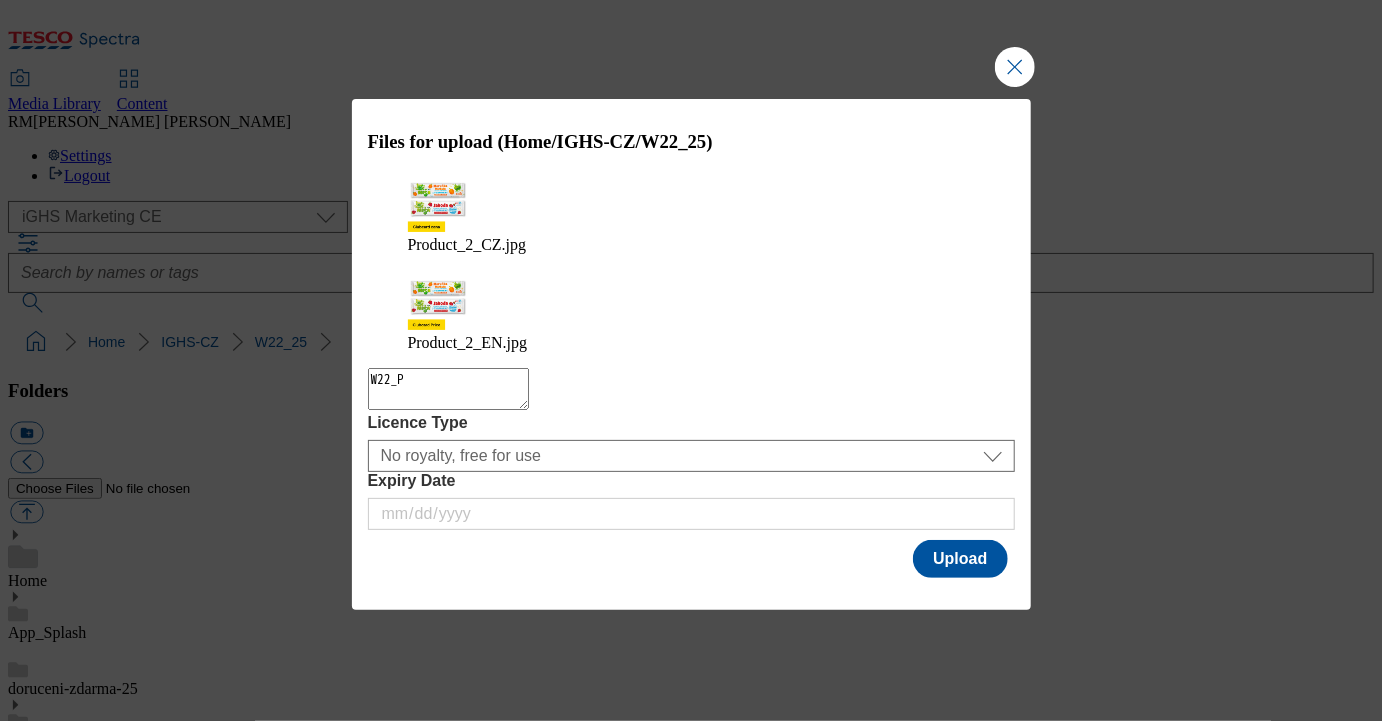 type on "W22_P2" 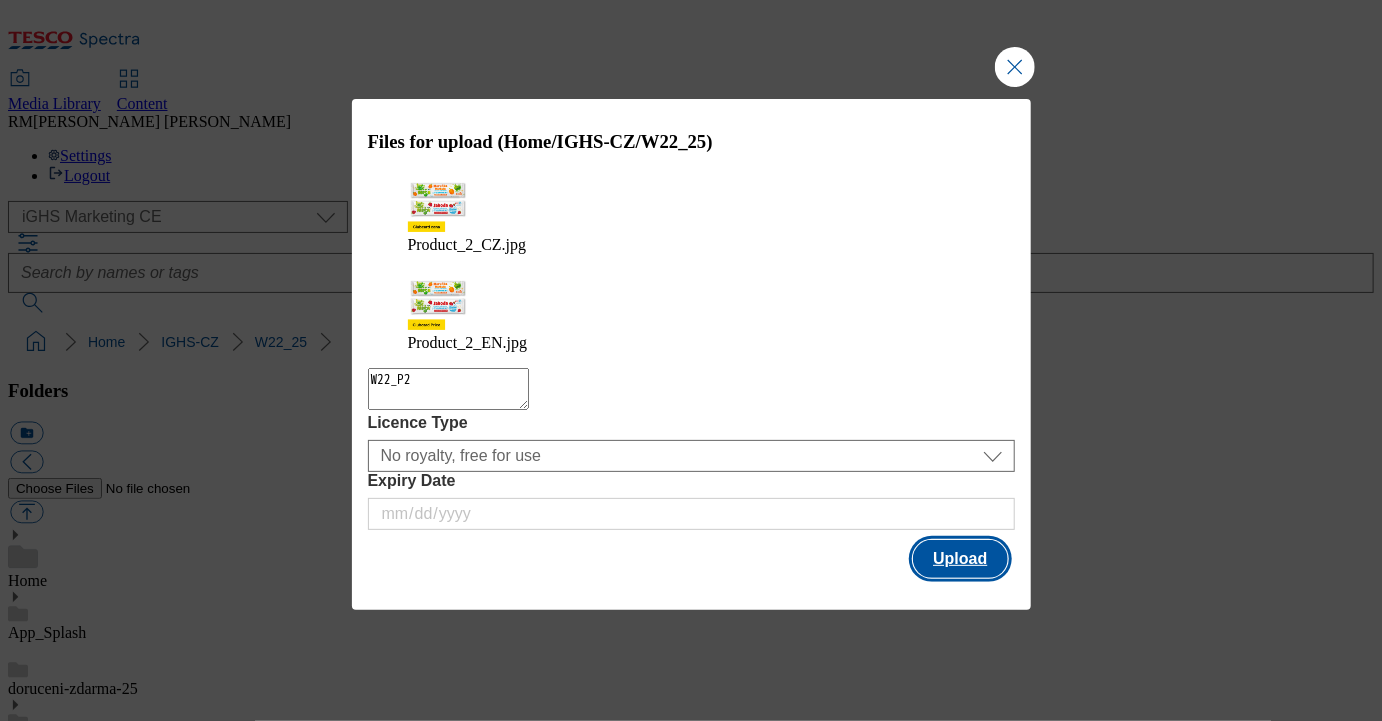 type 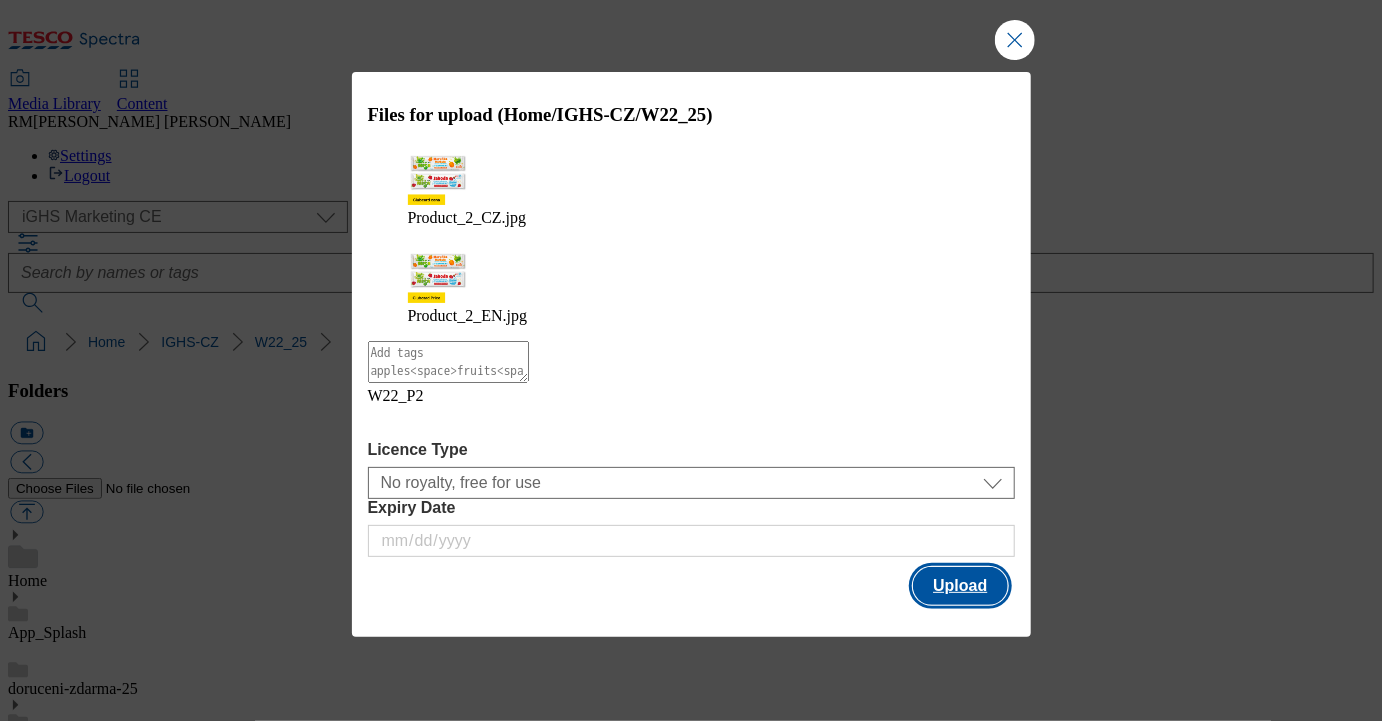 click on "Upload" at bounding box center (960, 586) 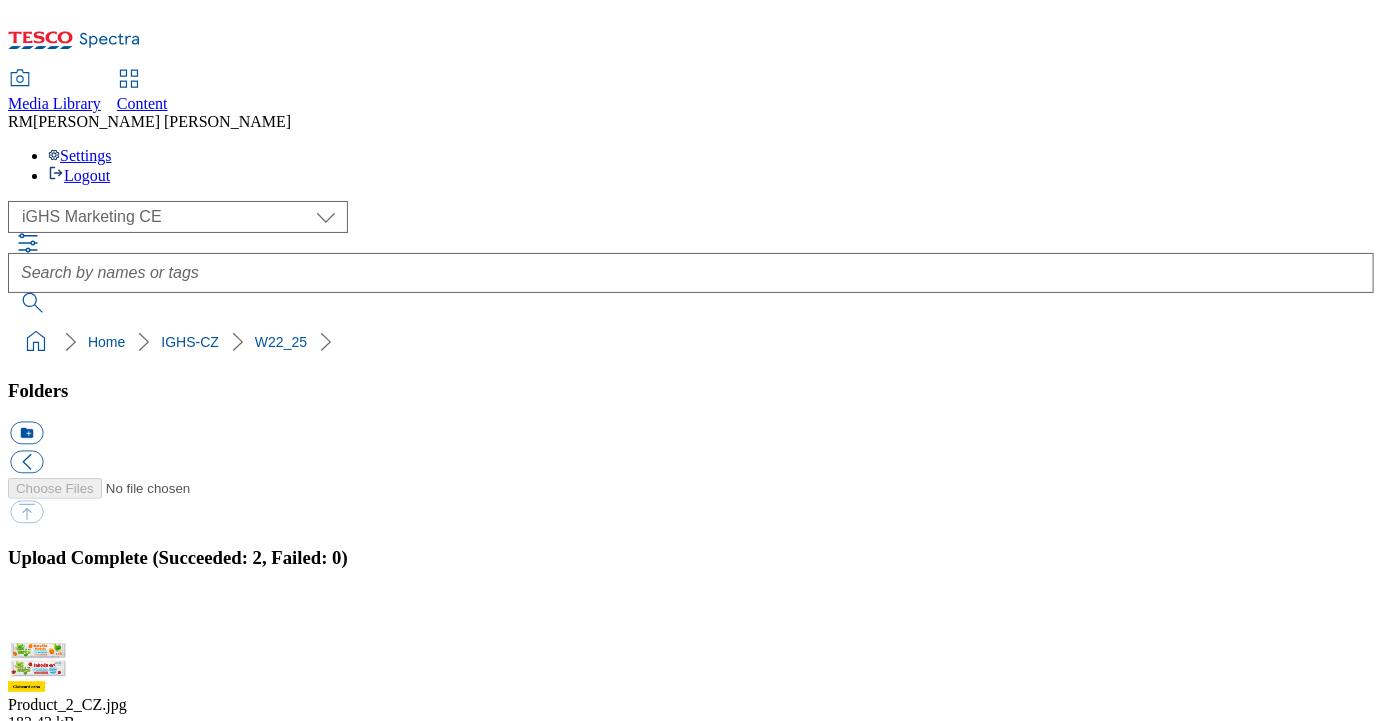 click on "Product_2_CZ.jpg 182.42 kB Product_2_EN.jpg 182.53 kB" at bounding box center (691, 786) 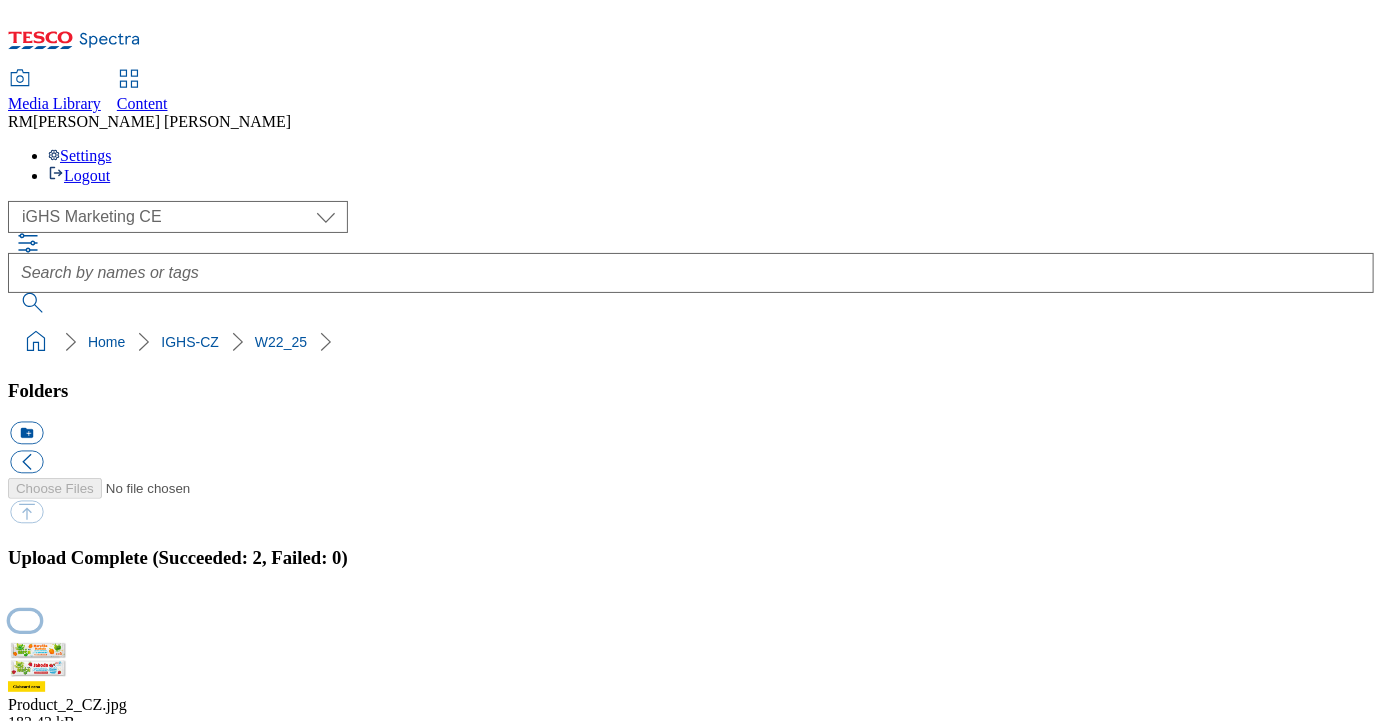 click at bounding box center (25, 620) 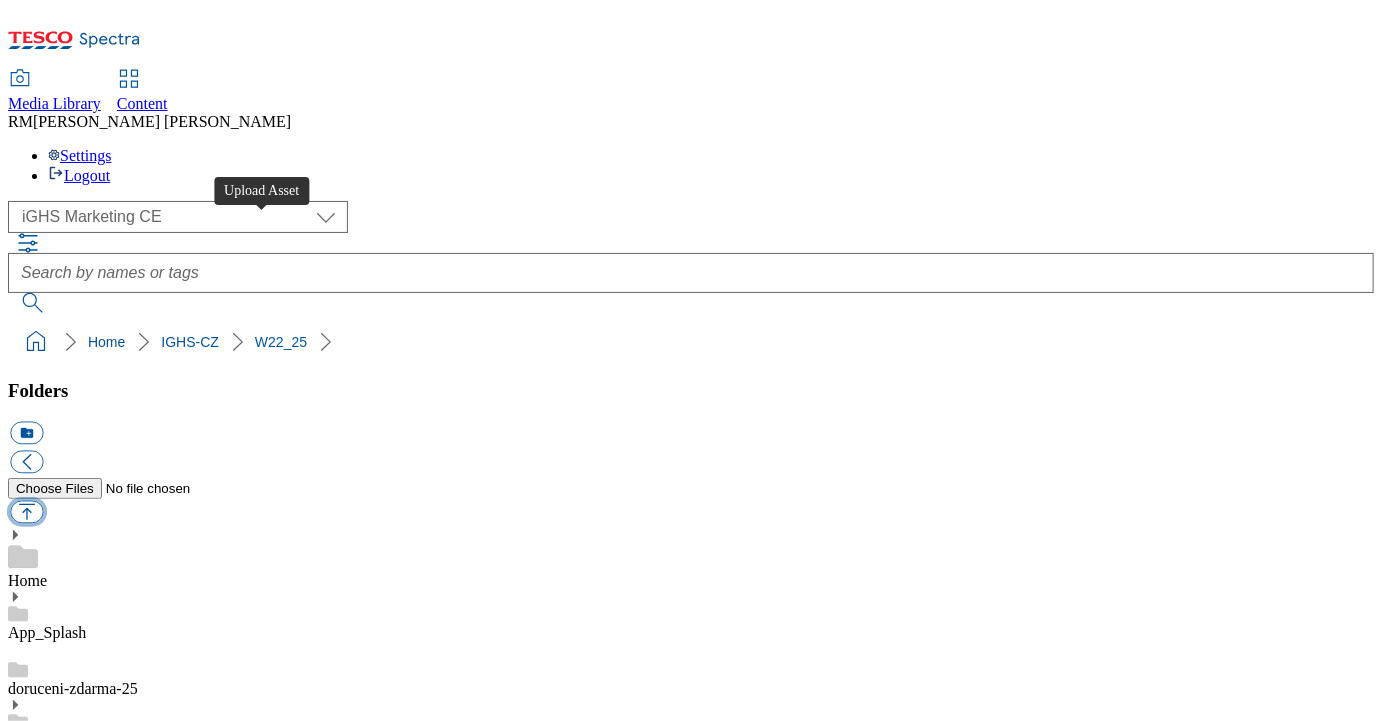 click at bounding box center [26, 512] 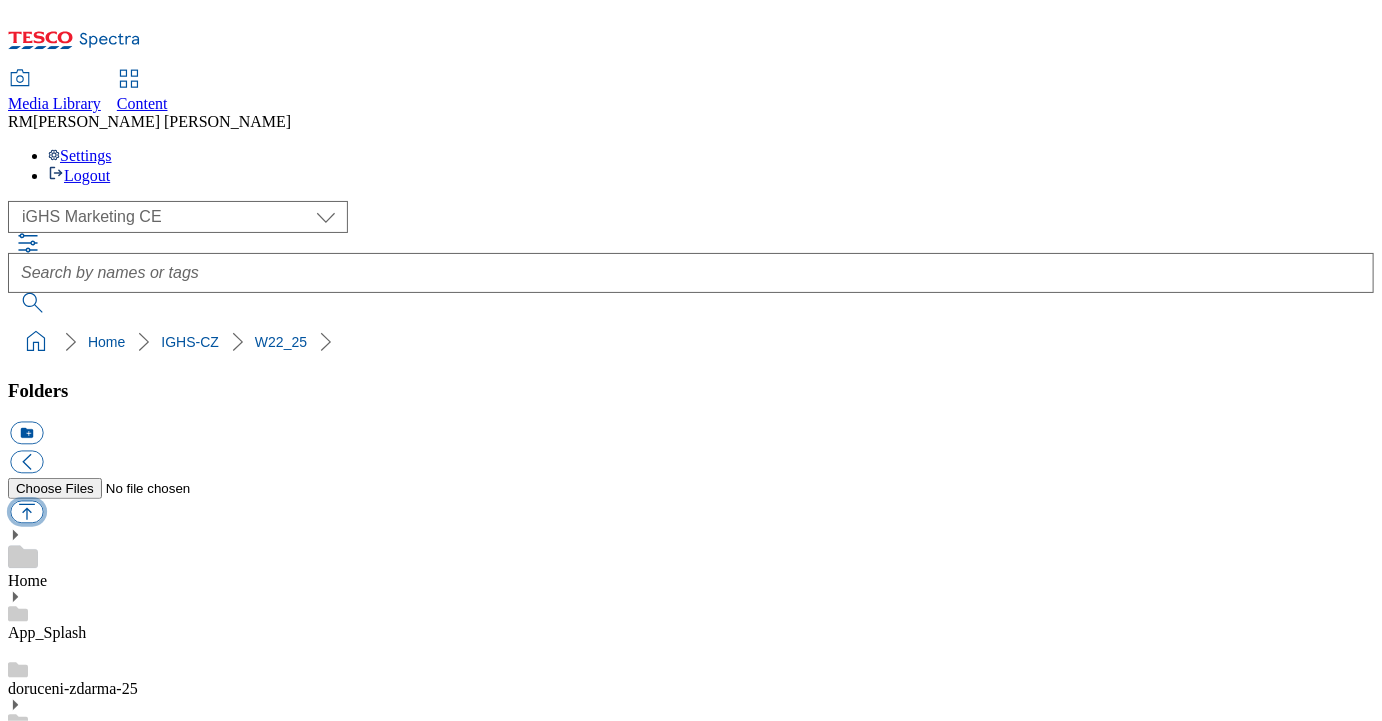 type on "C:\fakepath\Product_3_CZ.jpg" 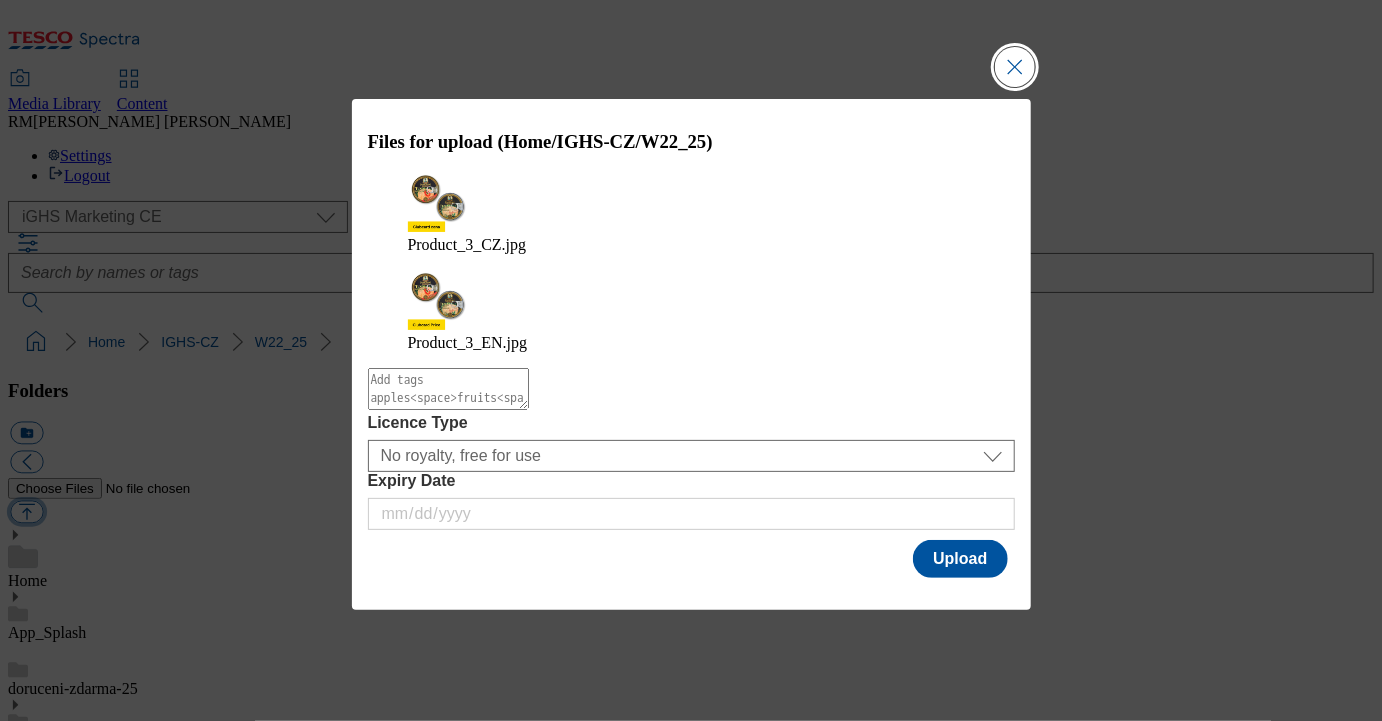 type 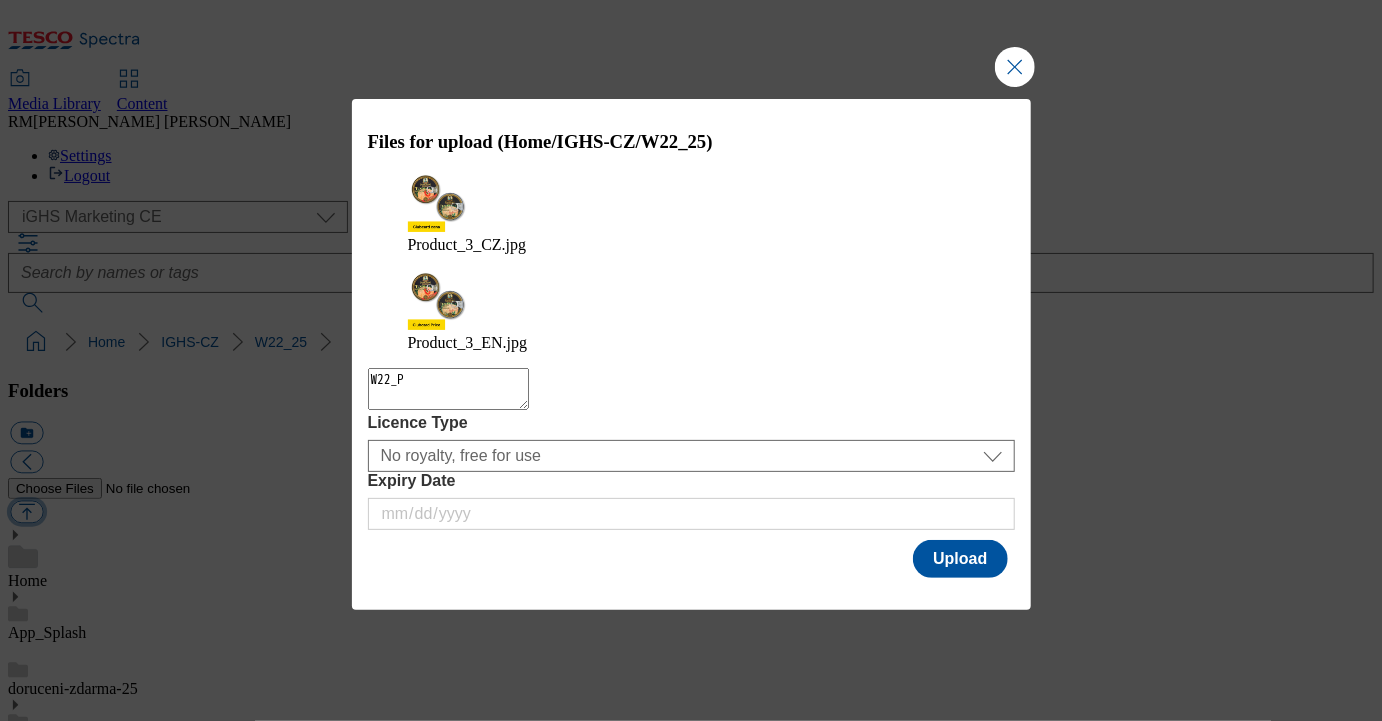 type on "W22_P3" 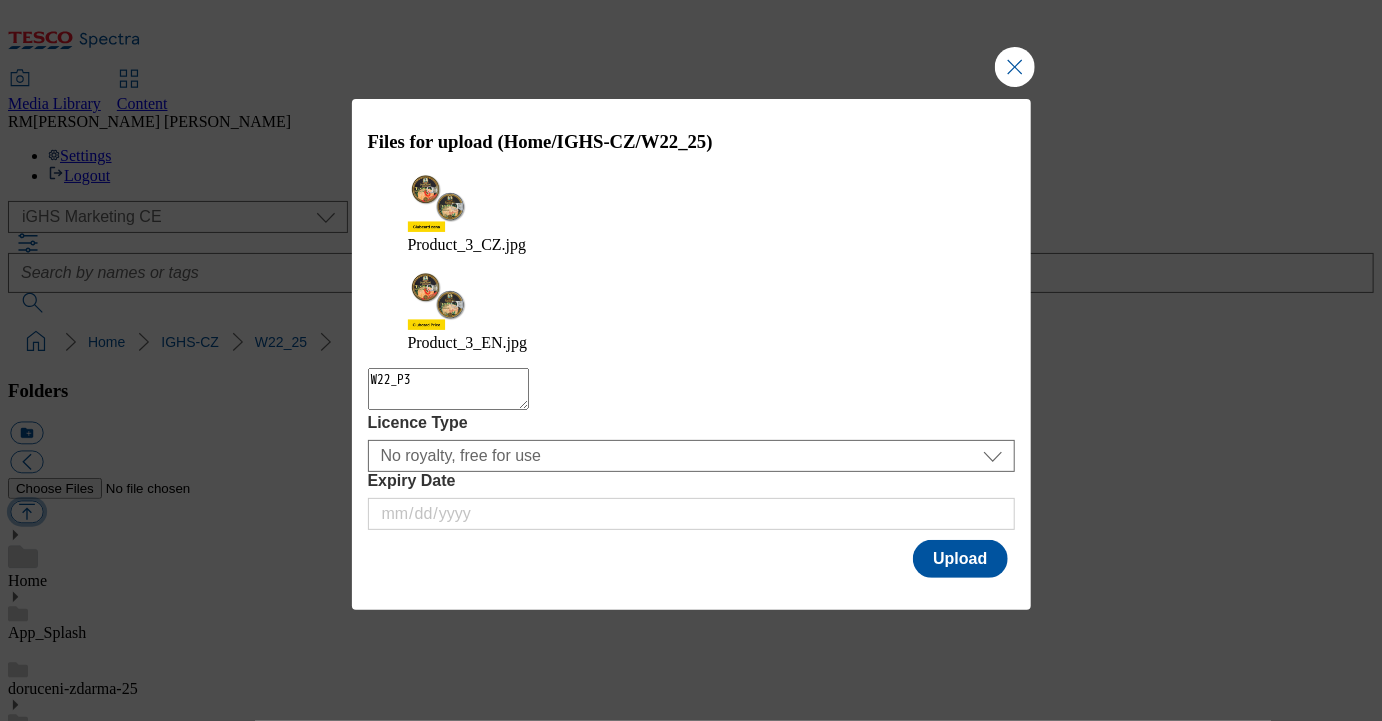 type 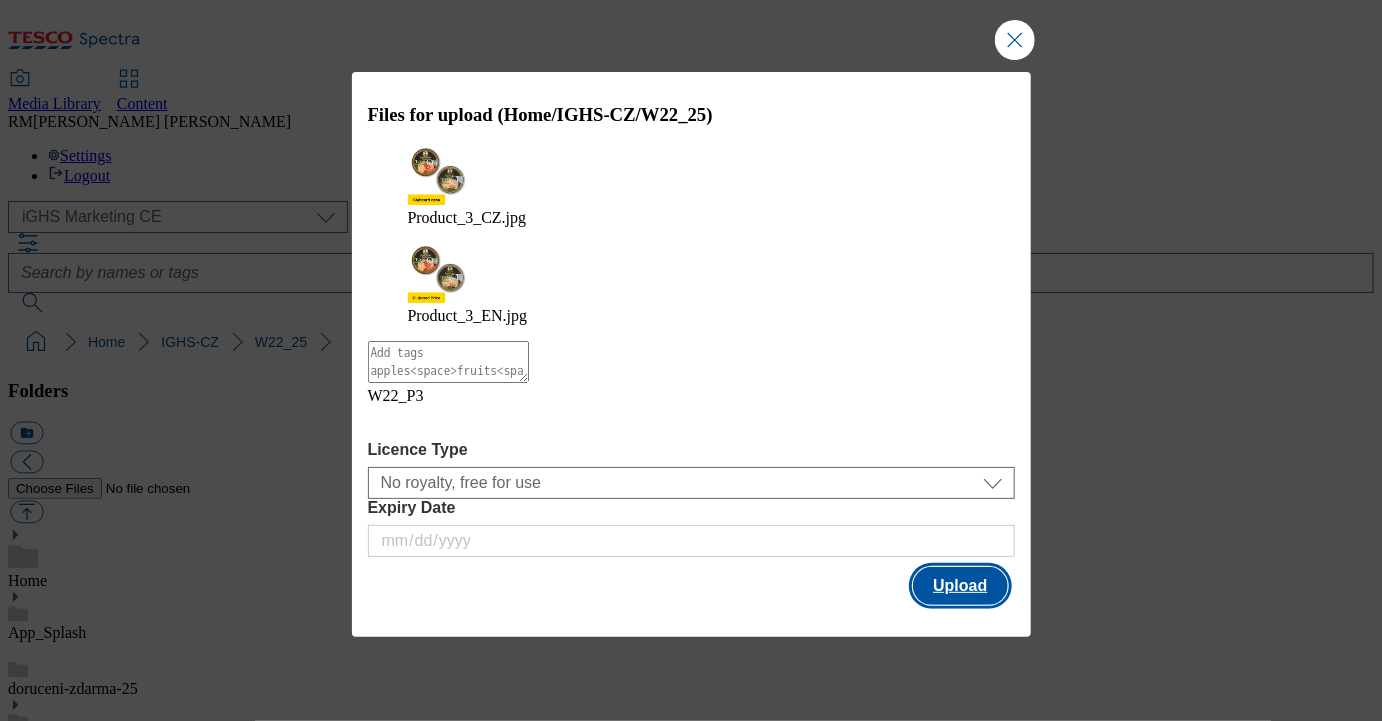 click on "Upload" at bounding box center [960, 586] 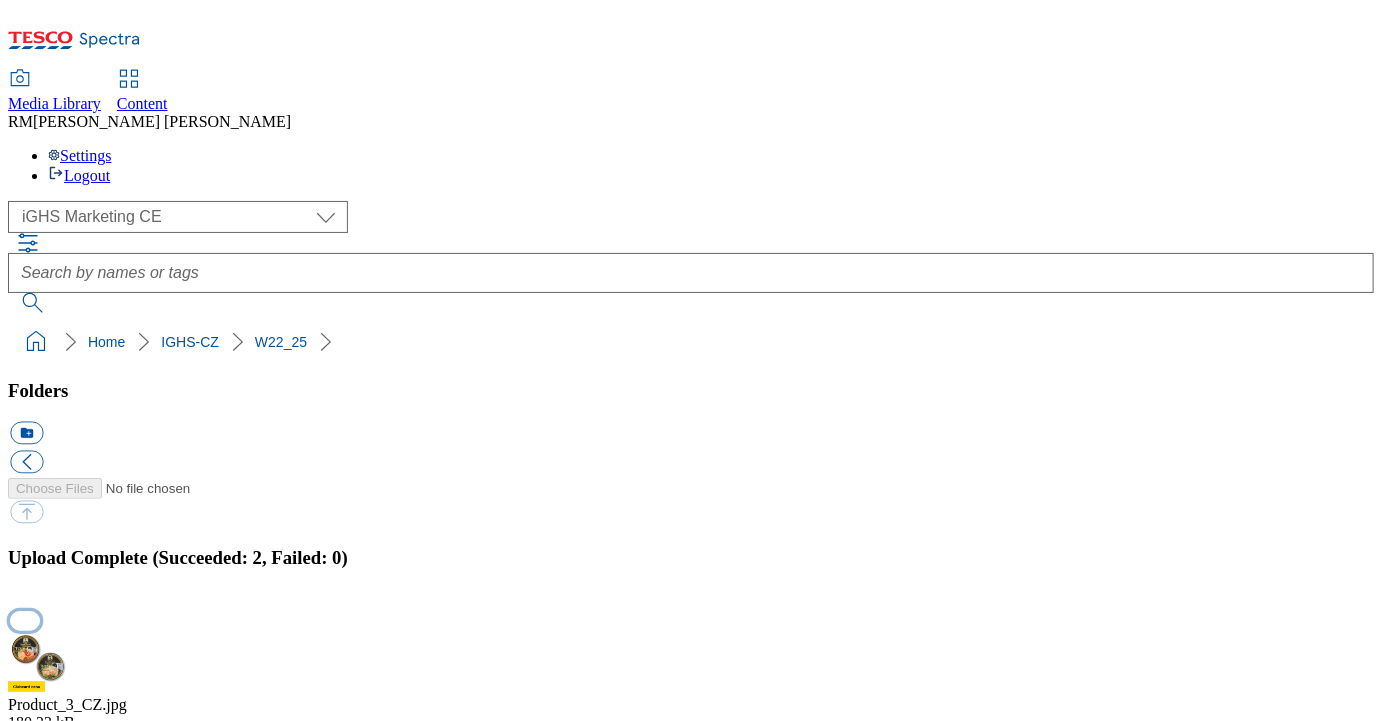 click at bounding box center (25, 620) 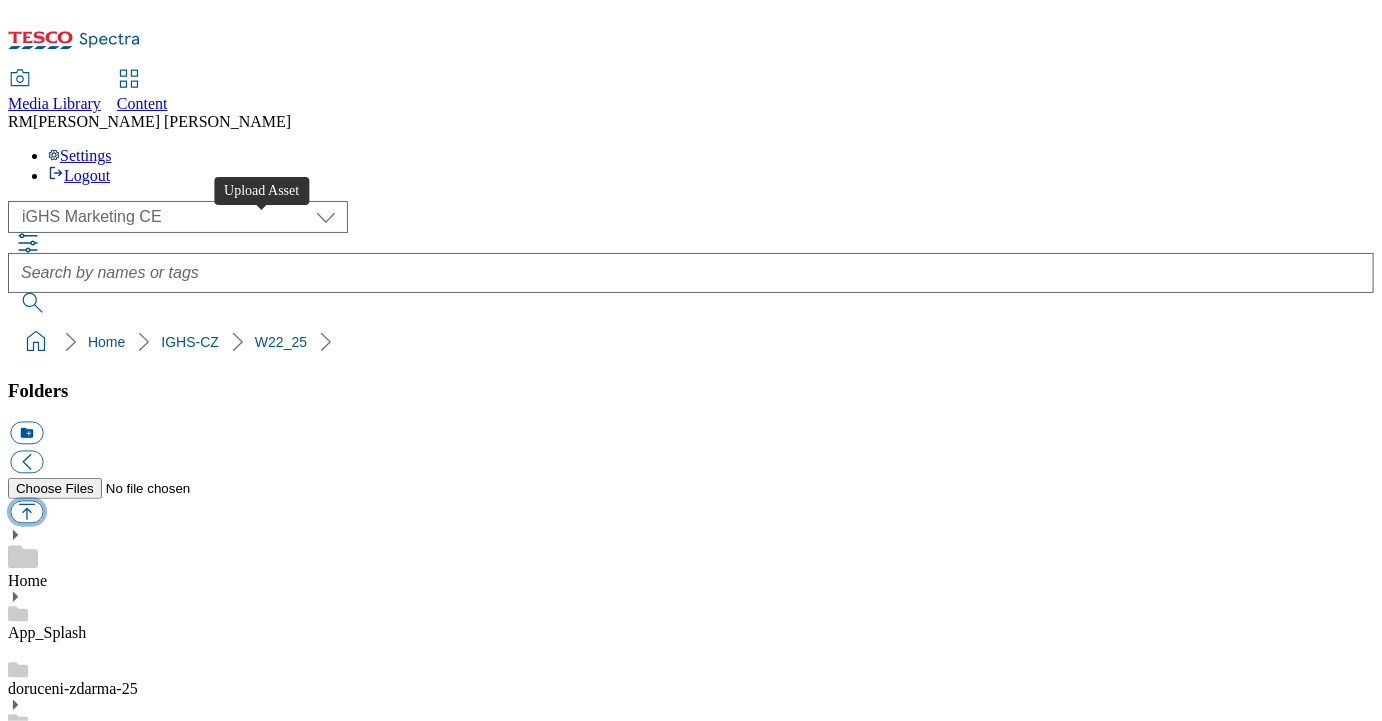 click at bounding box center [26, 512] 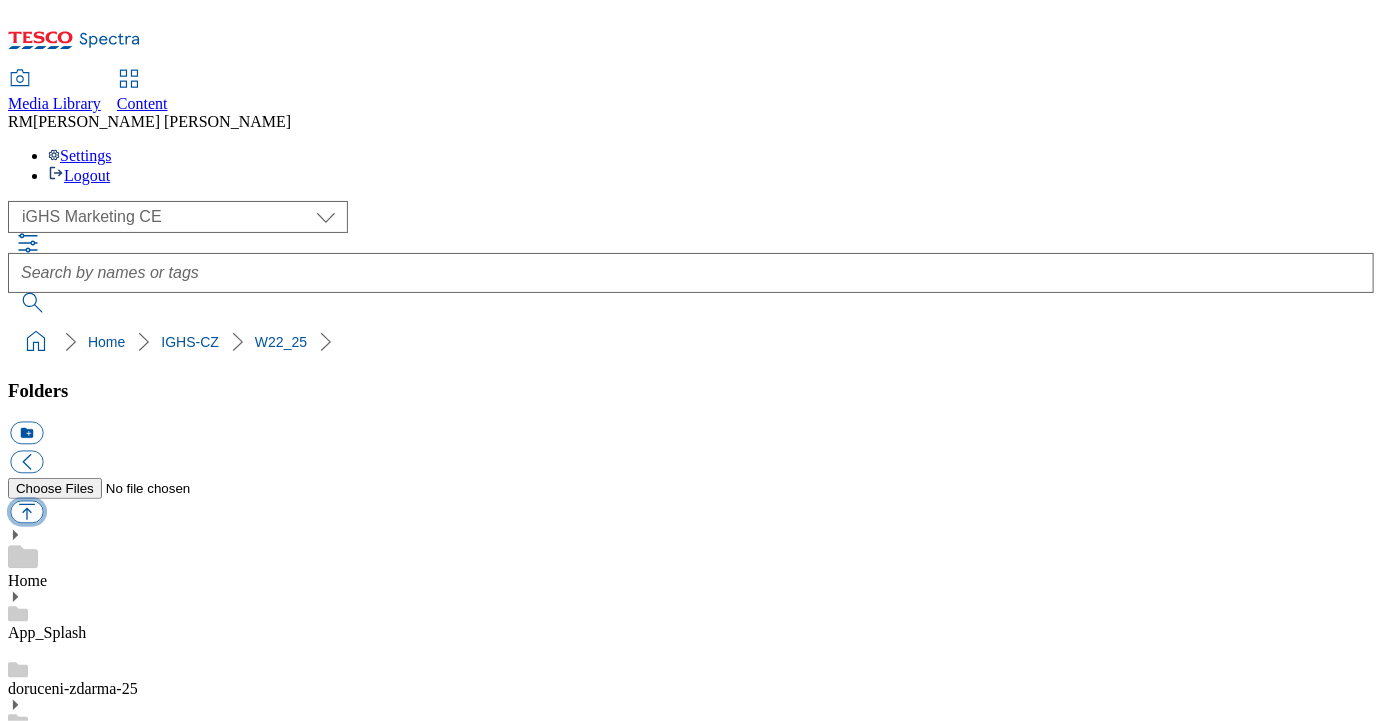 type on "C:\fakepath\Product_4_CZ.jpg" 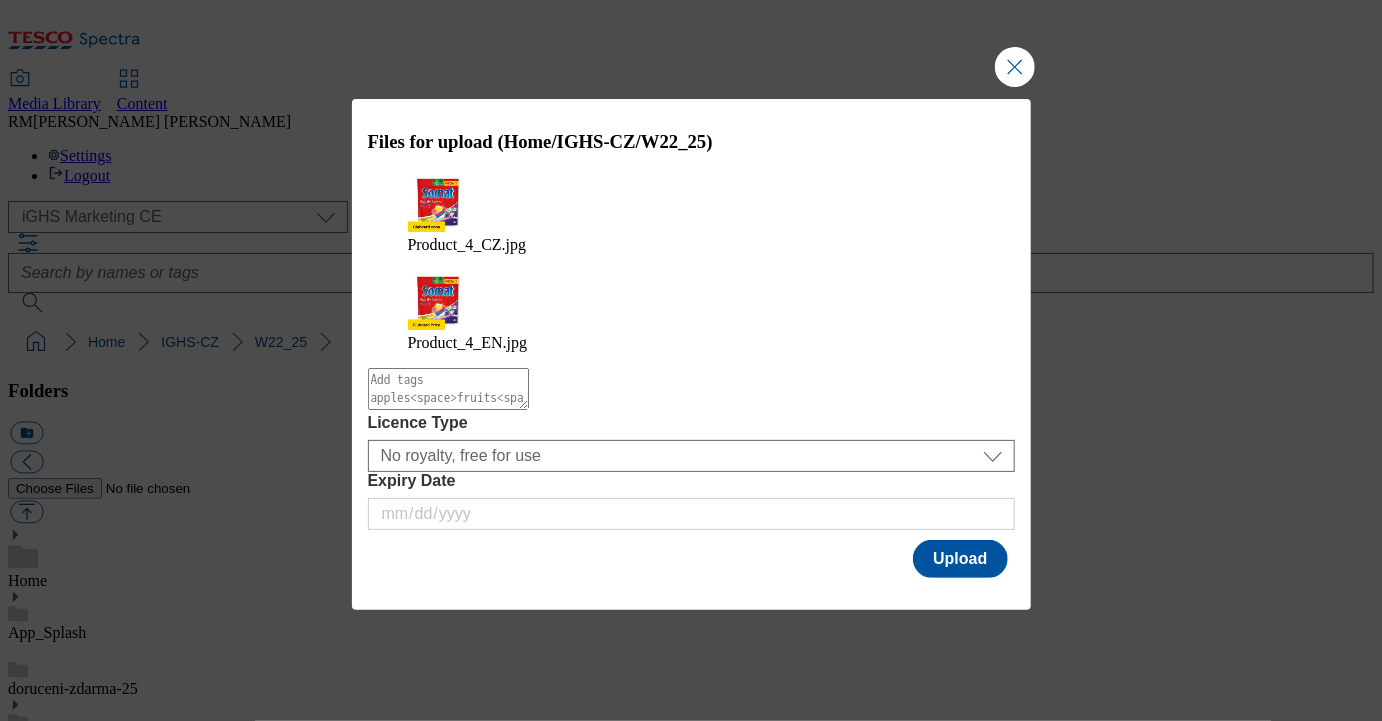 click at bounding box center (448, 389) 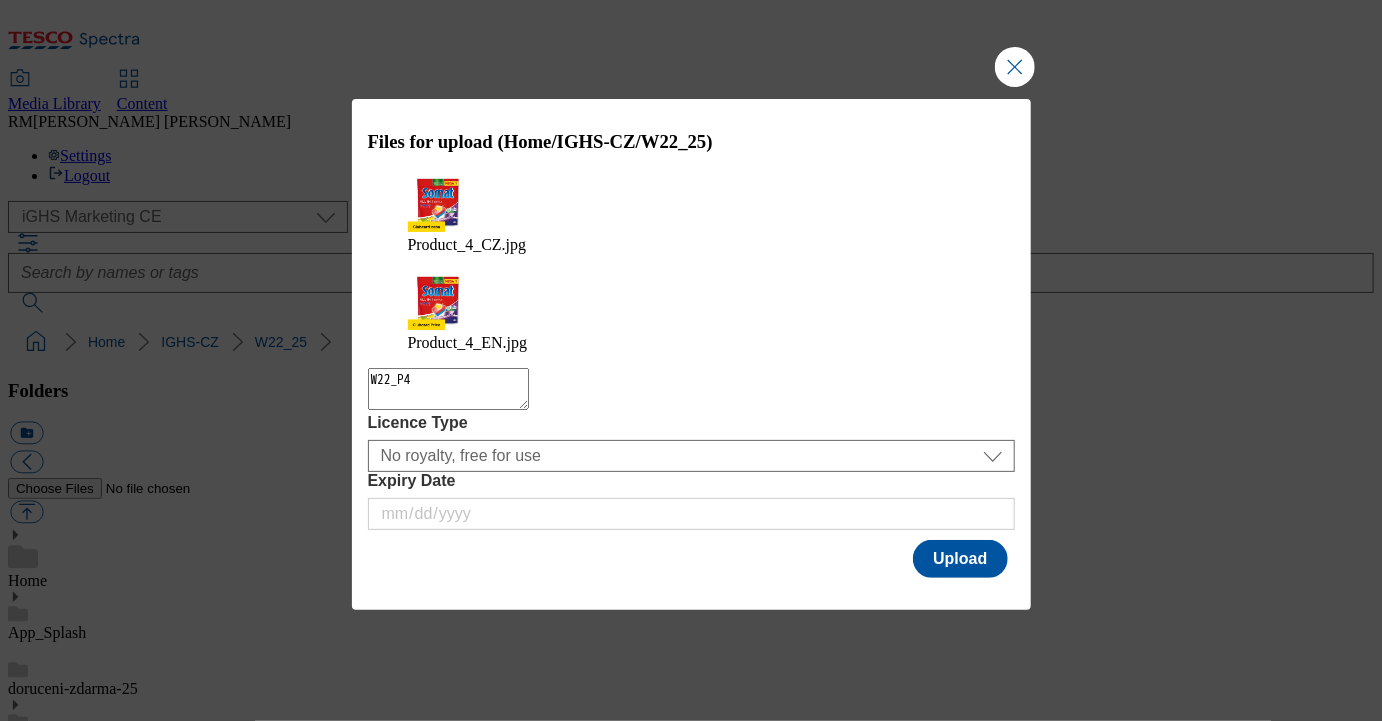 type on "W22_P4" 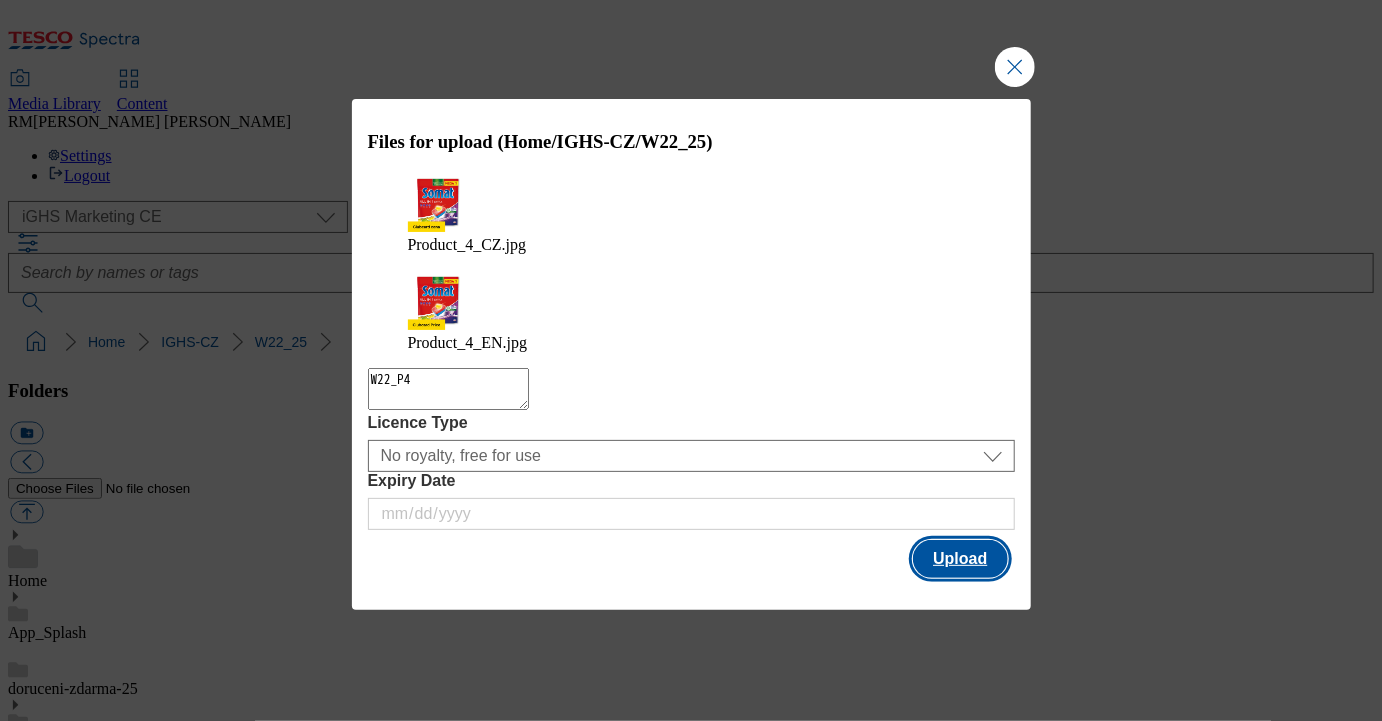 type 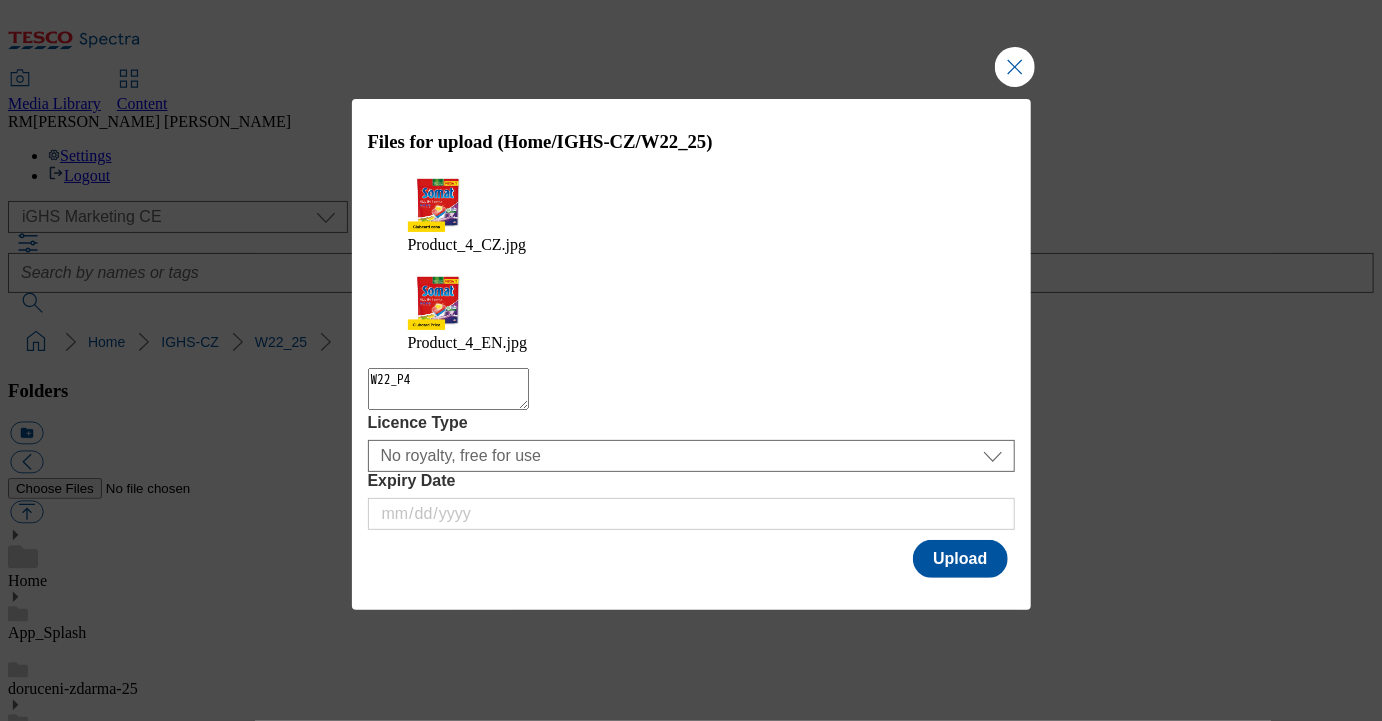 click on "W22_P4" at bounding box center (448, 389) 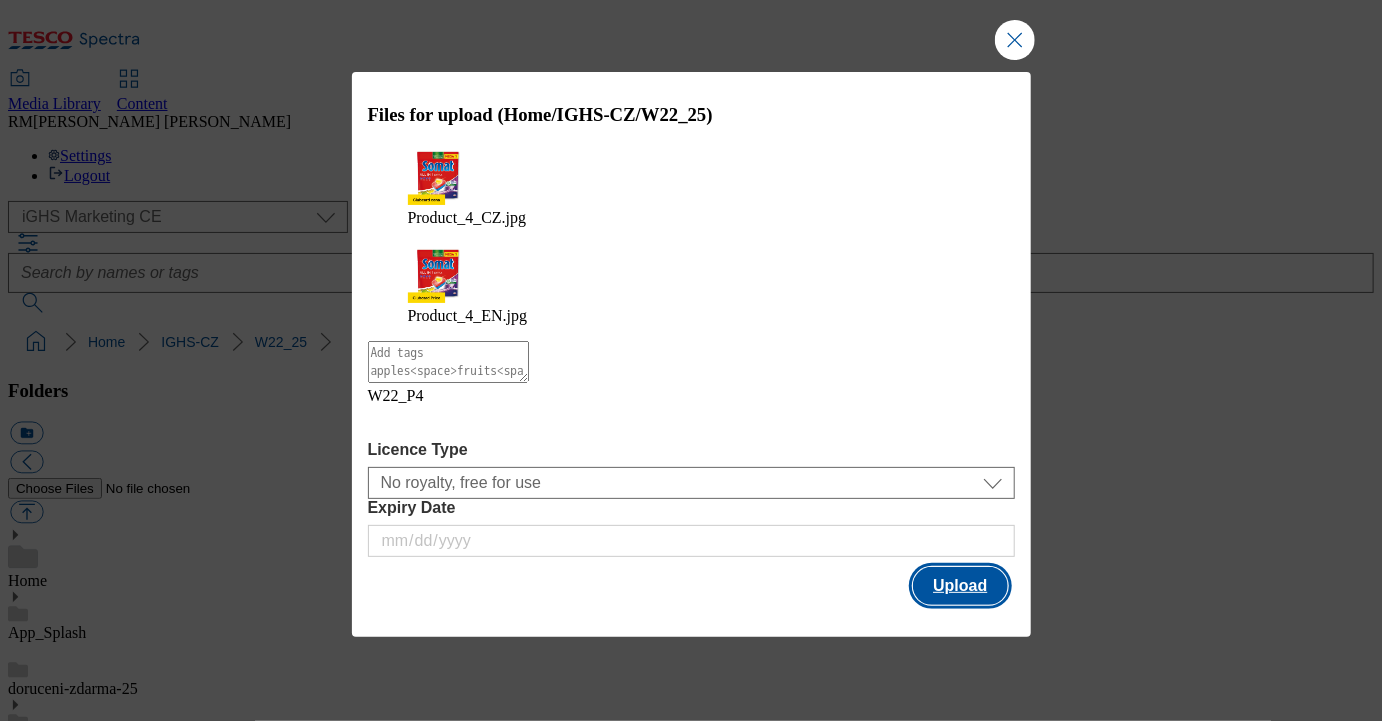 click on "Upload" at bounding box center [960, 586] 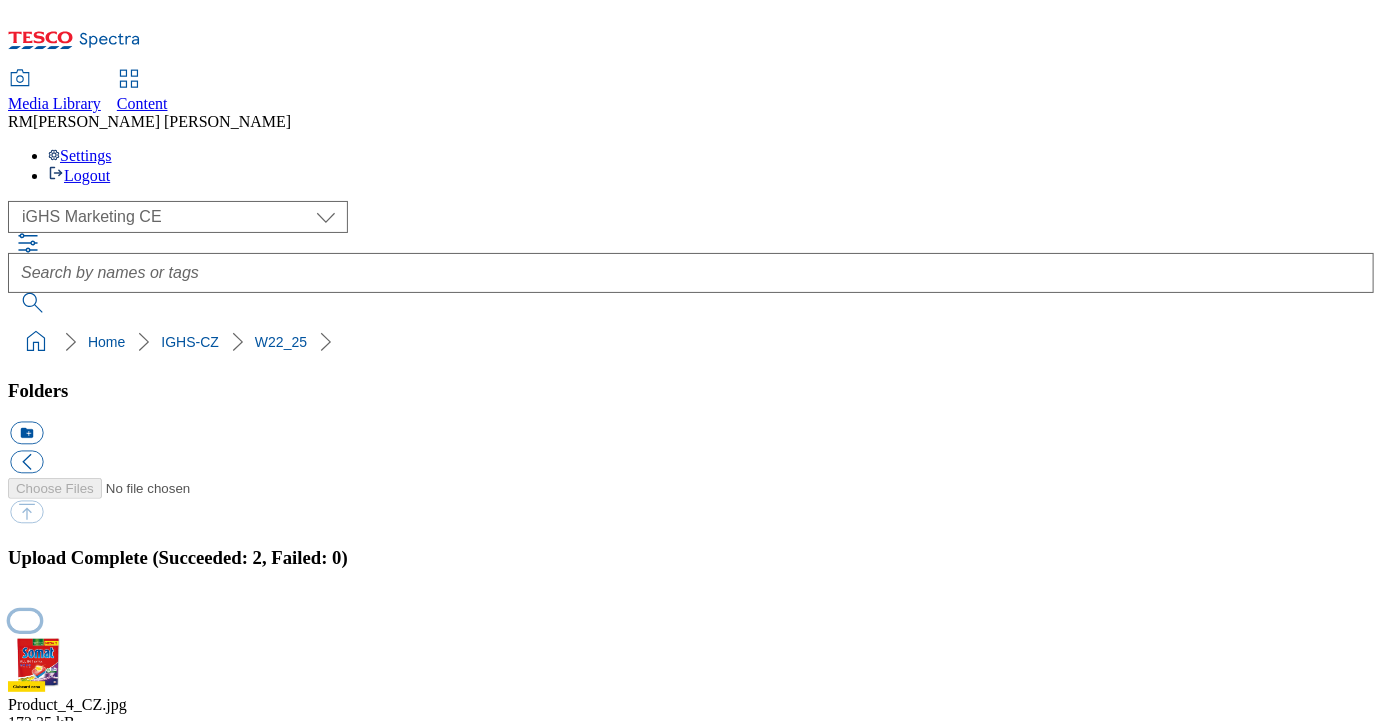 click at bounding box center [25, 620] 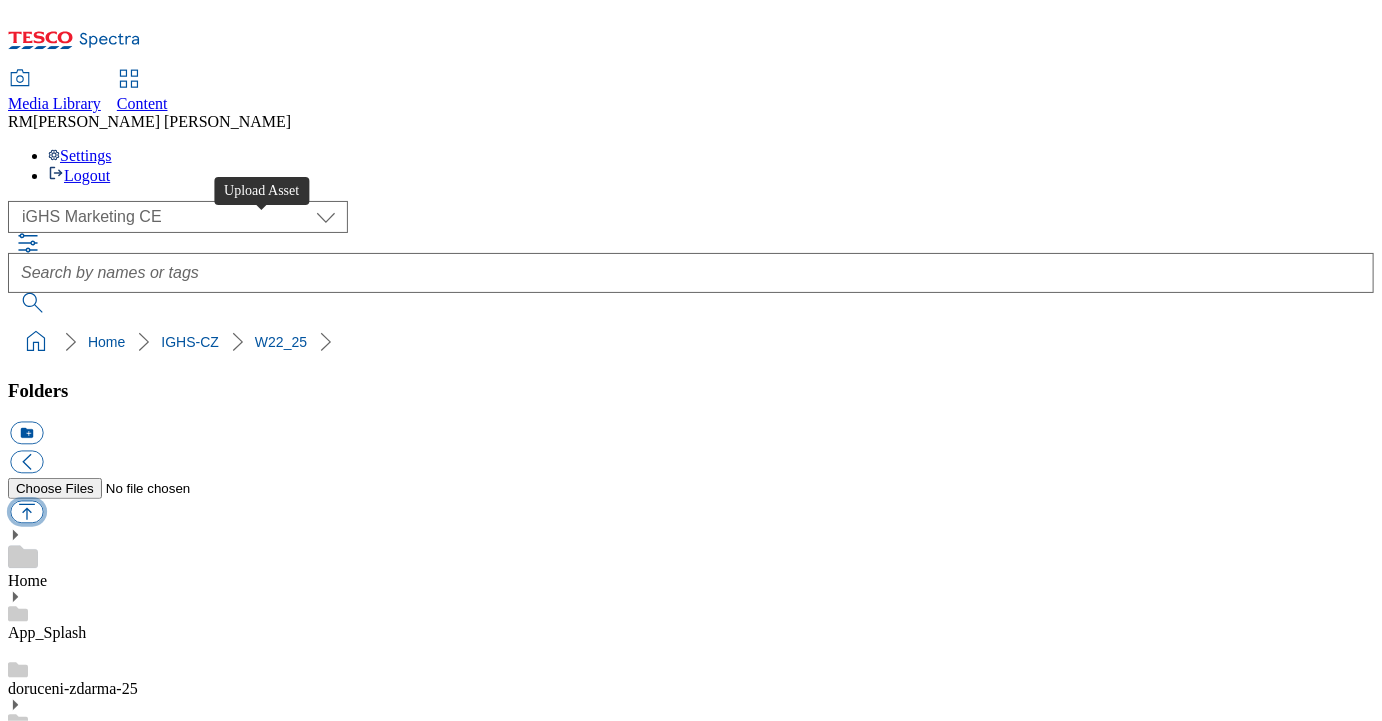 click at bounding box center [26, 512] 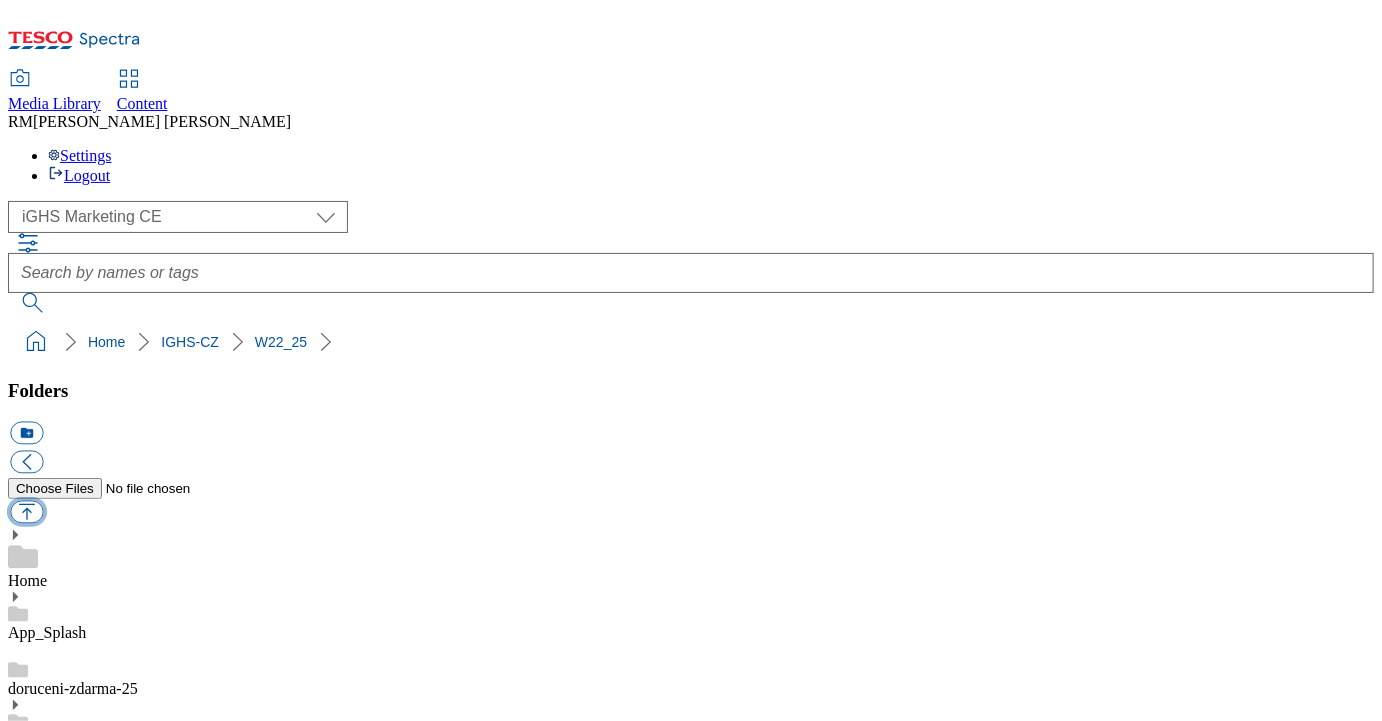 type on "C:\fakepath\Trade_1_CZ.jpg" 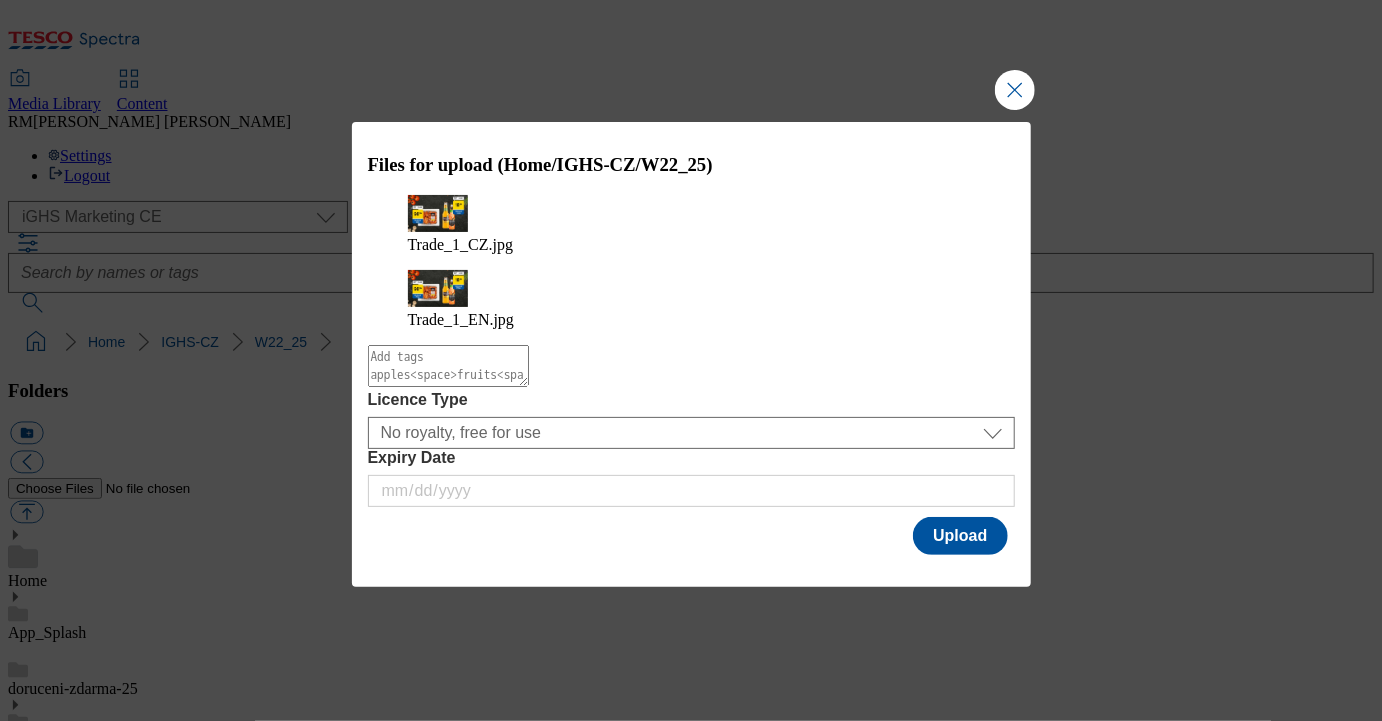 click at bounding box center [448, 366] 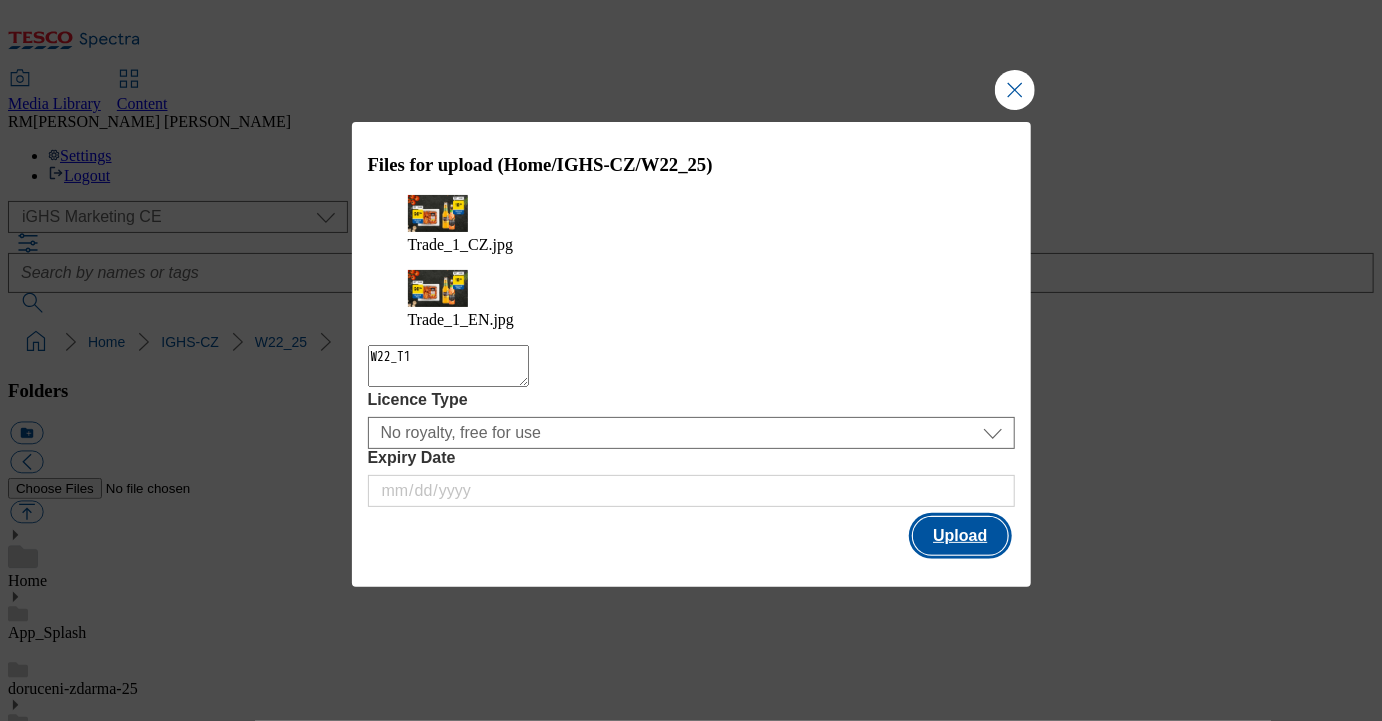 type on "W22_T1" 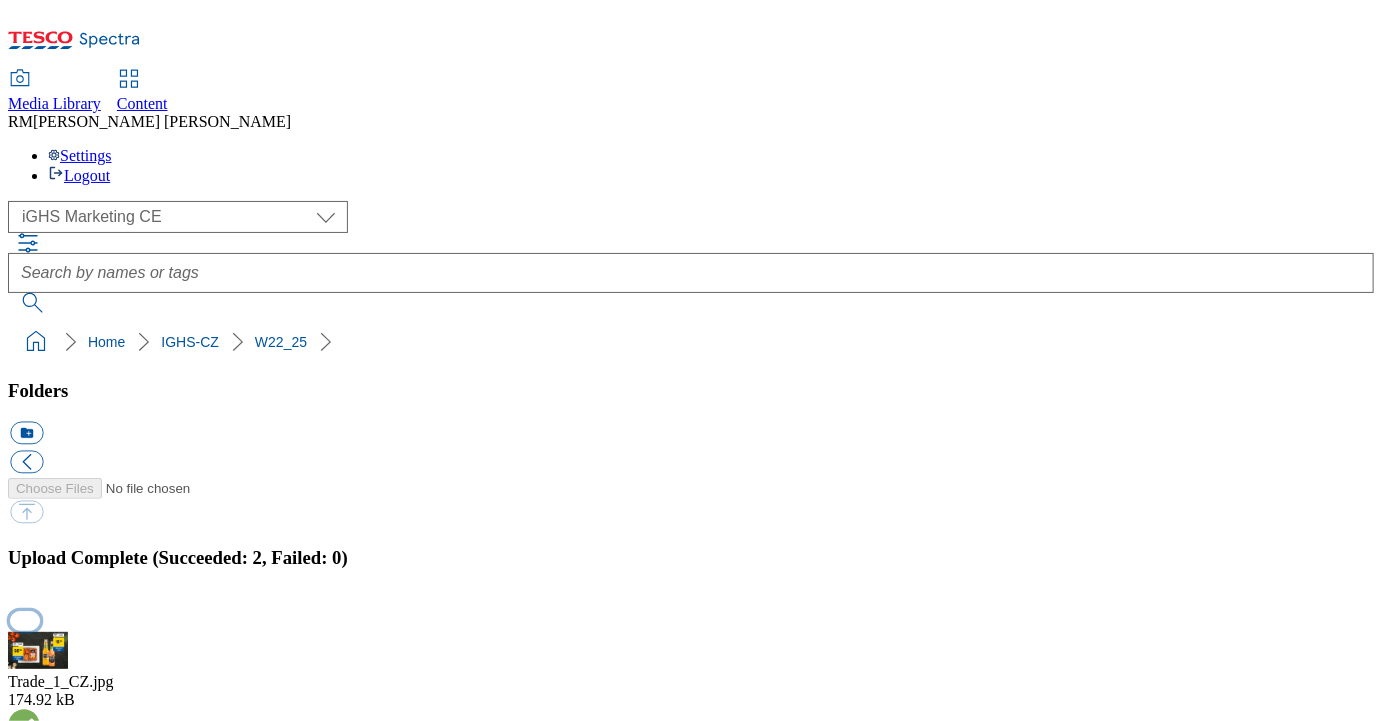 click at bounding box center (25, 620) 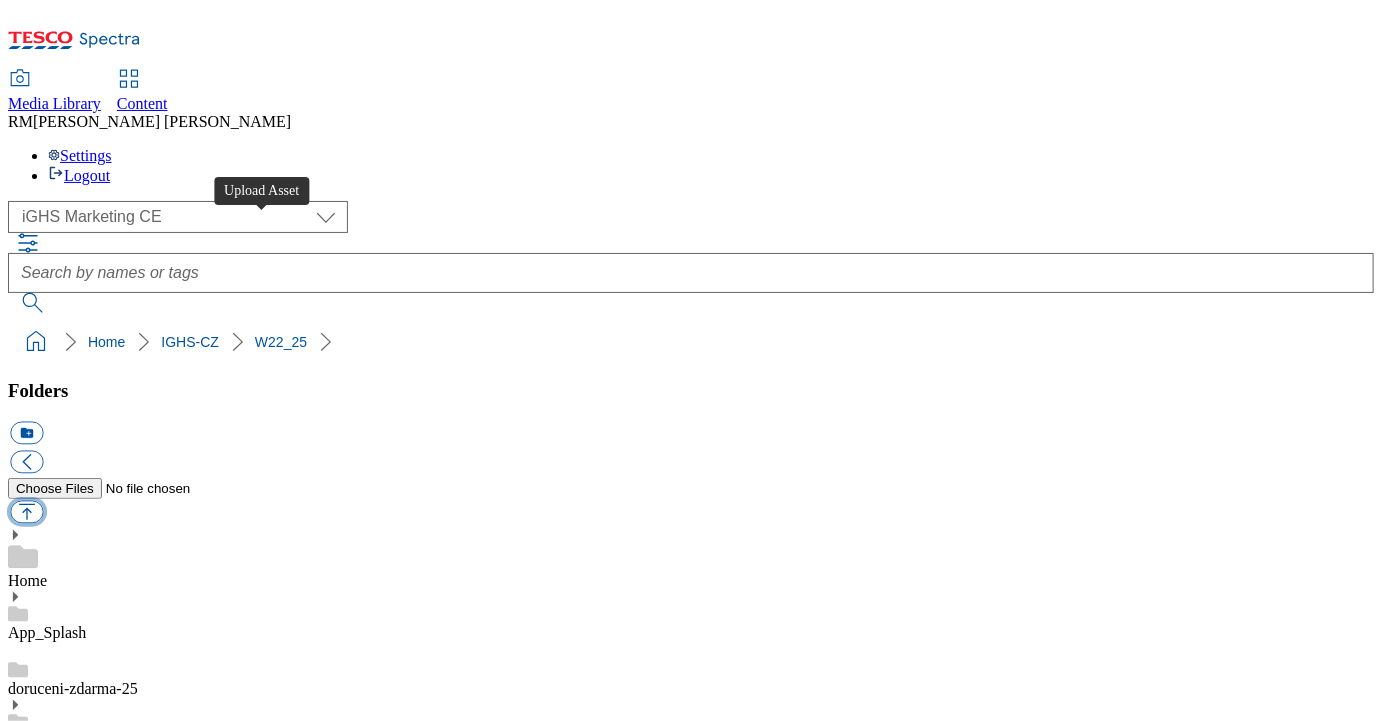click at bounding box center (26, 512) 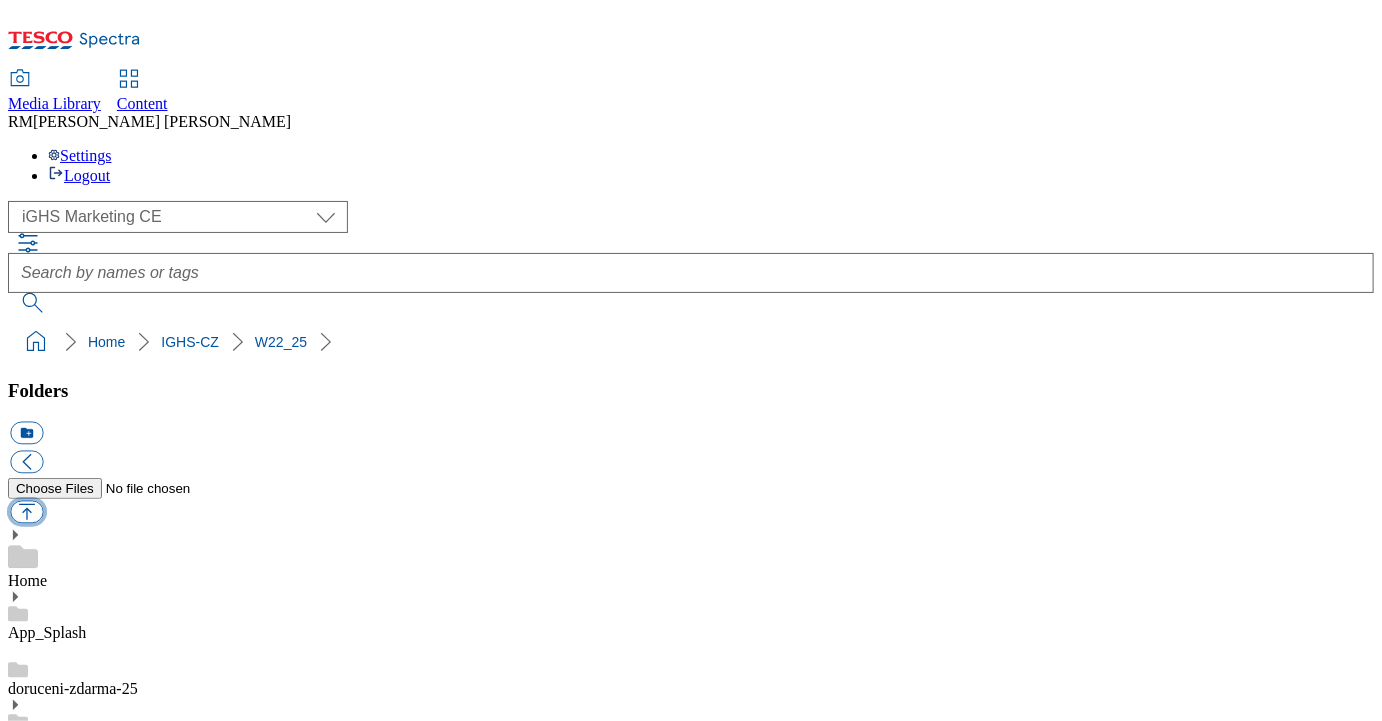 type on "C:\fakepath\Trade_2_CZ.jpg" 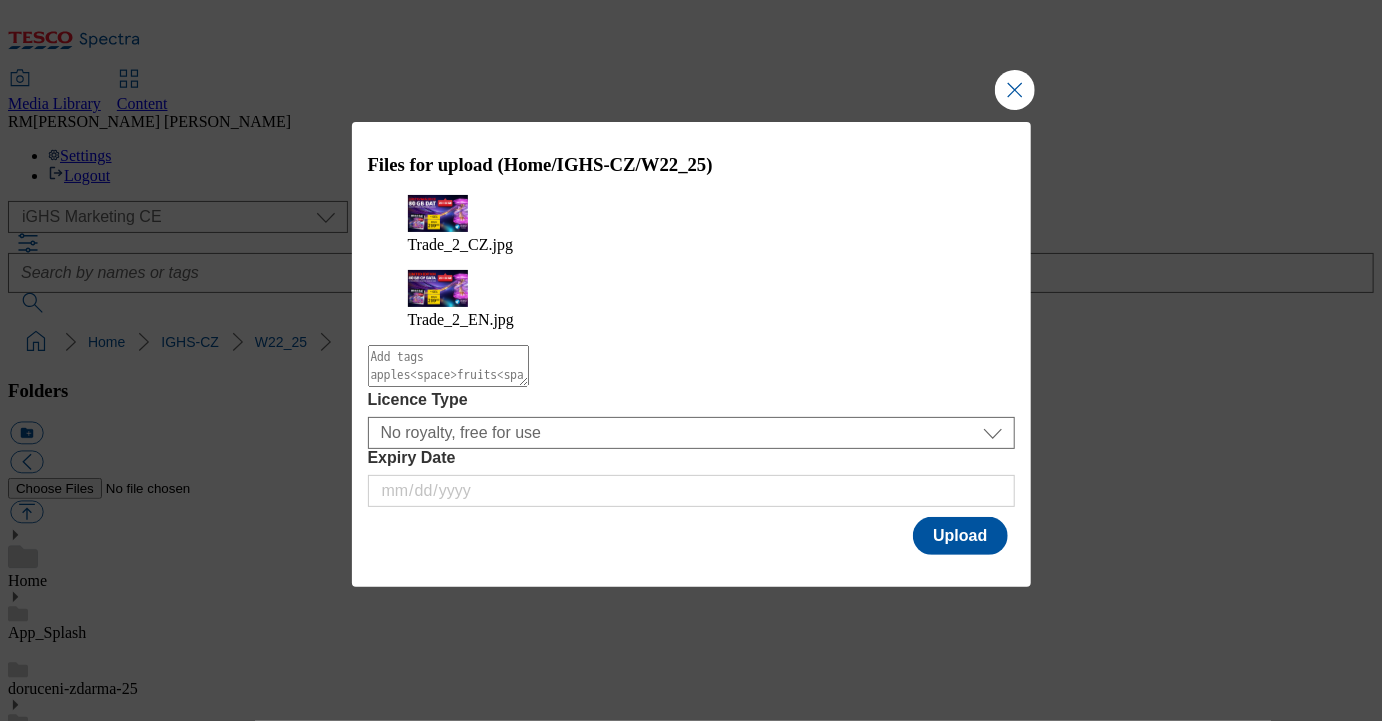 click at bounding box center [448, 366] 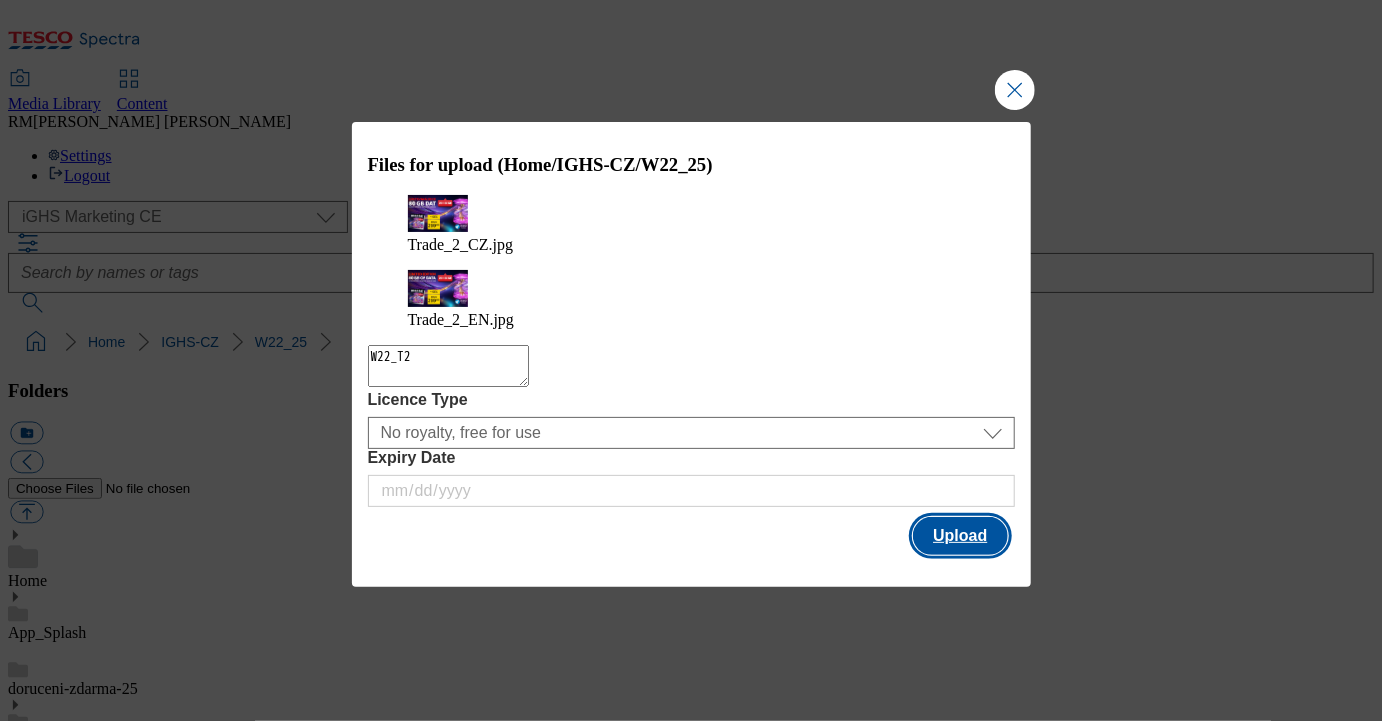 type on "W22_T2" 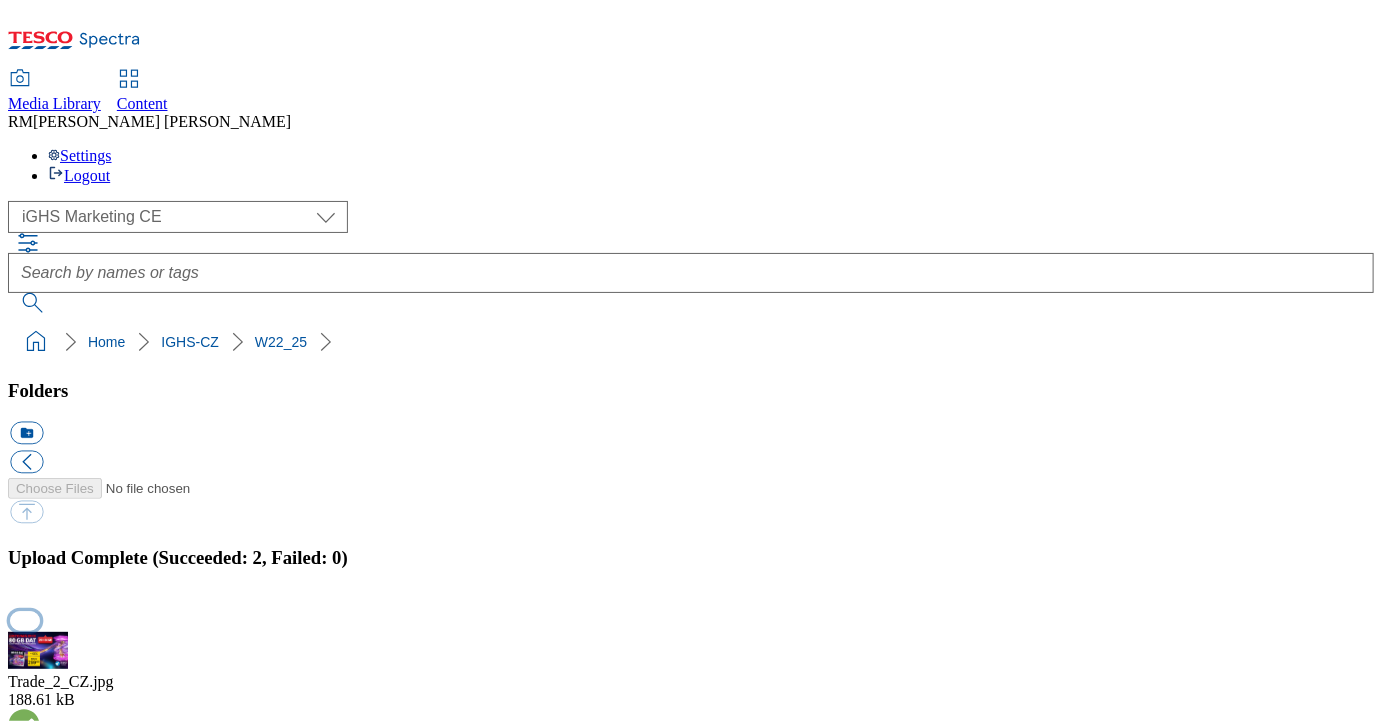 click at bounding box center (25, 620) 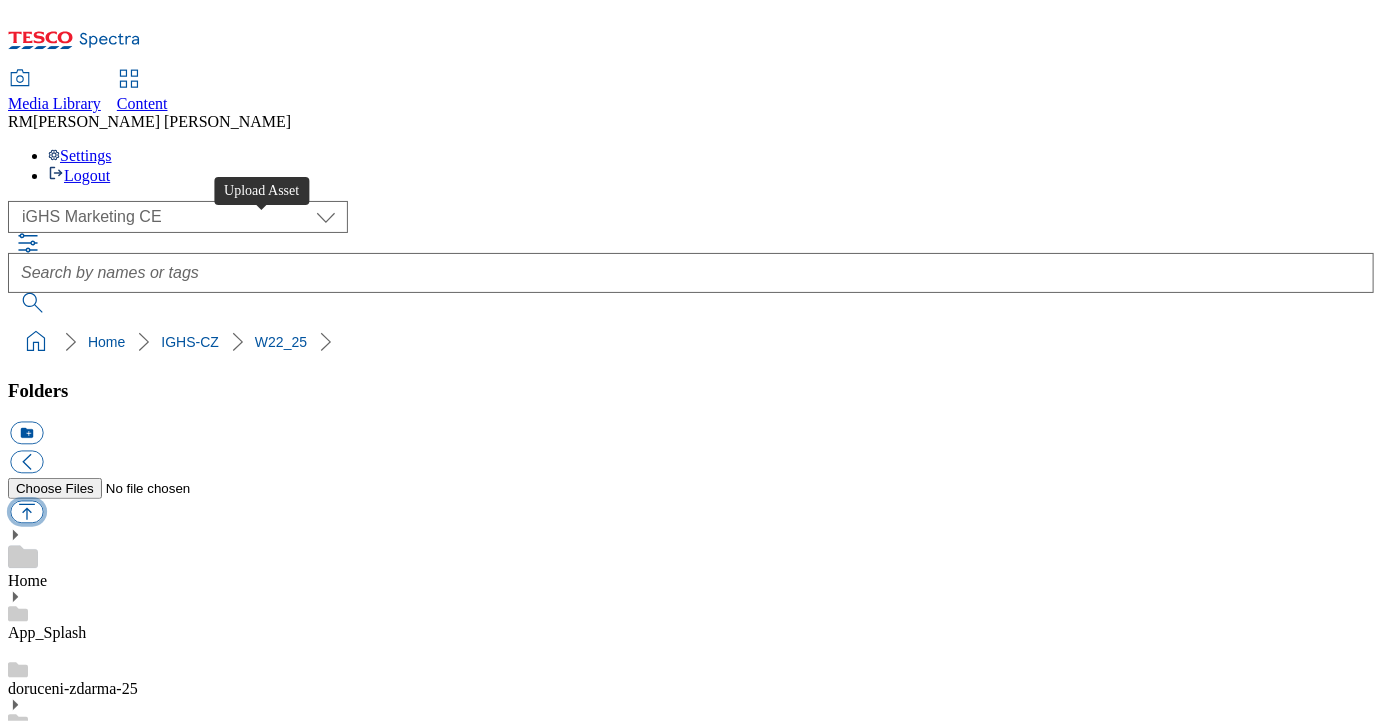 click at bounding box center [26, 512] 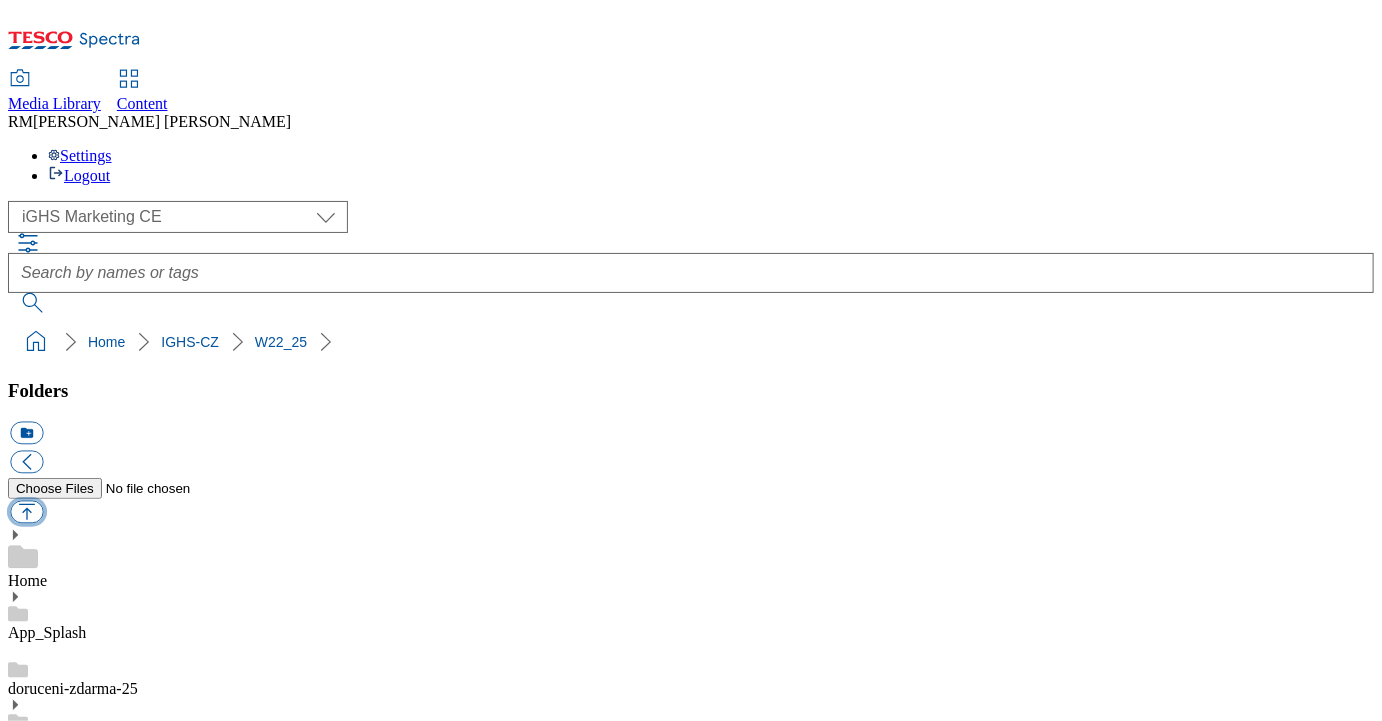 type on "C:\fakepath\Trade_3_CZ.jpg" 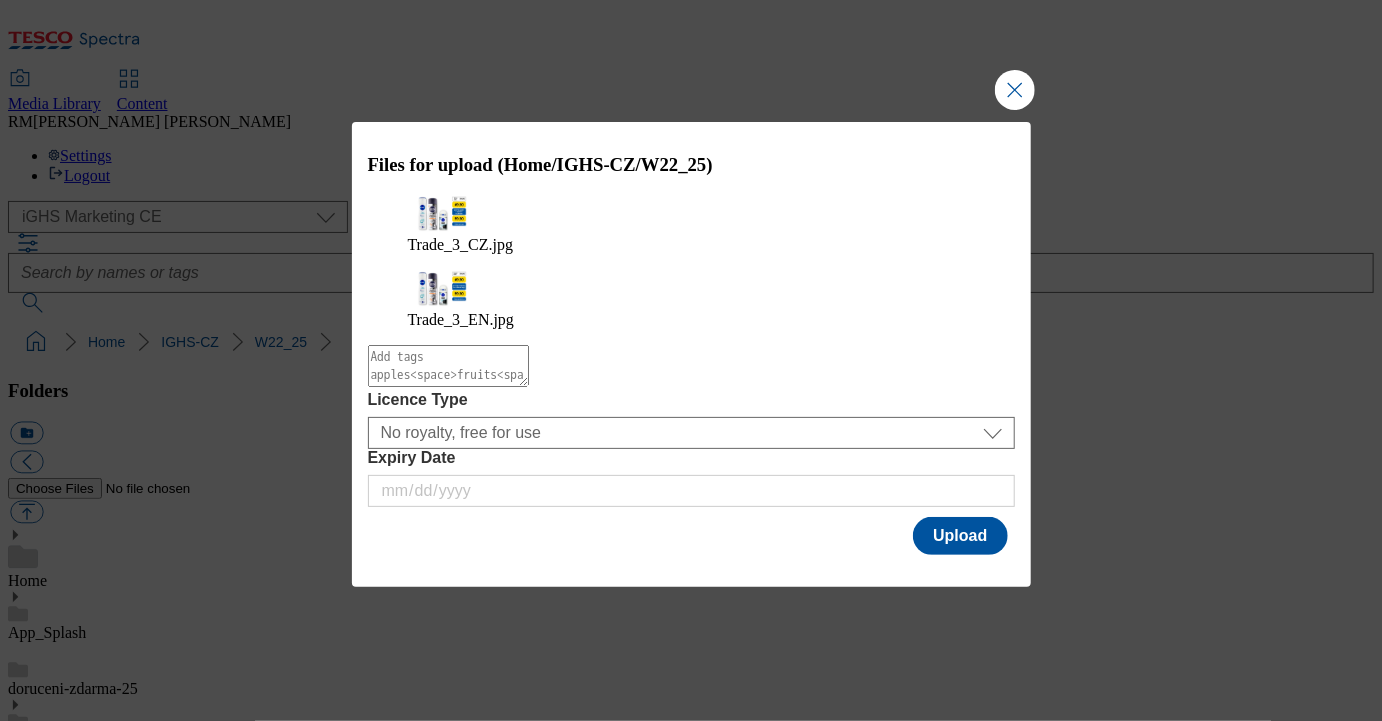 click at bounding box center (448, 366) 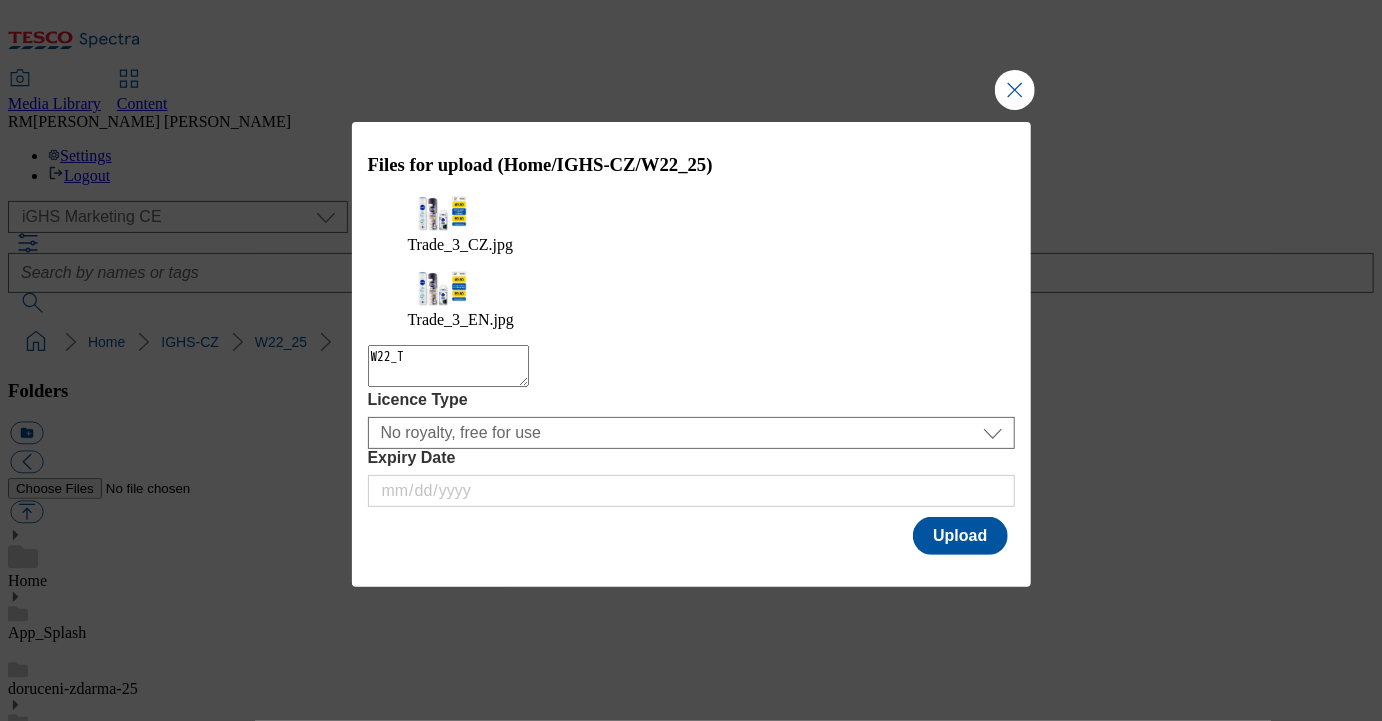 type on "W22_[MEDICAL_DATA]" 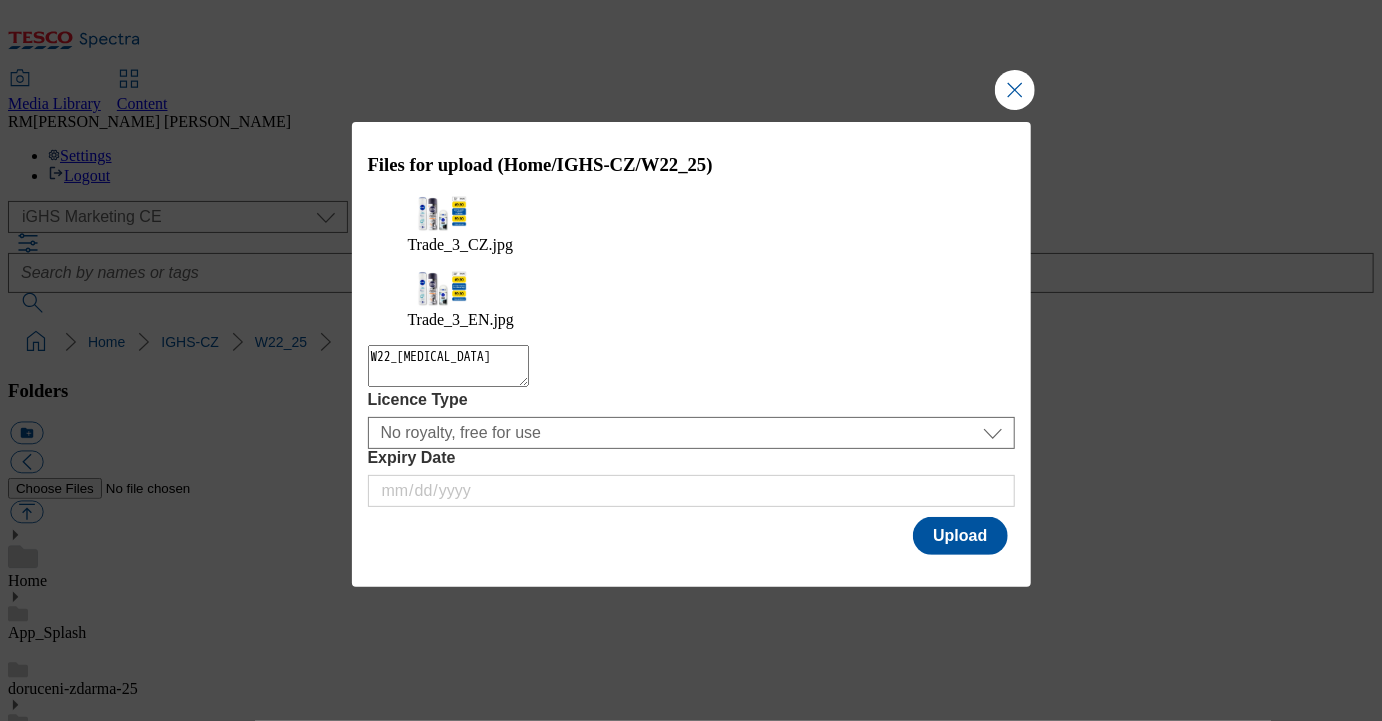 type 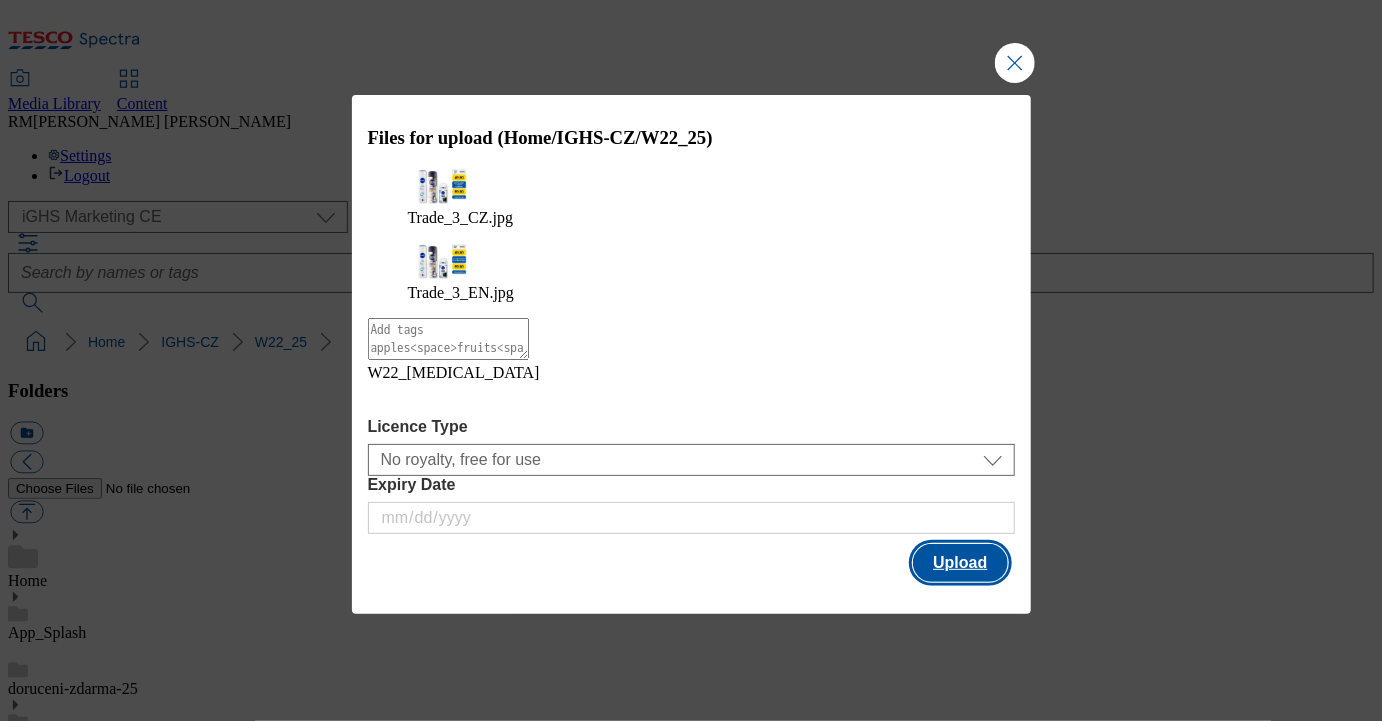 click on "Upload" at bounding box center [960, 563] 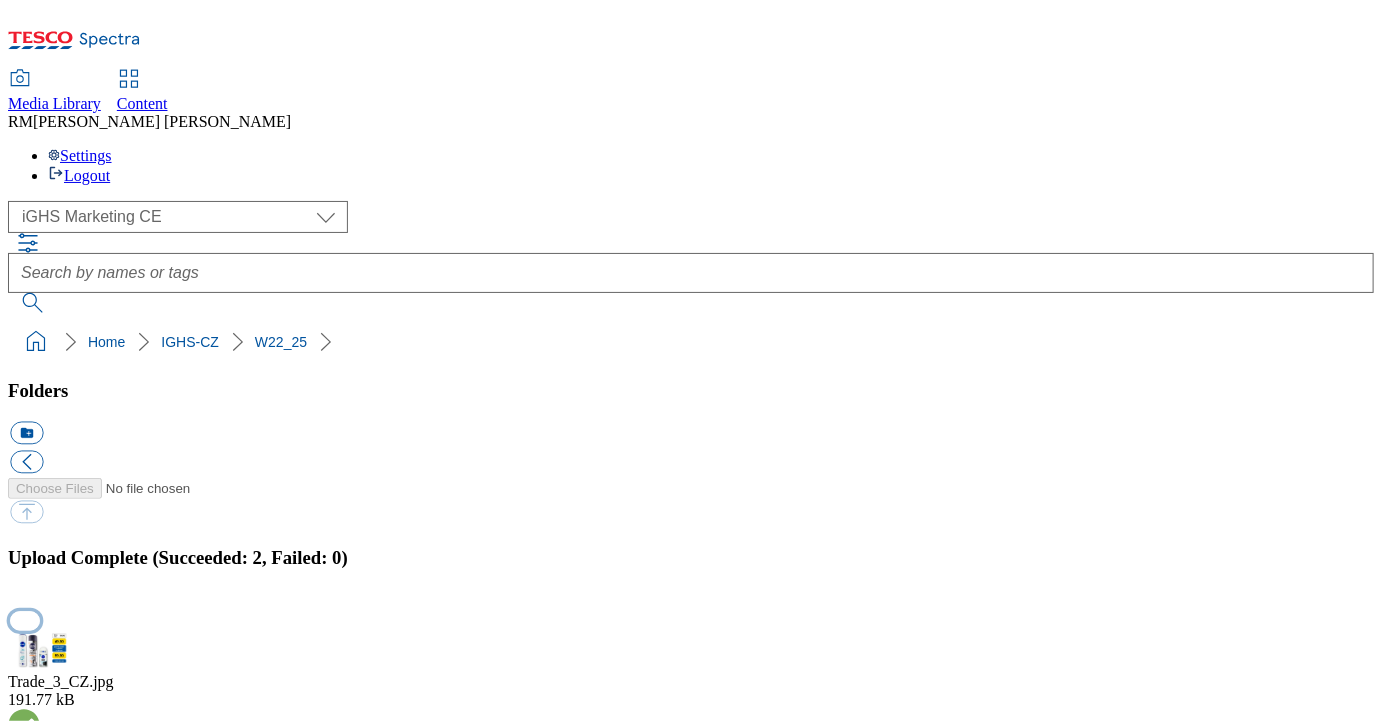 click at bounding box center [25, 620] 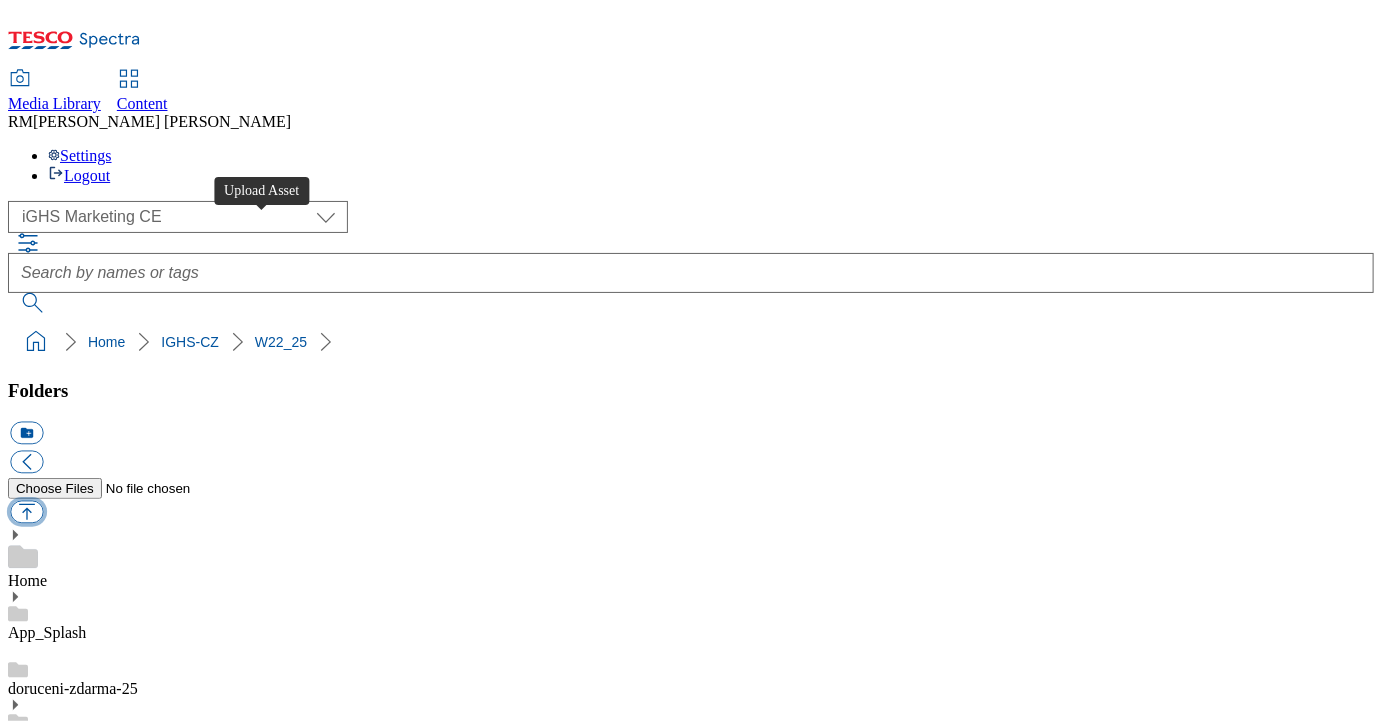 click at bounding box center (26, 512) 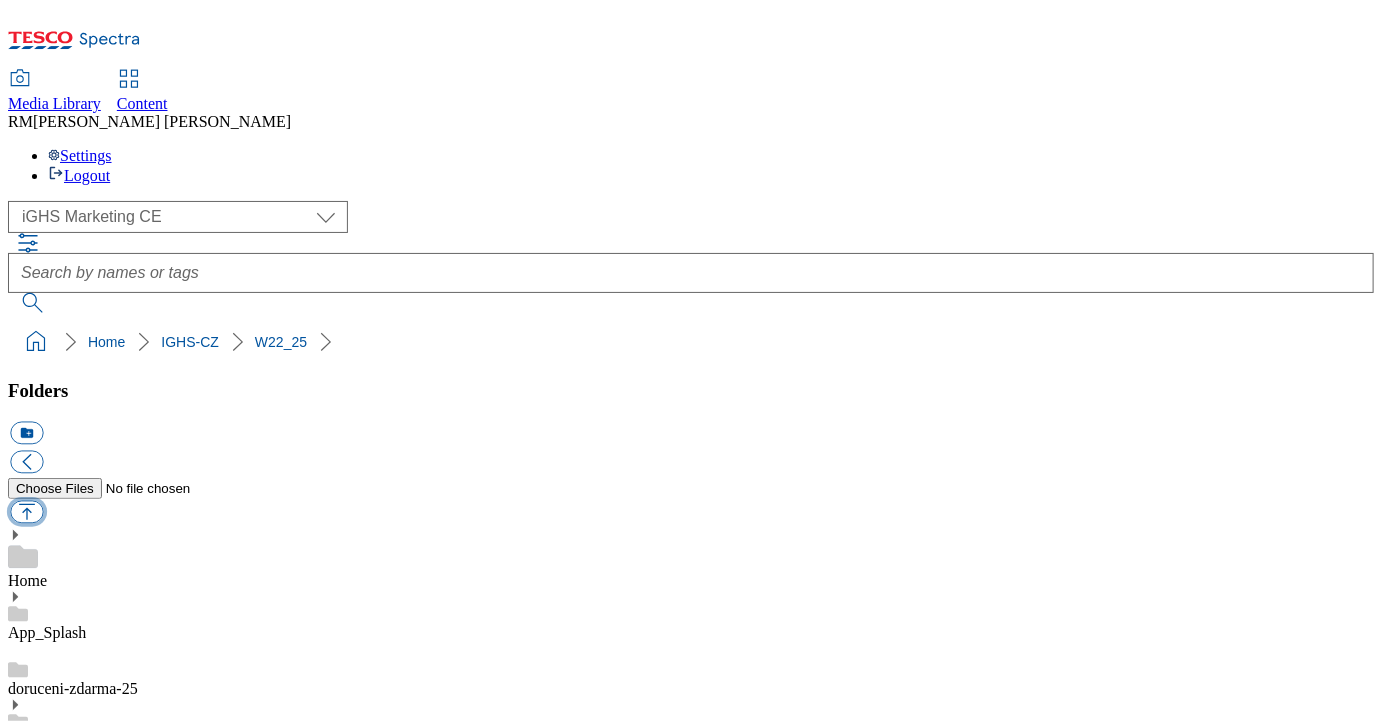 type on "C:\fakepath\Trade_4_CZ.jpg" 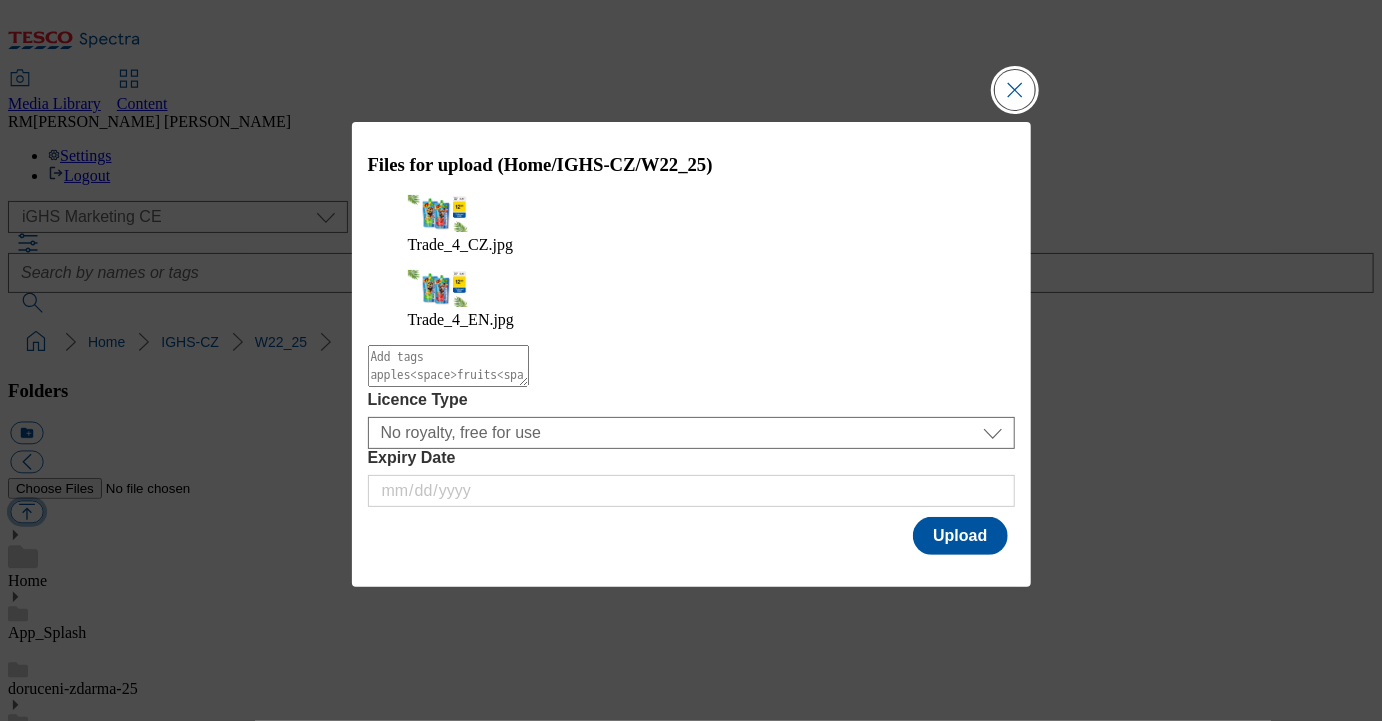 type 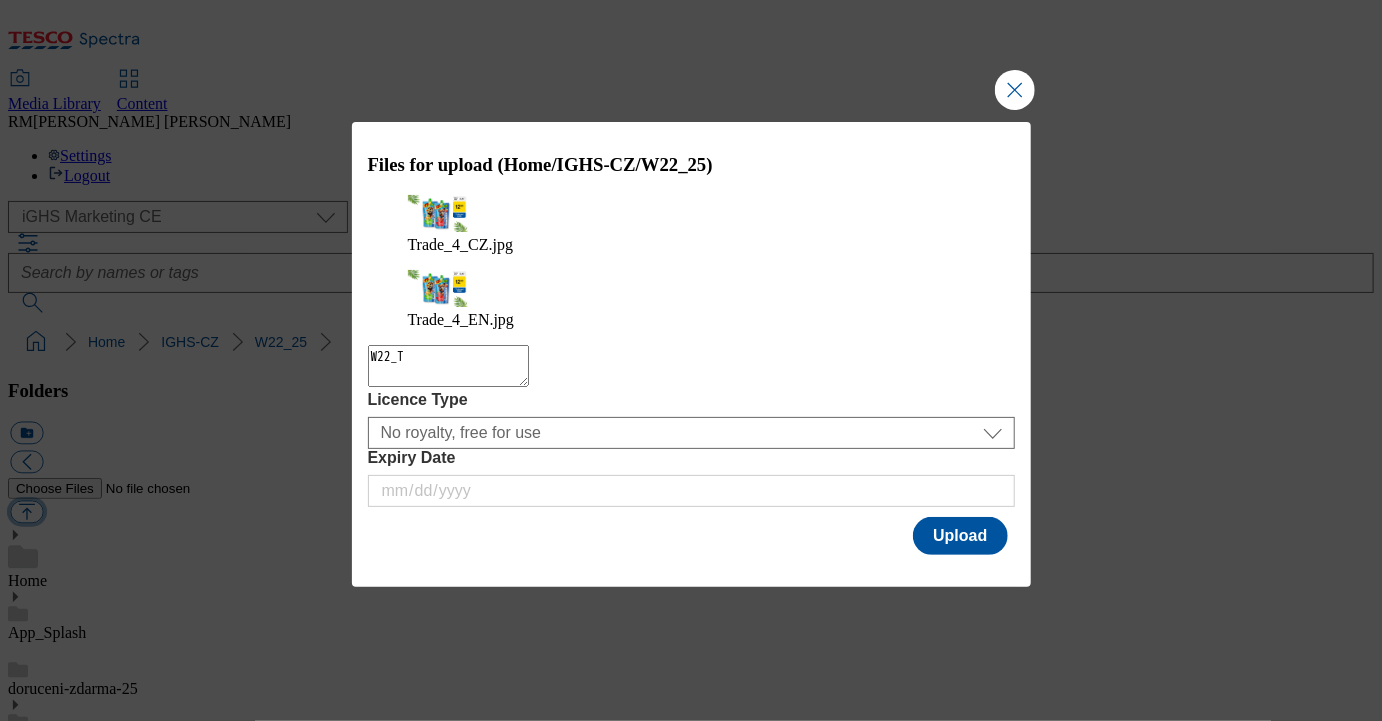 type on "W22_T4" 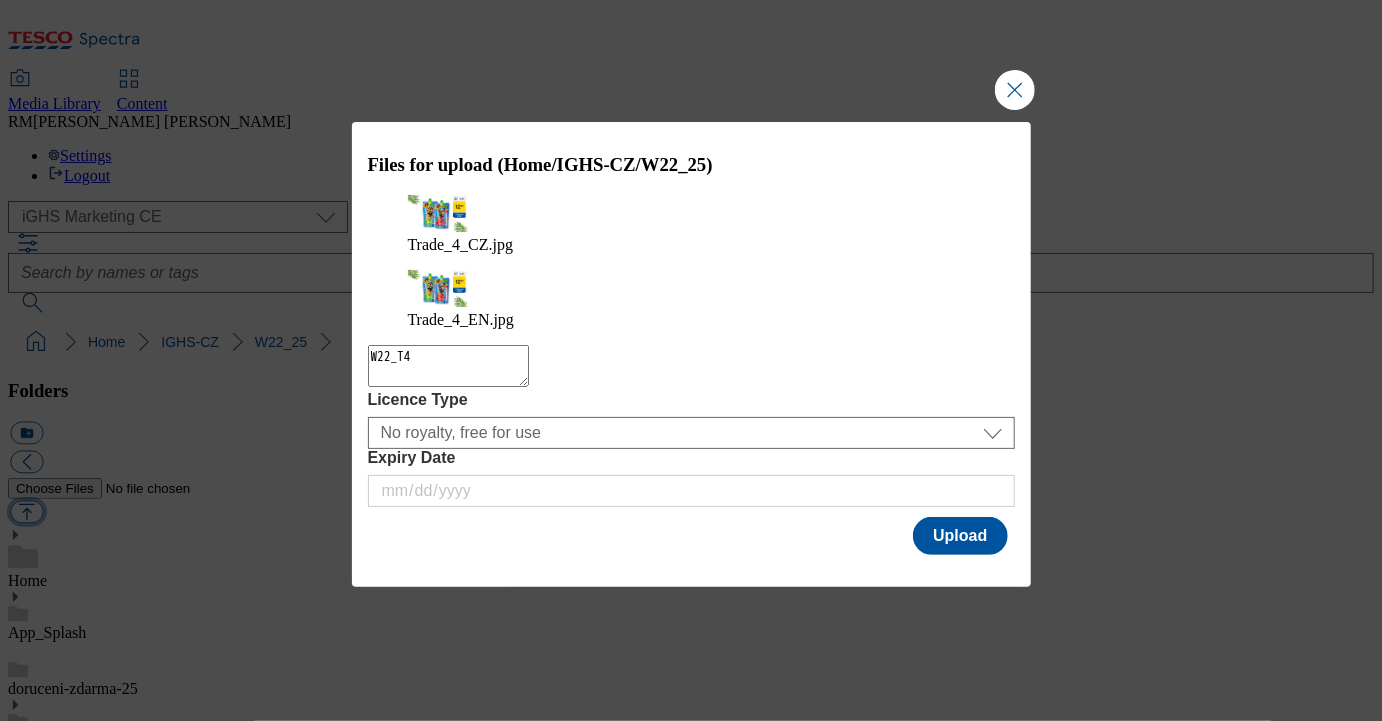 type 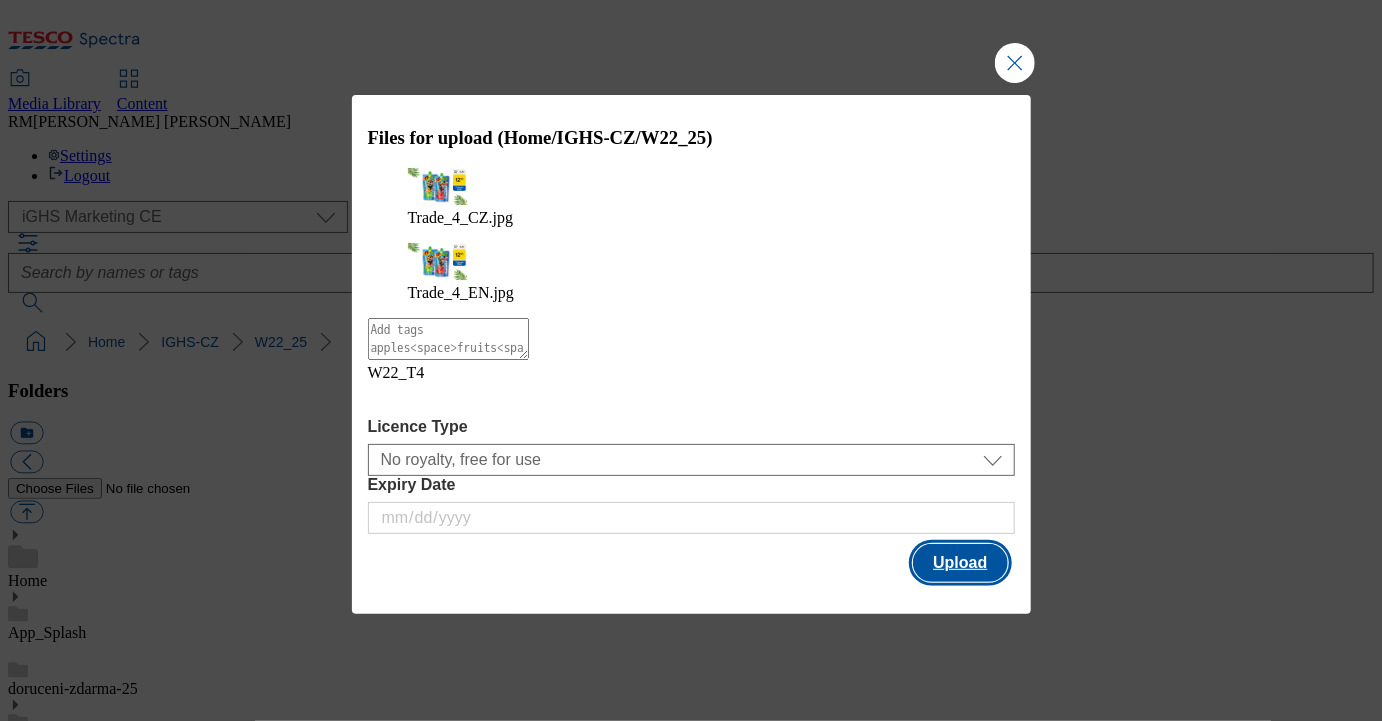 click on "Upload" at bounding box center [960, 563] 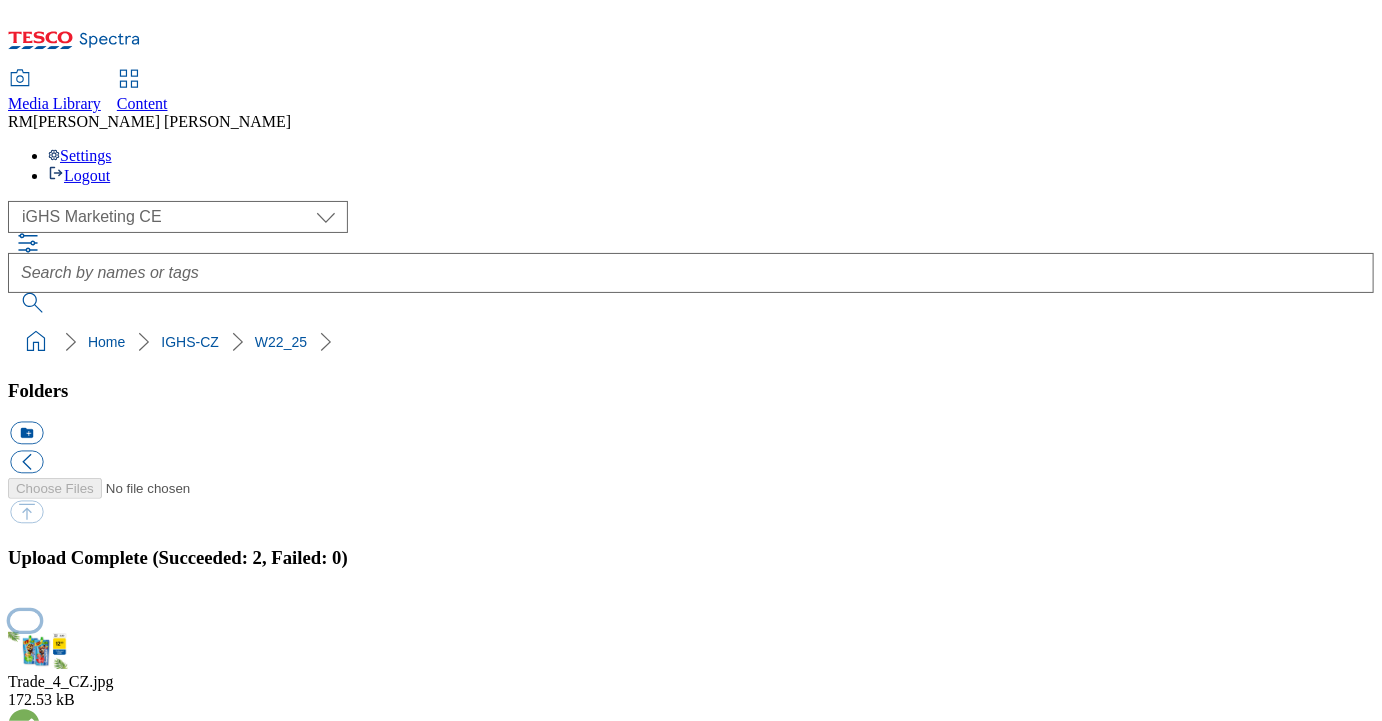 click at bounding box center (25, 620) 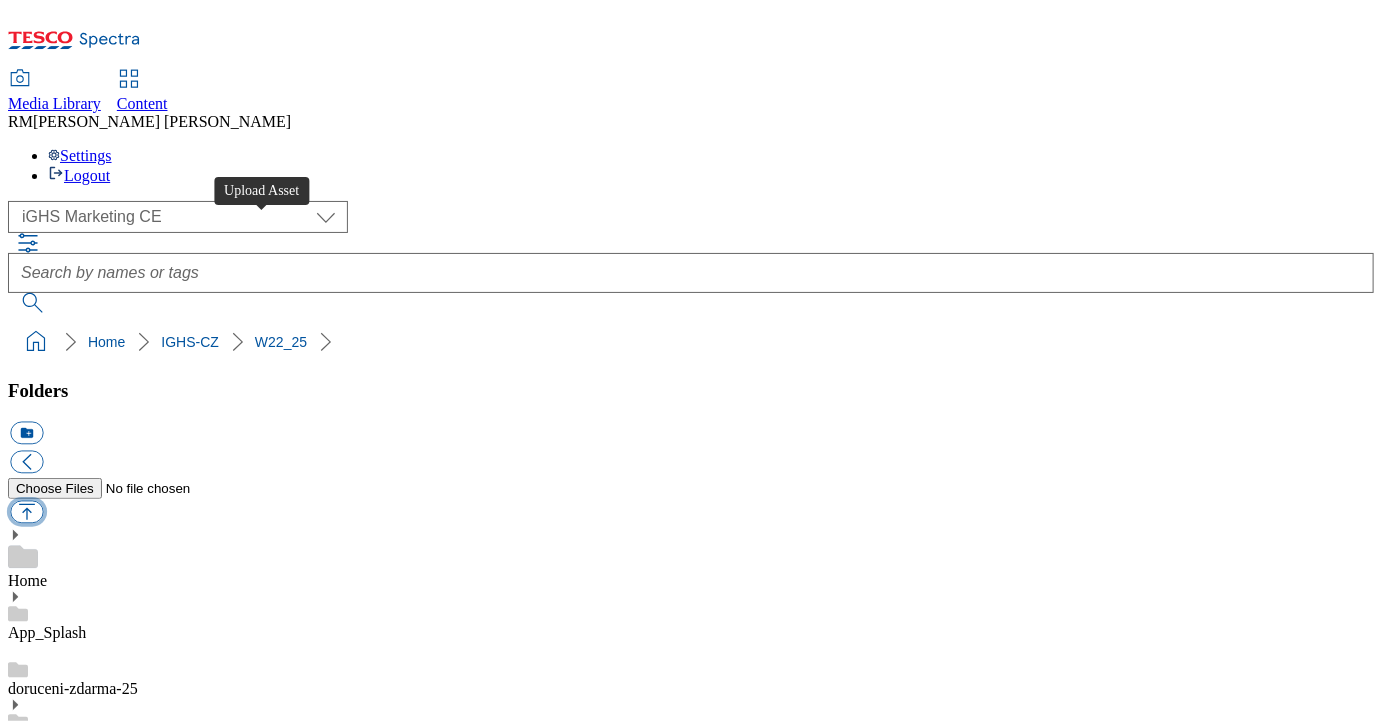 click at bounding box center (26, 512) 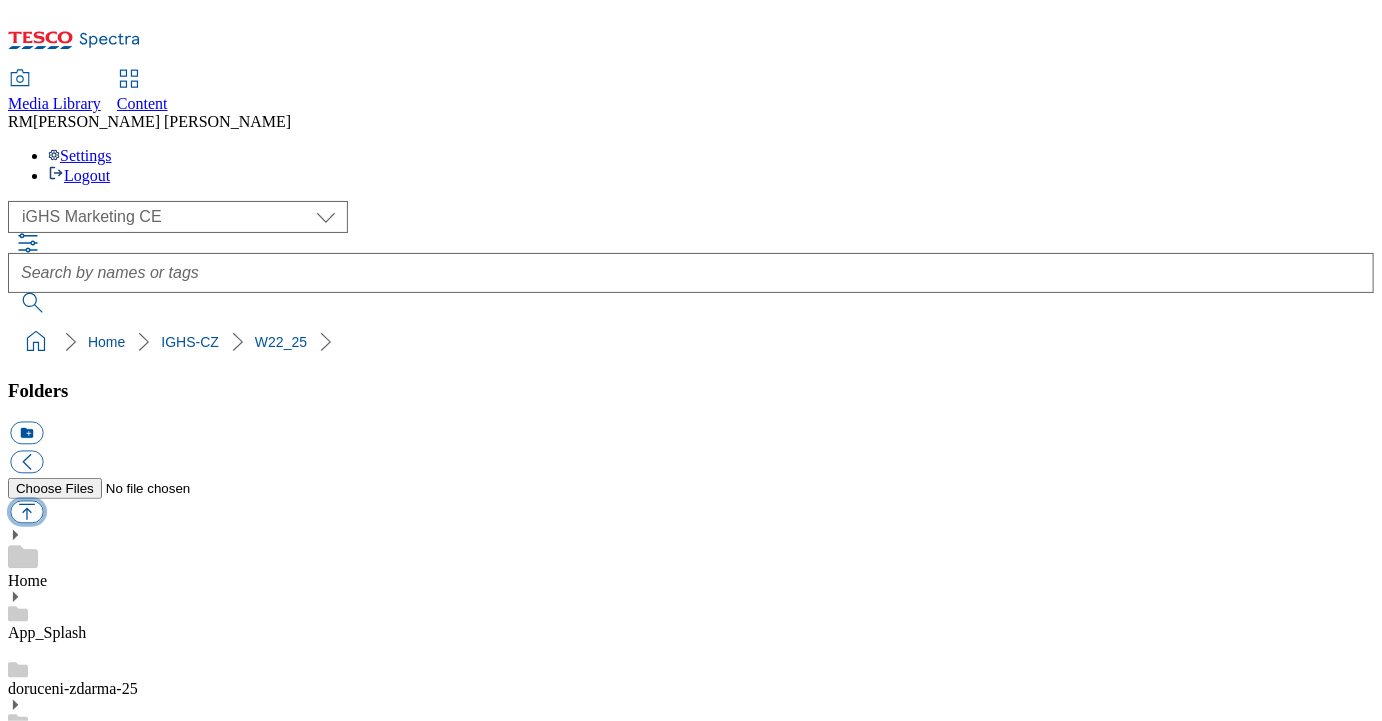 type on "C:\fakepath\Content_1_CZ.jpg" 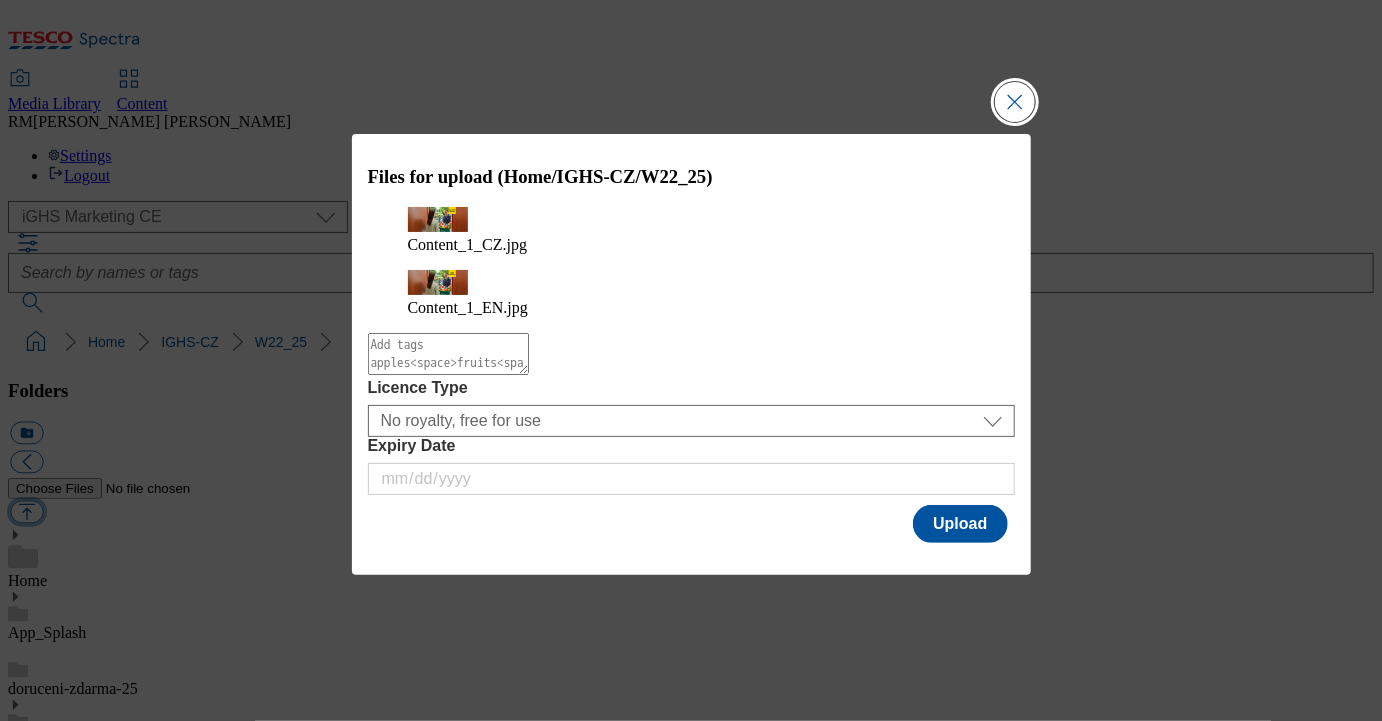 type 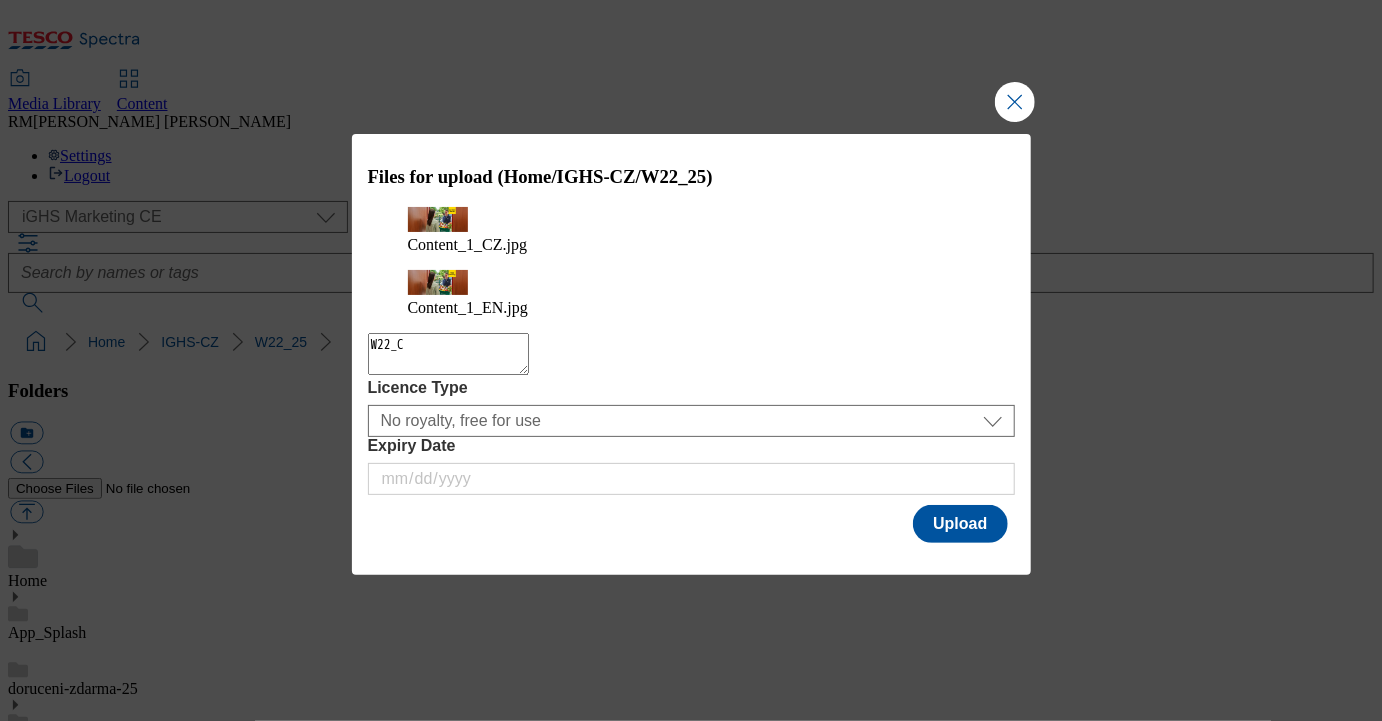 type on "W22_C1" 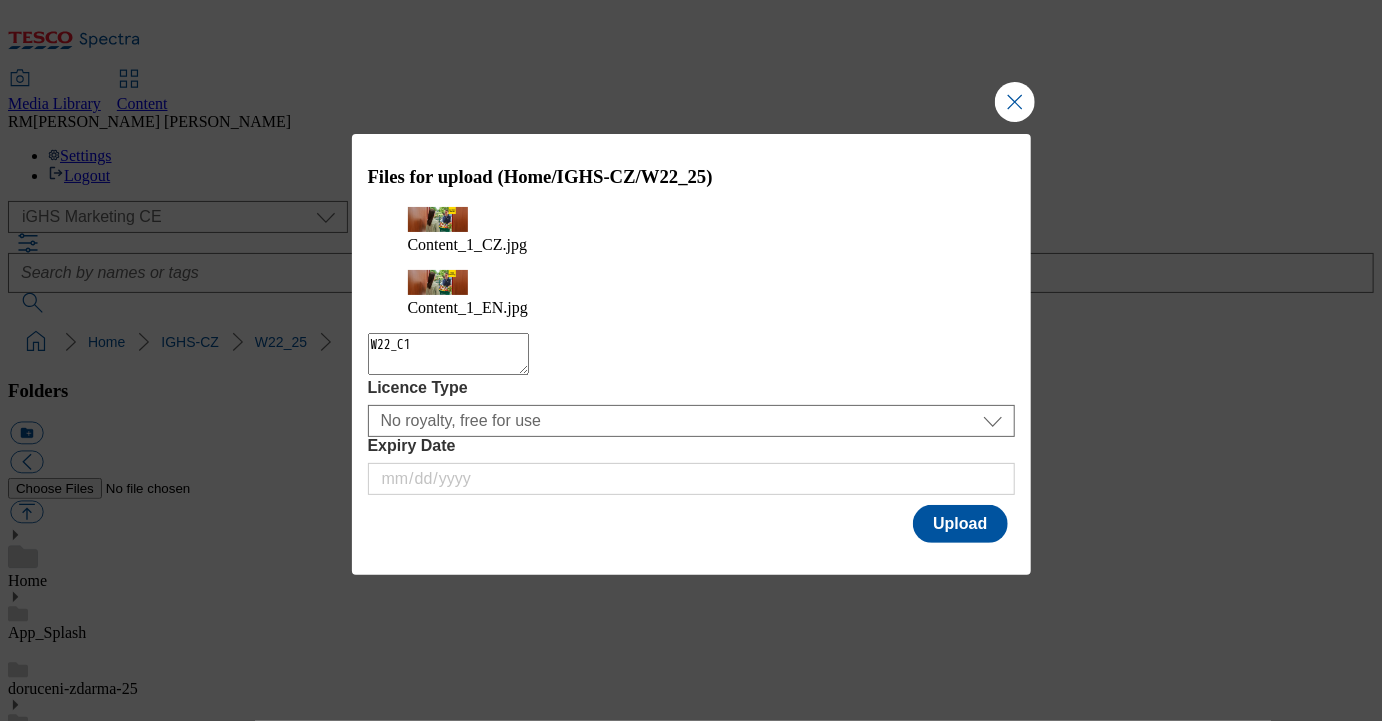 type 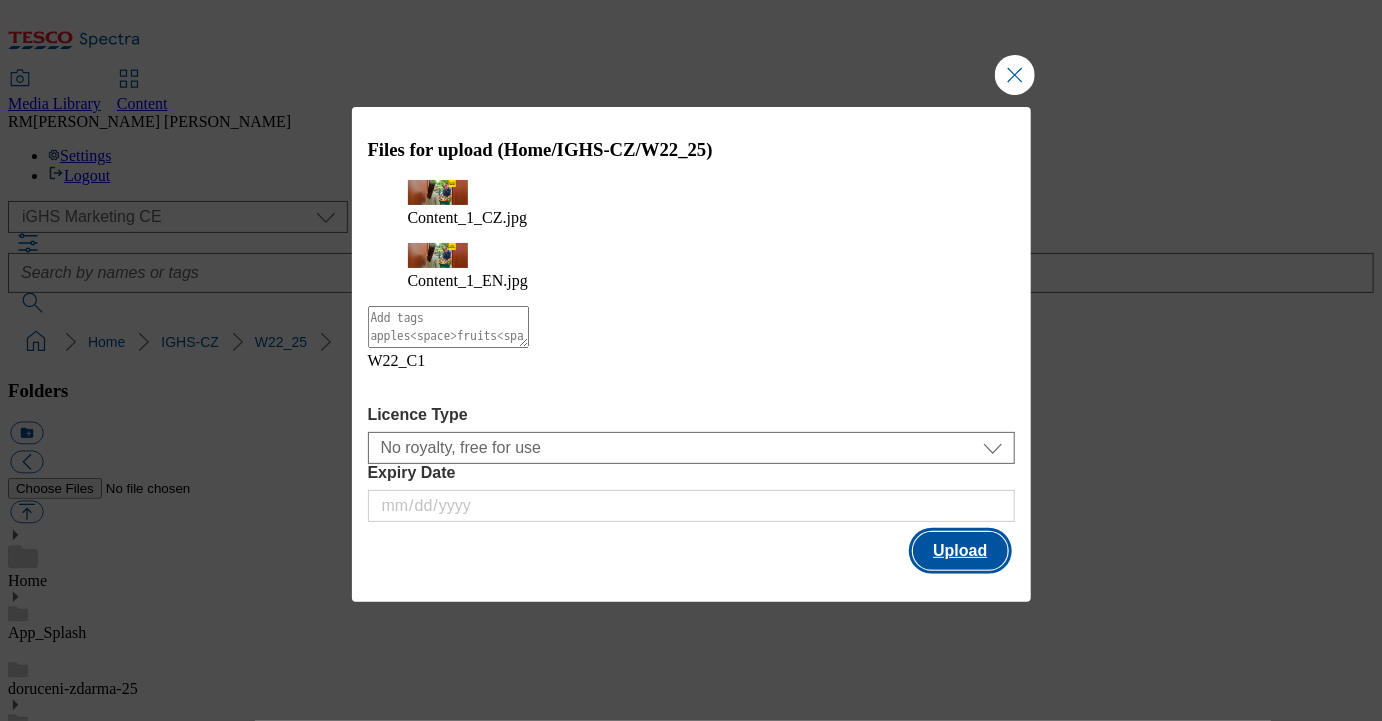 click on "Upload" at bounding box center [960, 551] 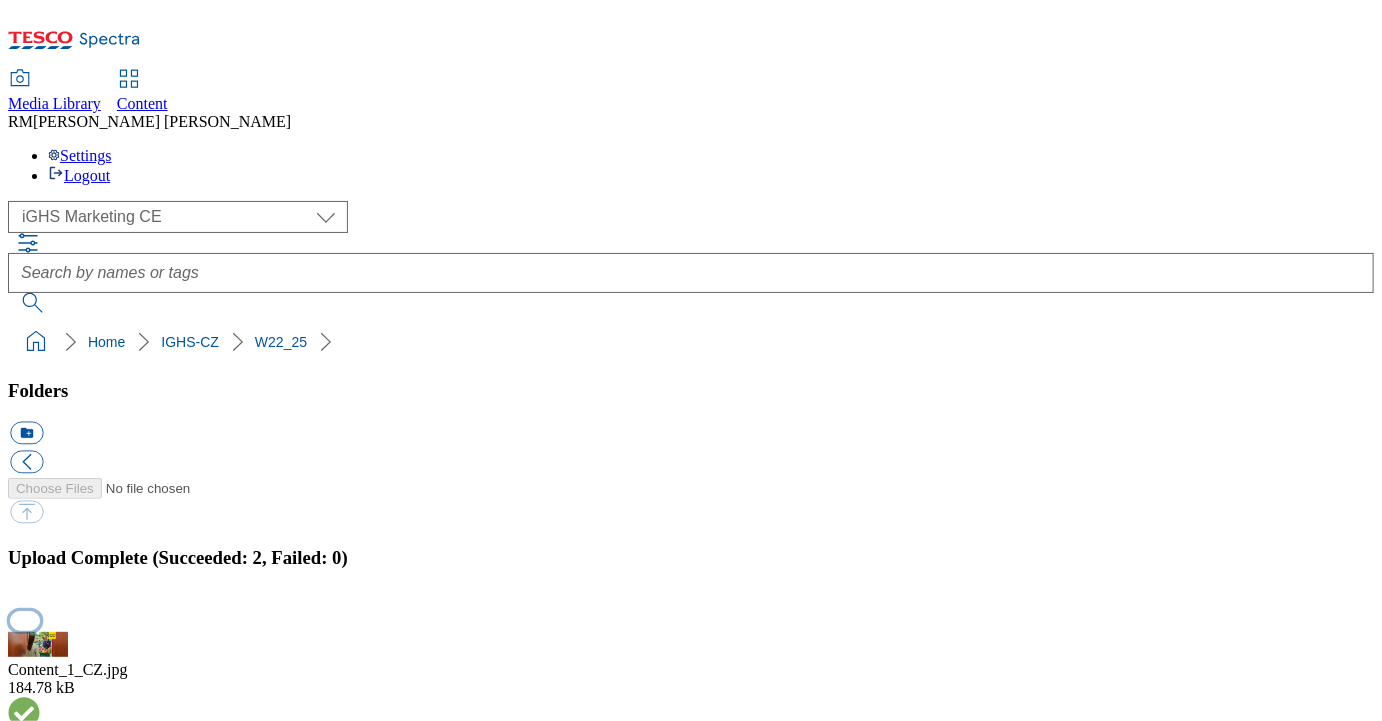 click at bounding box center (25, 620) 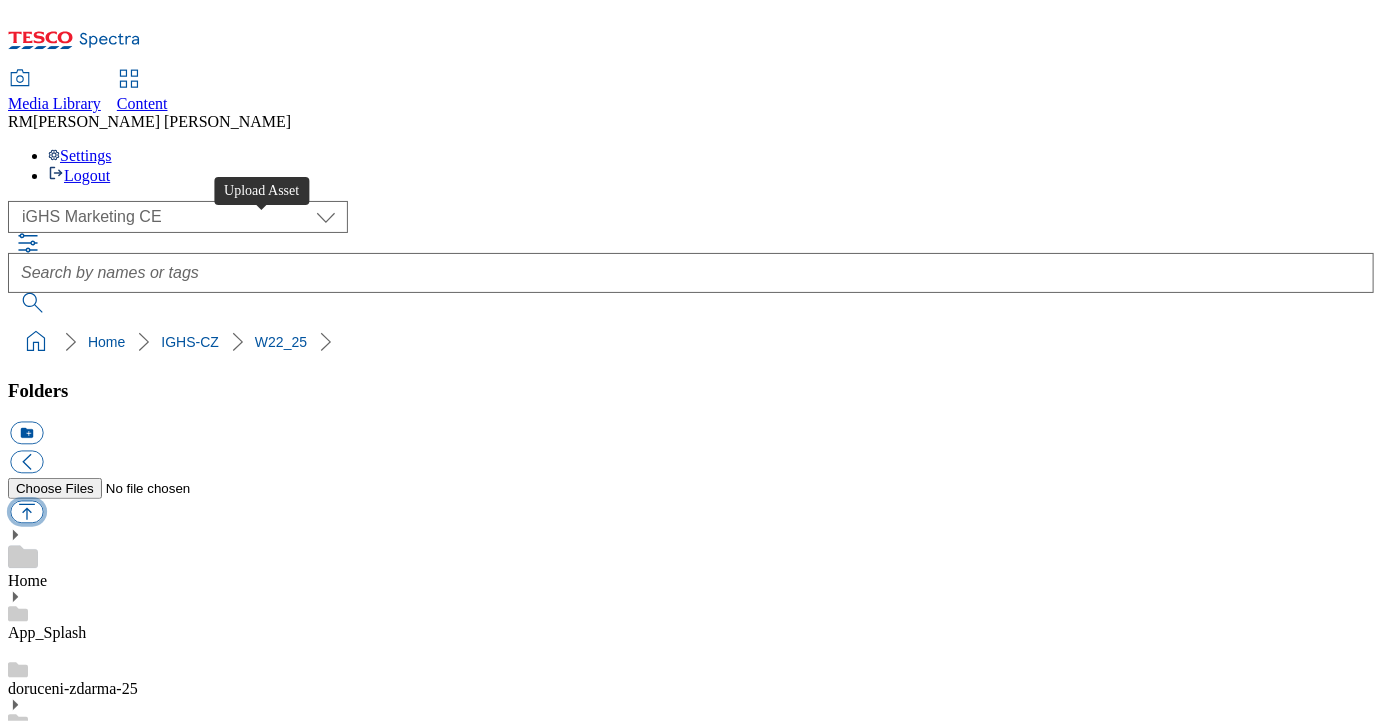 click at bounding box center (26, 512) 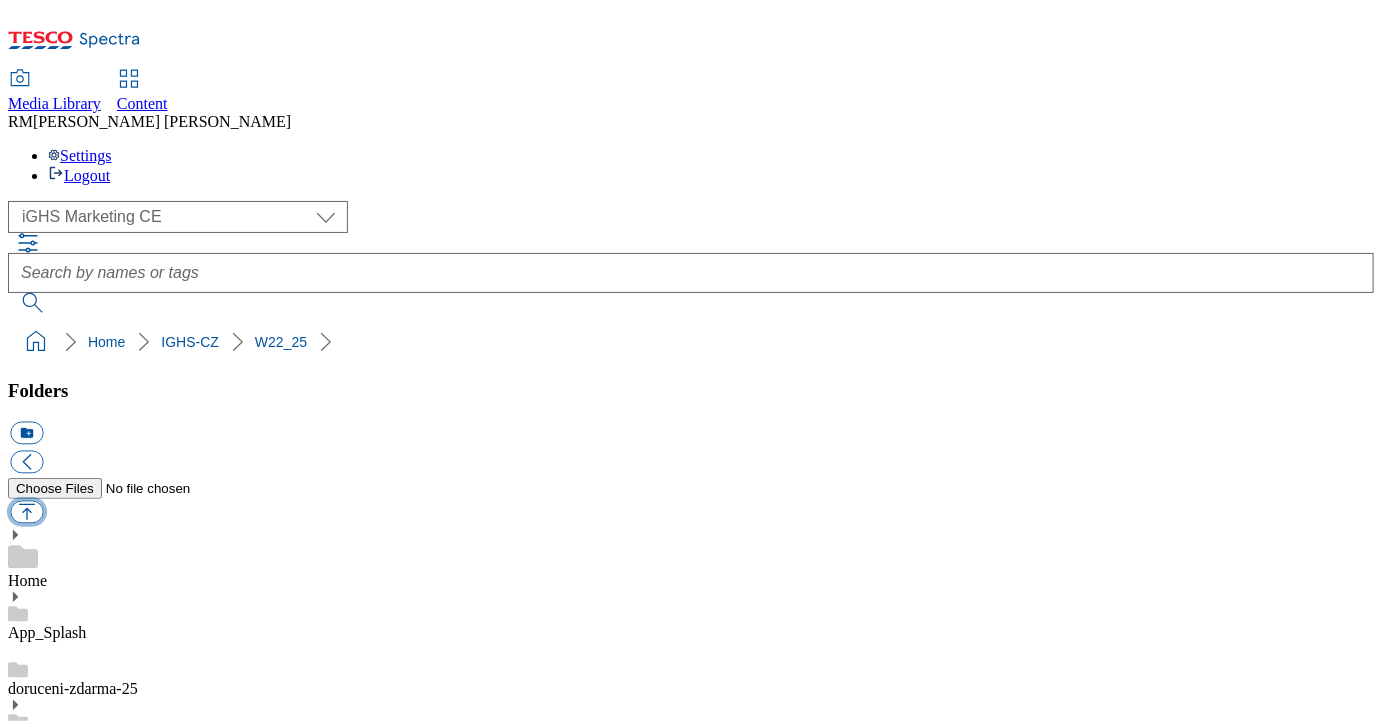 type on "C:\fakepath\Content_2_EN.jpg" 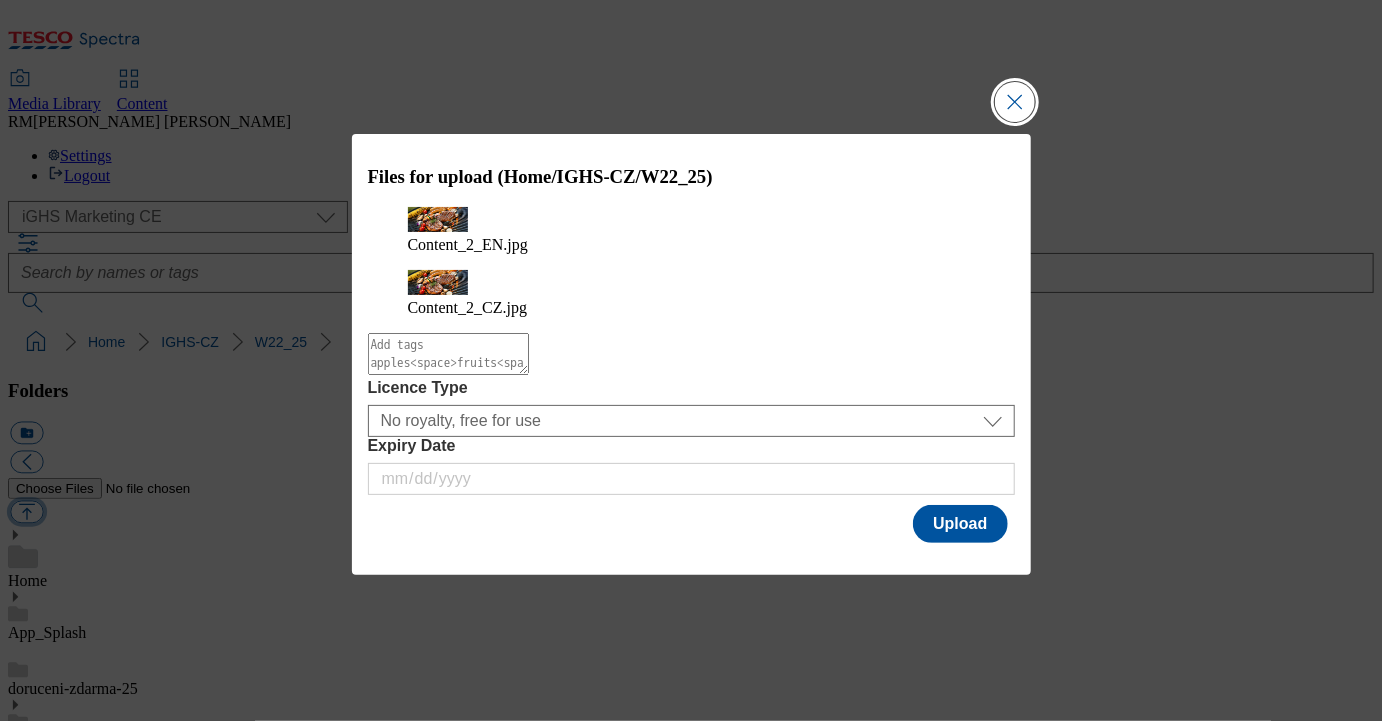 type 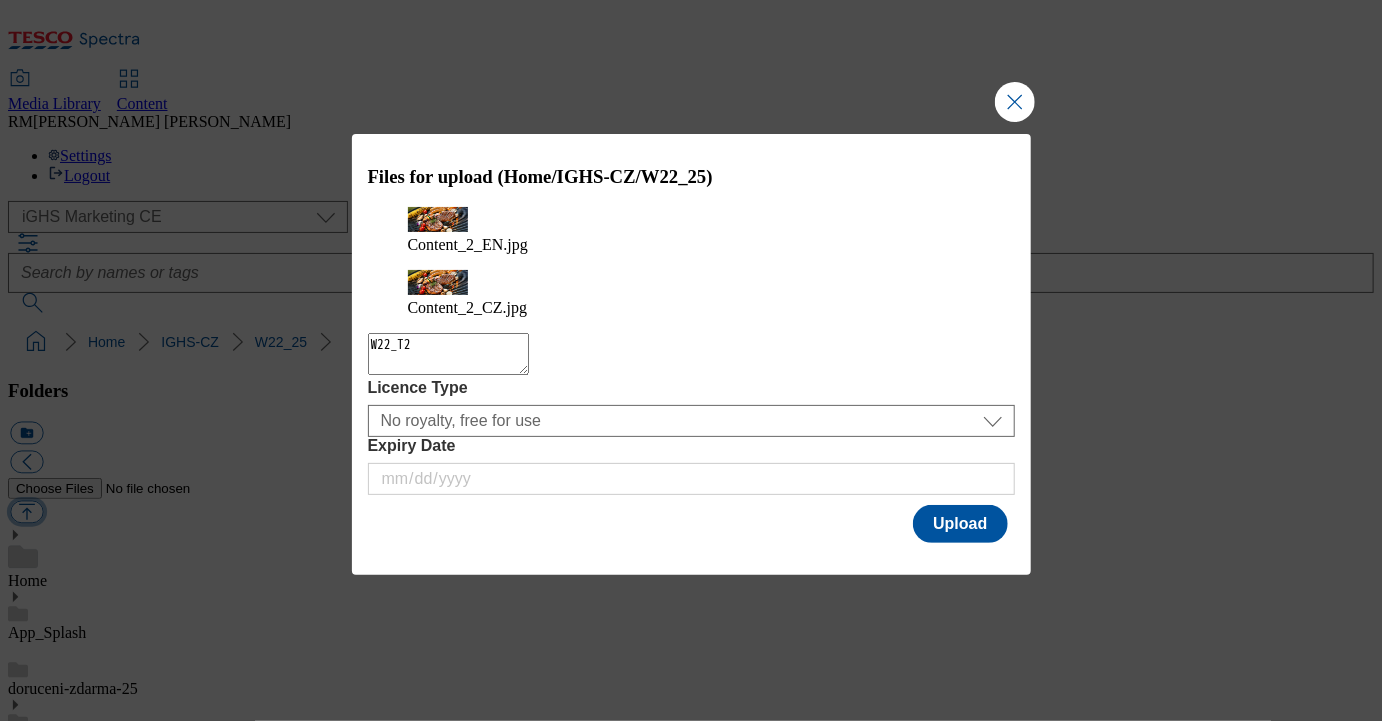 type on "W22_C2" 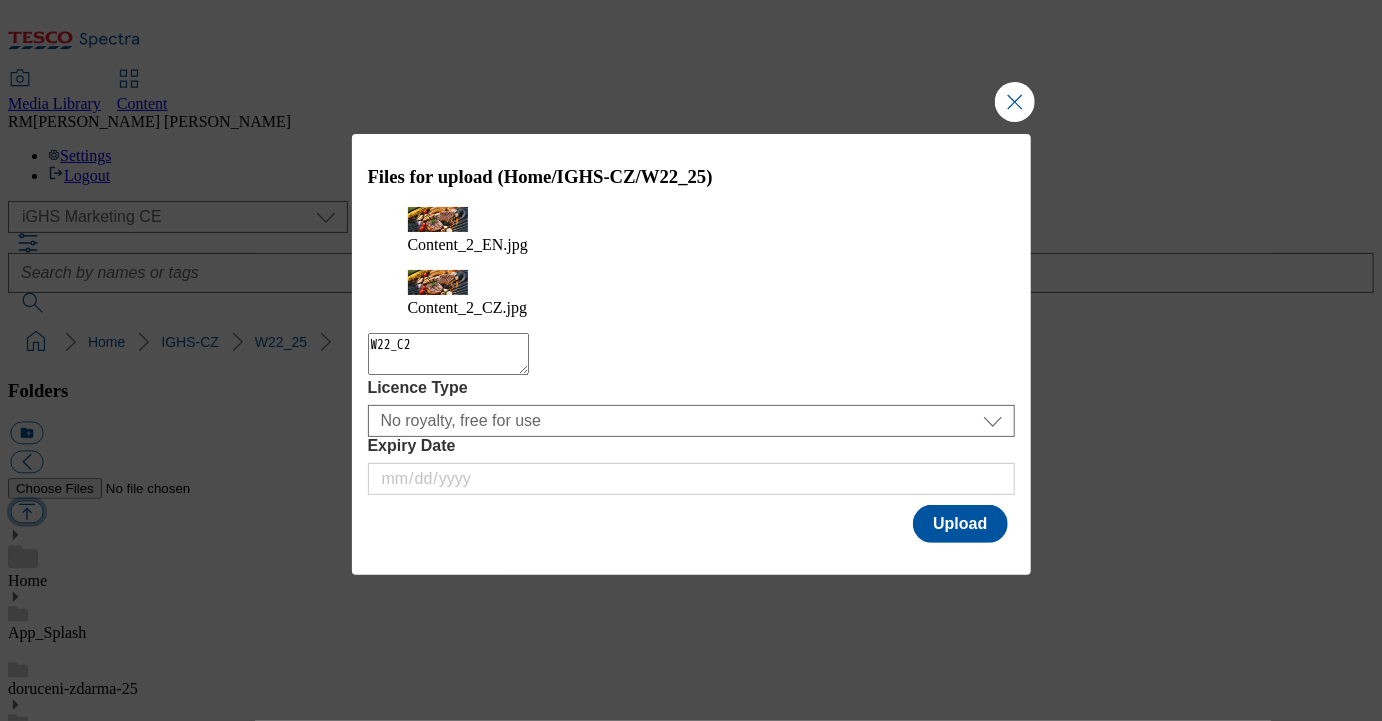type 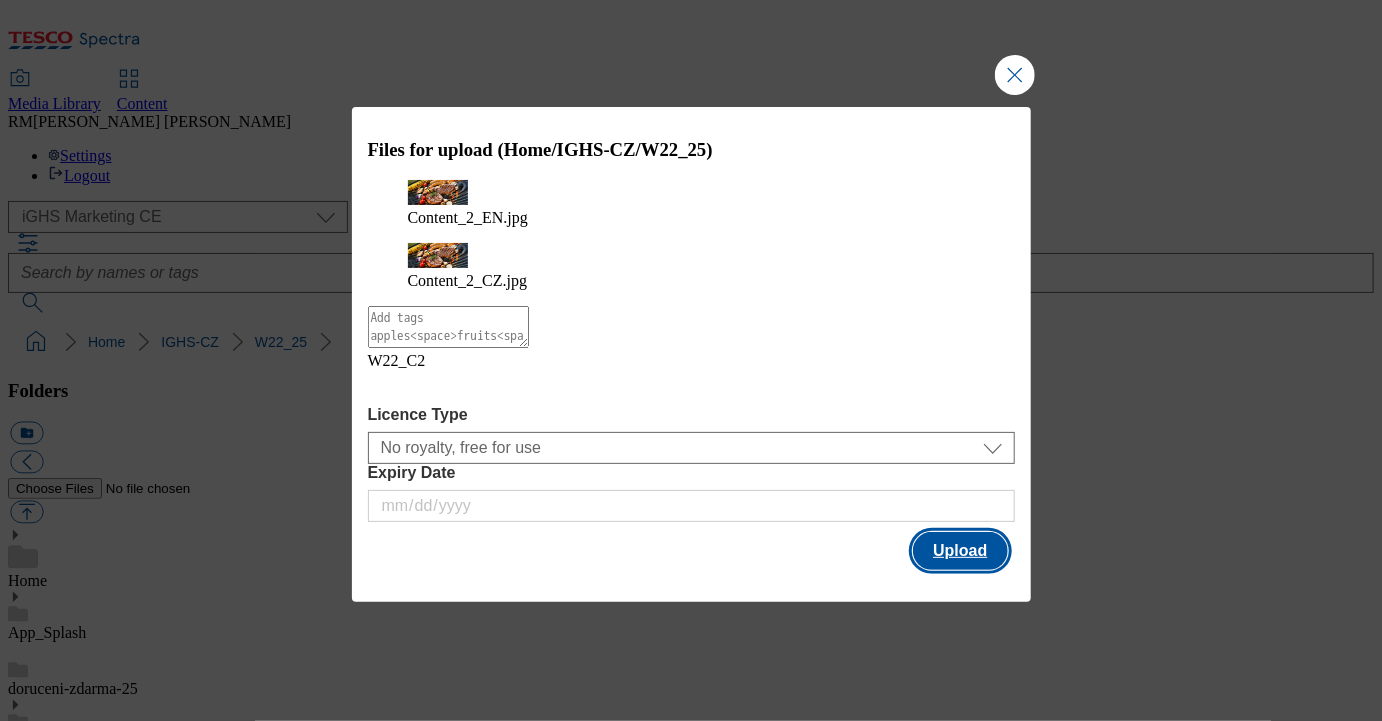 click on "Upload" at bounding box center [960, 551] 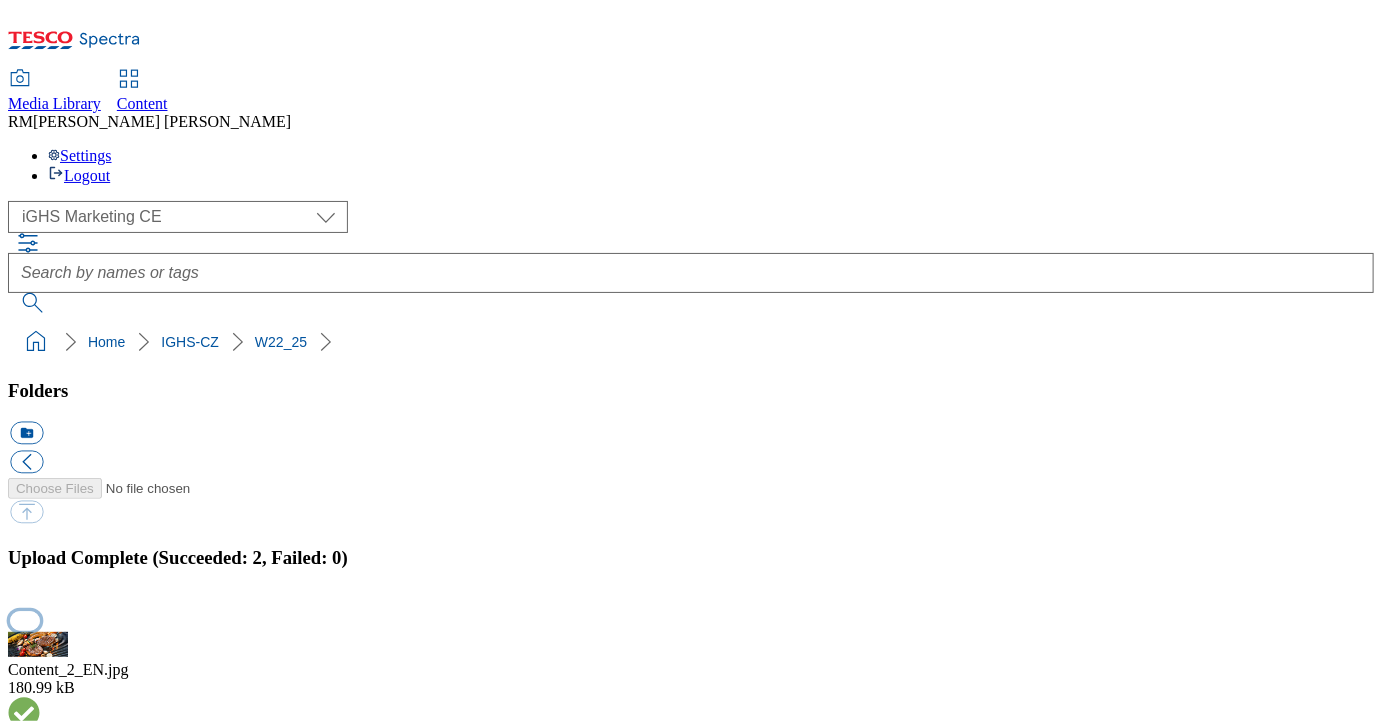 click at bounding box center (25, 620) 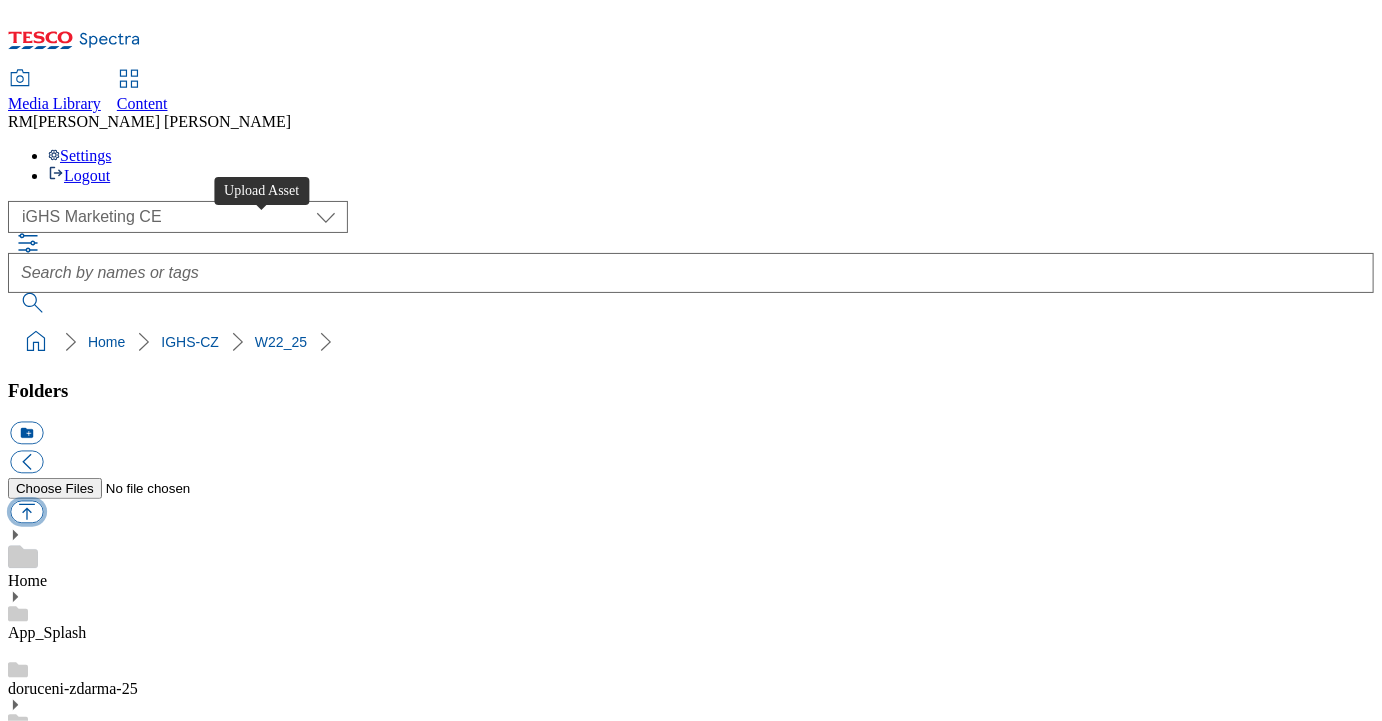 click at bounding box center [26, 512] 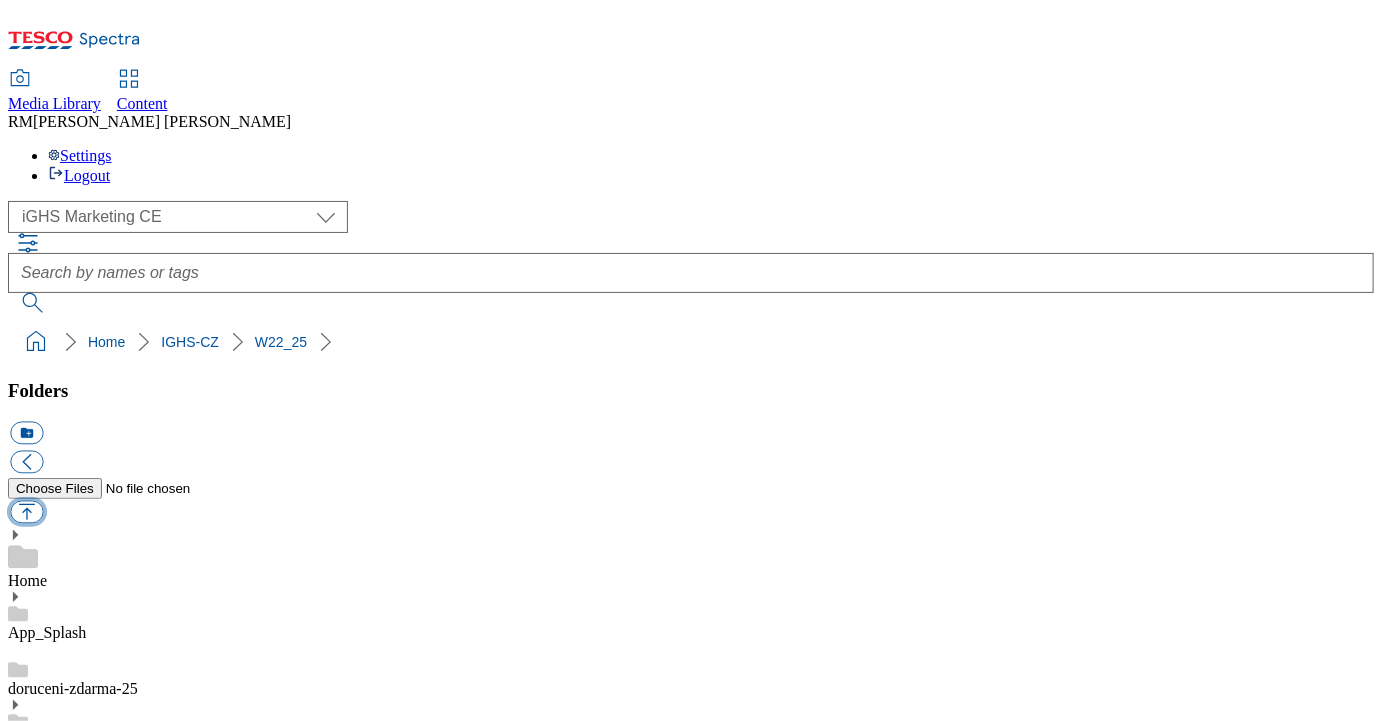 type on "C:\fakepath\Content_3_CZ.jpg" 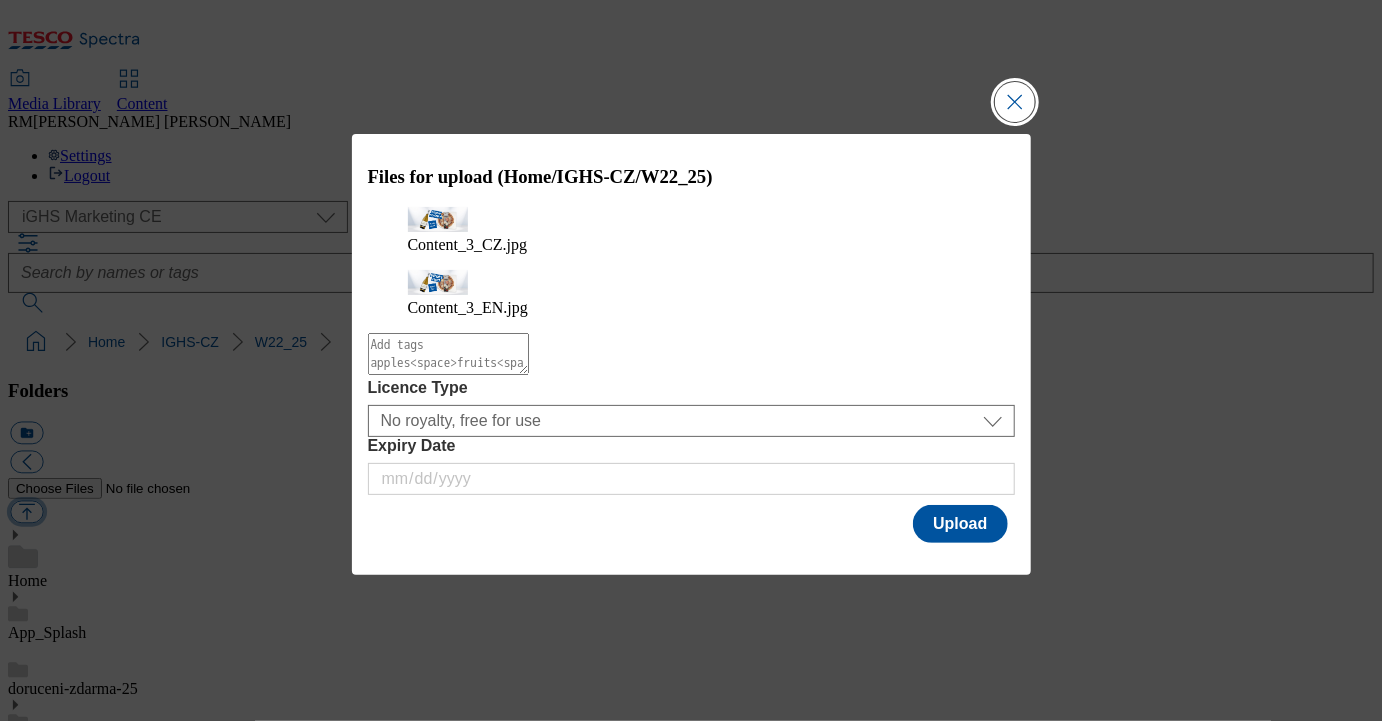 type 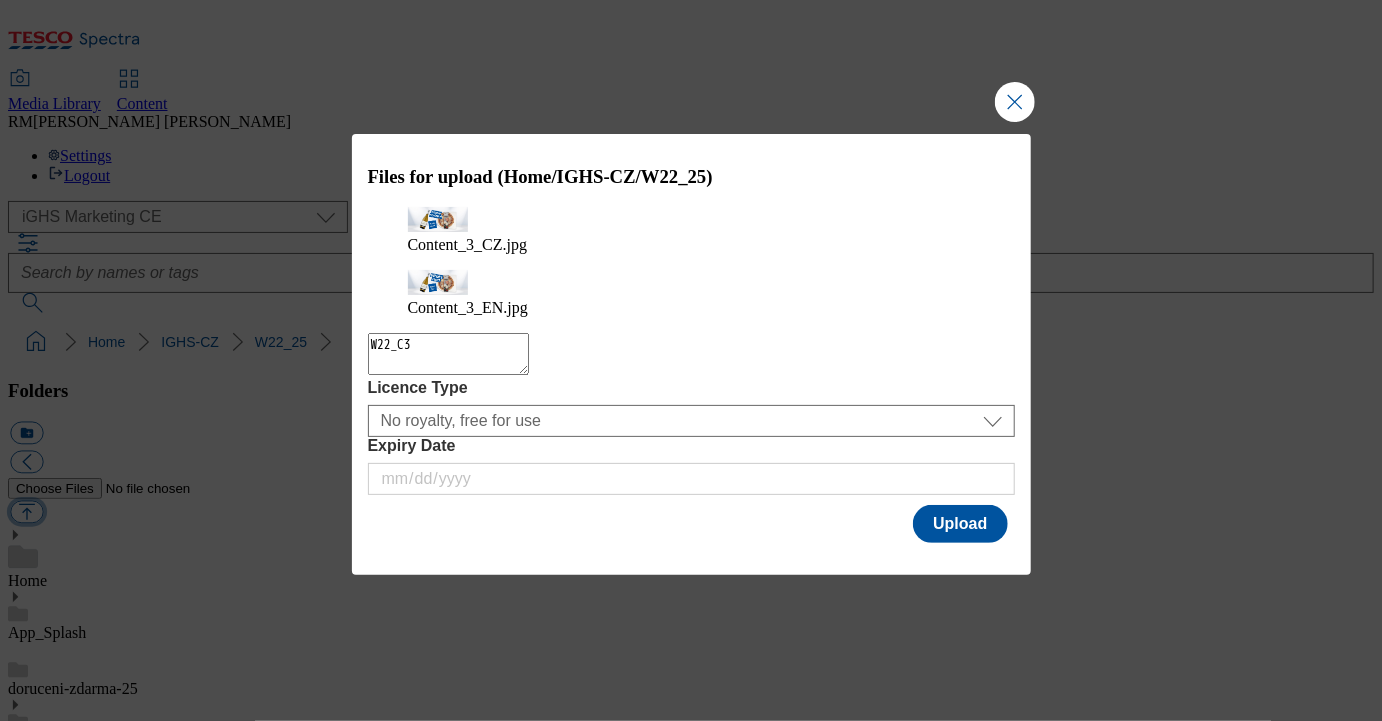 type on "W22_C3" 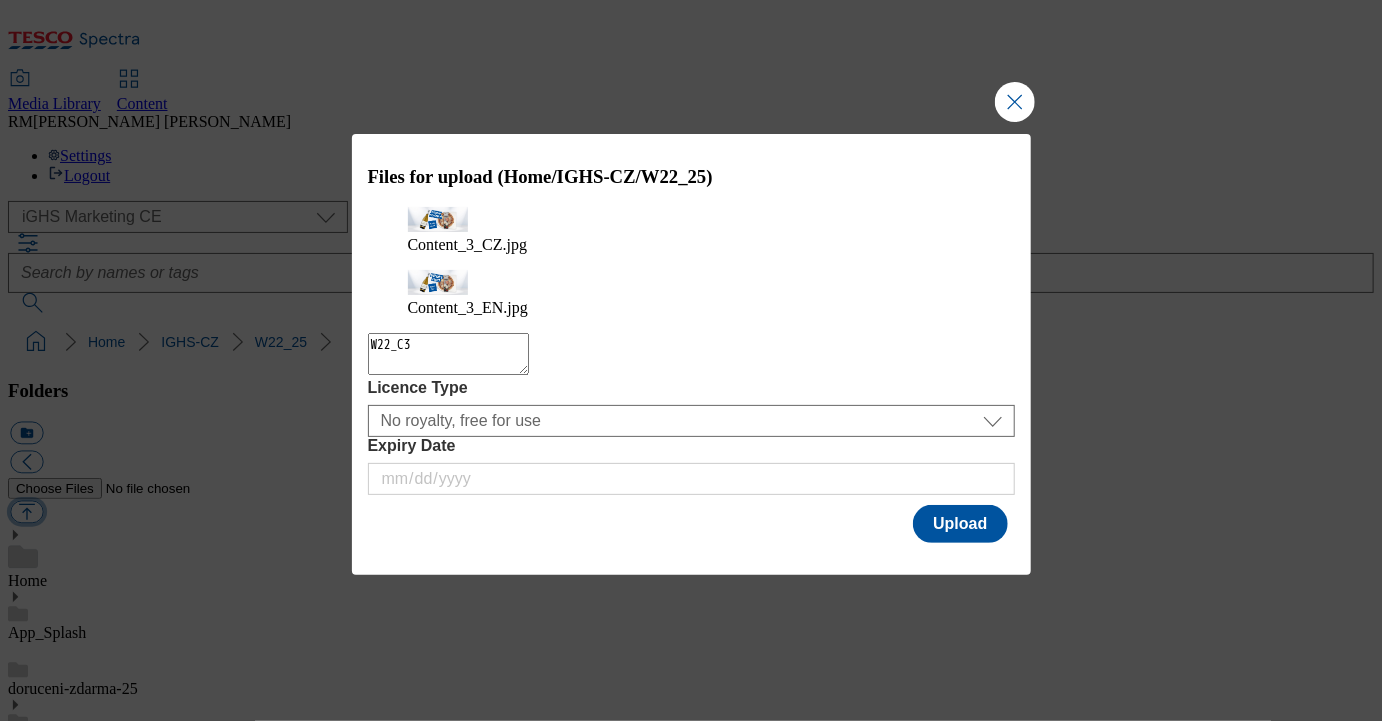 type 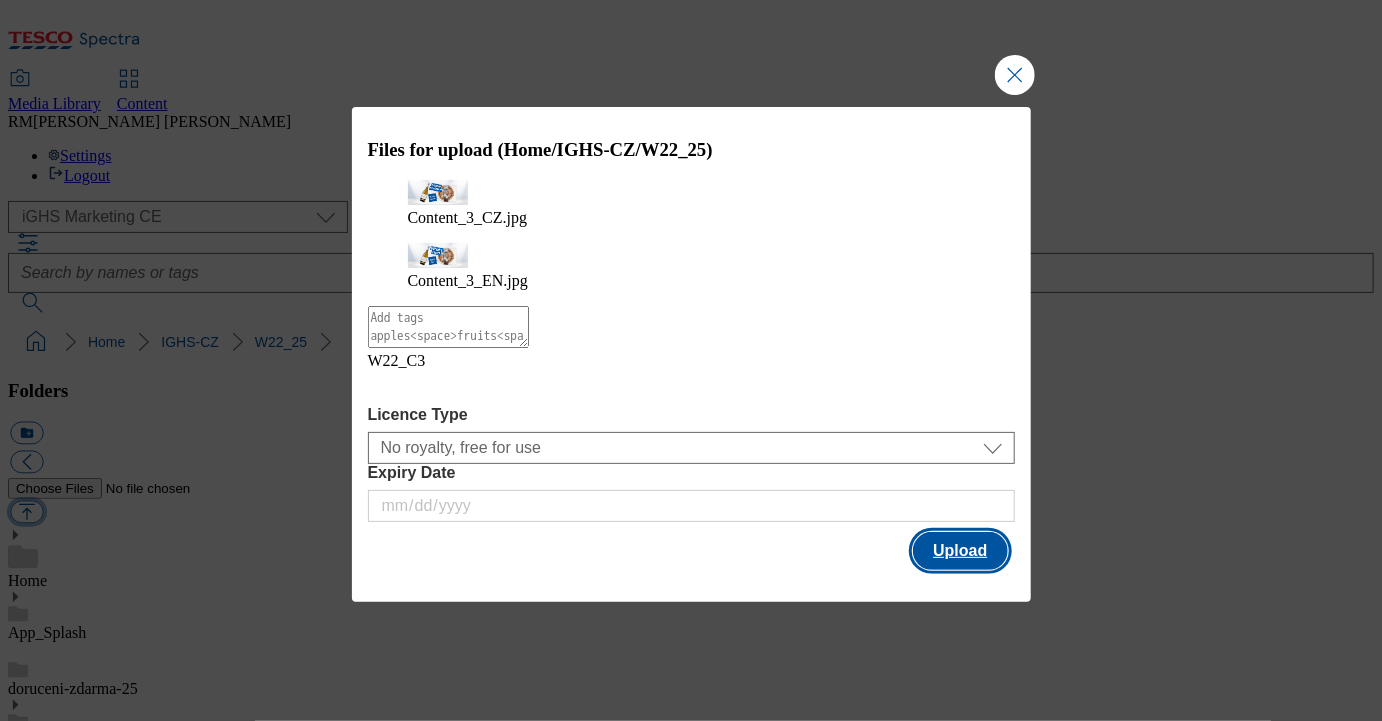 type 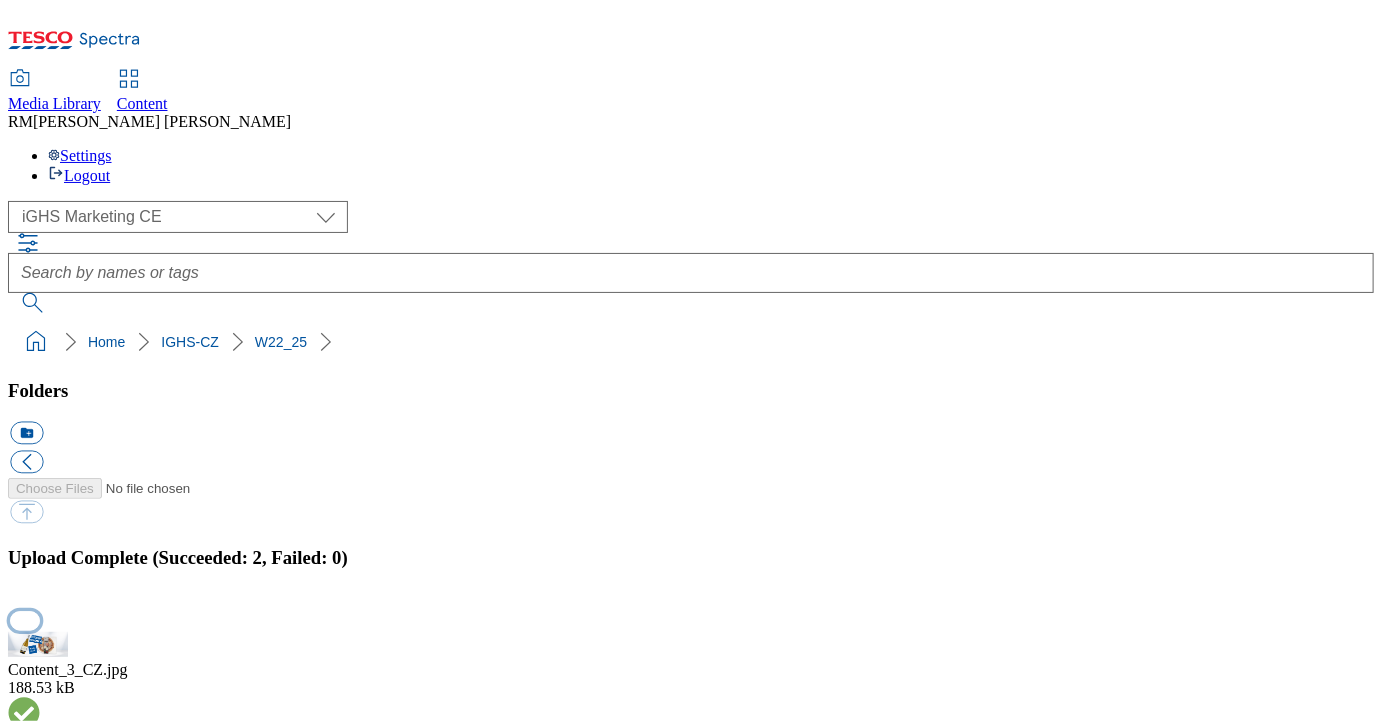 click at bounding box center (25, 620) 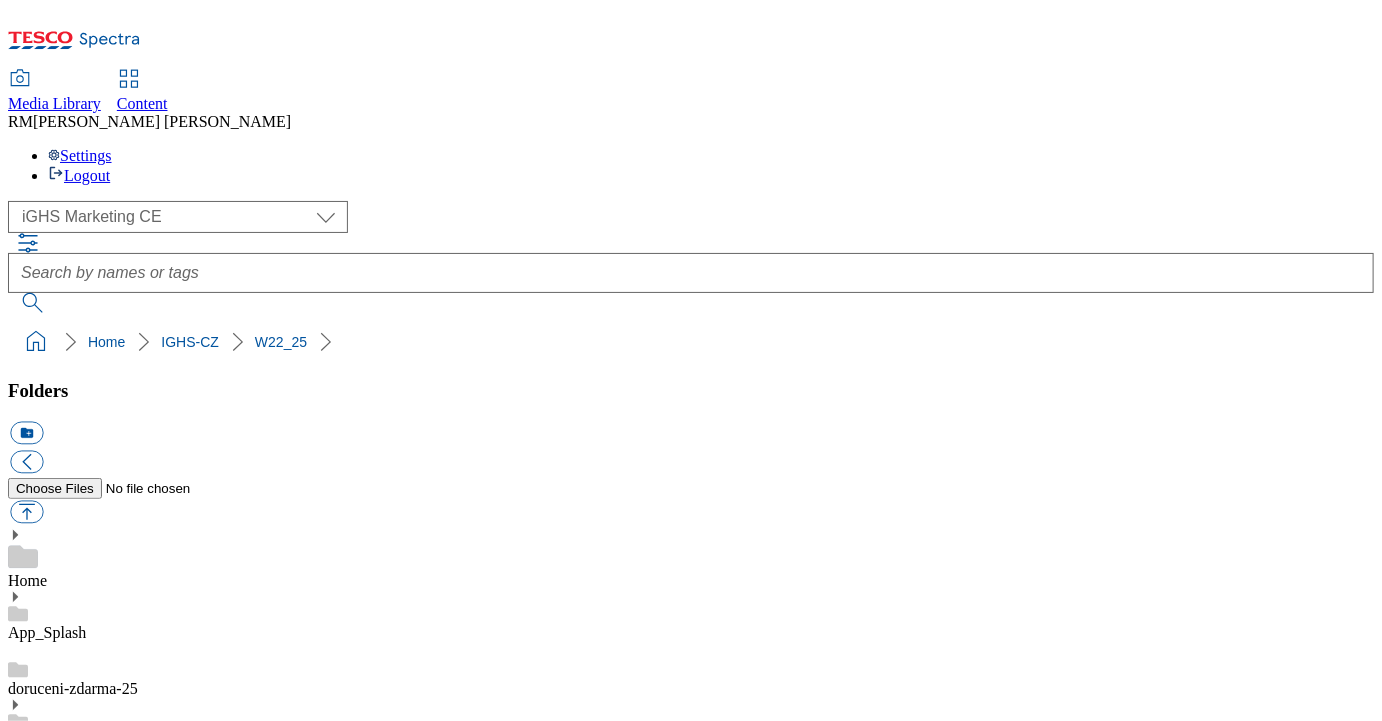 scroll, scrollTop: 926, scrollLeft: 0, axis: vertical 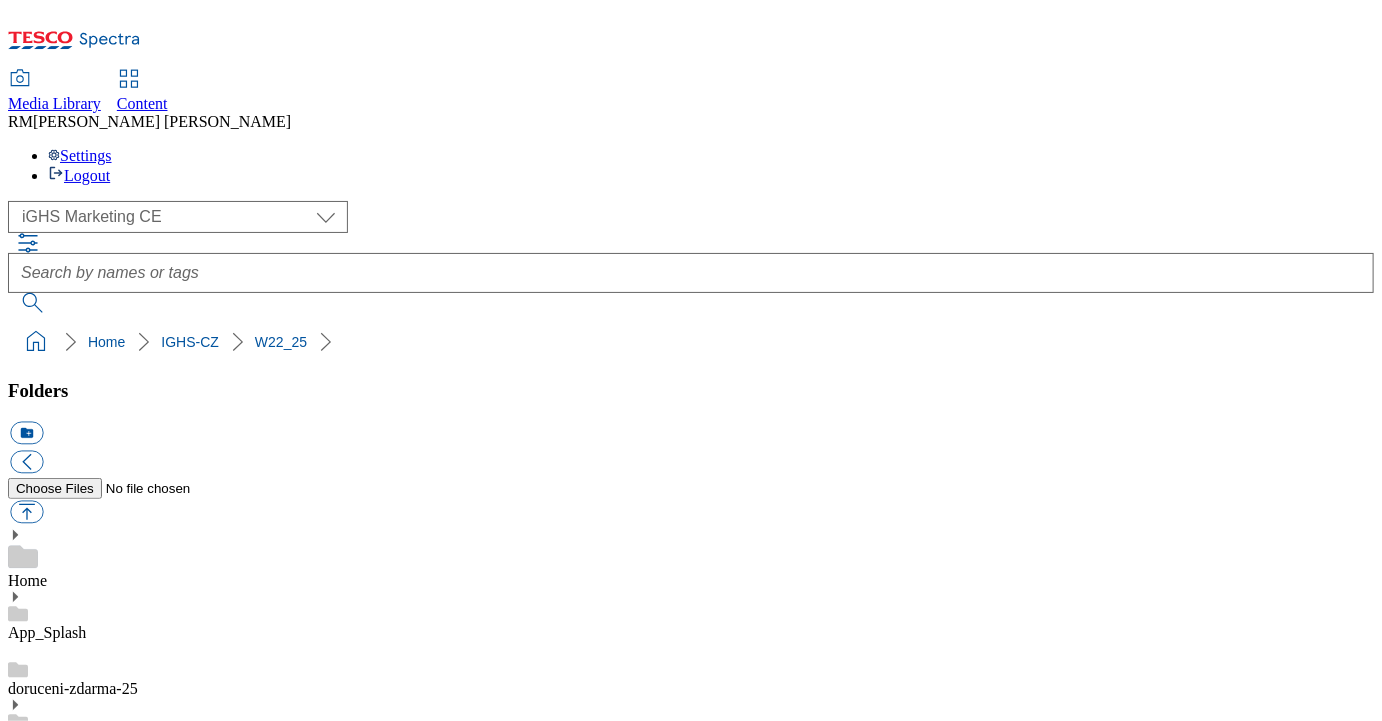 click on "W22_25" at bounding box center (35, 15168) 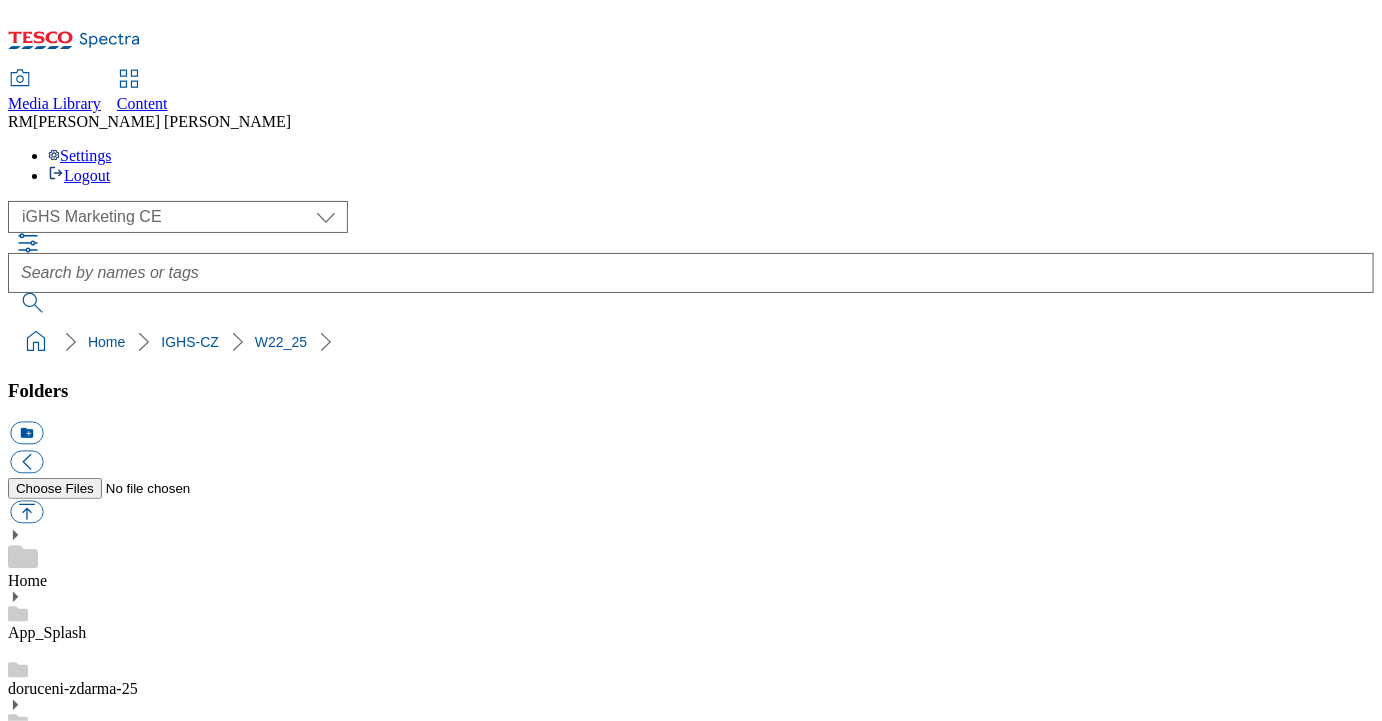 scroll, scrollTop: 1696, scrollLeft: 0, axis: vertical 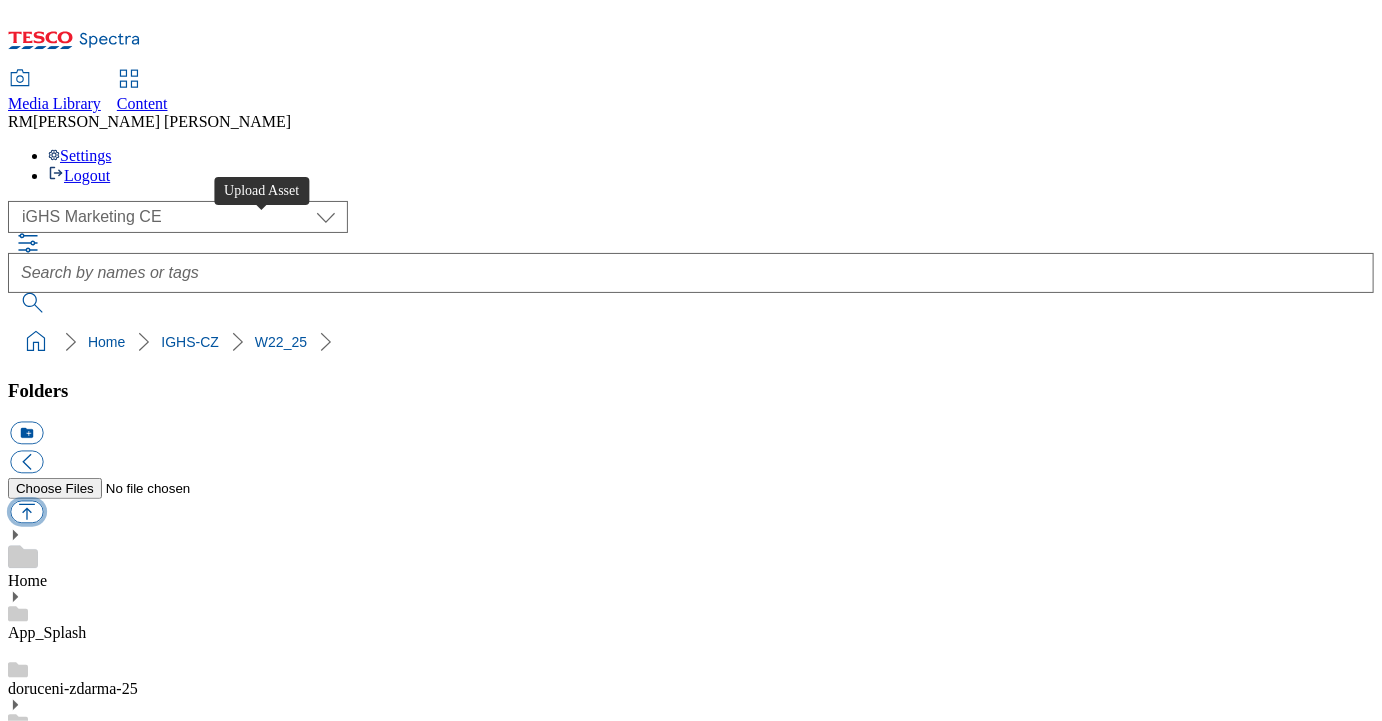 click at bounding box center [26, 512] 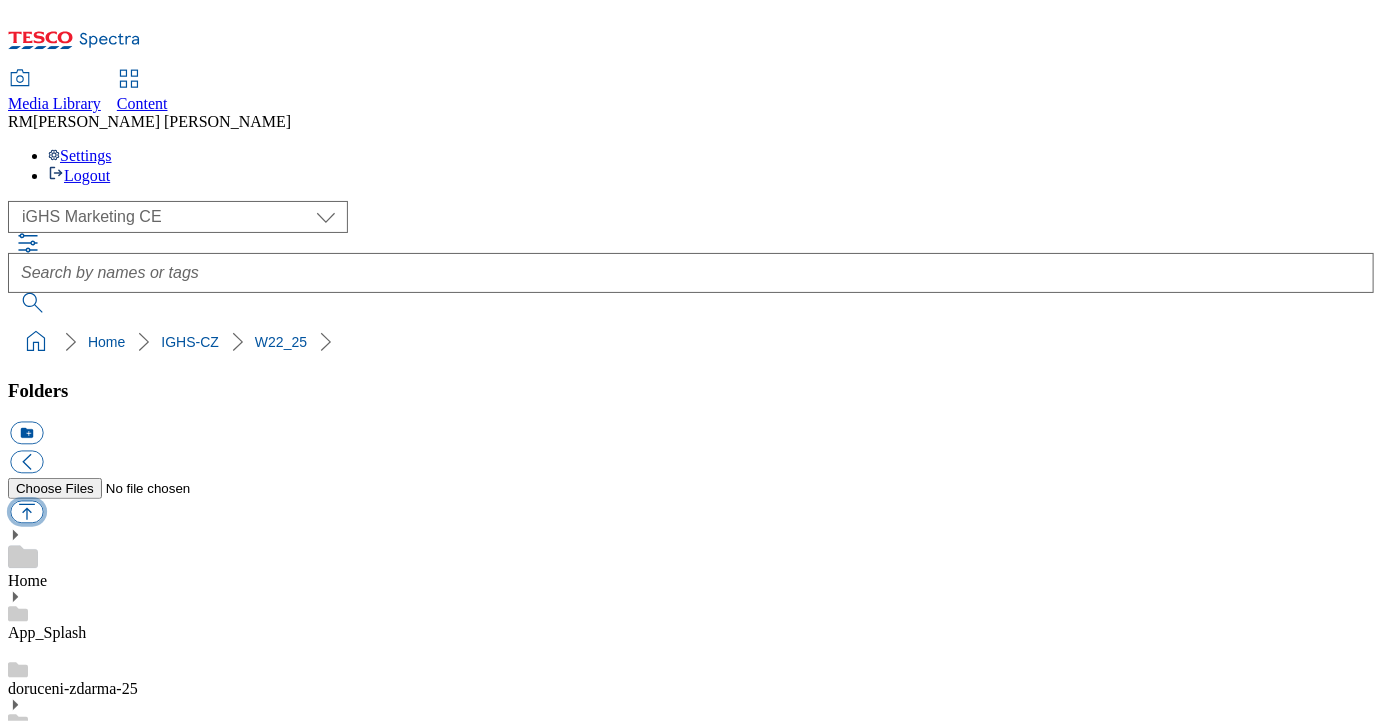 type on "C:\fakepath\Slide_2_CZ.jpg" 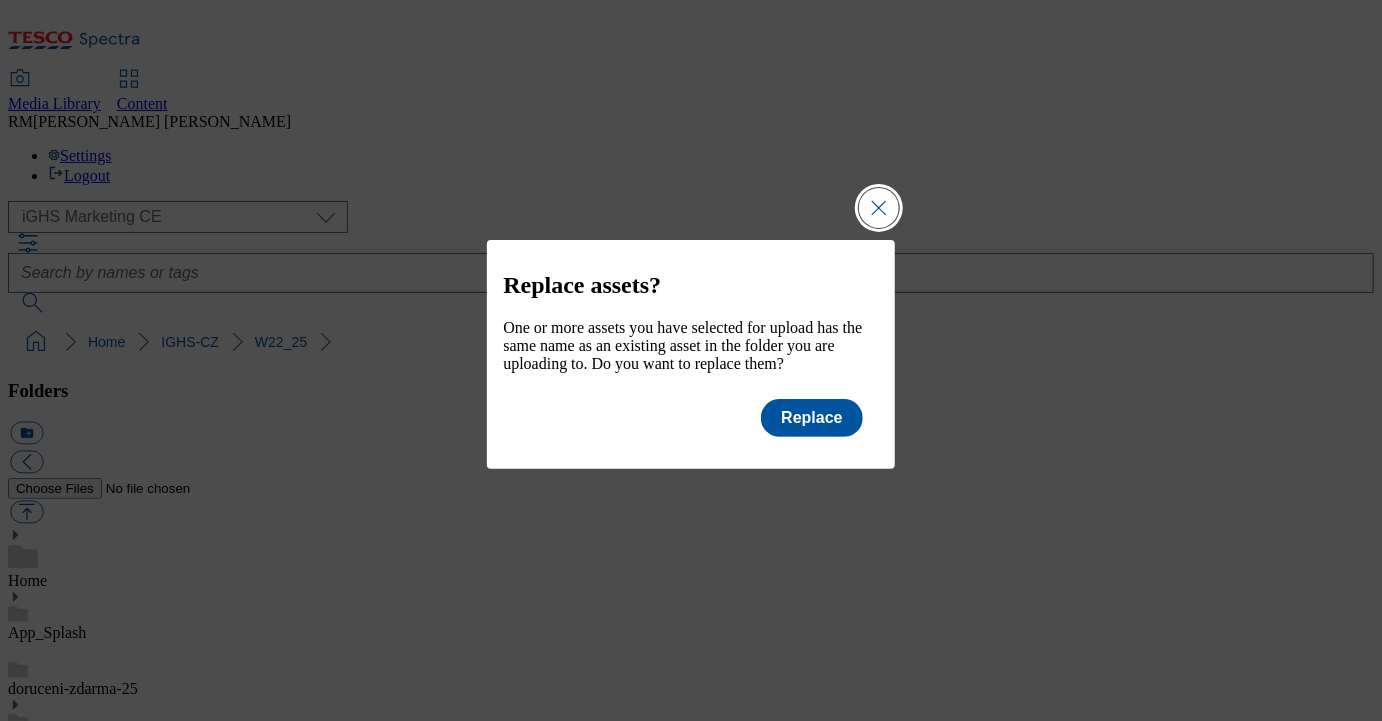 click at bounding box center (879, 208) 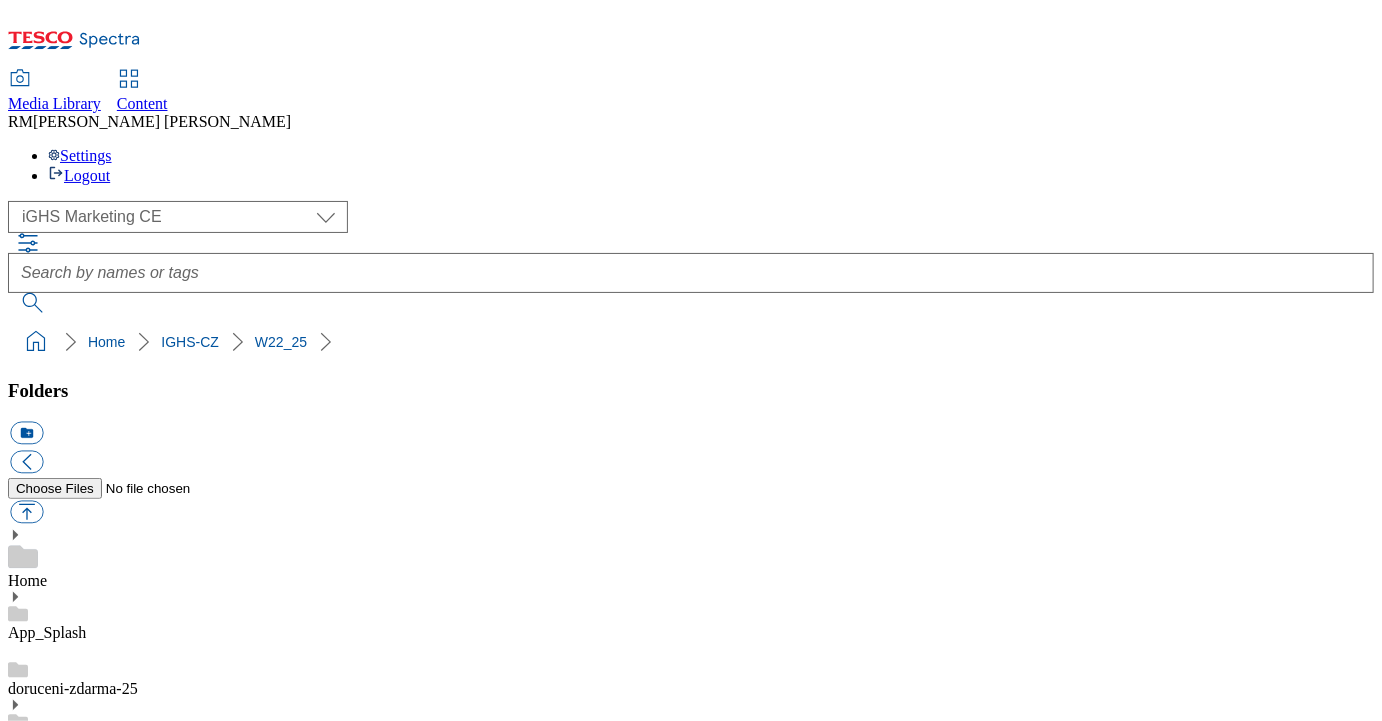 scroll, scrollTop: 1829, scrollLeft: 0, axis: vertical 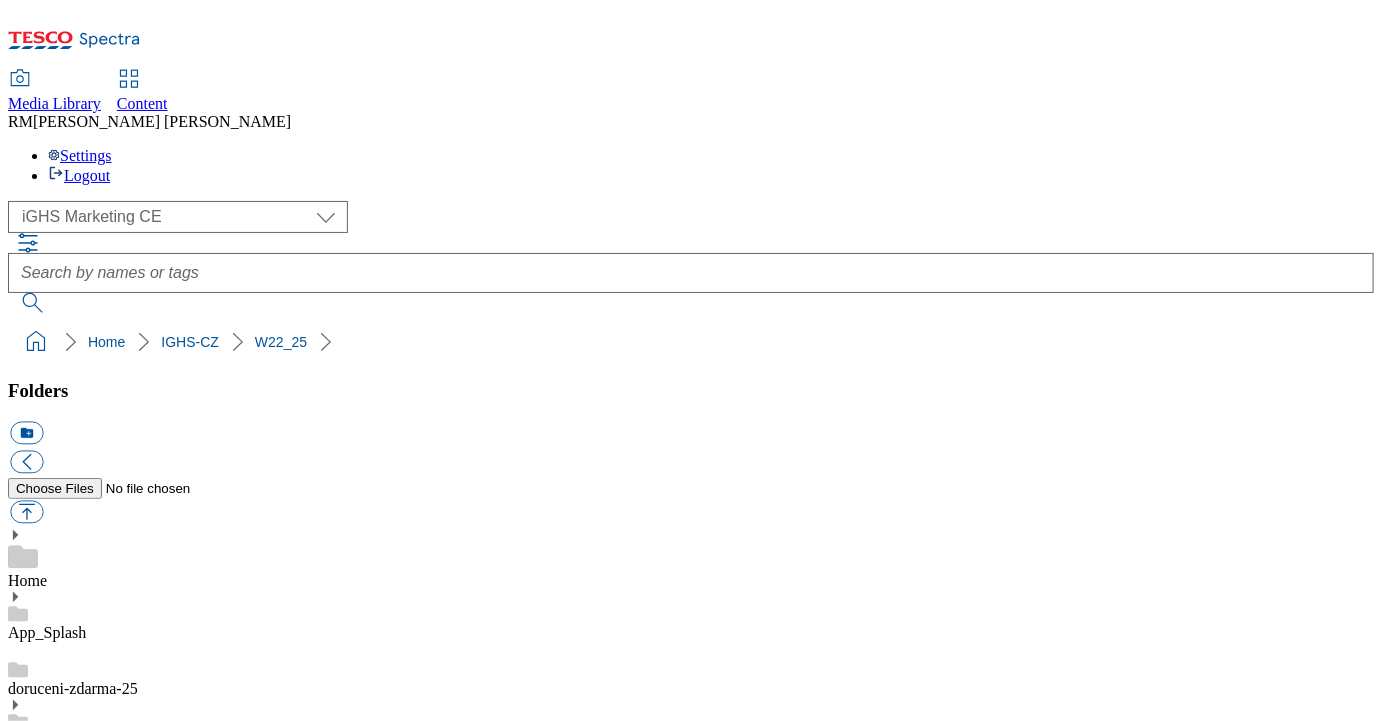 click on "W22_24" at bounding box center (35, 15112) 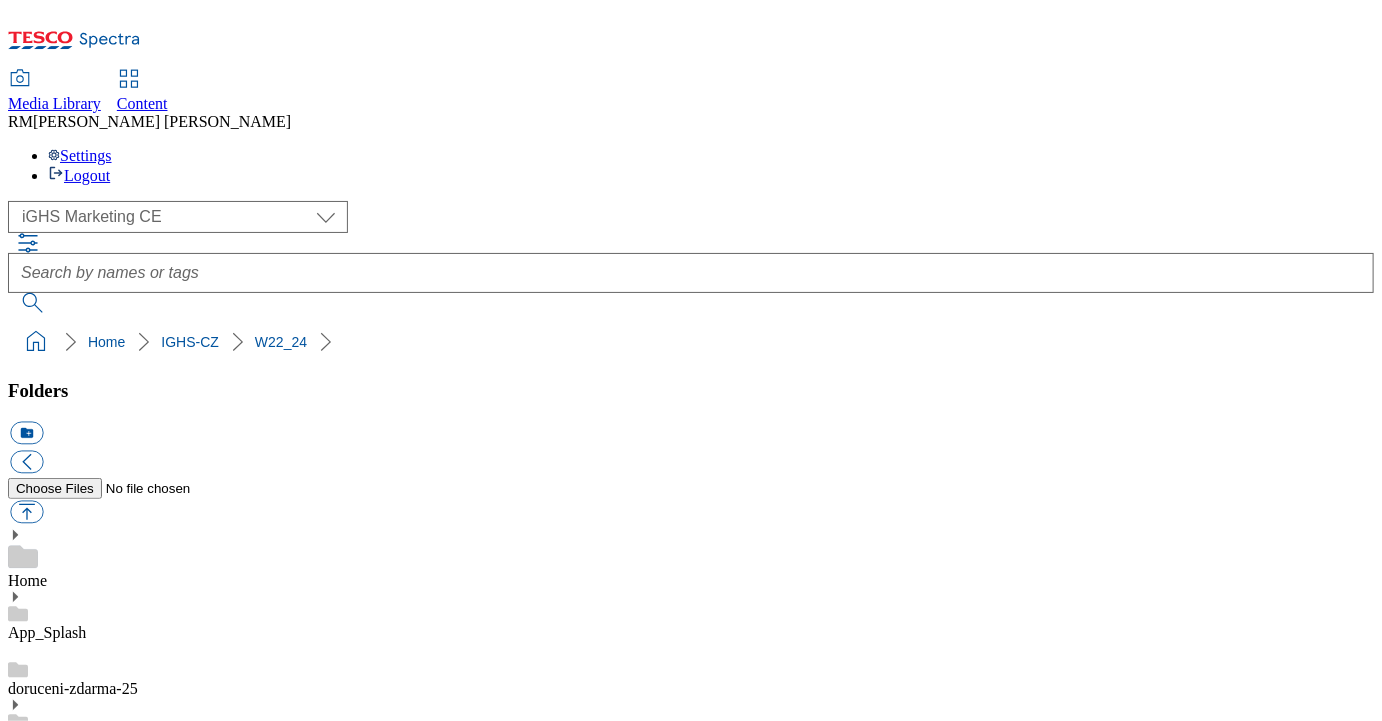 click on "W22_25" at bounding box center [35, 15190] 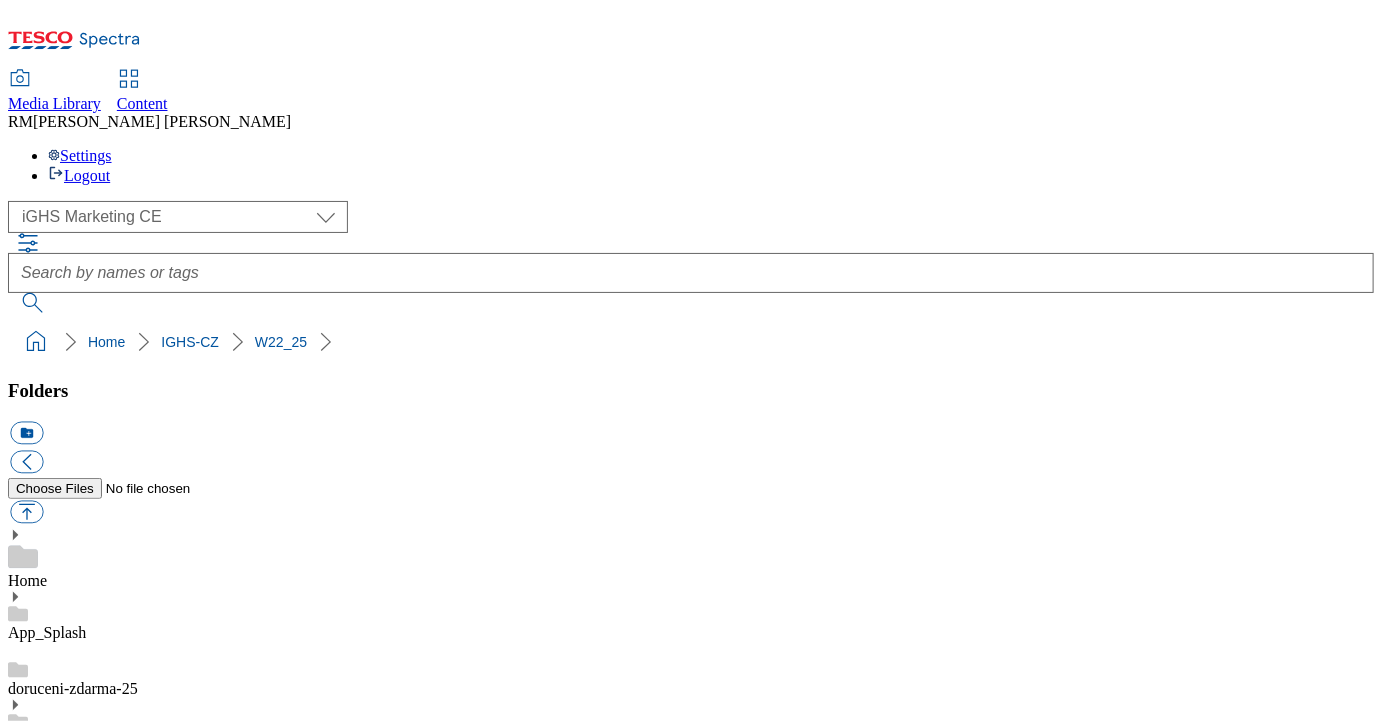 scroll, scrollTop: 0, scrollLeft: 0, axis: both 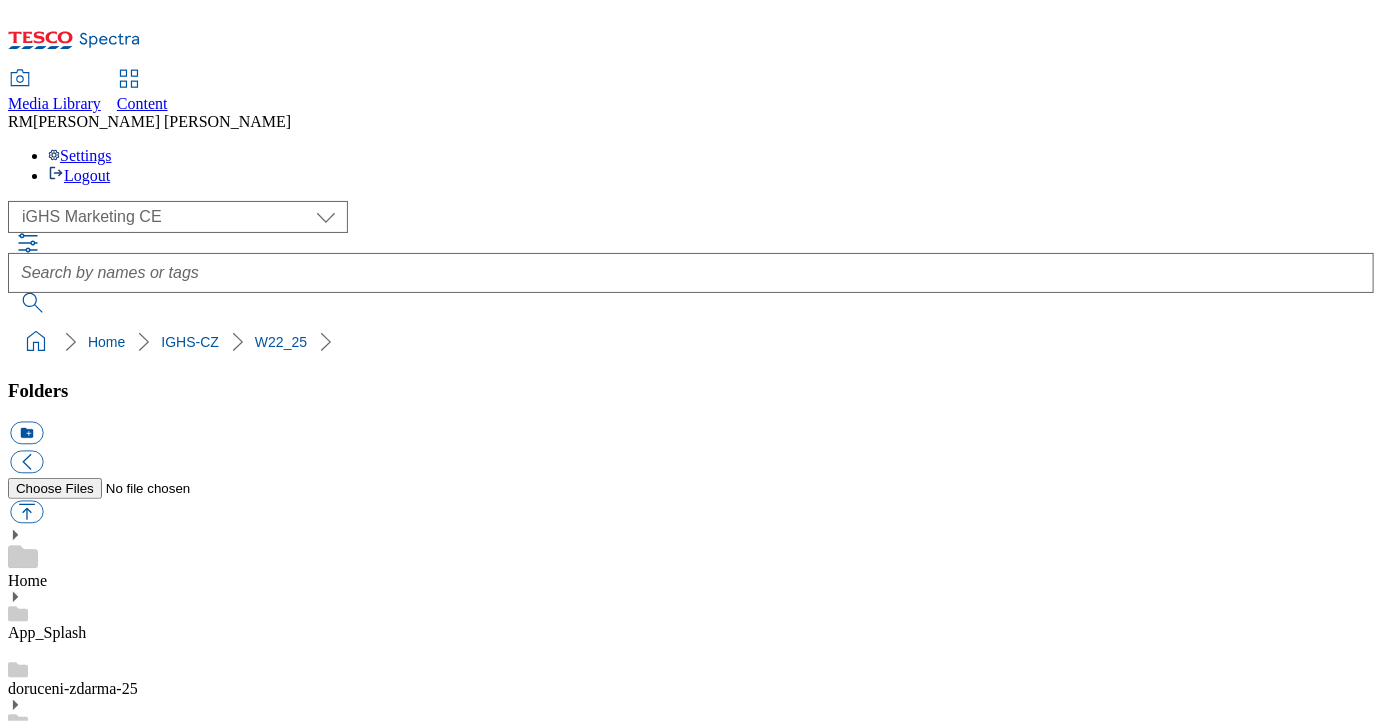 click on "W23" at bounding box center [23, 15246] 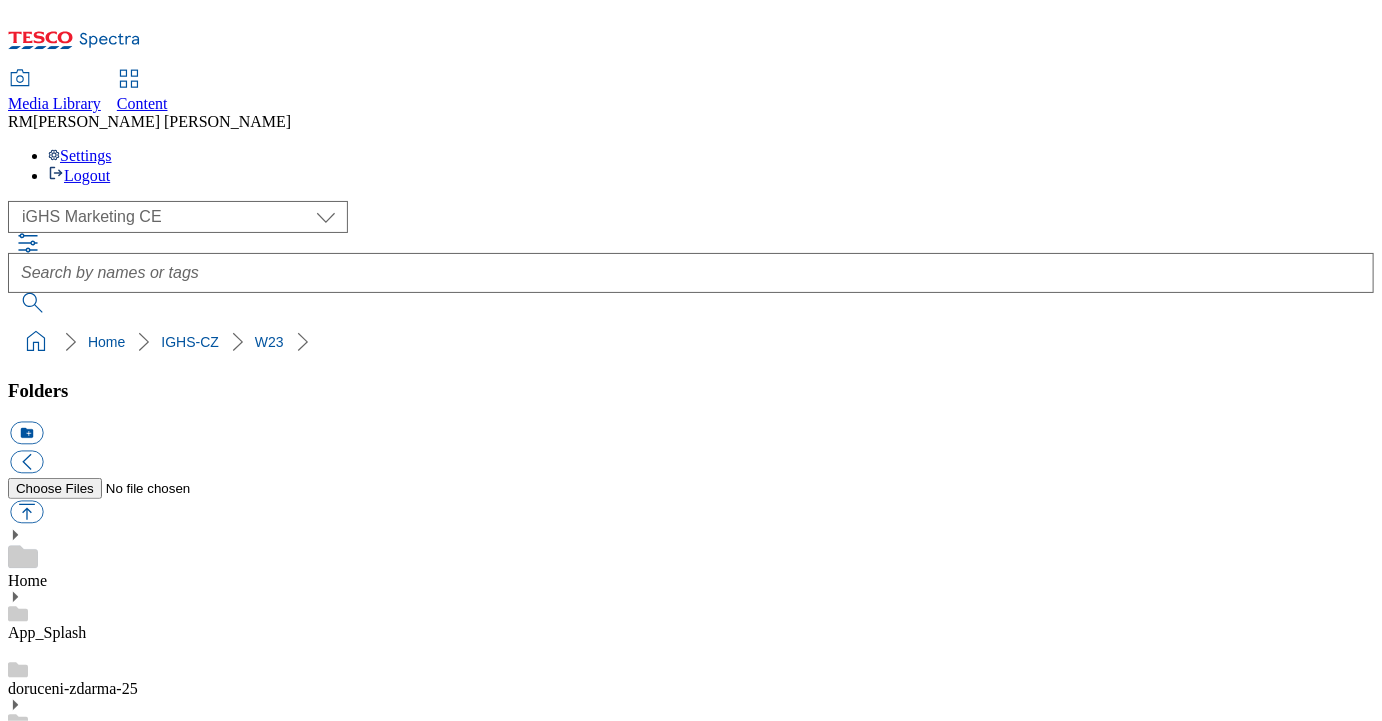 click on "W22_25" at bounding box center (35, 15168) 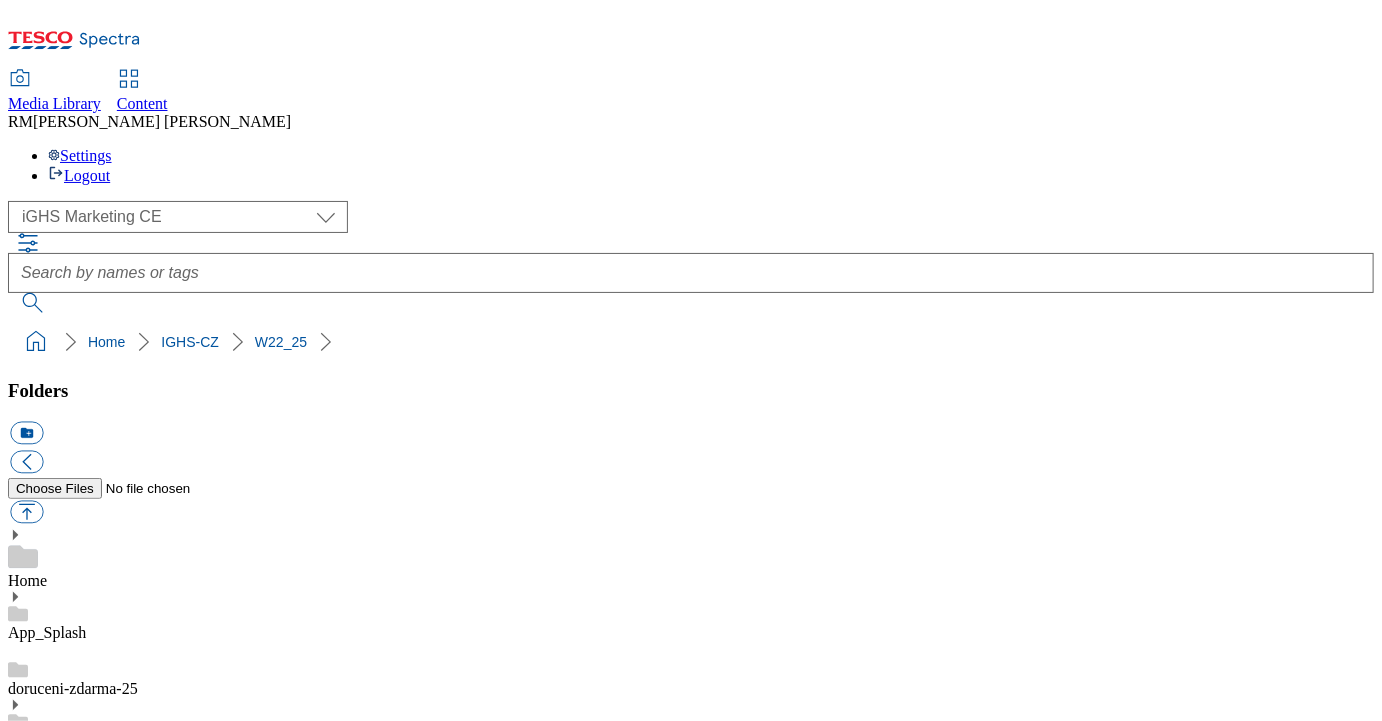 scroll, scrollTop: 1829, scrollLeft: 0, axis: vertical 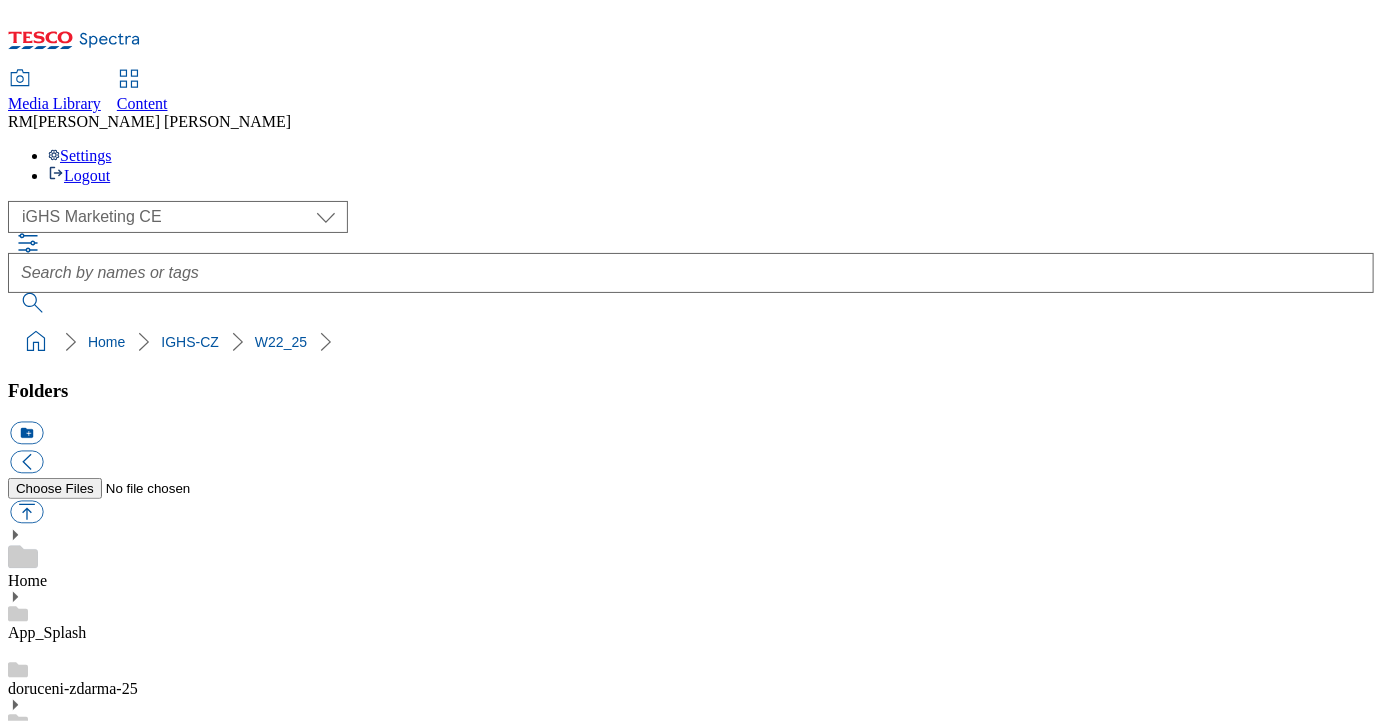 click on "Content_3_EN 1838 X 760, 193 KB, JPEG Optimized URL (70% quality) Optimized URL (30% quality) Thumbnail URL Content_3_CZ 1838 X 760, 193 KB, JPEG Optimized URL (70% quality) Optimized URL (30% quality) Thumbnail URL Content_2_CZ 1838 X 760, 185 KB, JPEG Optimized URL (70% quality) Optimized URL (30% quality) Thumbnail URL Content_2_EN 1838 X 760, 185 KB, JPEG Optimized URL (70% quality) Optimized URL (30% quality) Thumbnail URL Content_1_EN 1838 X 760, 192 KB, JPEG Optimized URL (70% quality) Optimized URL (30% quality) Thumbnail URL Content_1_CZ 1838 X 760, 189 KB, JPEG Optimized URL (70% quality) Optimized URL (30% quality) Thumbnail URL Trade_4_CZ 1154 X 718, 176 KB, JPEG Optimized URL (70% quality) Optimized URL (30% quality) Thumbnail URL Trade_4_EN 1154 X 718, 176 KB, JPEG Optimized URL (70% quality) Optimized URL (30% quality) Thumbnail URL Trade_3_EN 1154 X 718, 196 KB, JPEG Optimized URL (70% quality) Optimized URL (30% quality) Thumbnail URL Trade_3_CZ 1154 X 718, 196 KB, JPEG Thumbnail URL" at bounding box center (691, 29573) 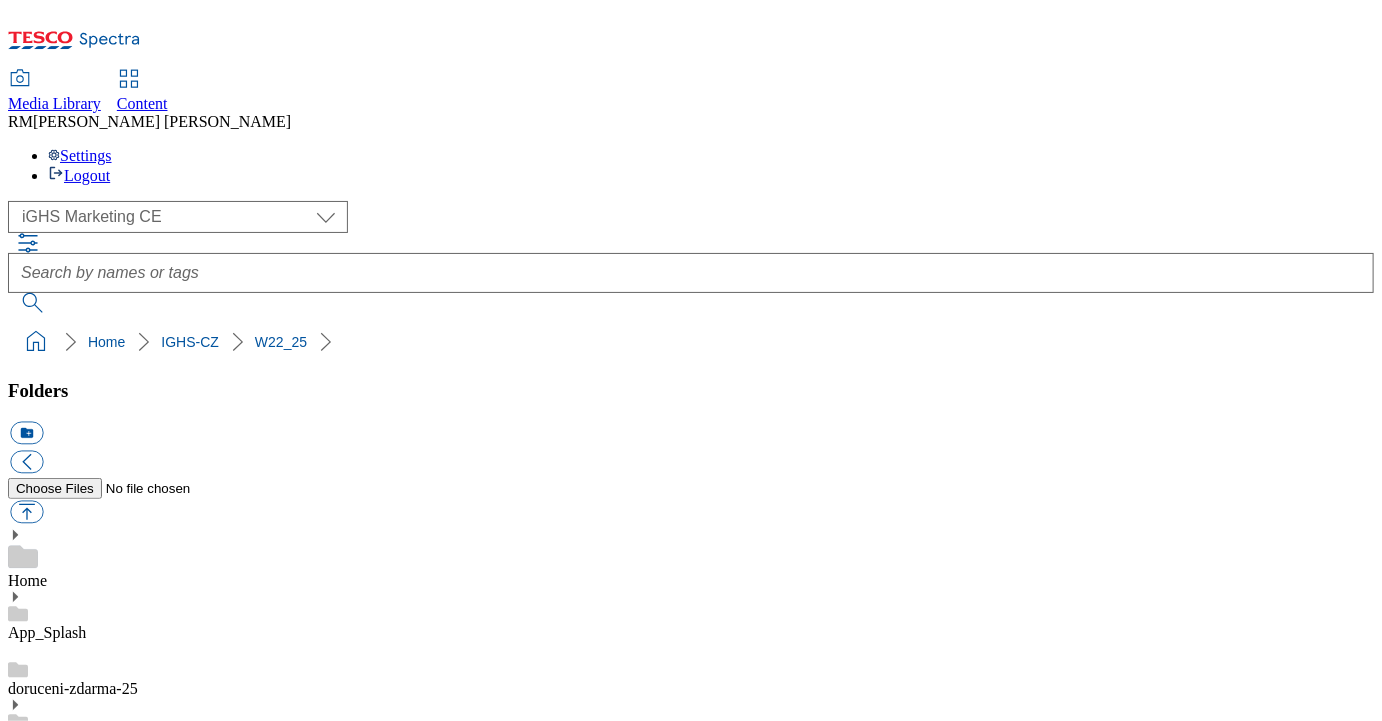 scroll, scrollTop: 1462, scrollLeft: 0, axis: vertical 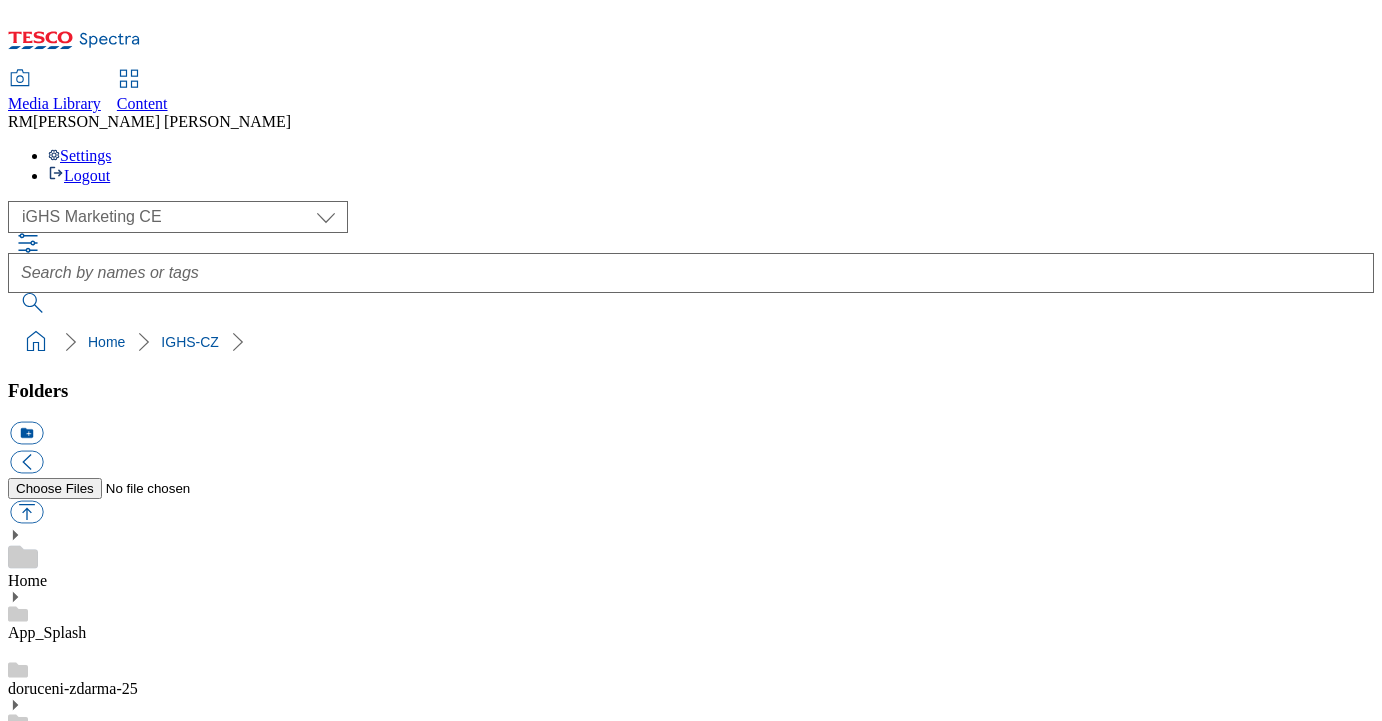 select on "flare-ighs-ce-mktg" 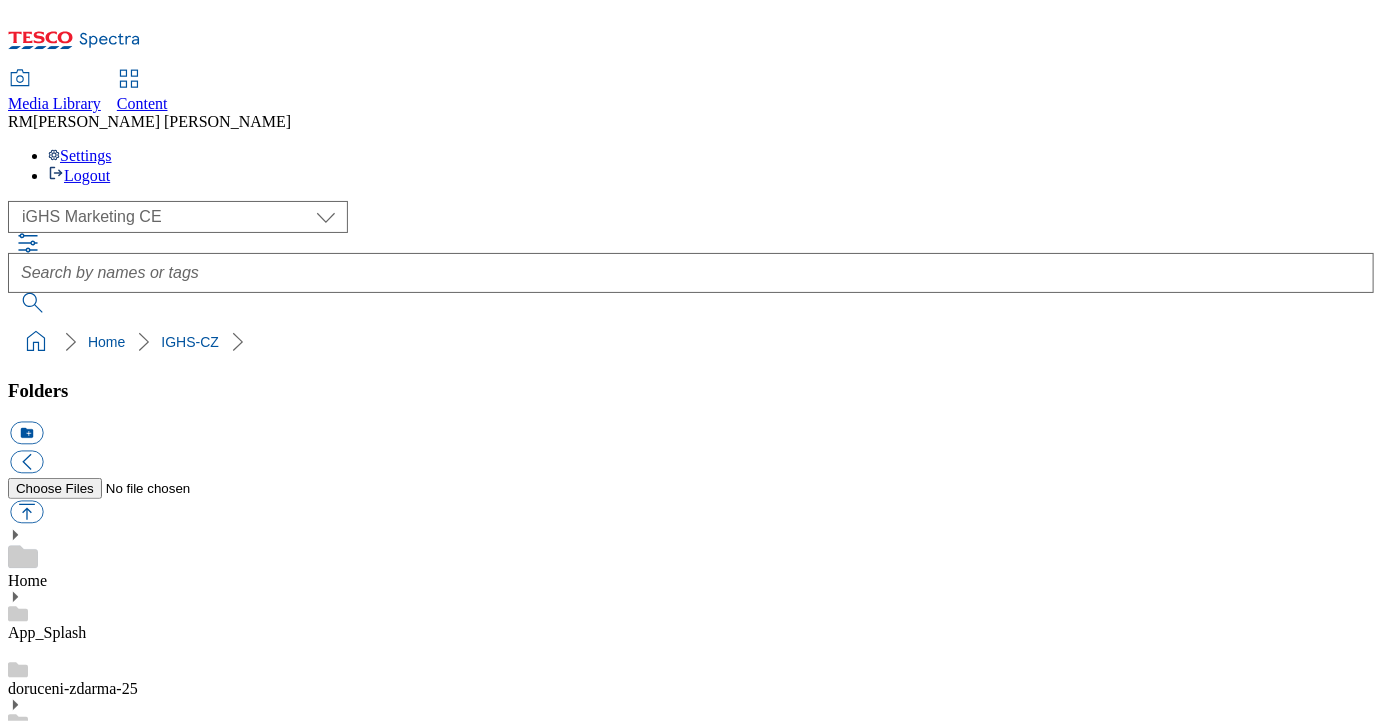 click 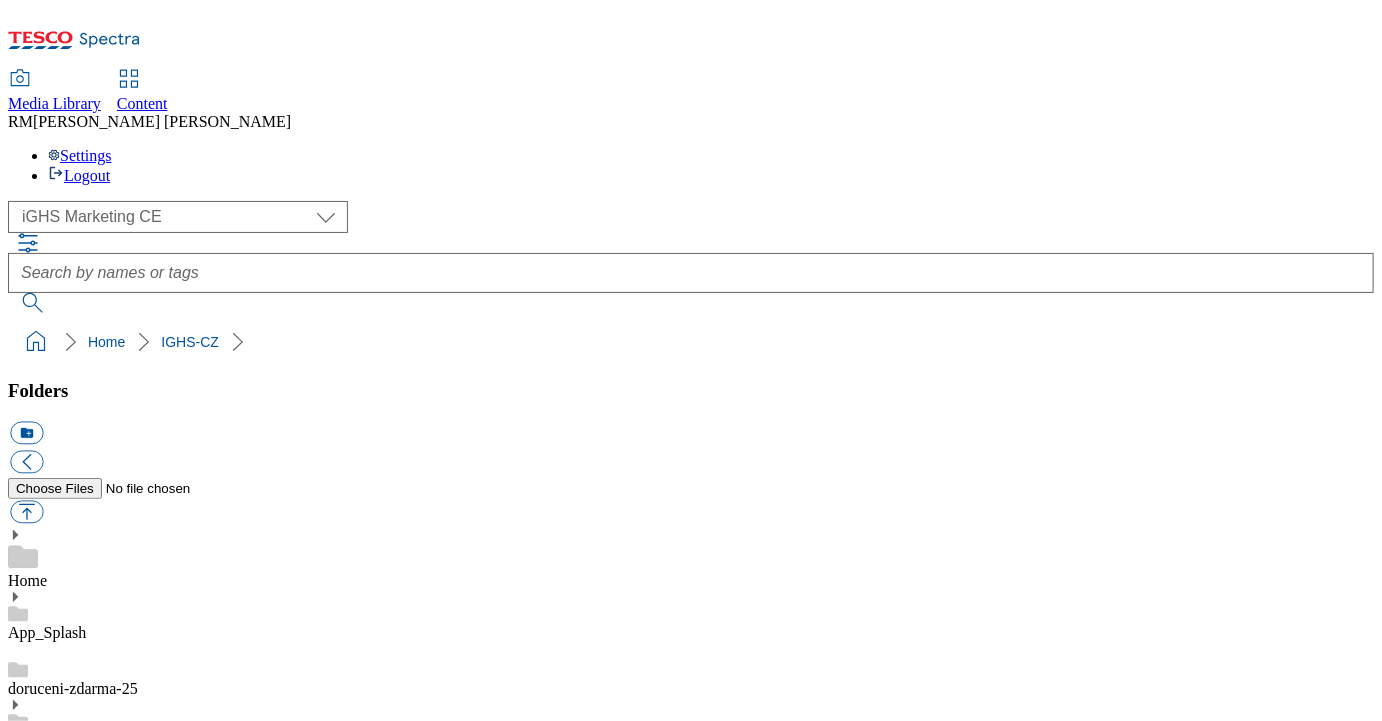 scroll, scrollTop: 8395, scrollLeft: 0, axis: vertical 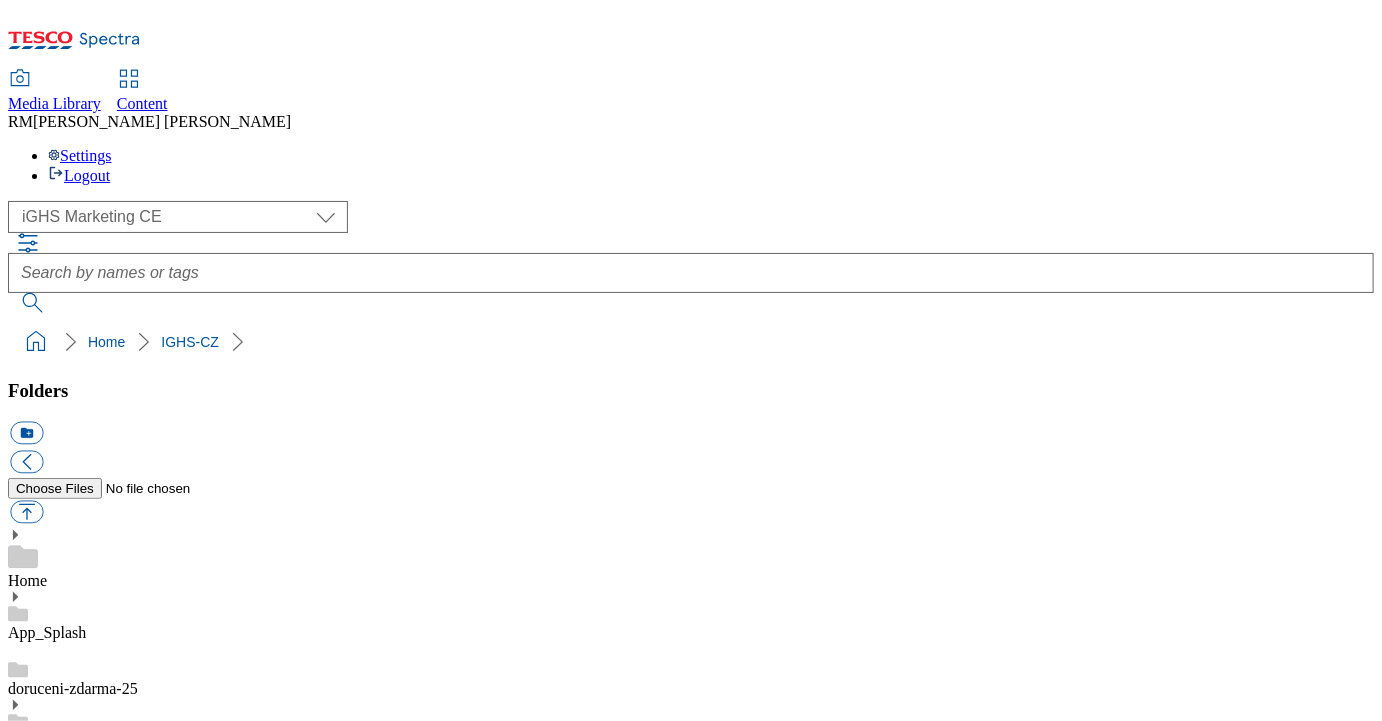 click on "W22_25" at bounding box center (691, 15172) 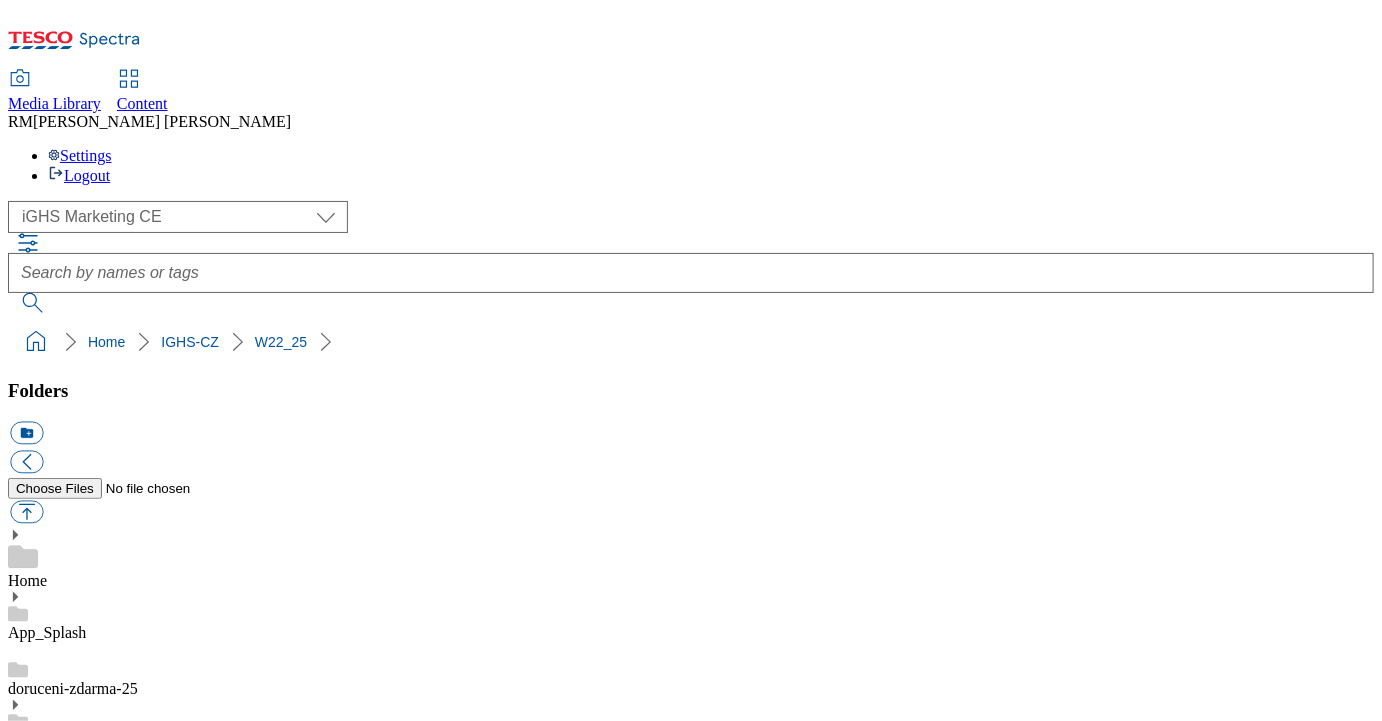 scroll, scrollTop: 0, scrollLeft: 0, axis: both 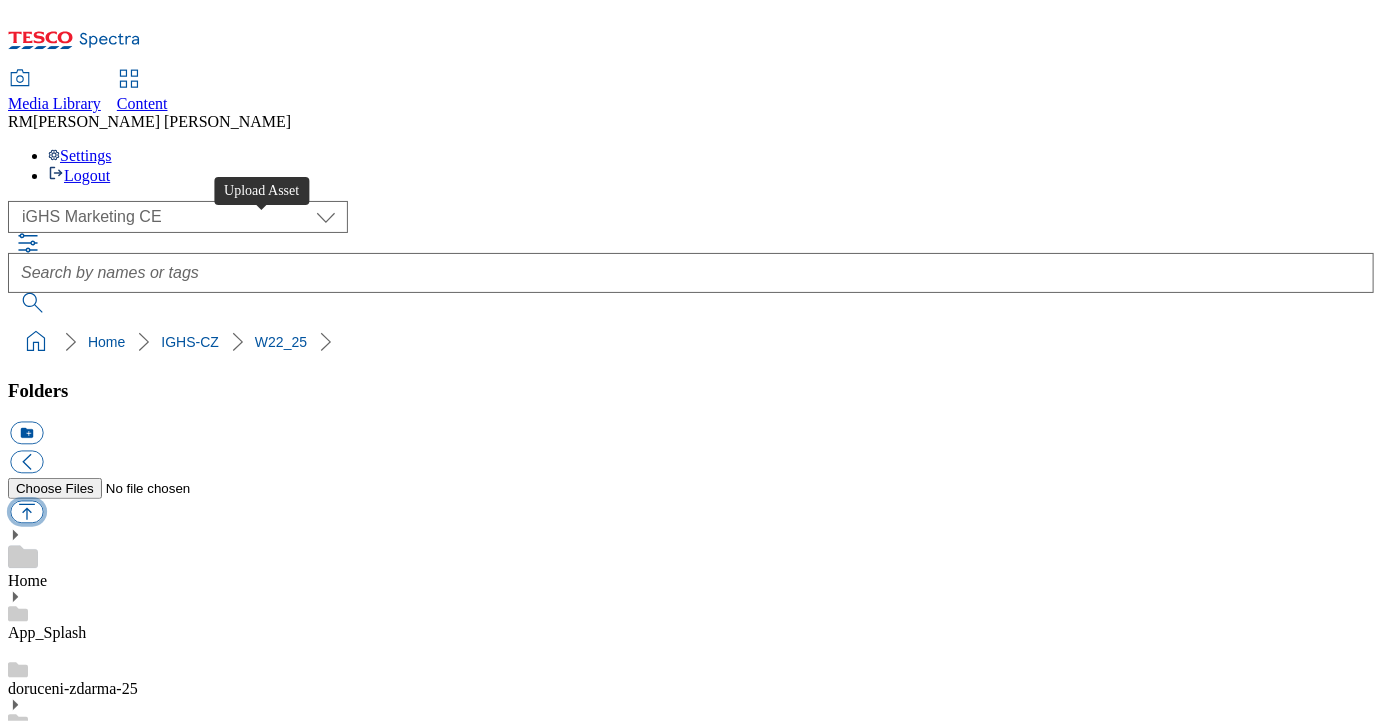 click at bounding box center (26, 512) 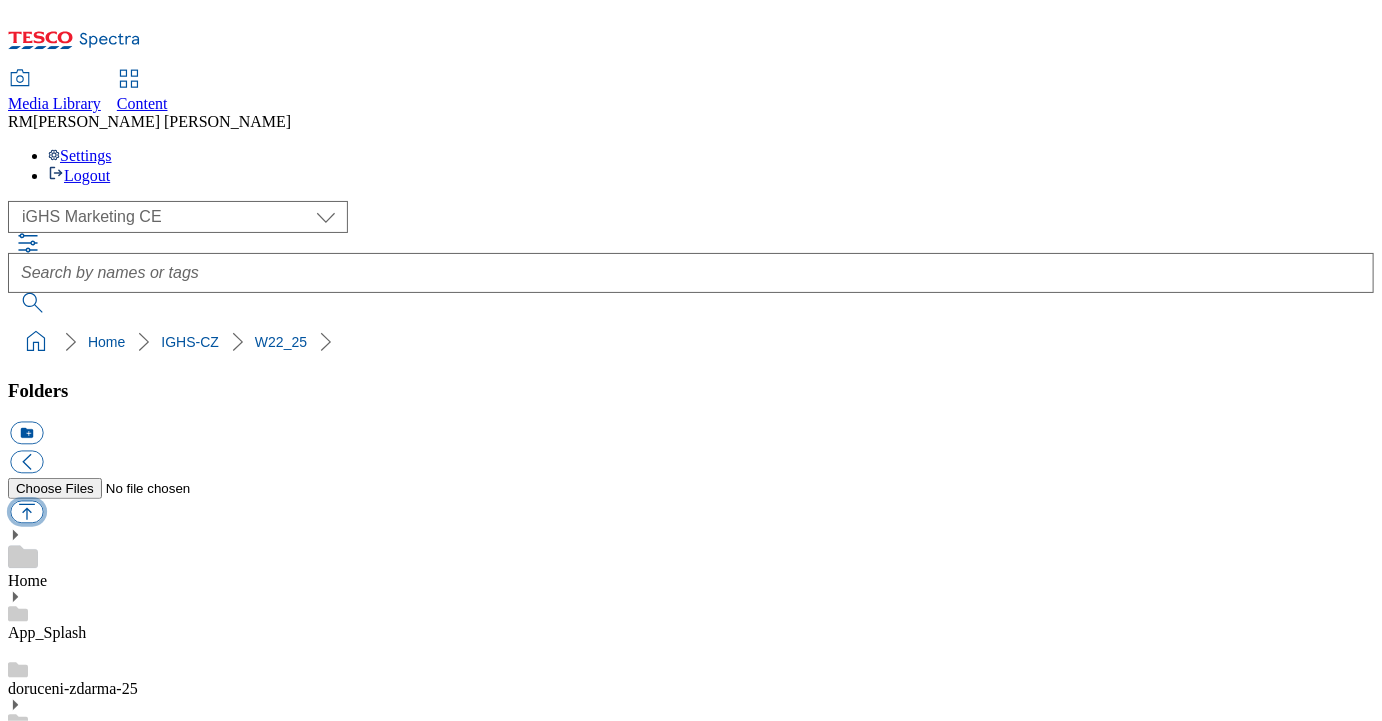 type on "C:\fakepath\Slide_1_CZ.jpg" 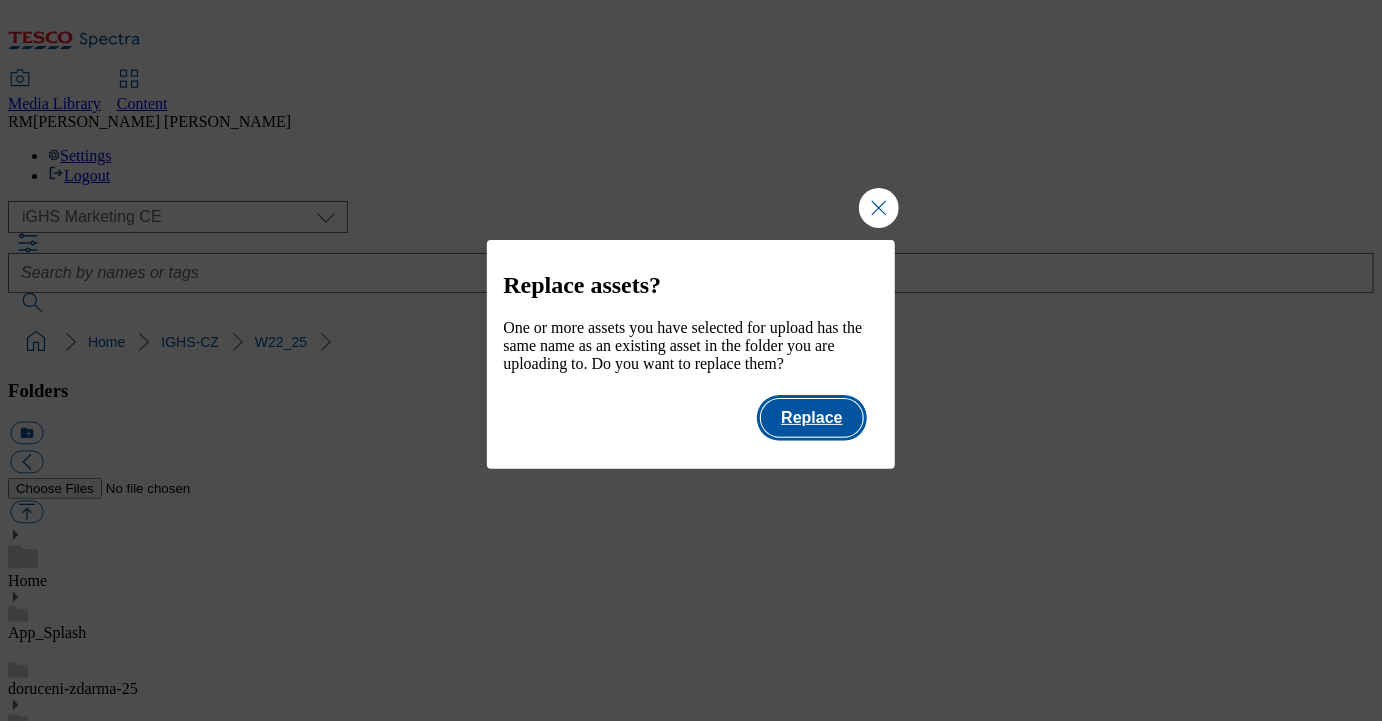 click on "Replace" at bounding box center [811, 418] 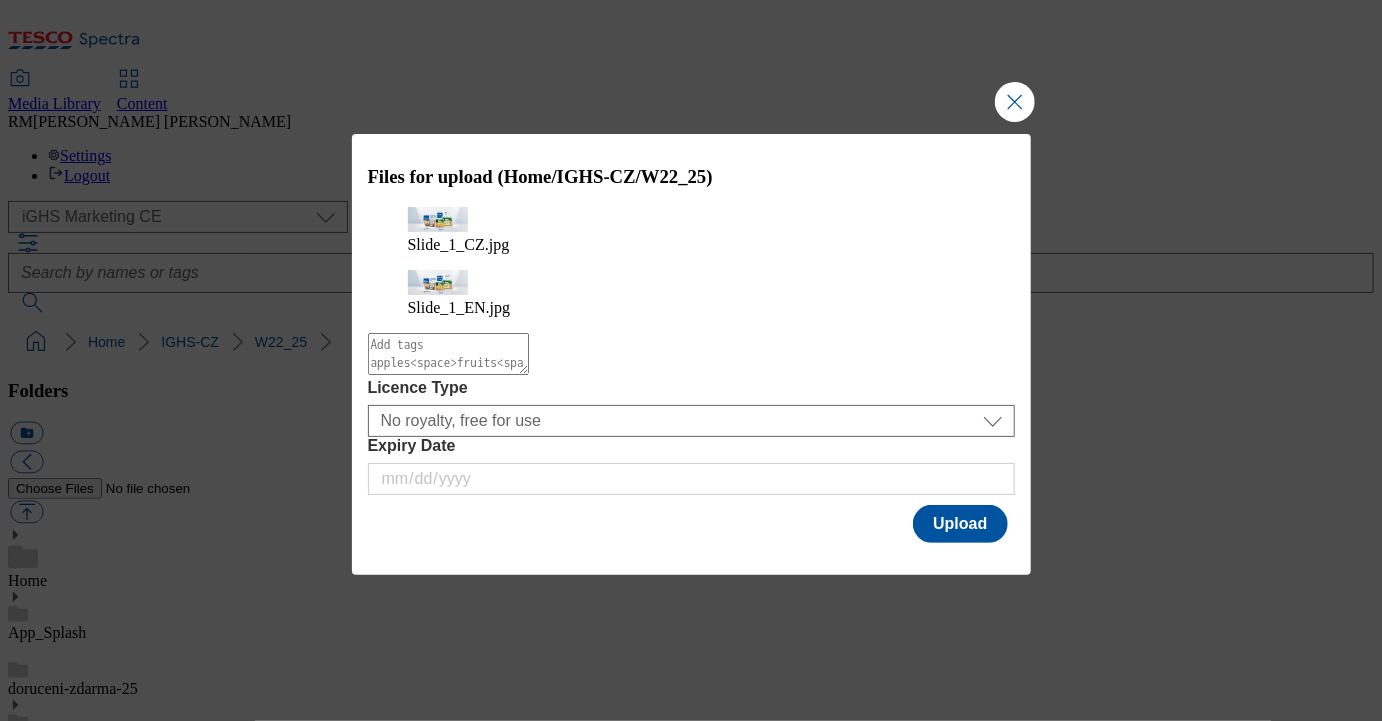 click at bounding box center [448, 354] 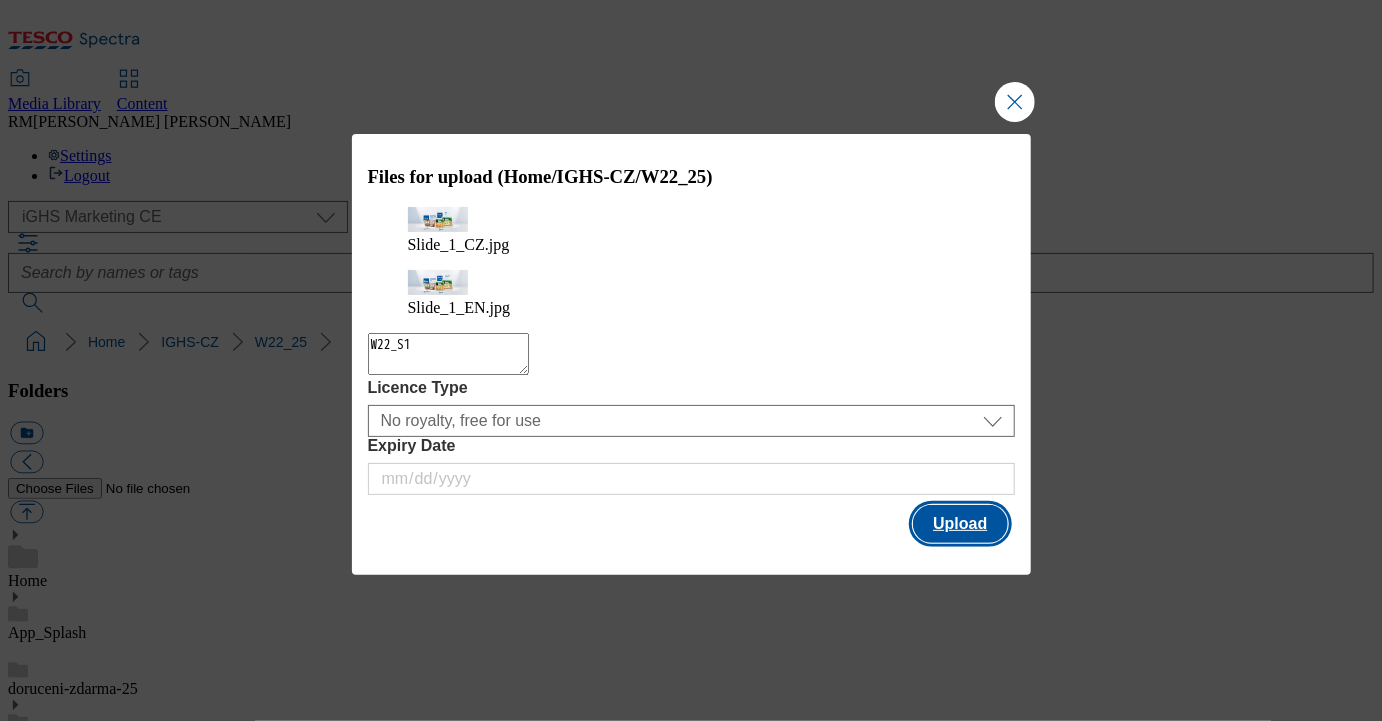 type on "W22_S1" 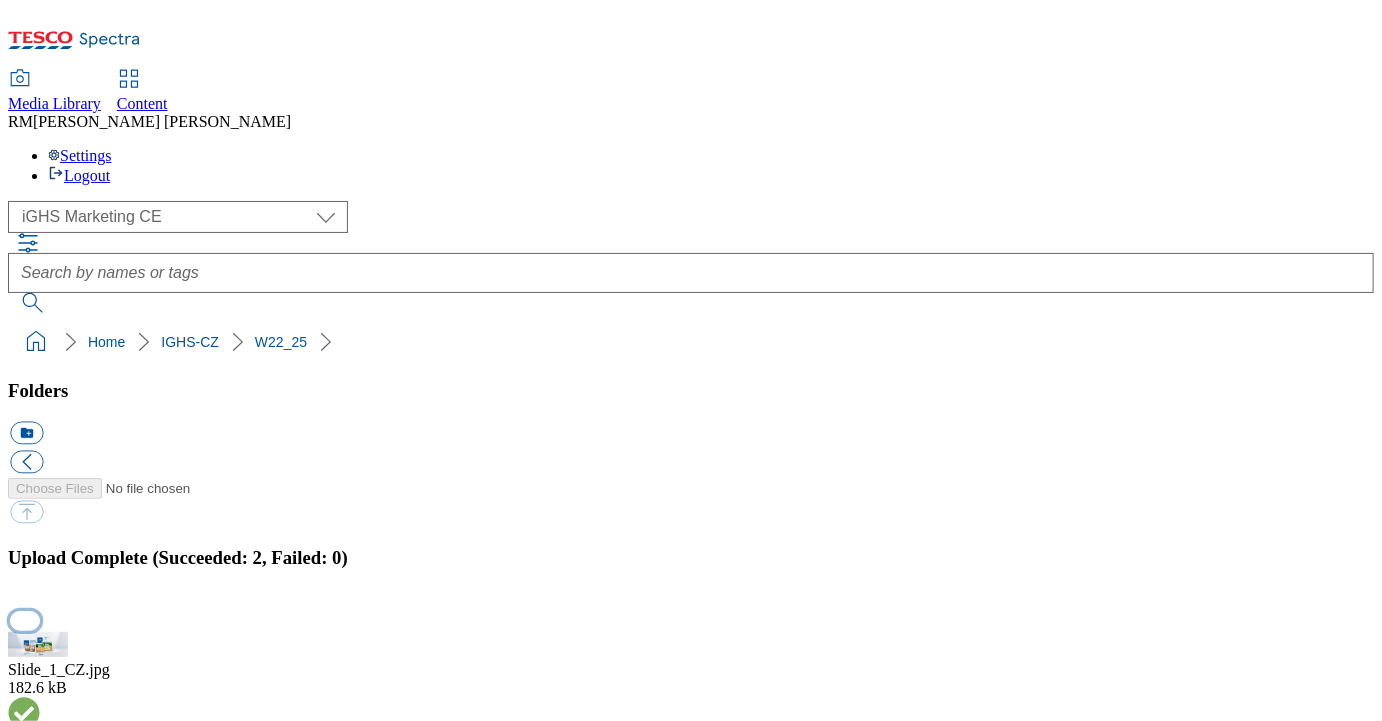 click at bounding box center (25, 620) 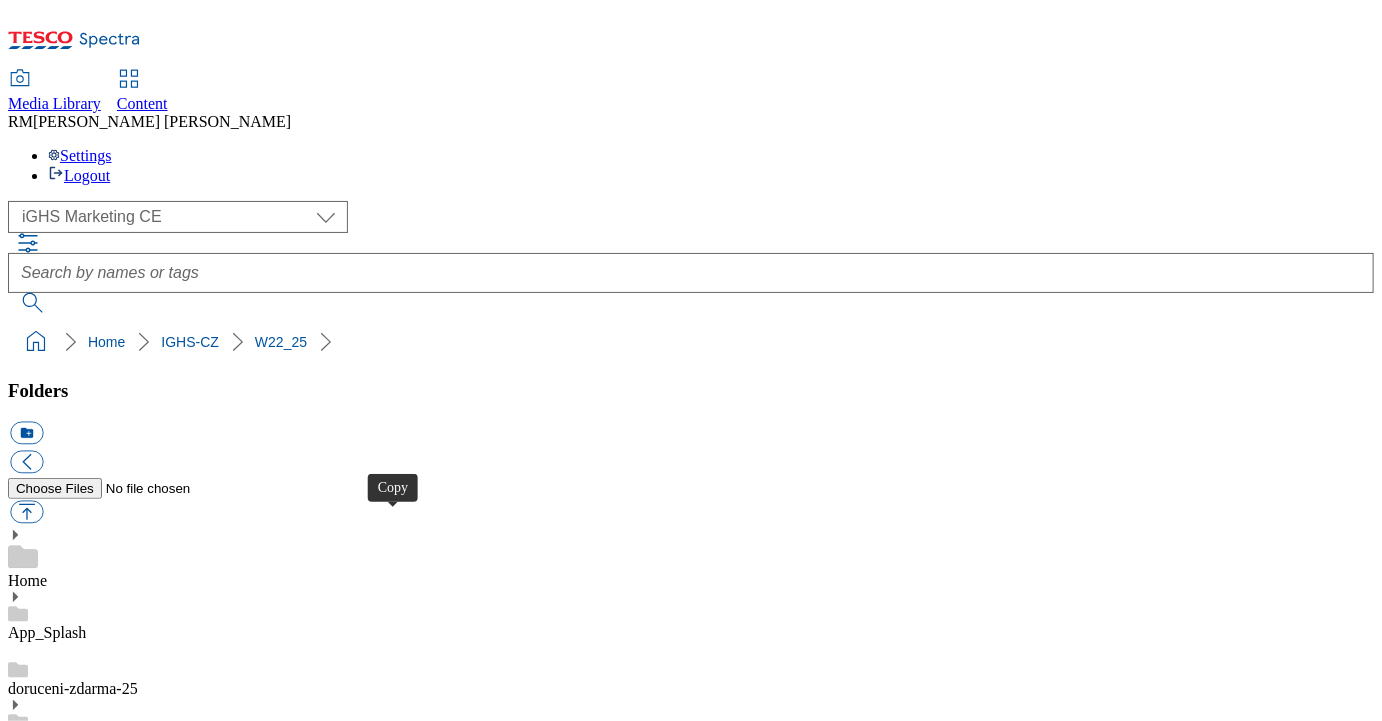 click at bounding box center [26, 24308] 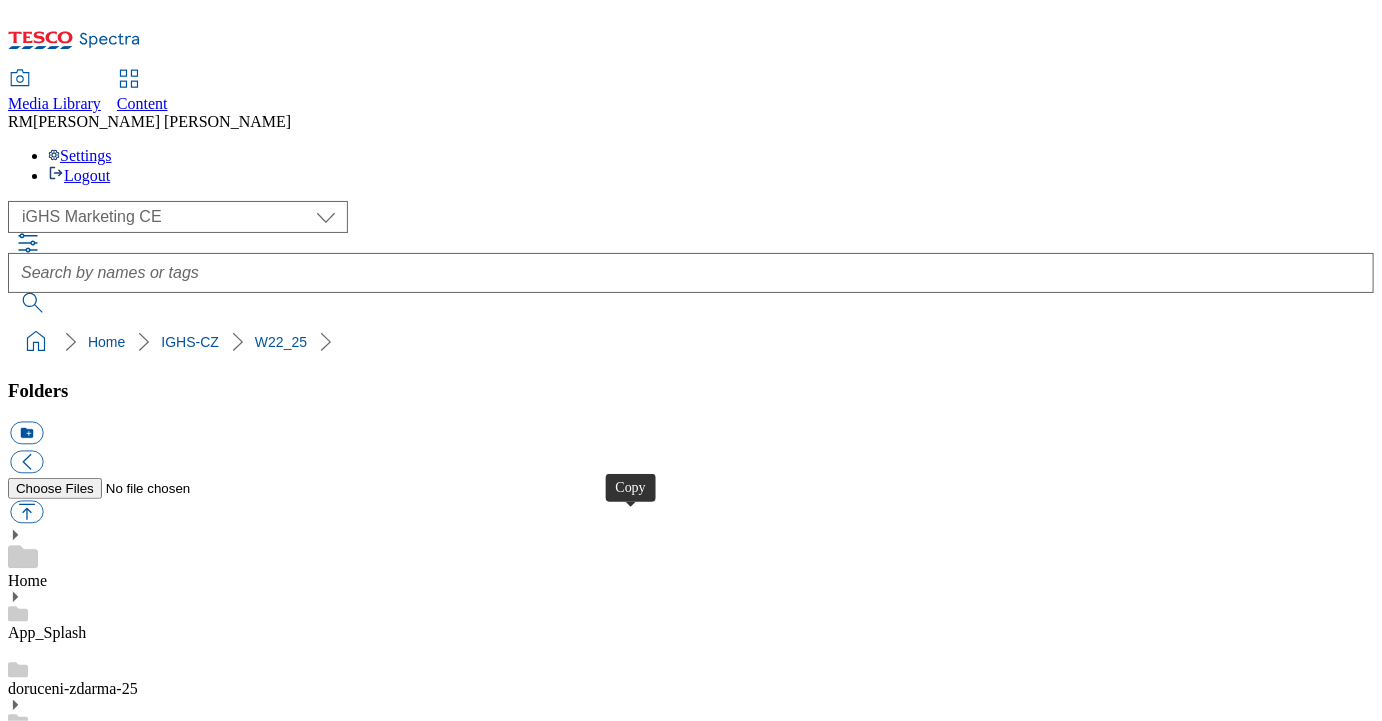 click at bounding box center [26, 24738] 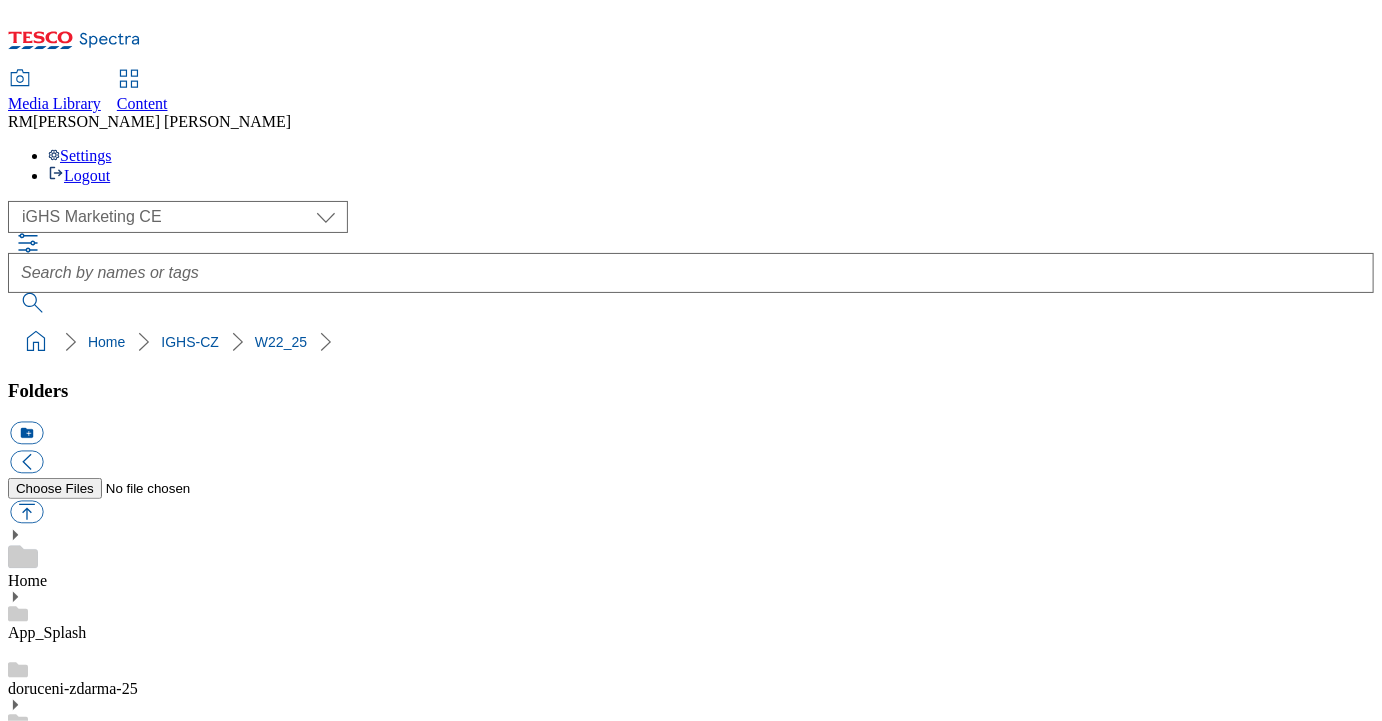 scroll, scrollTop: 1829, scrollLeft: 0, axis: vertical 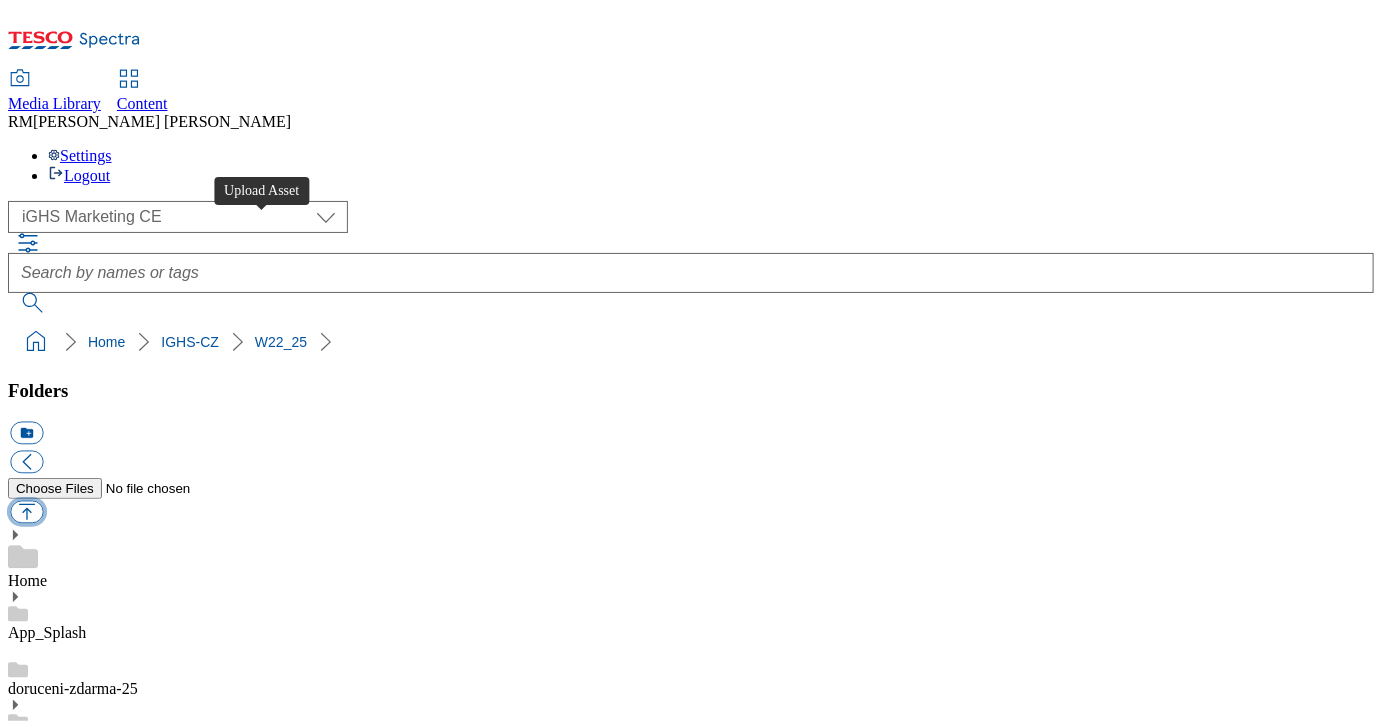 click at bounding box center (26, 512) 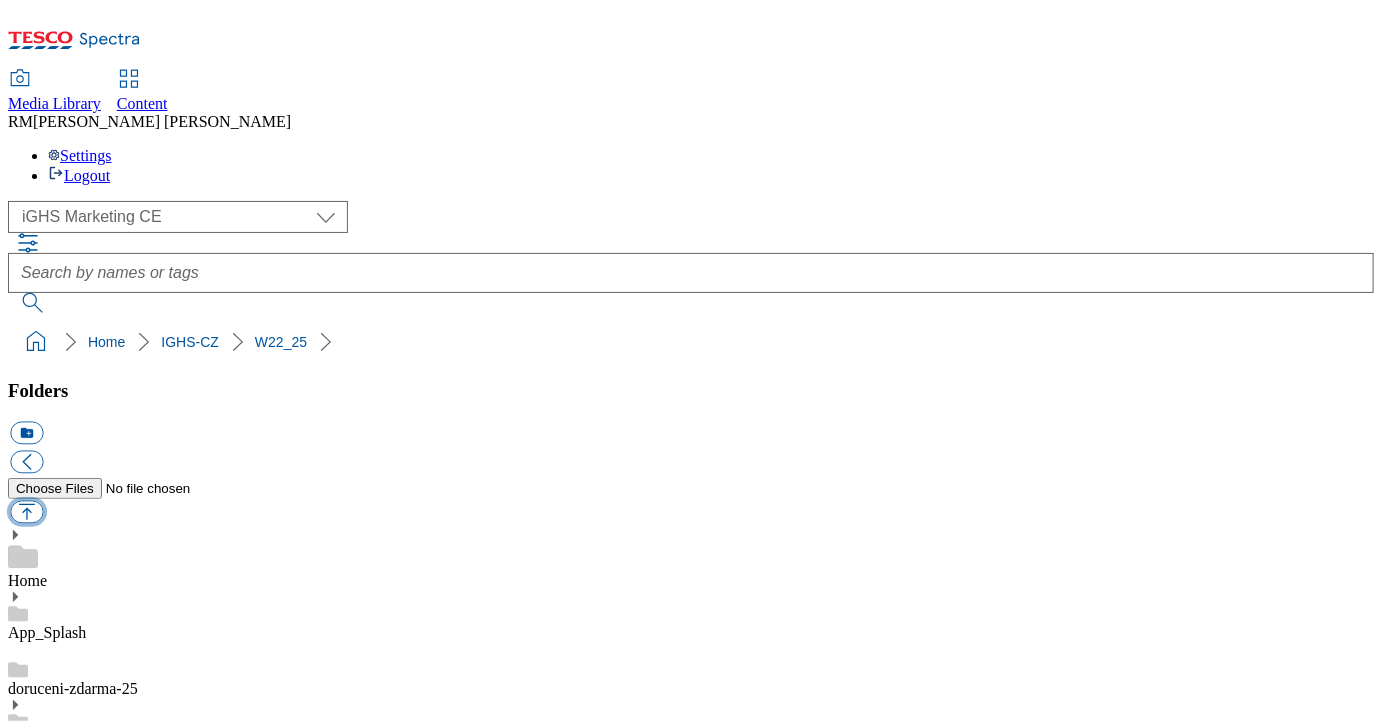 type on "C:\fakepath\Slide_3_CZ.jpg" 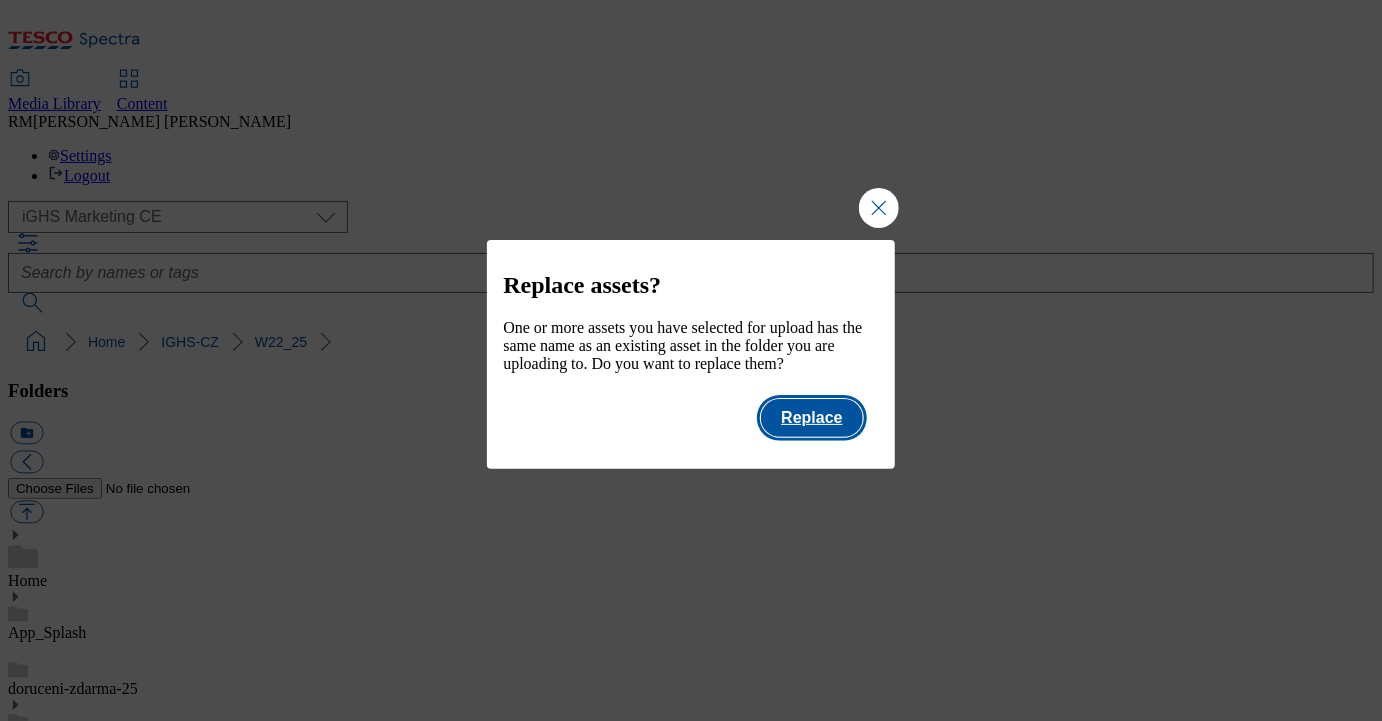 click on "Replace" at bounding box center (811, 418) 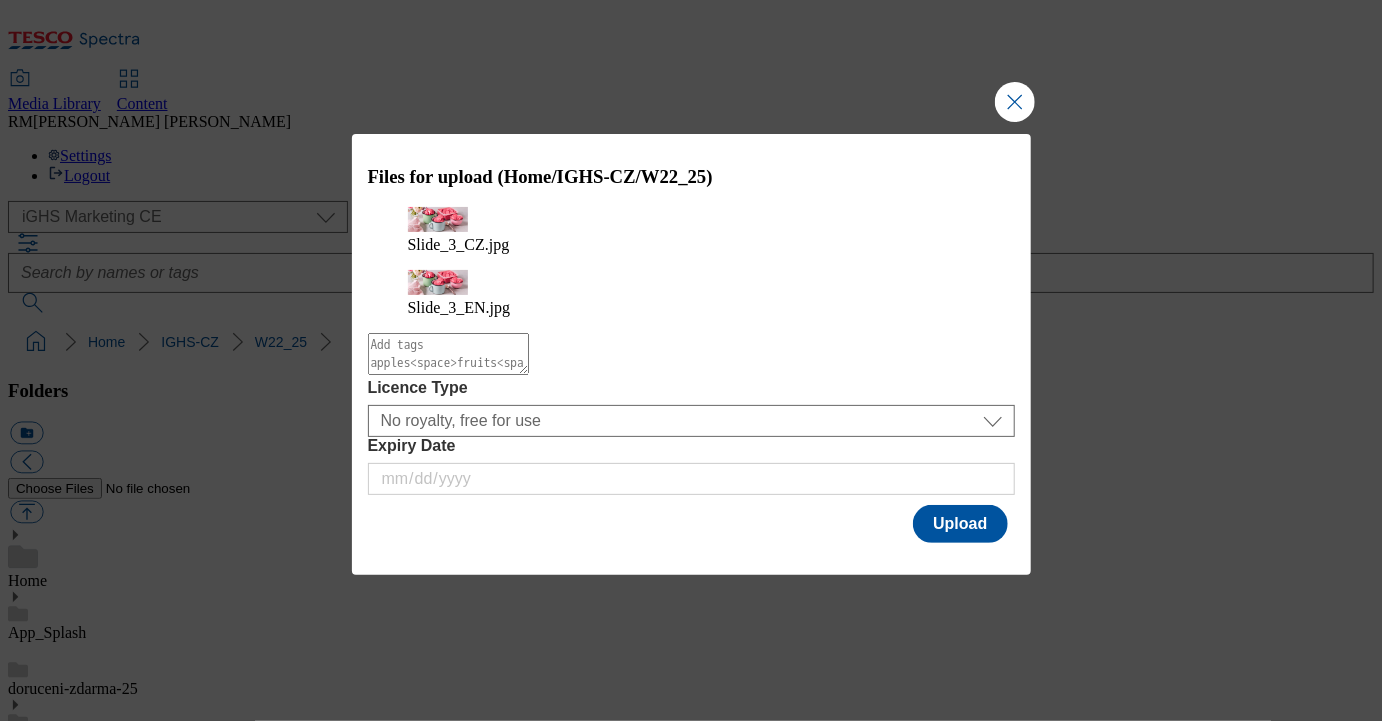 click at bounding box center (448, 354) 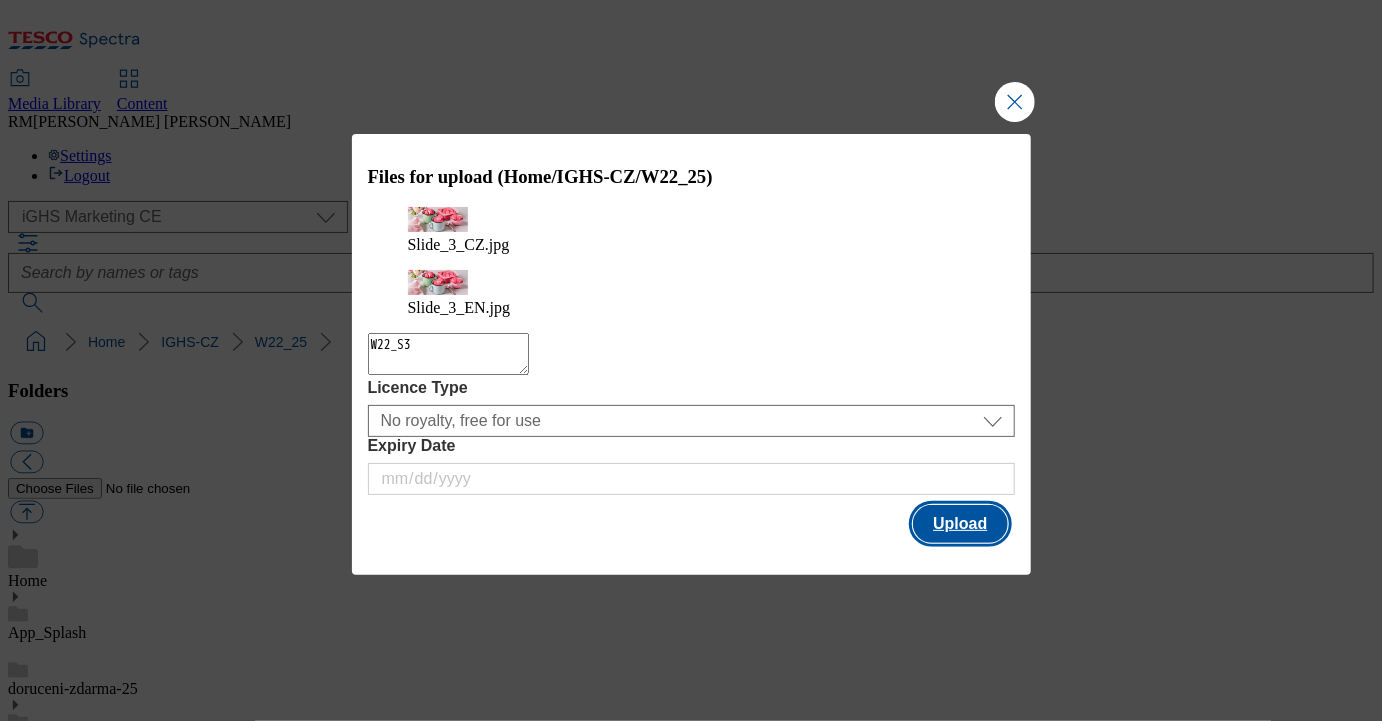 type on "W22_S3" 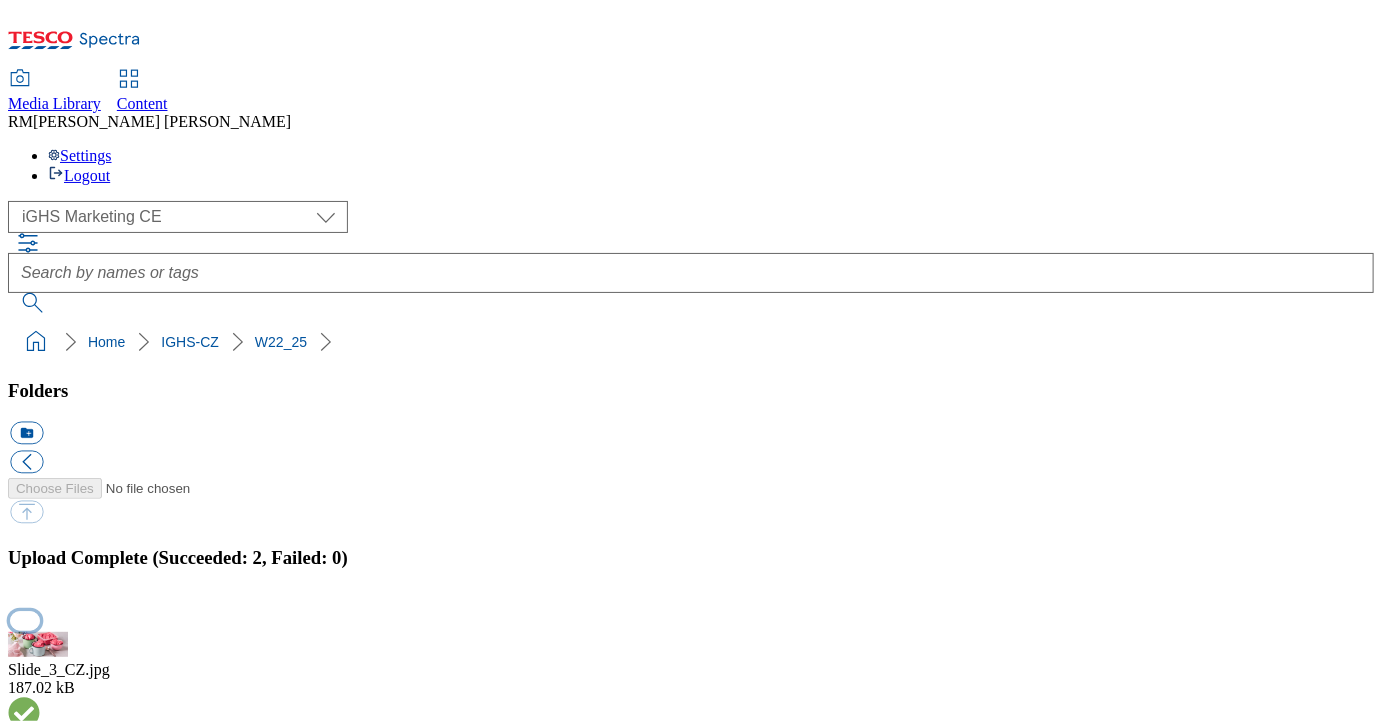 click at bounding box center (25, 620) 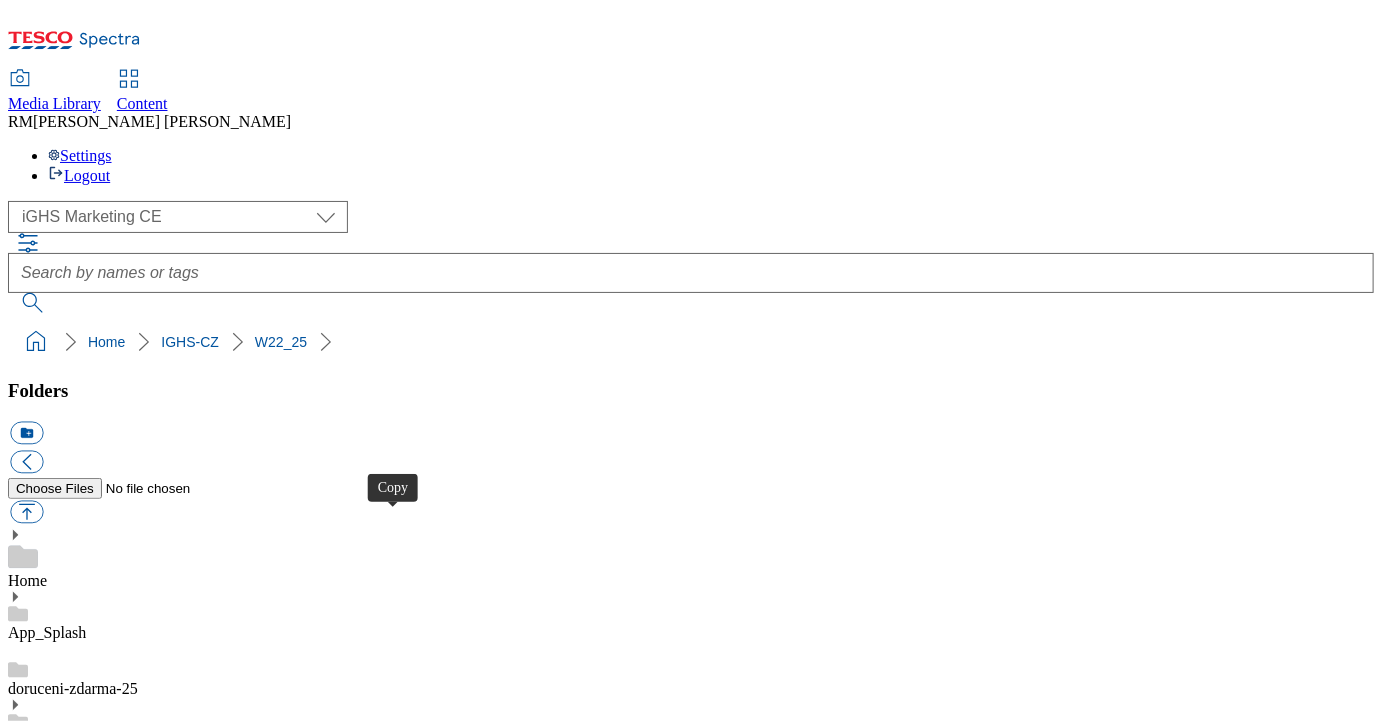 click at bounding box center [26, 24308] 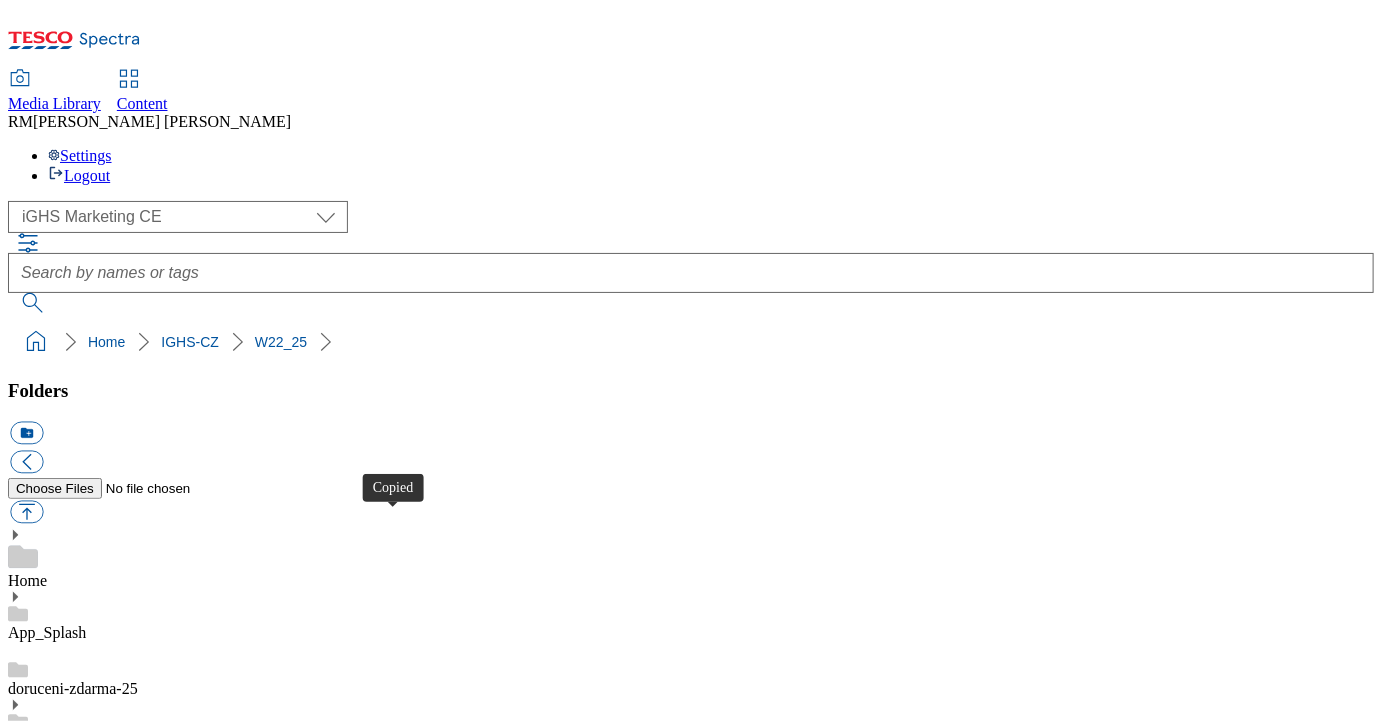 type 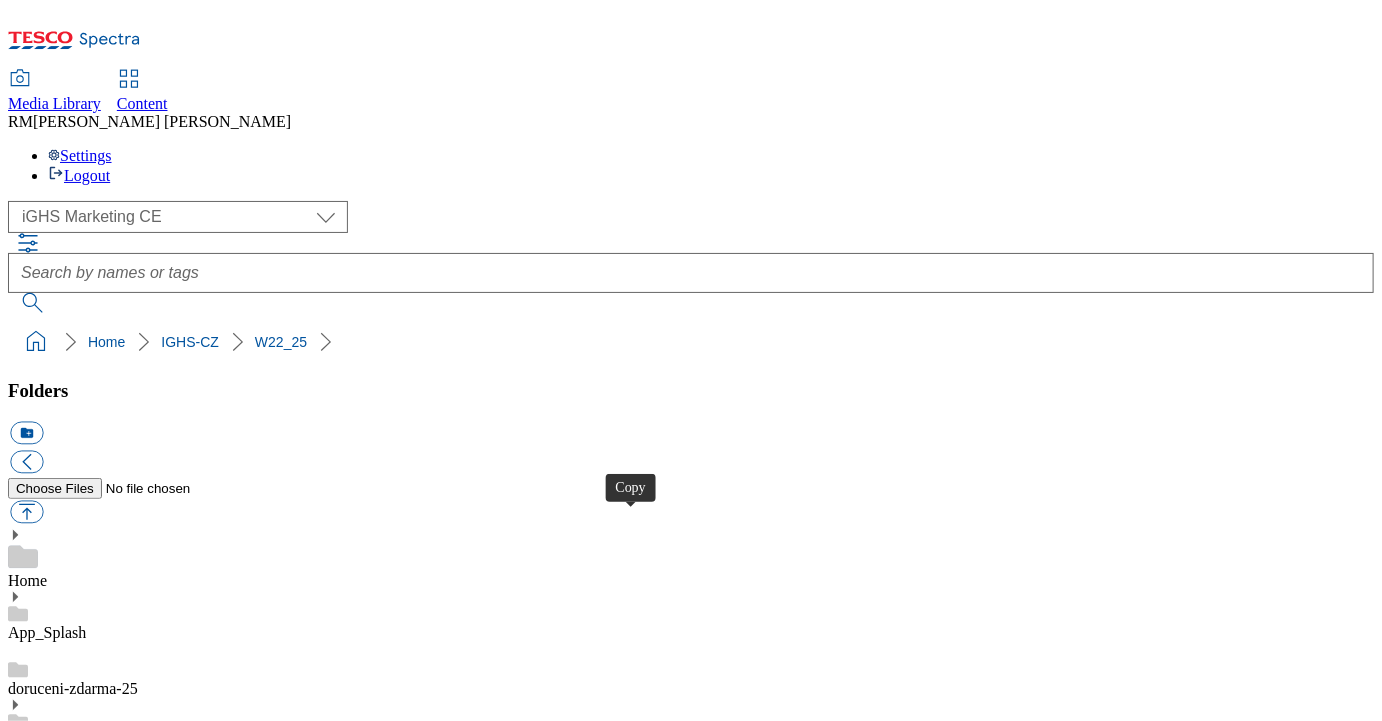 click at bounding box center [26, 24738] 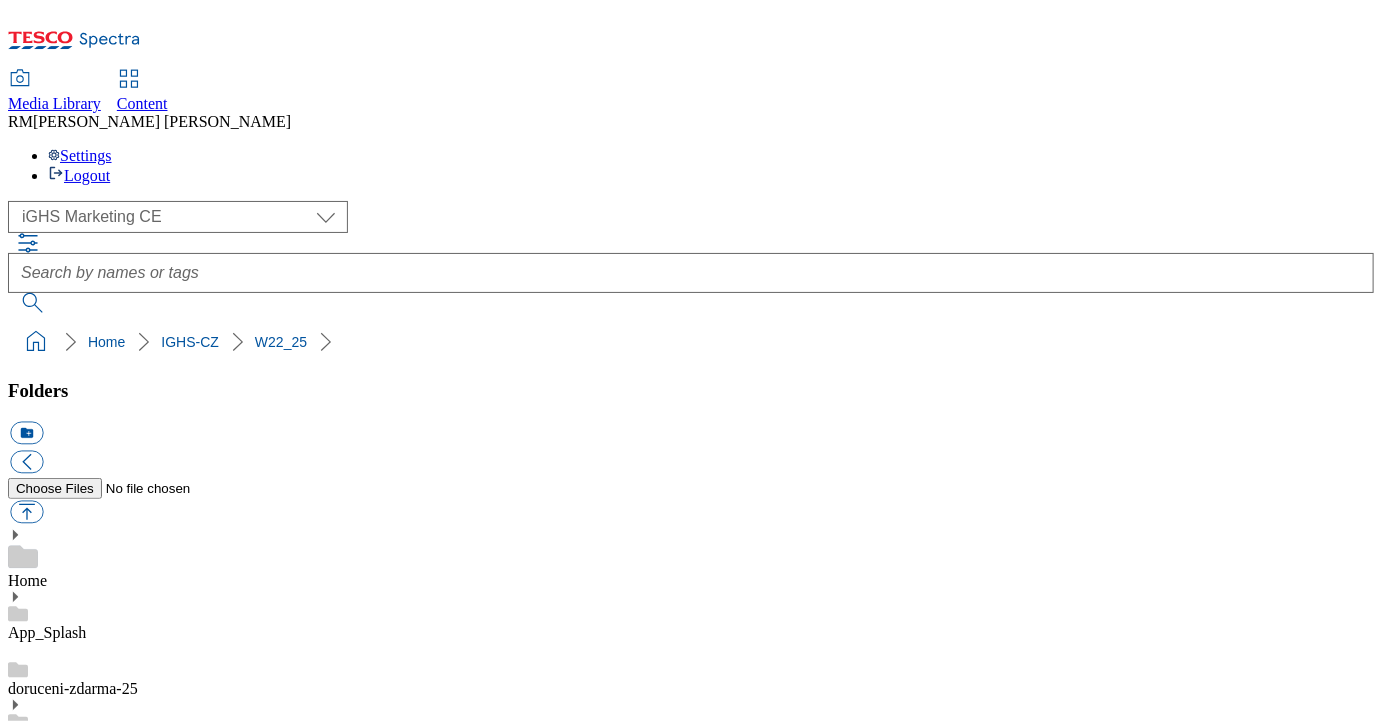 type 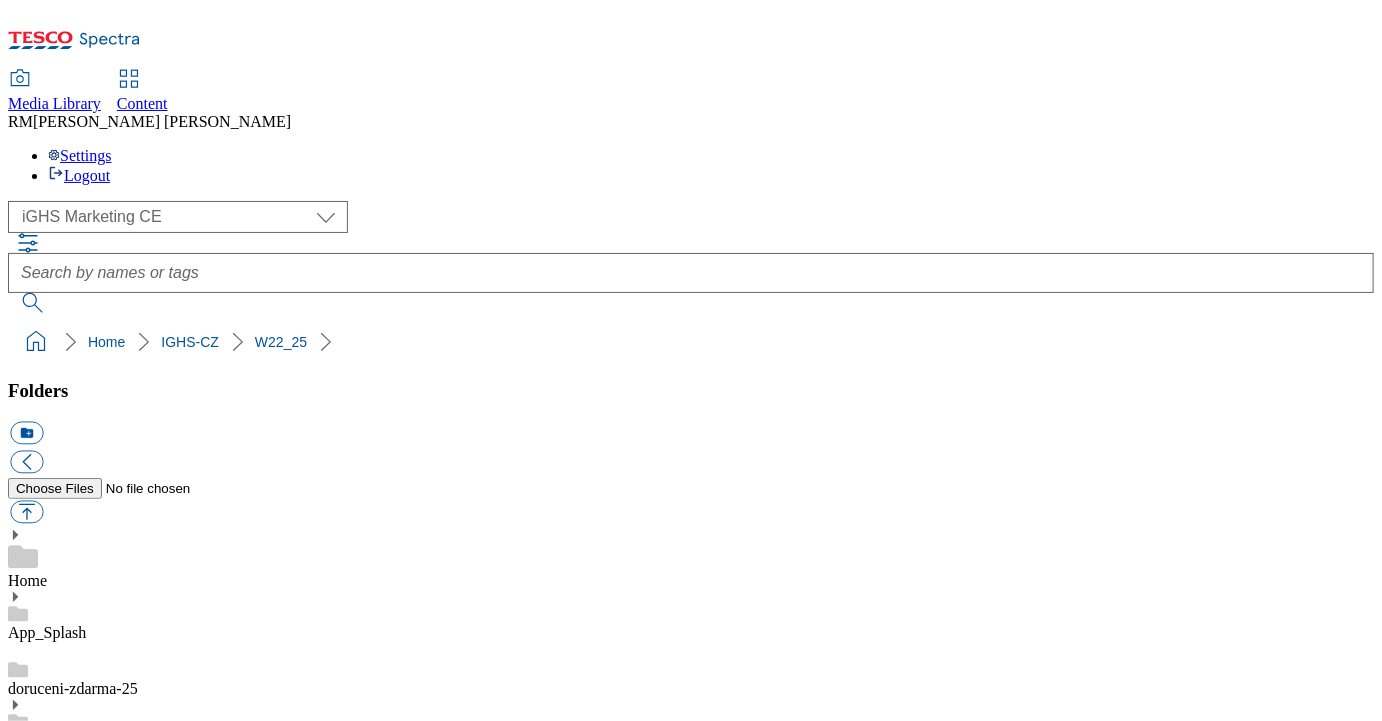 scroll, scrollTop: 1108, scrollLeft: 0, axis: vertical 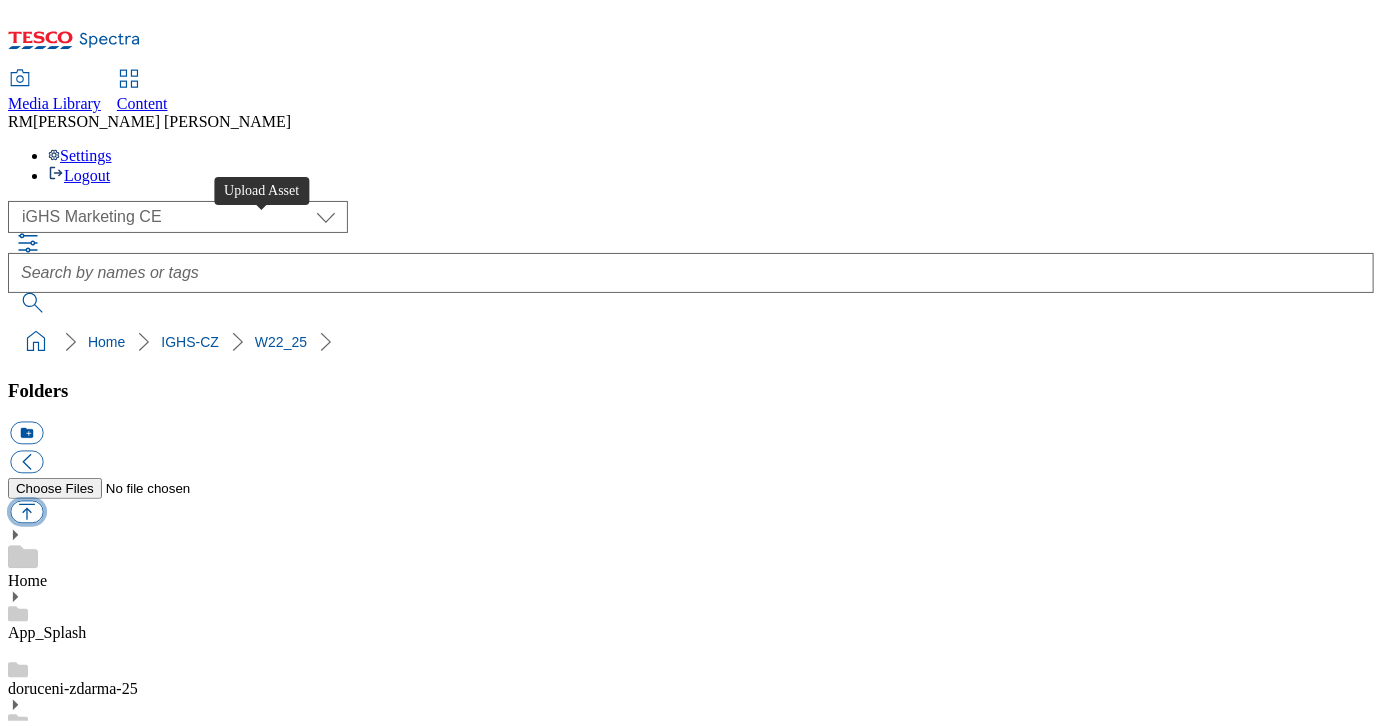 click at bounding box center (26, 512) 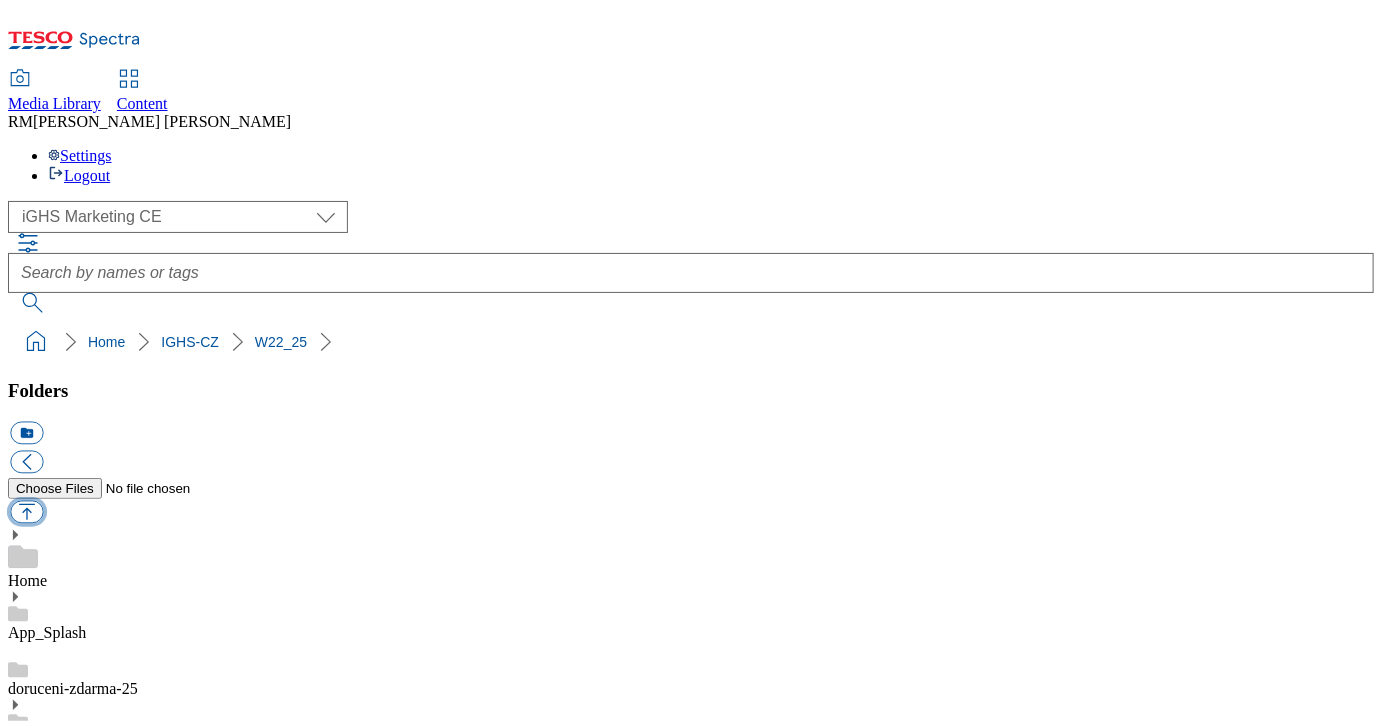 type on "C:\fakepath\Product_1_CZ.jpg" 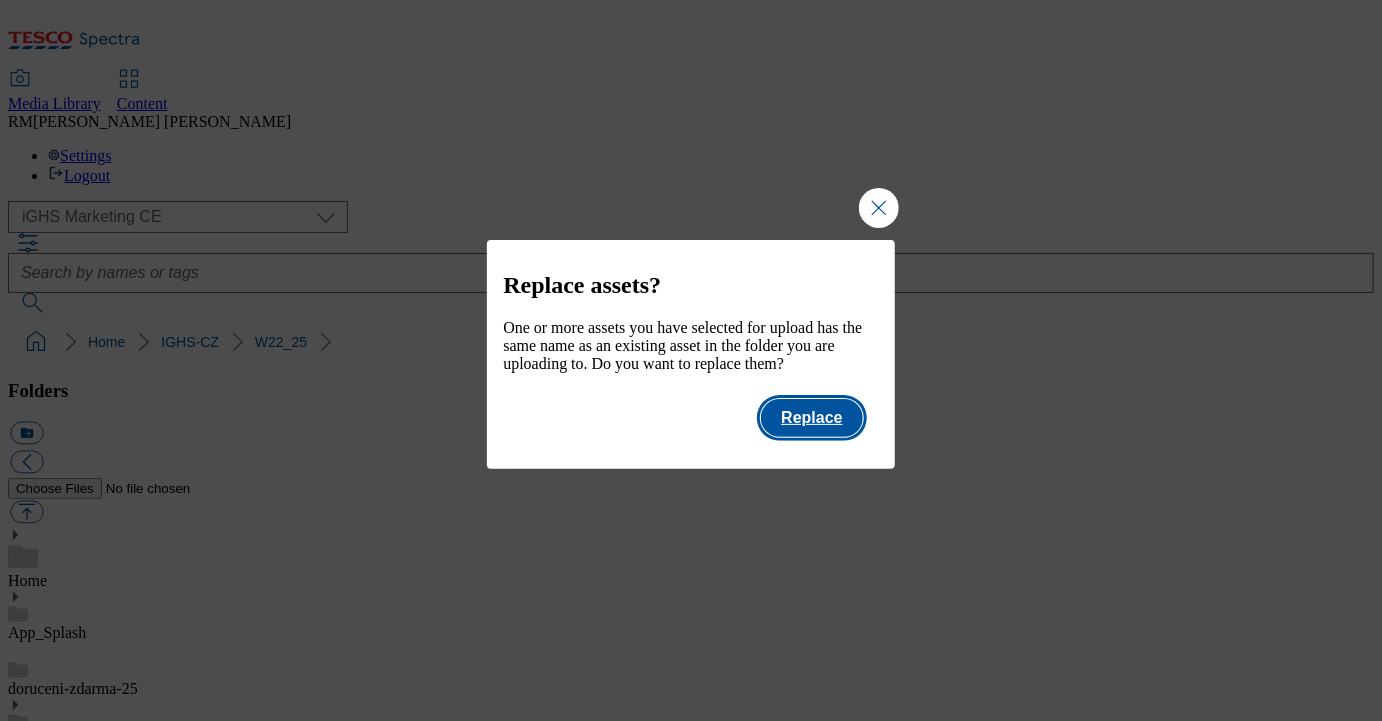 click on "Replace" at bounding box center [811, 418] 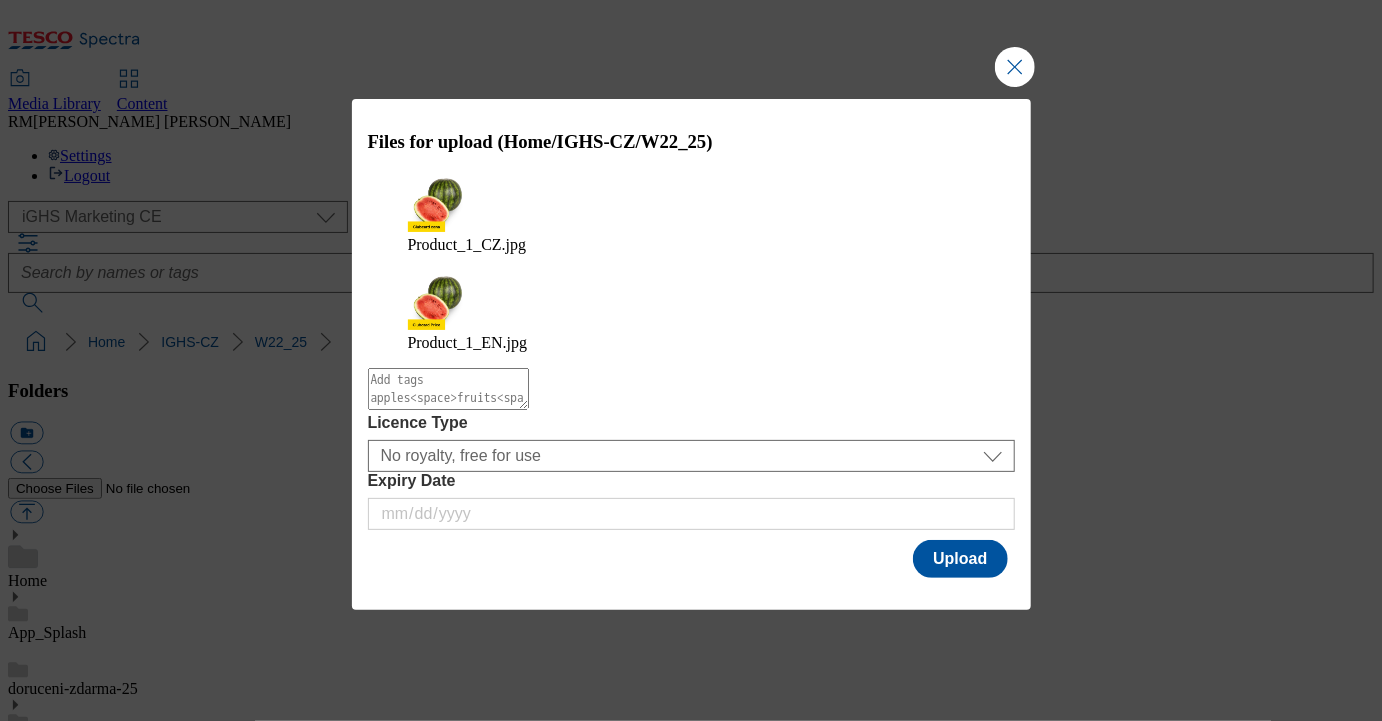 click at bounding box center [448, 389] 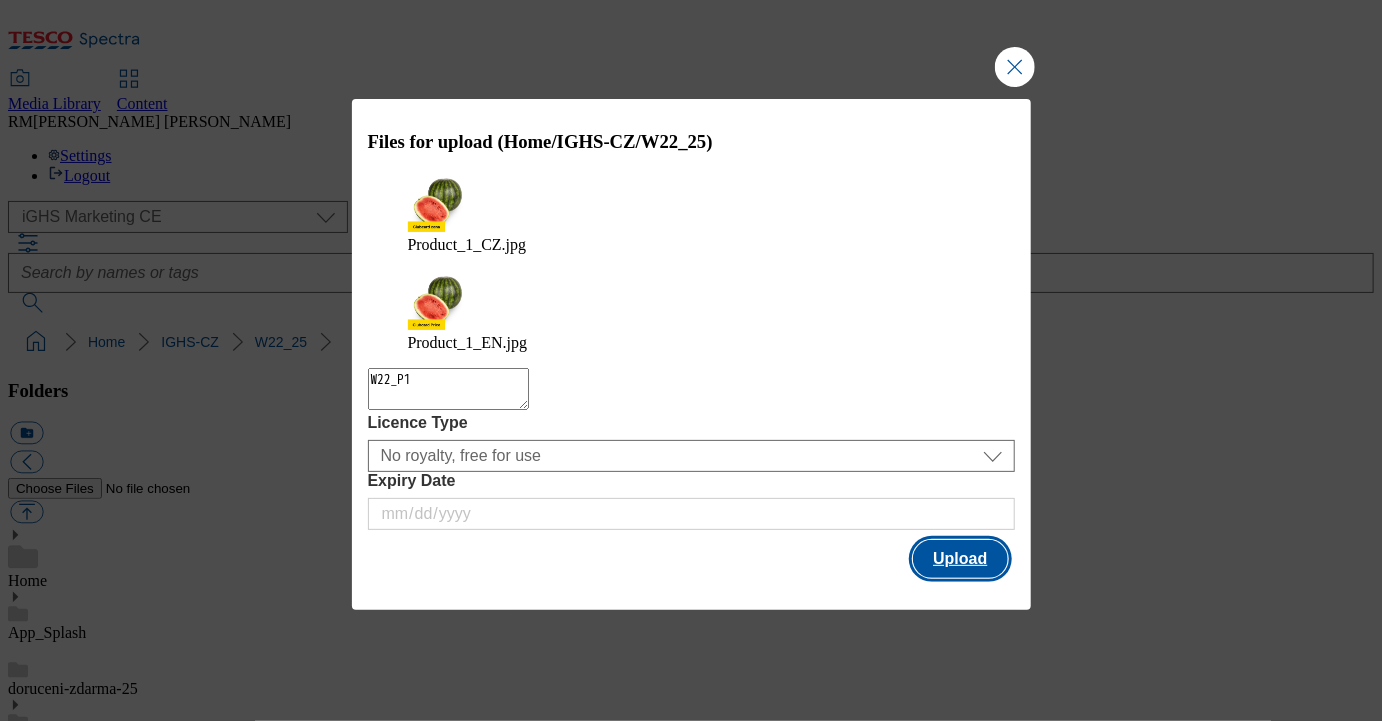type on "W22_P1" 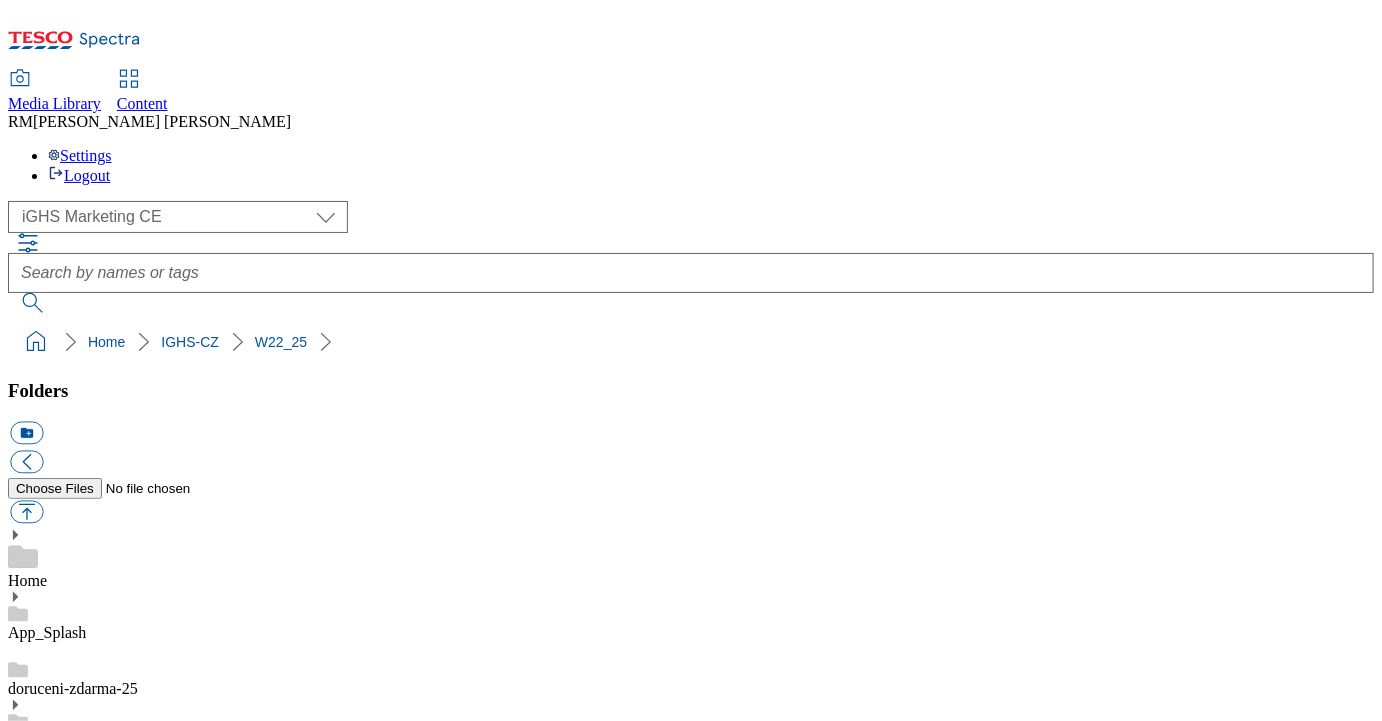 scroll, scrollTop: 1829, scrollLeft: 0, axis: vertical 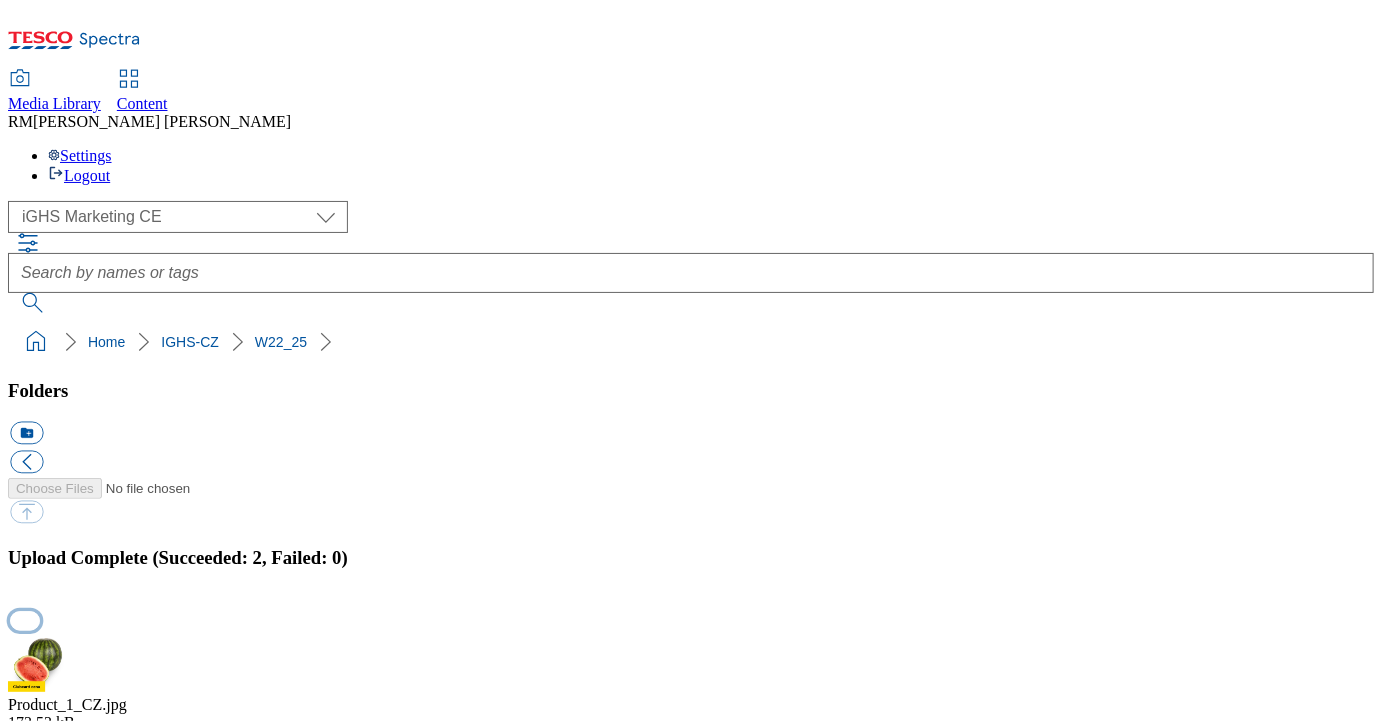click at bounding box center [25, 620] 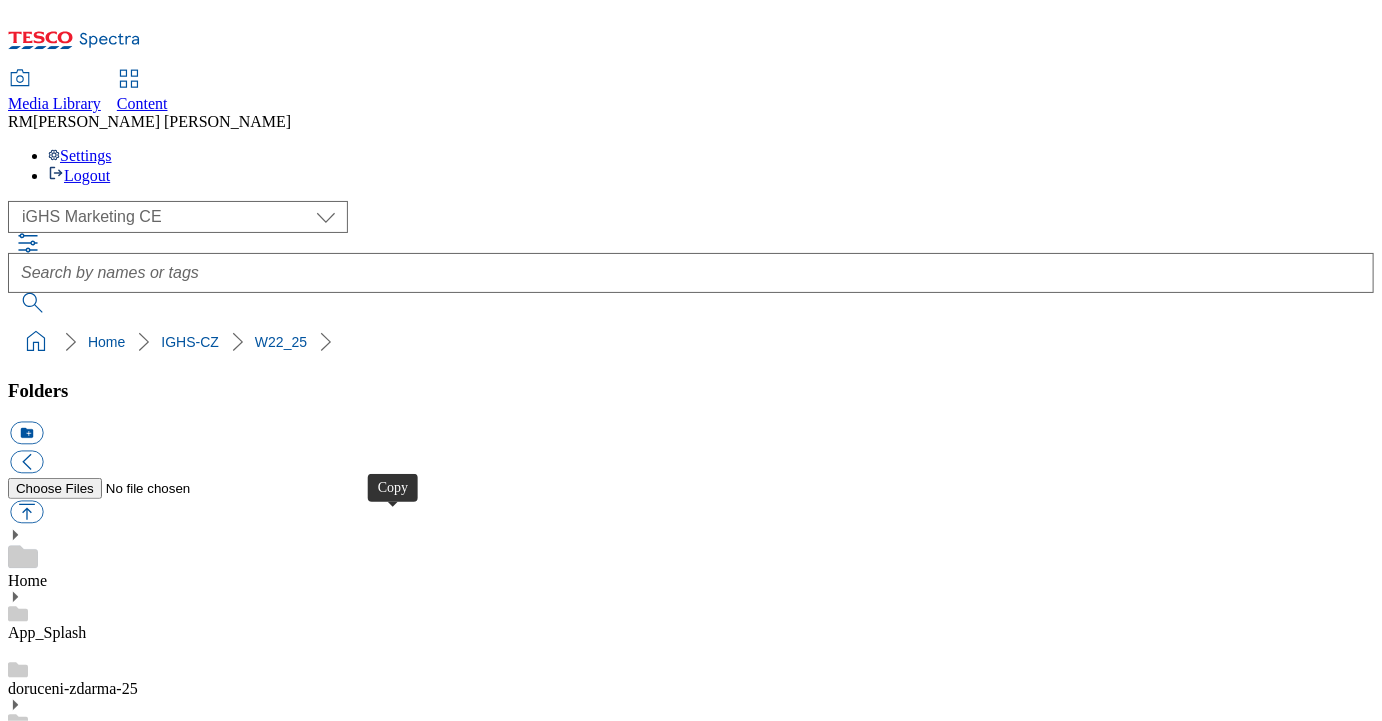 click at bounding box center [26, 24308] 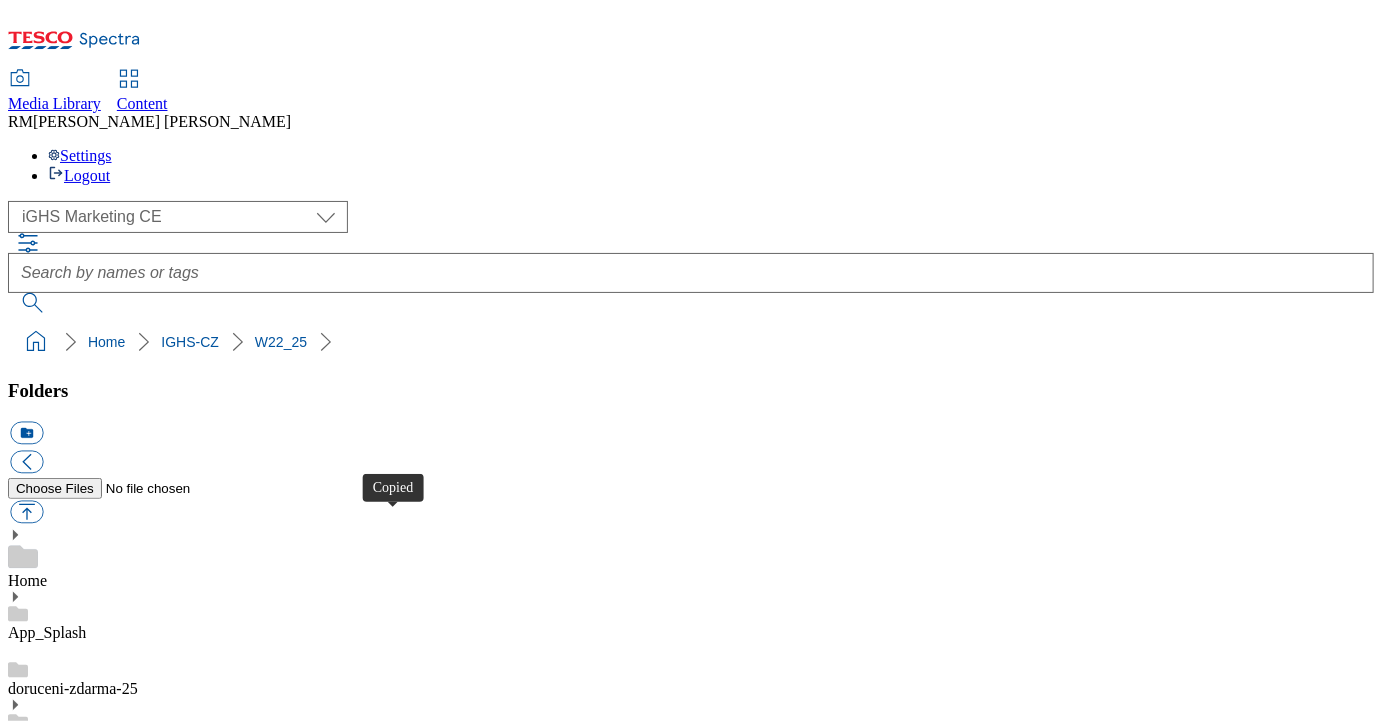 type 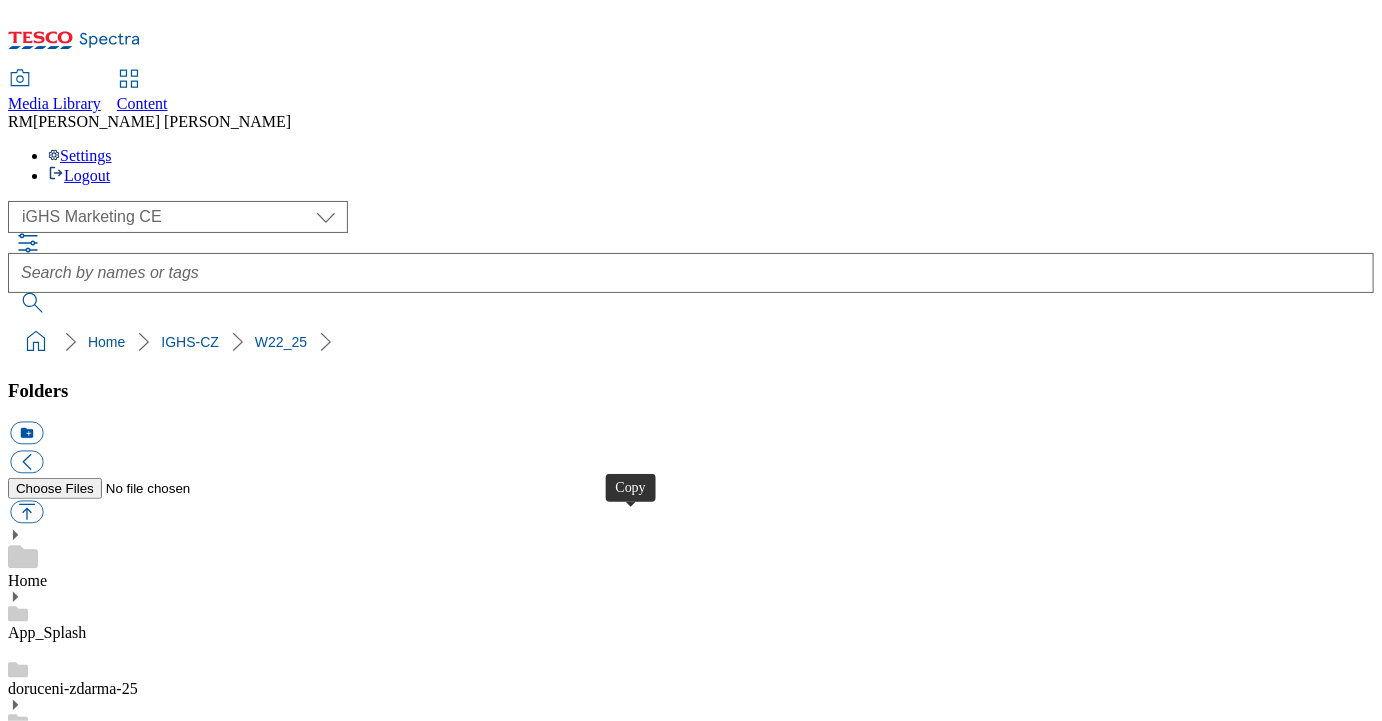 click at bounding box center [26, 24738] 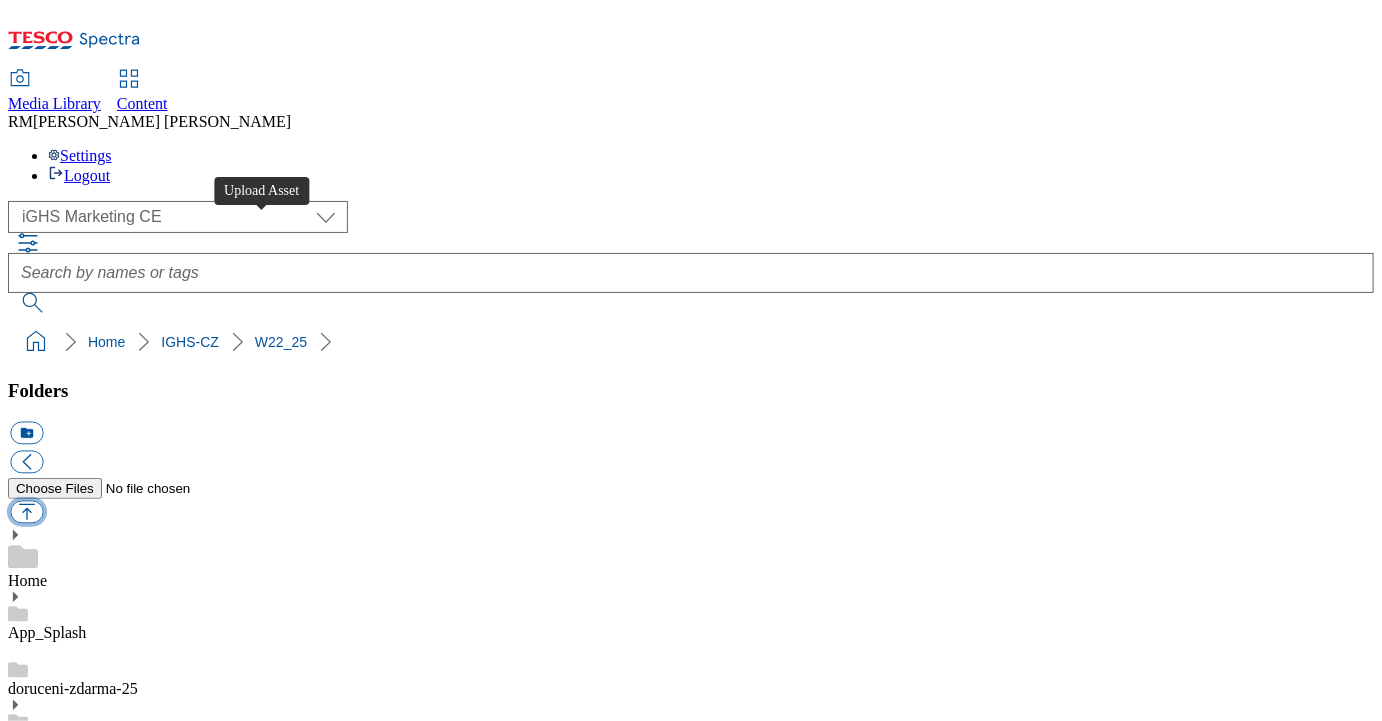 click at bounding box center [26, 512] 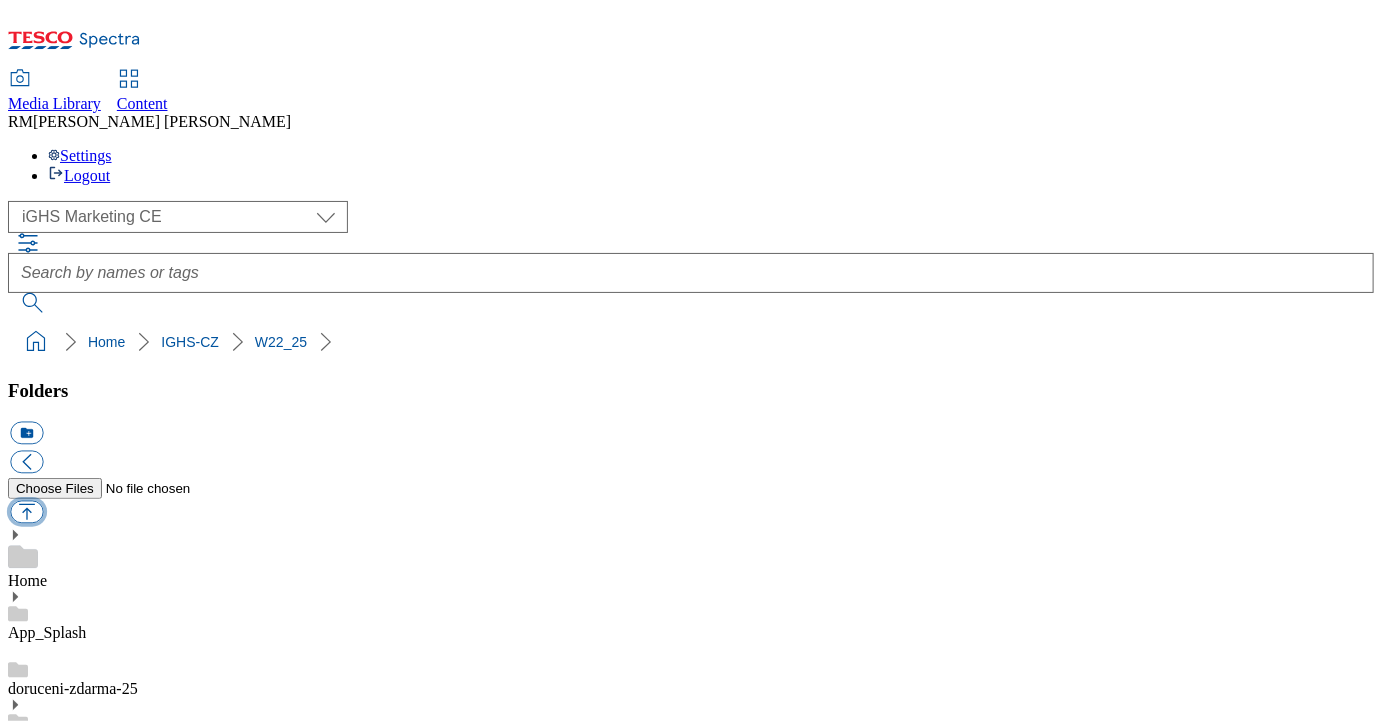 type on "C:\fakepath\Trade_3_CZ.jpg" 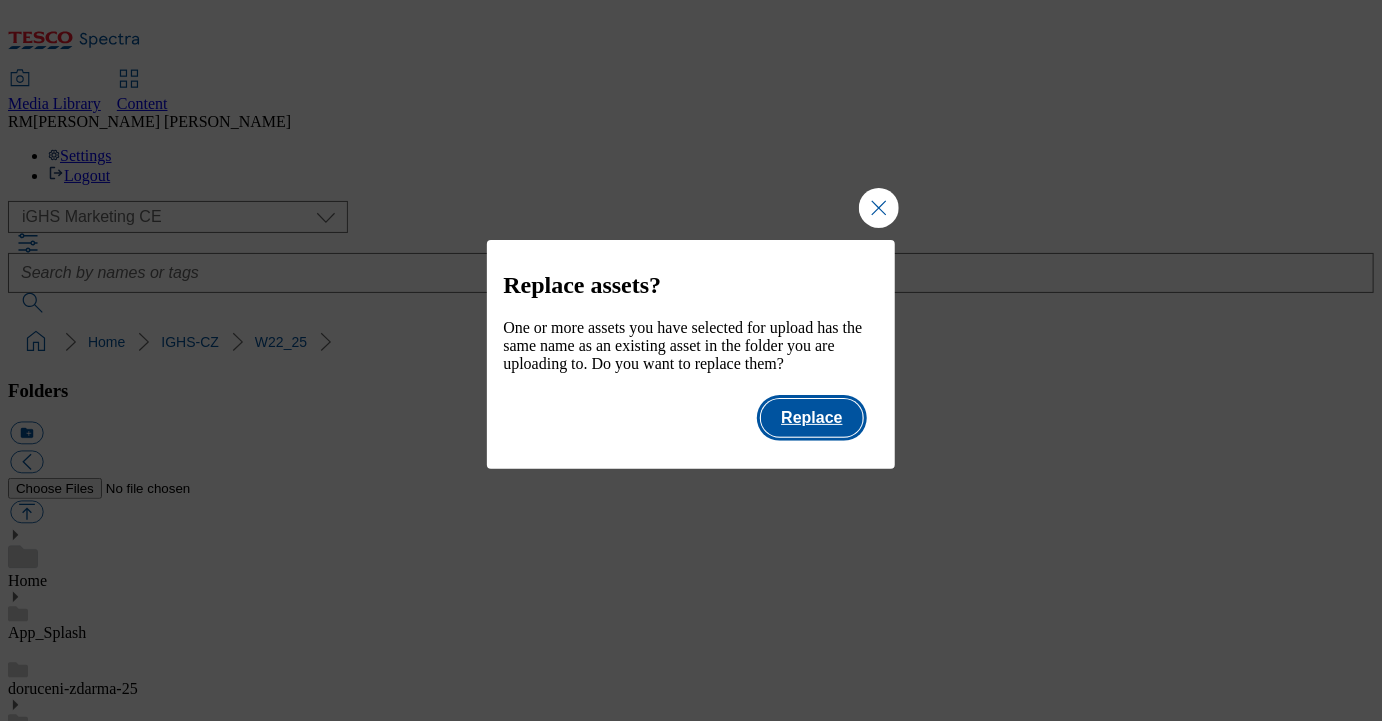 click on "Replace" at bounding box center [811, 418] 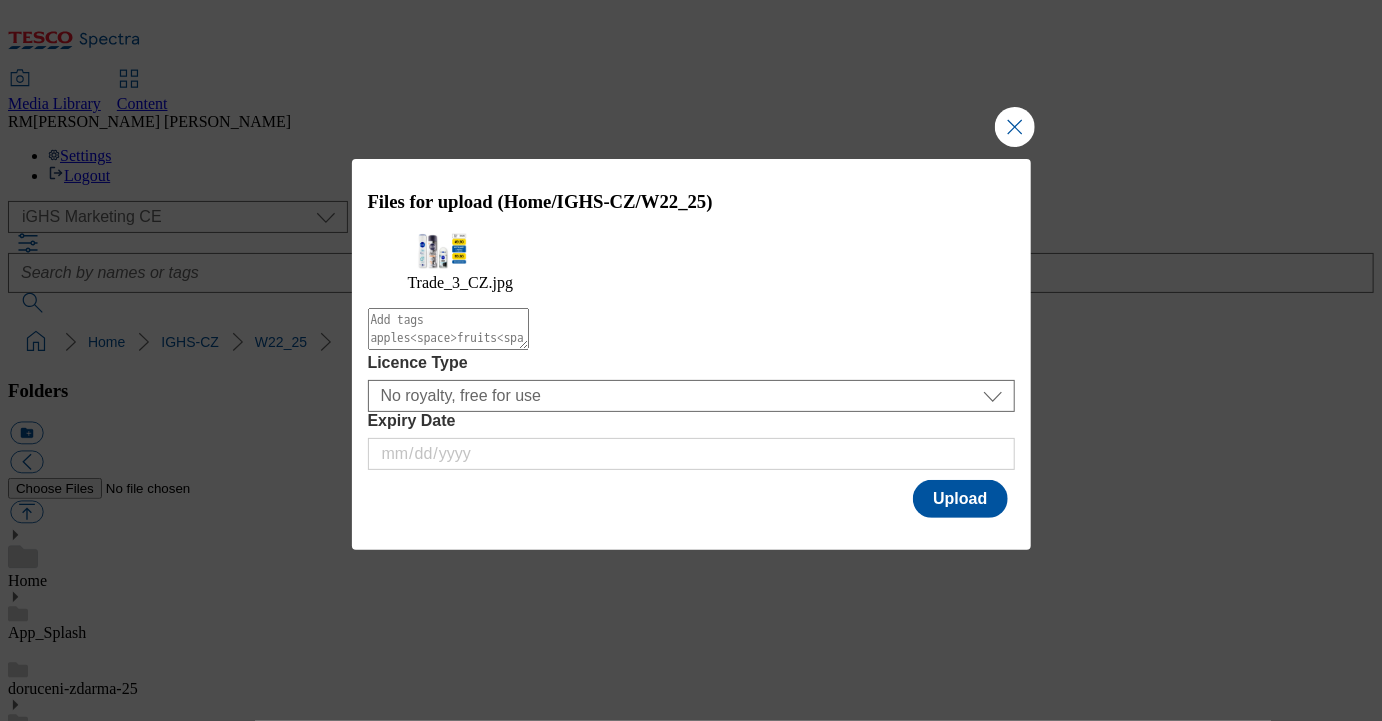 click at bounding box center (448, 329) 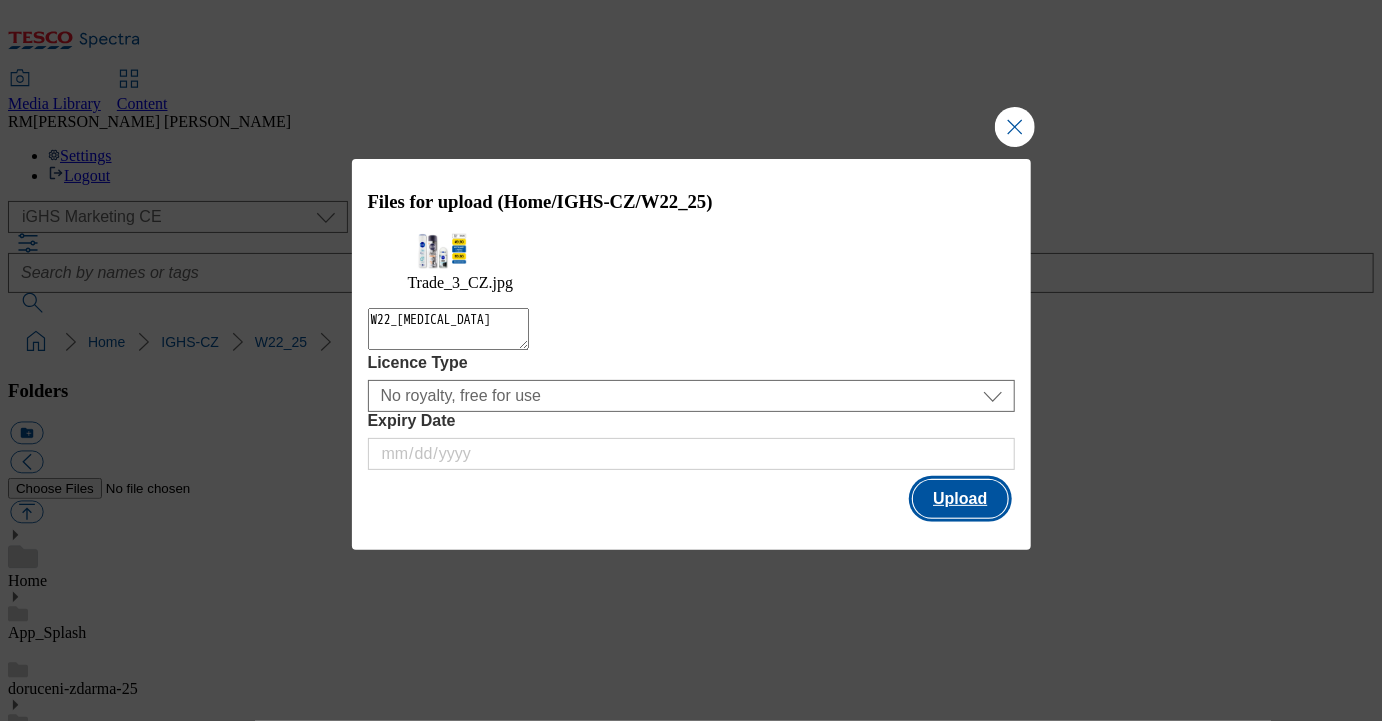 type on "W22_[MEDICAL_DATA]" 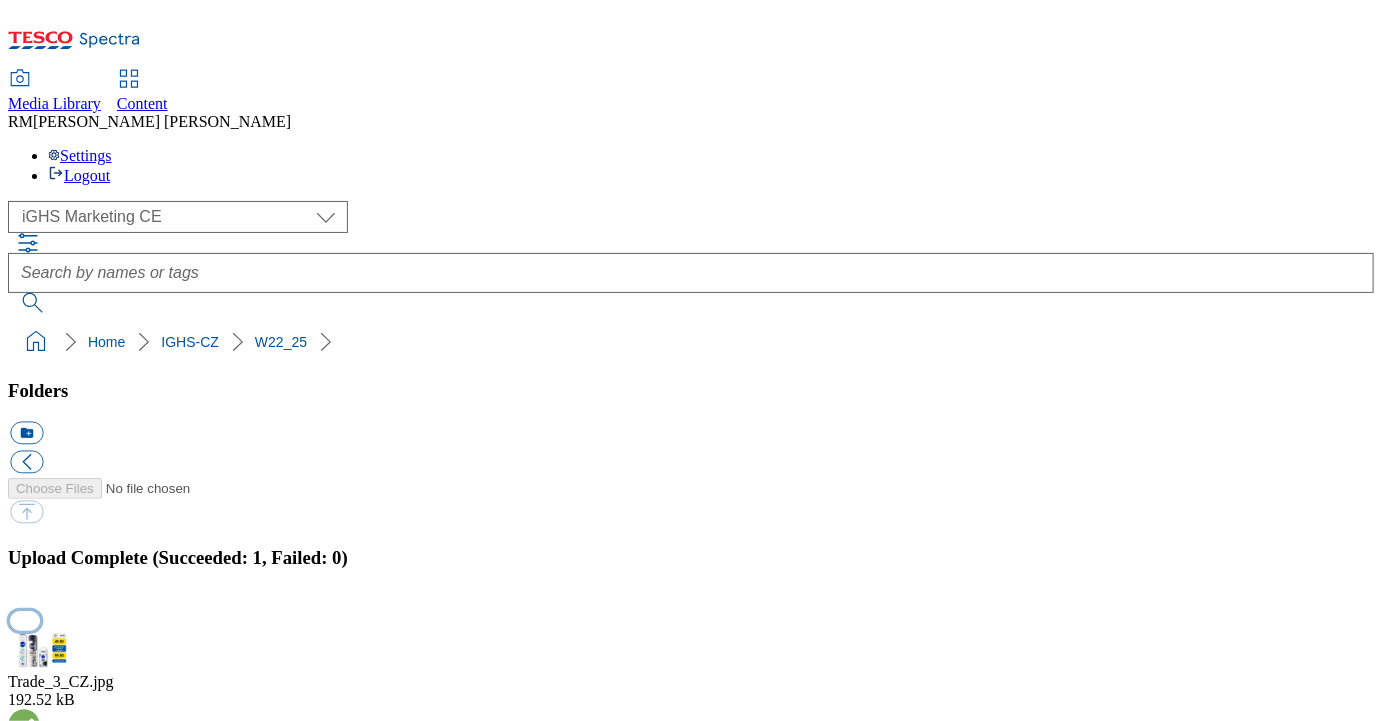 click at bounding box center [25, 620] 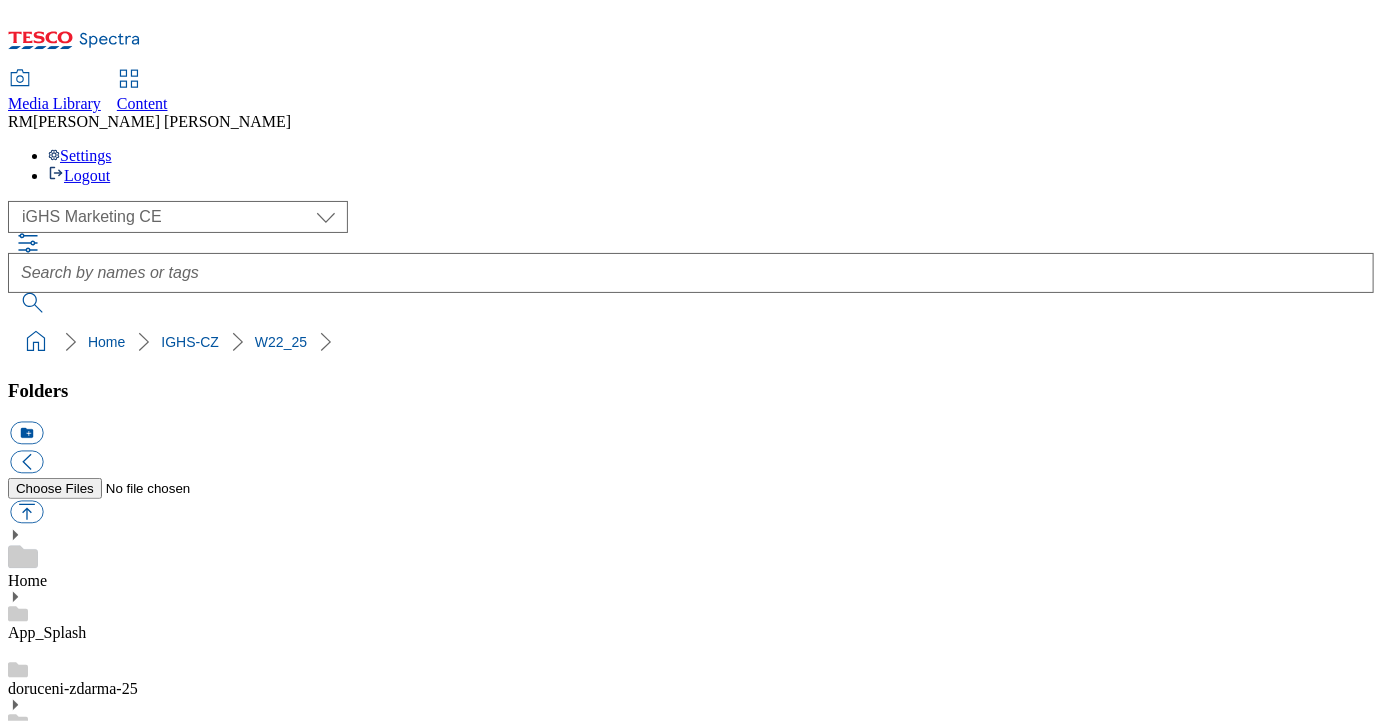scroll, scrollTop: 0, scrollLeft: 0, axis: both 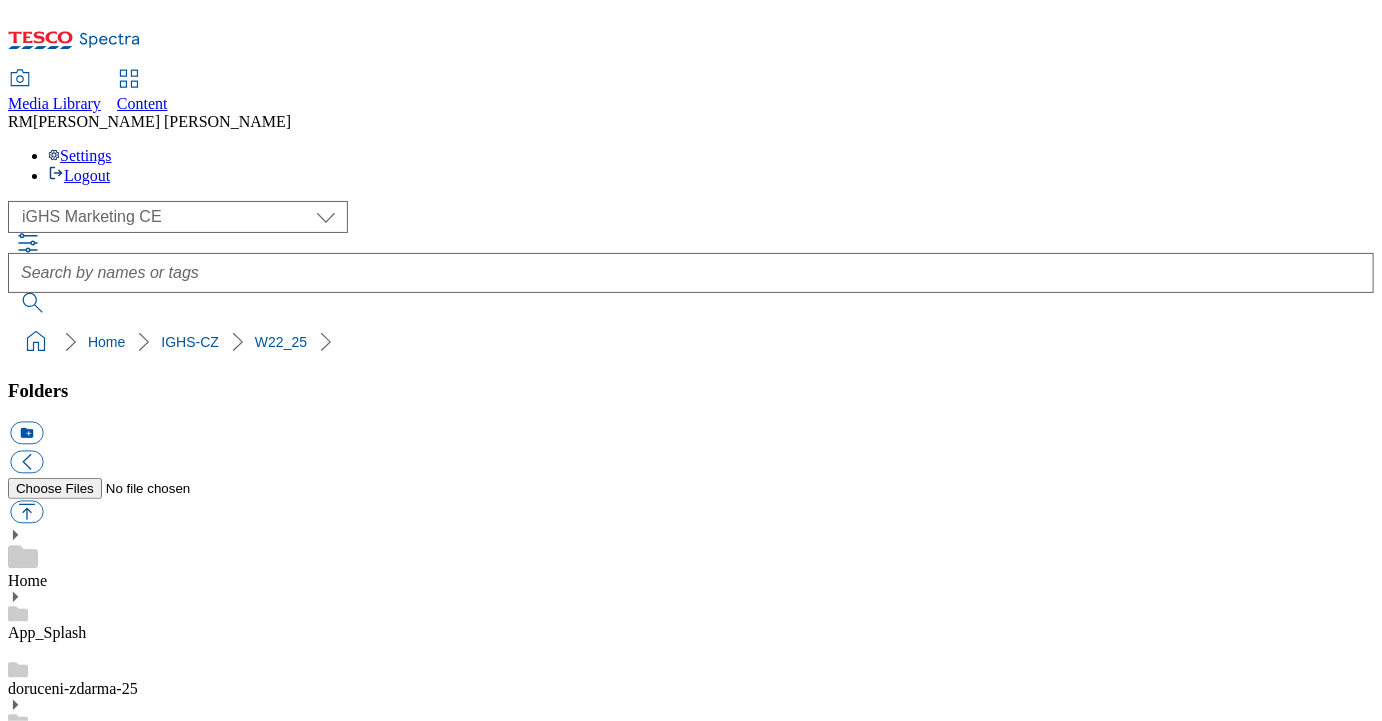 click on "W23" at bounding box center (691, 15228) 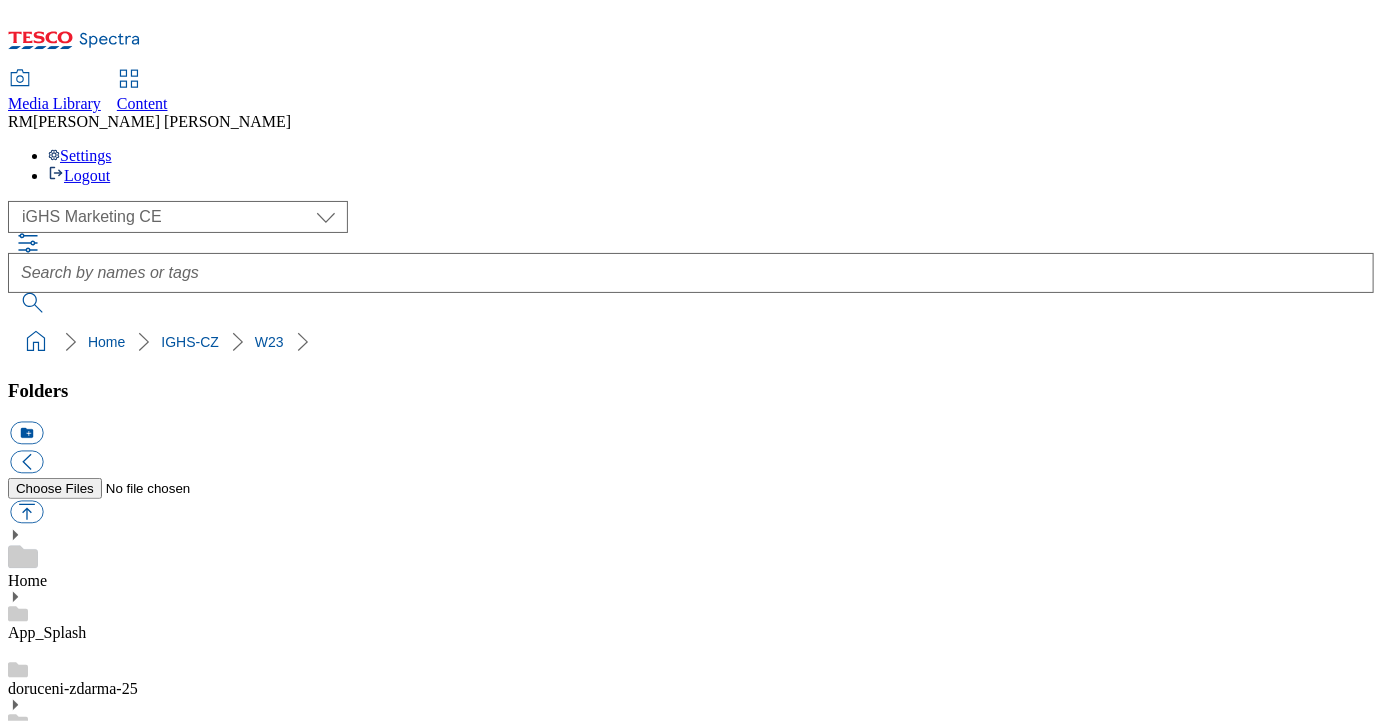 scroll, scrollTop: 870, scrollLeft: 0, axis: vertical 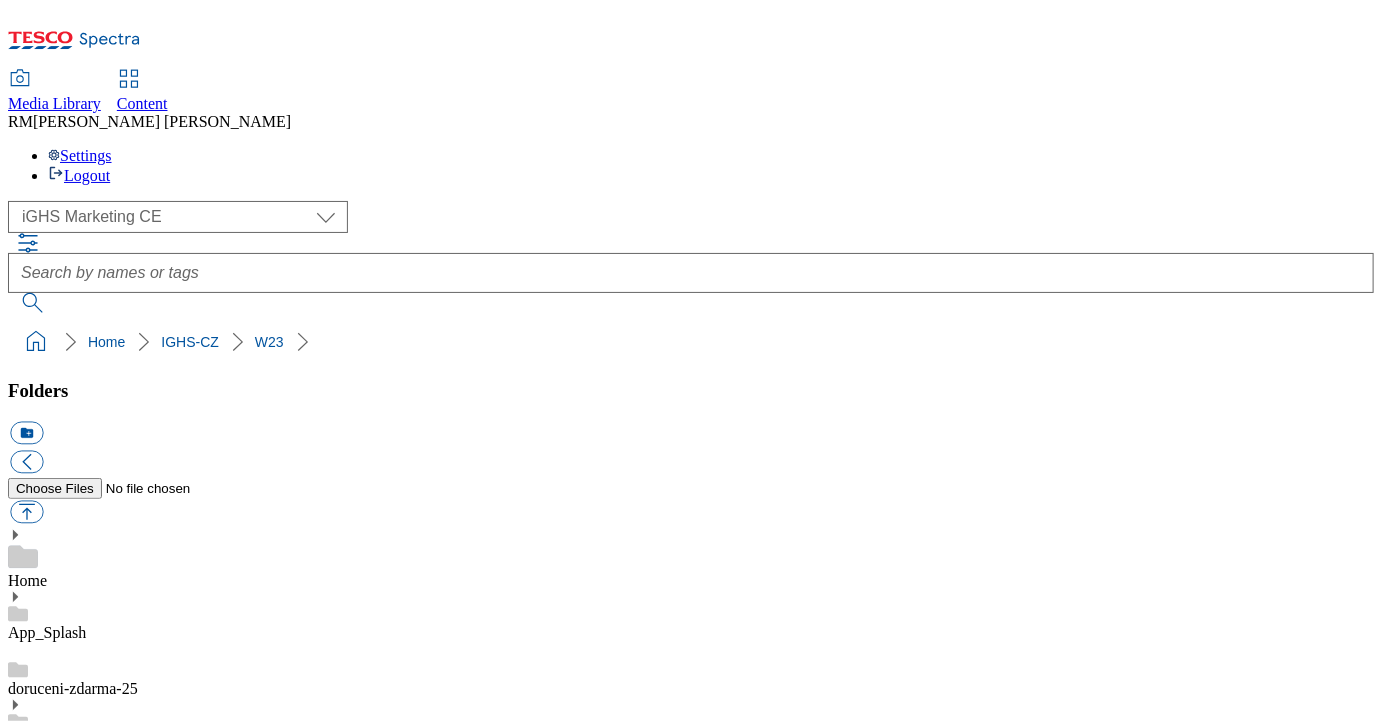 click on "W22_25" at bounding box center [691, 15150] 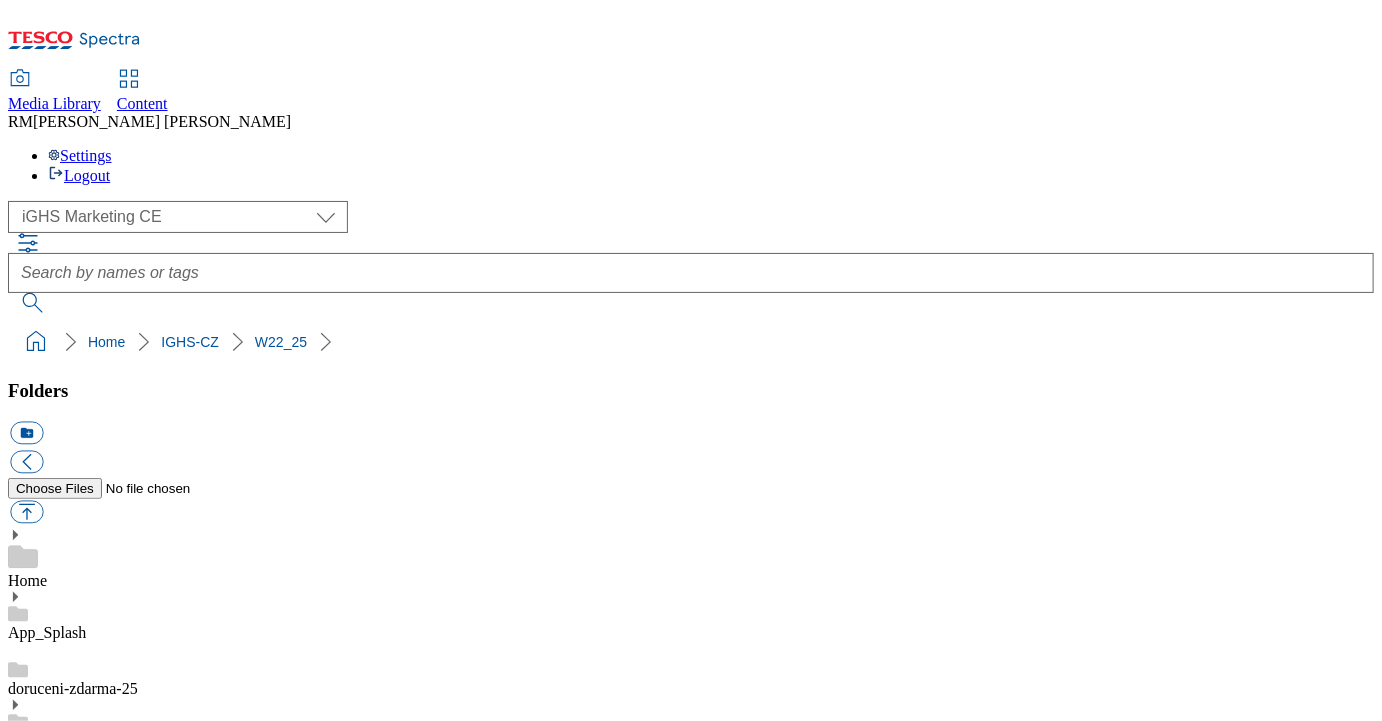 scroll, scrollTop: 1829, scrollLeft: 0, axis: vertical 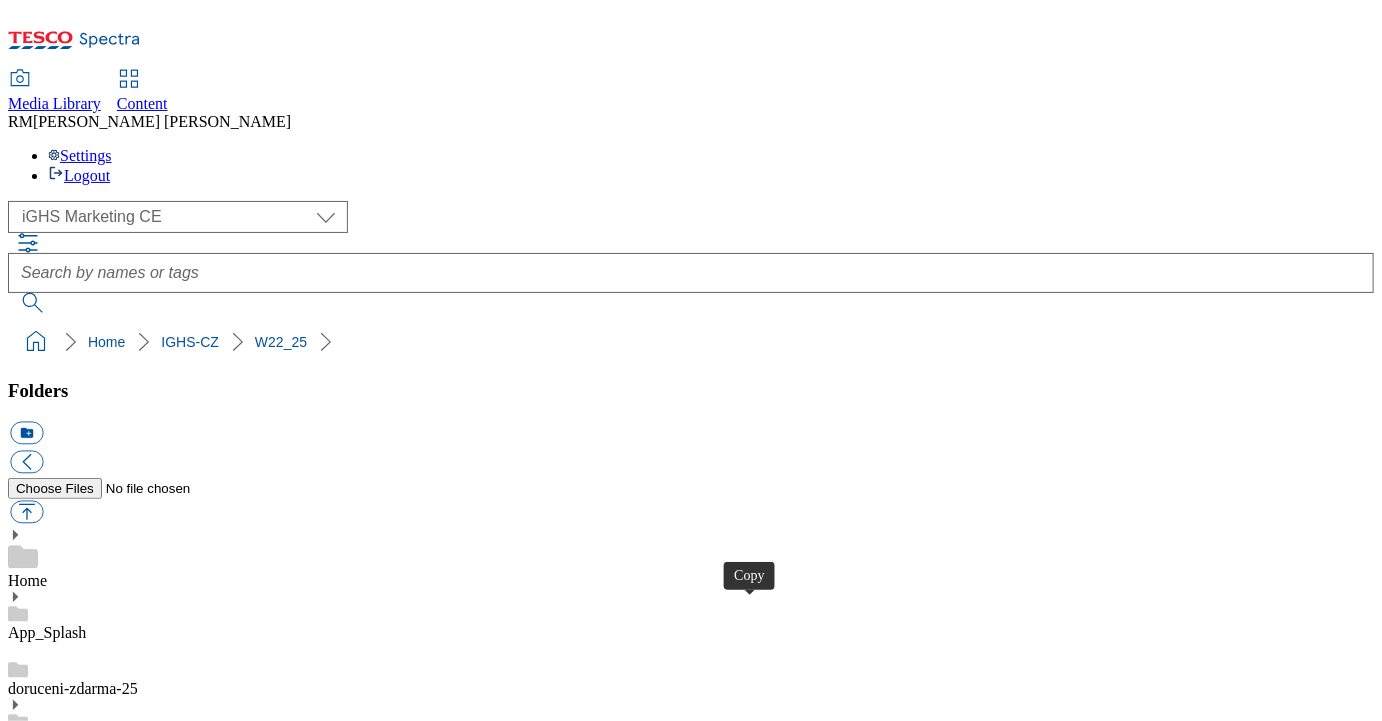 click at bounding box center [26, 34628] 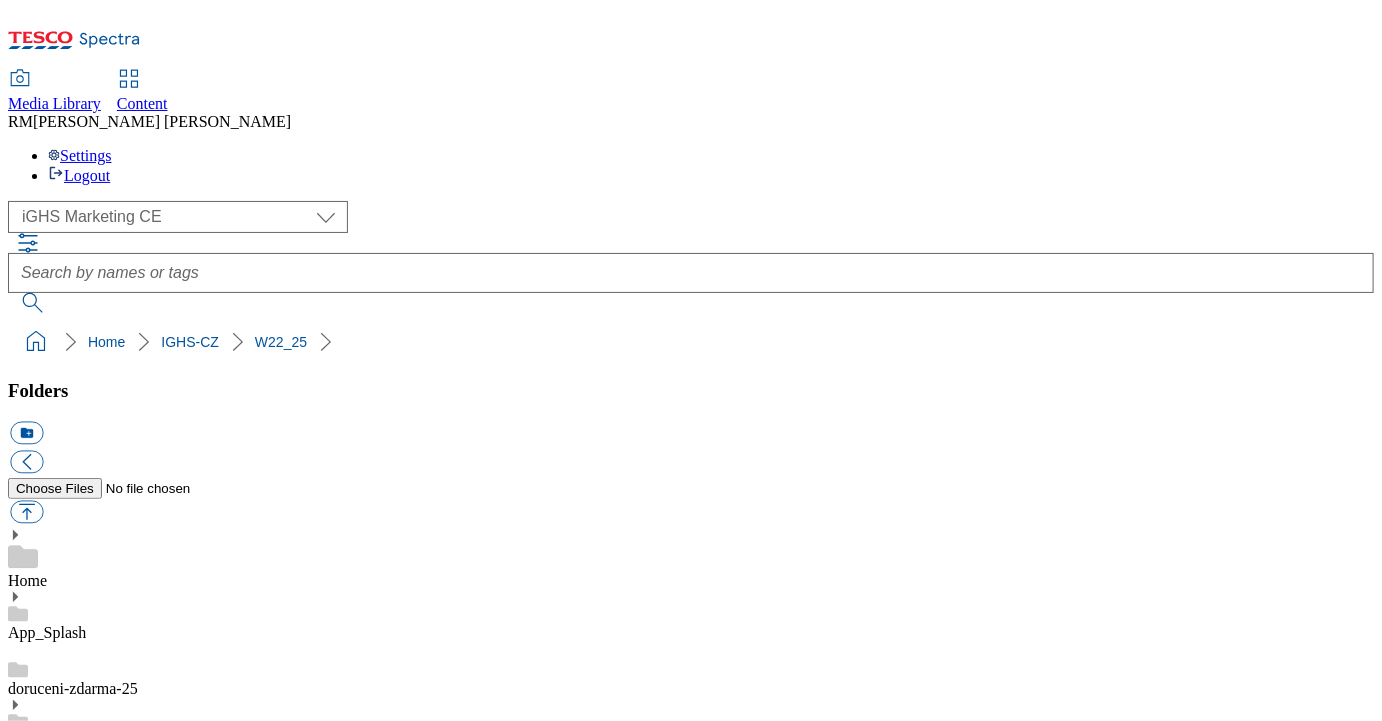 scroll, scrollTop: 1800, scrollLeft: 0, axis: vertical 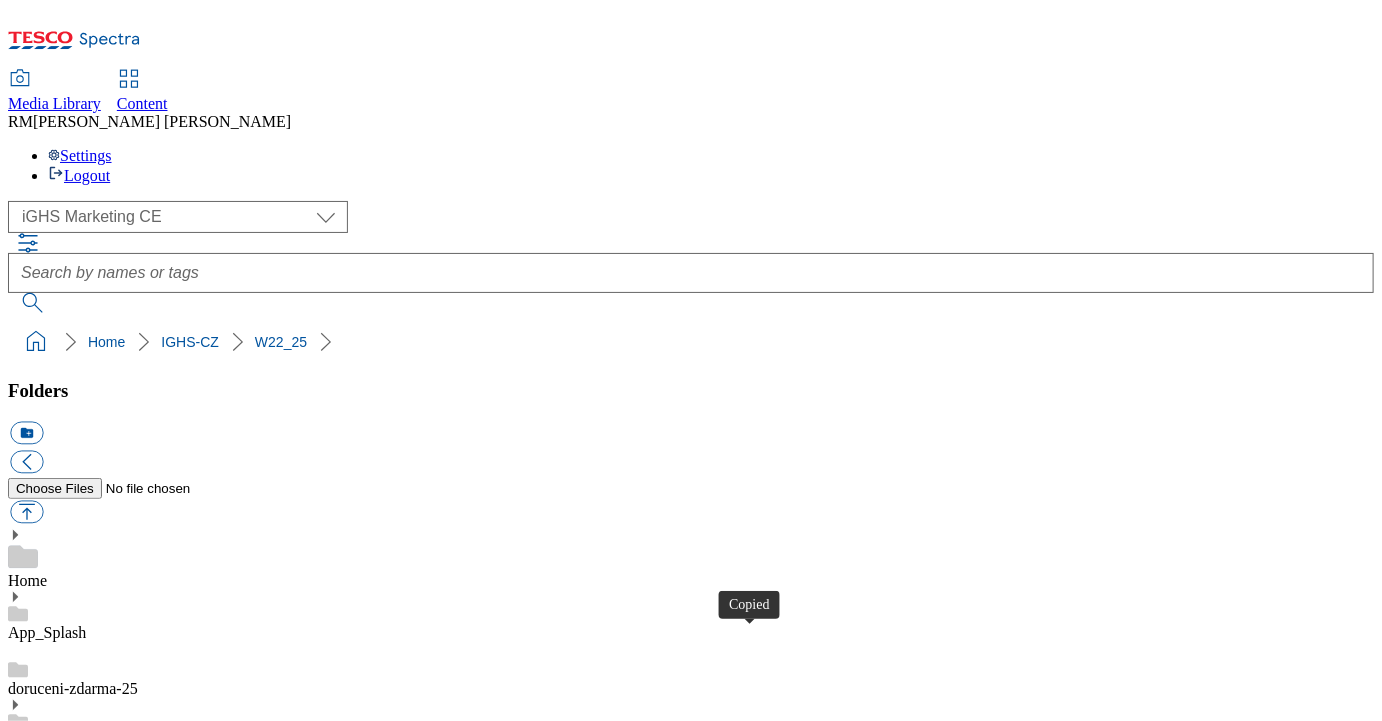 click at bounding box center [26, 34628] 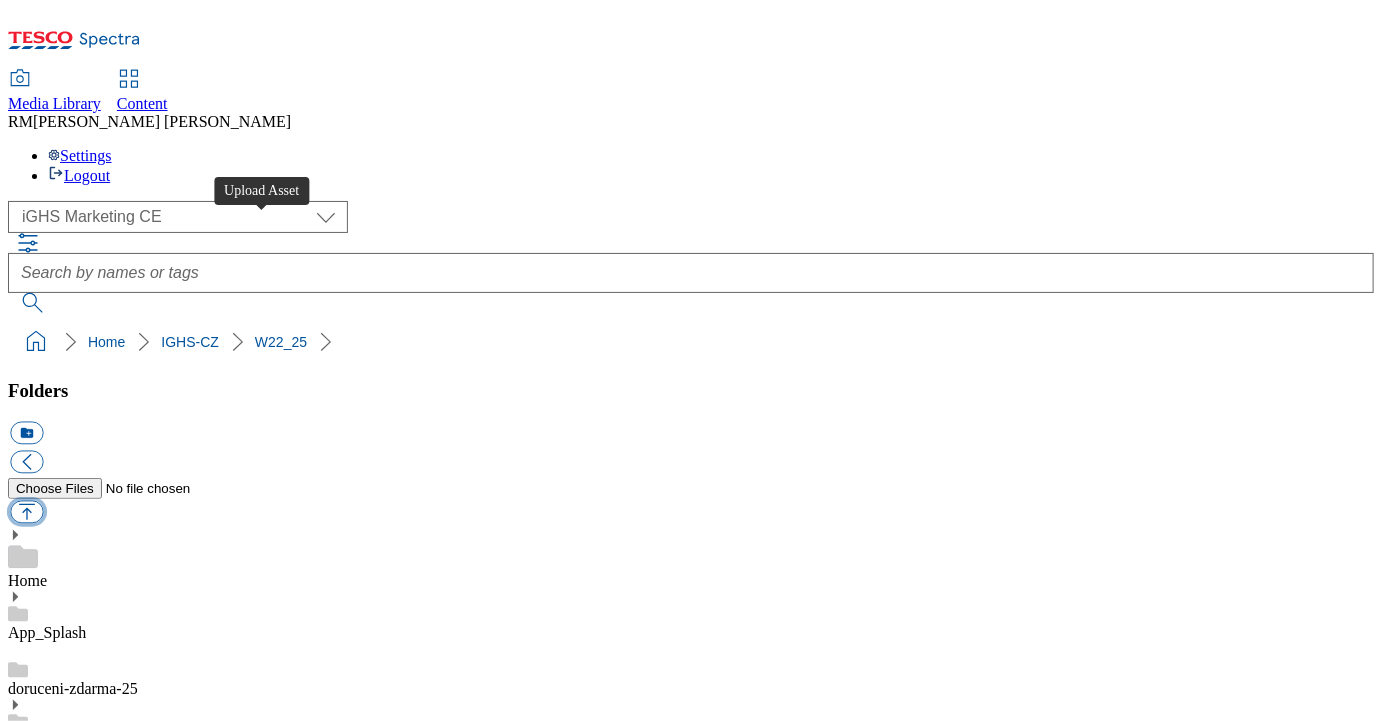 click at bounding box center [26, 512] 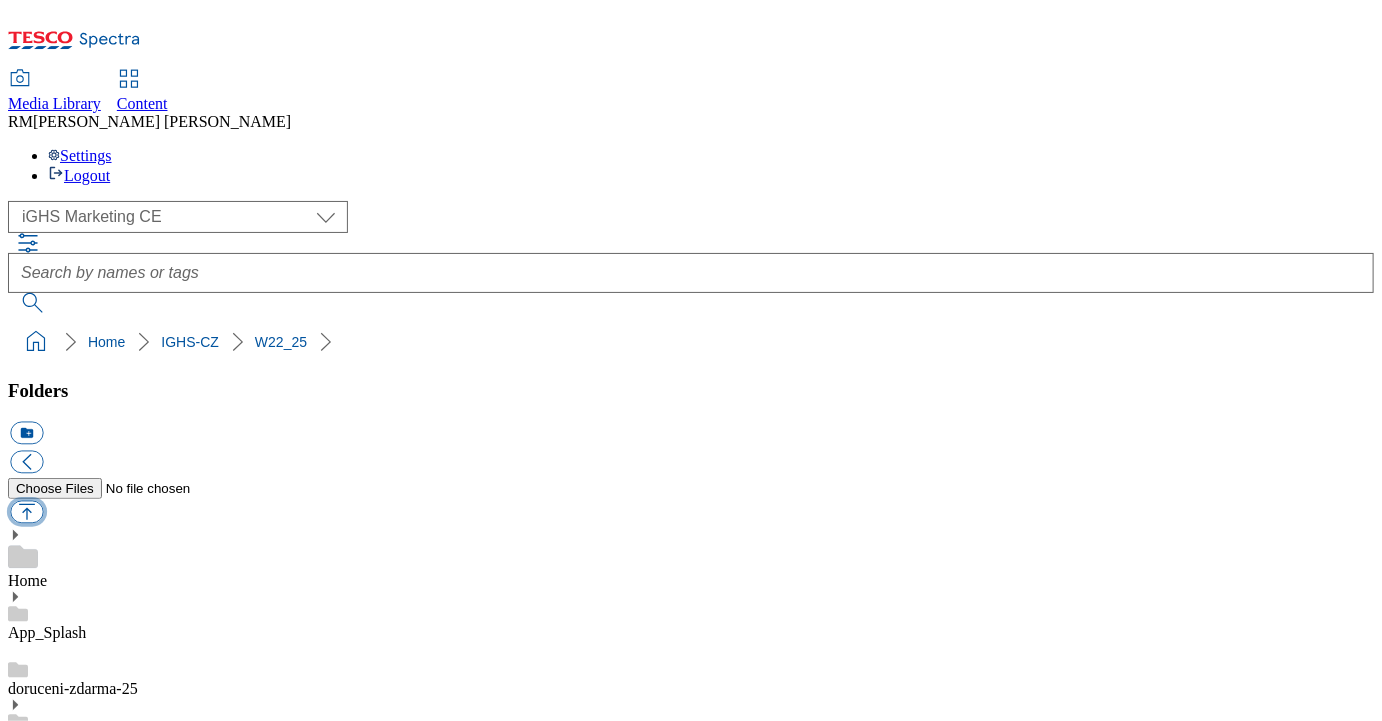 type on "C:\fakepath\Product_2_CZ.jpg" 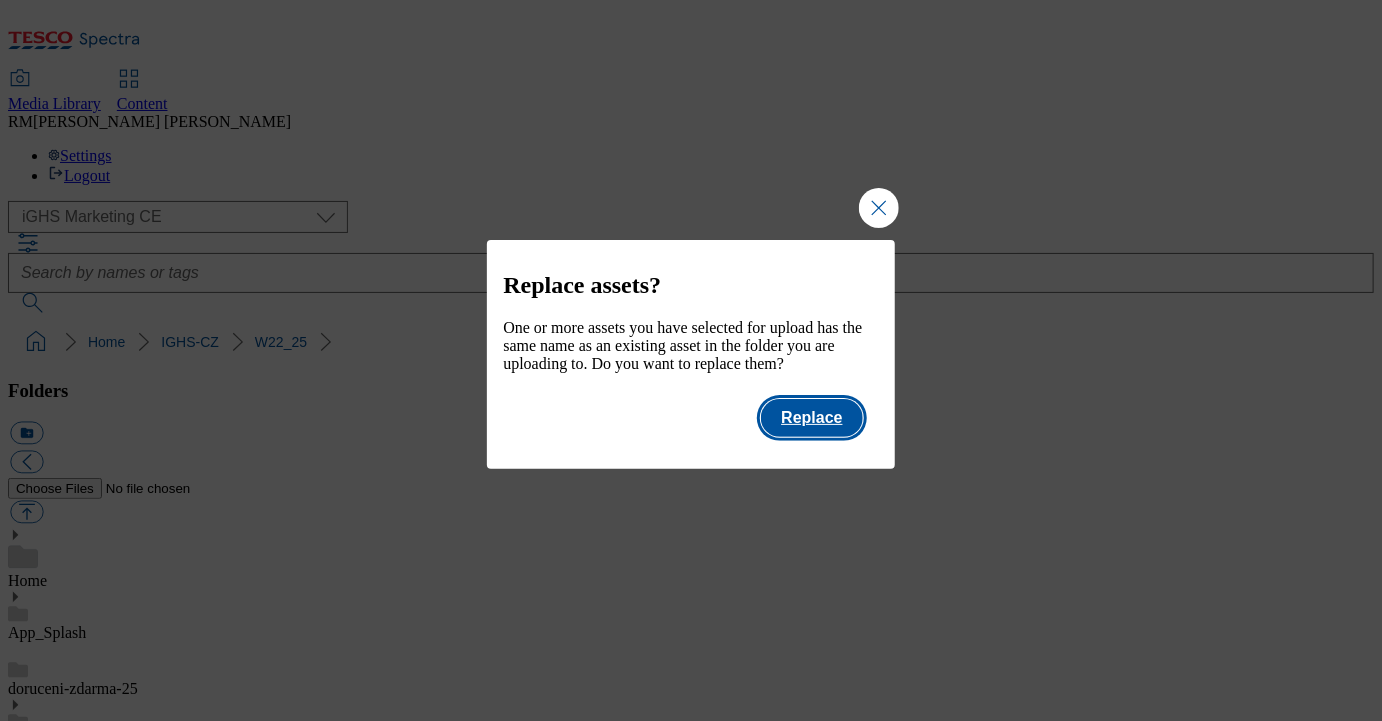 click on "Replace" at bounding box center (811, 418) 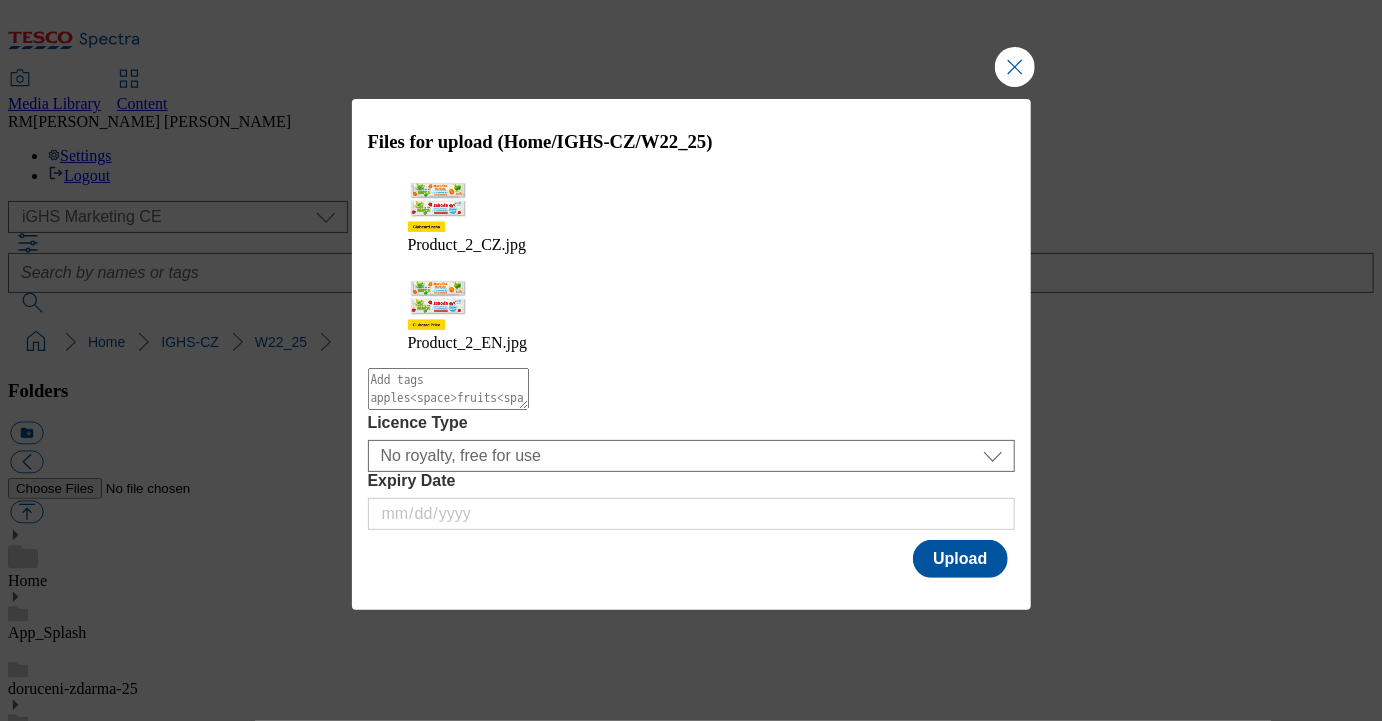 click at bounding box center (448, 389) 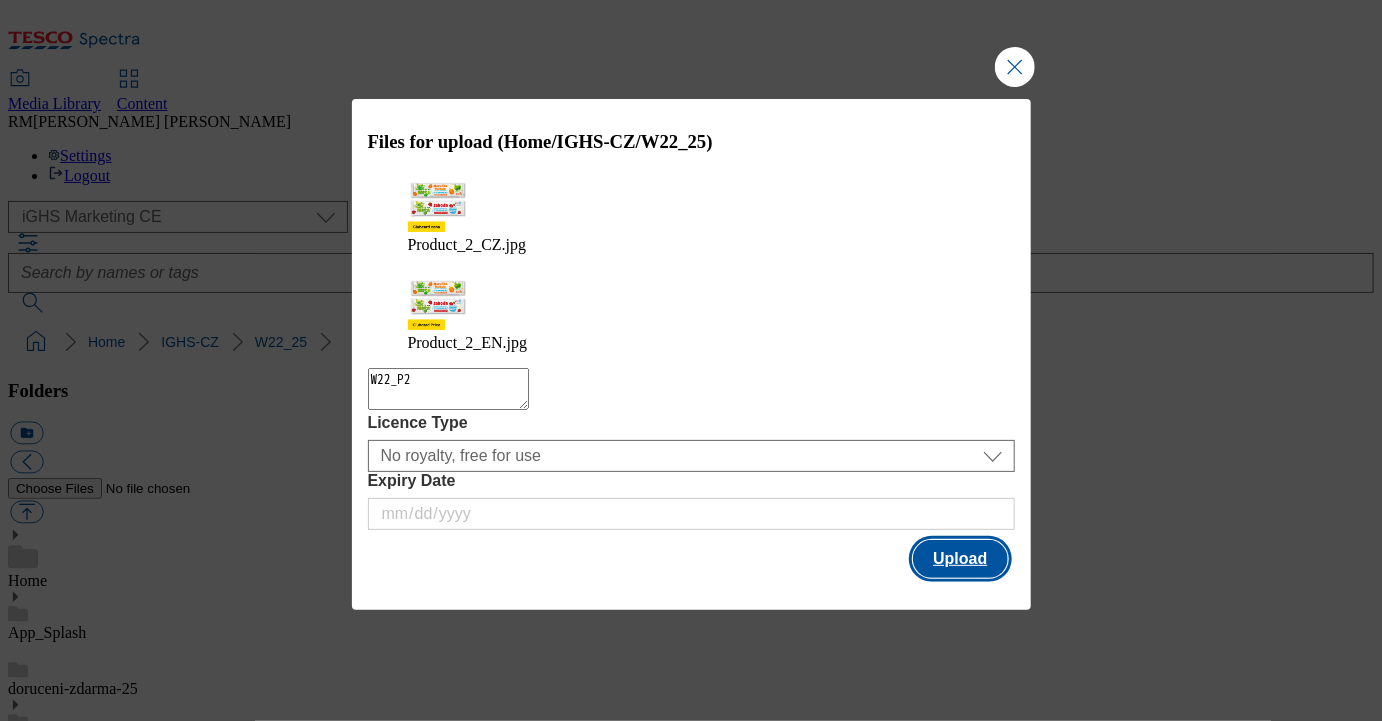 type on "W22_P2" 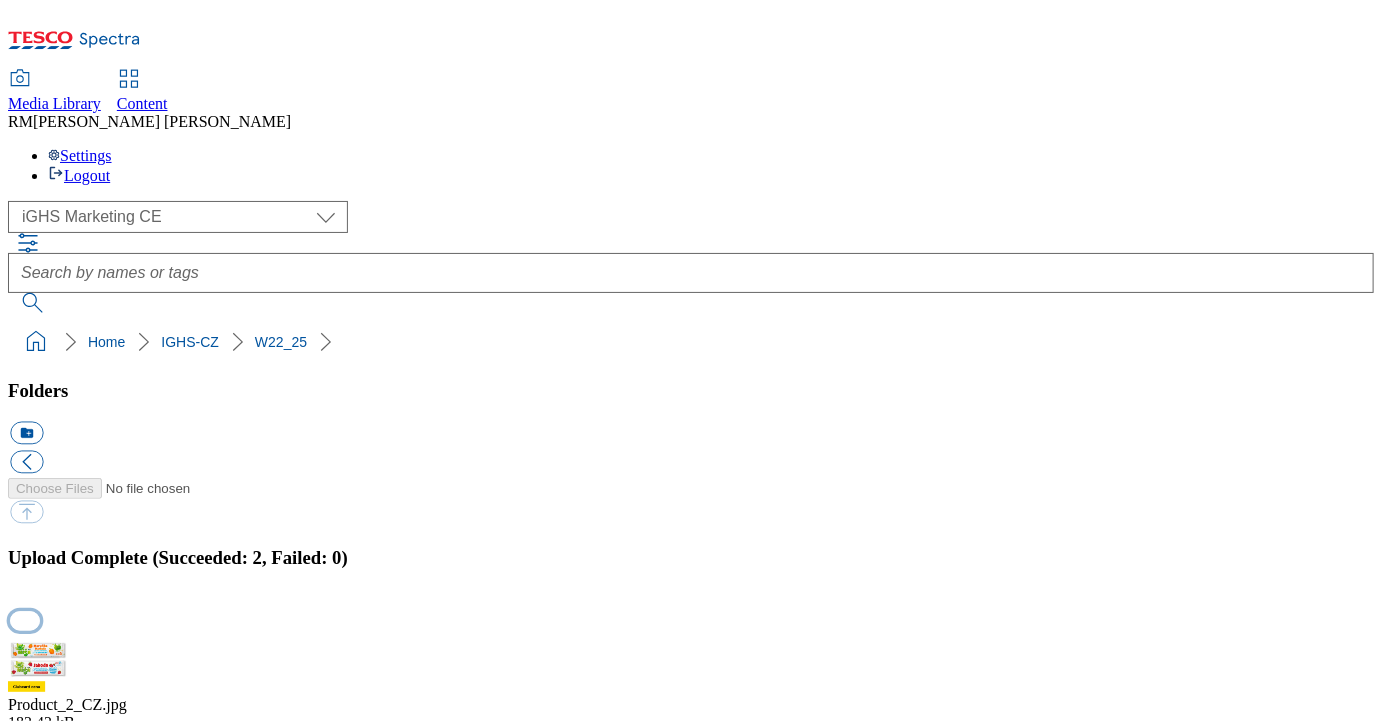 click at bounding box center [25, 620] 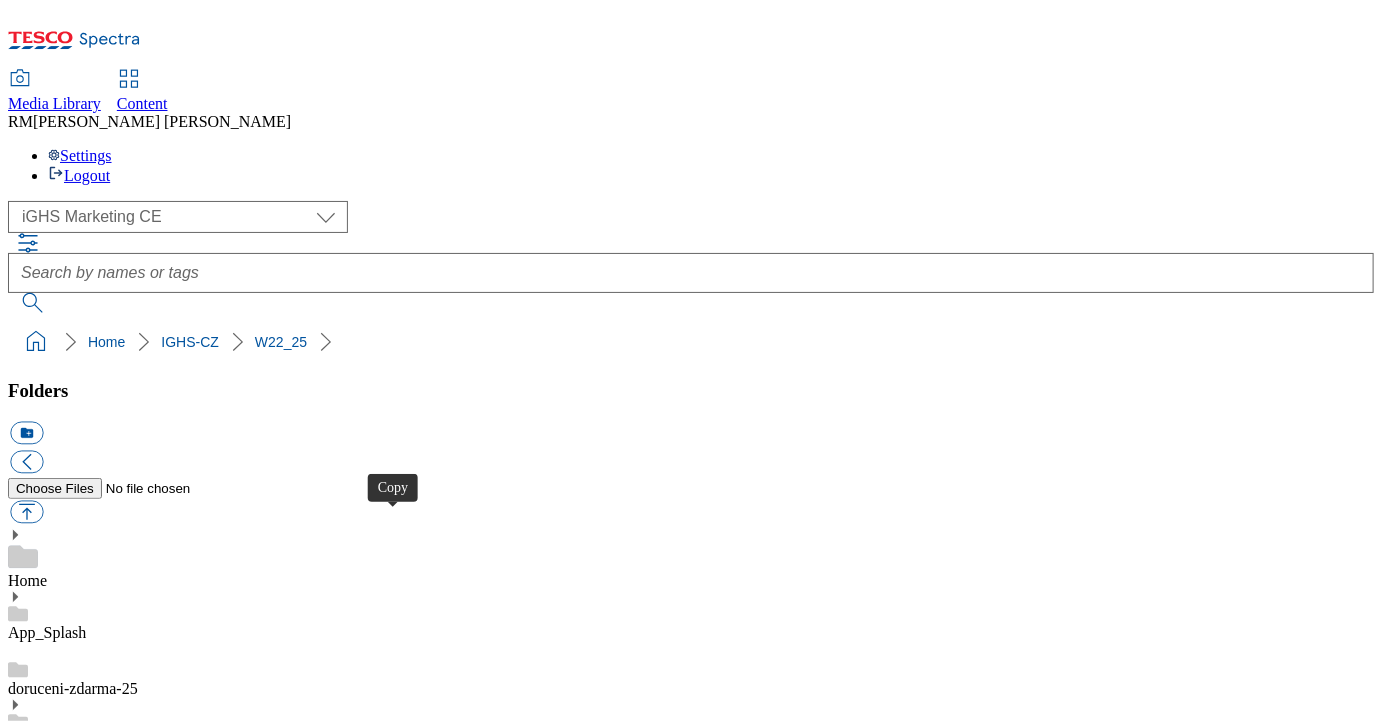 click at bounding box center (26, 24308) 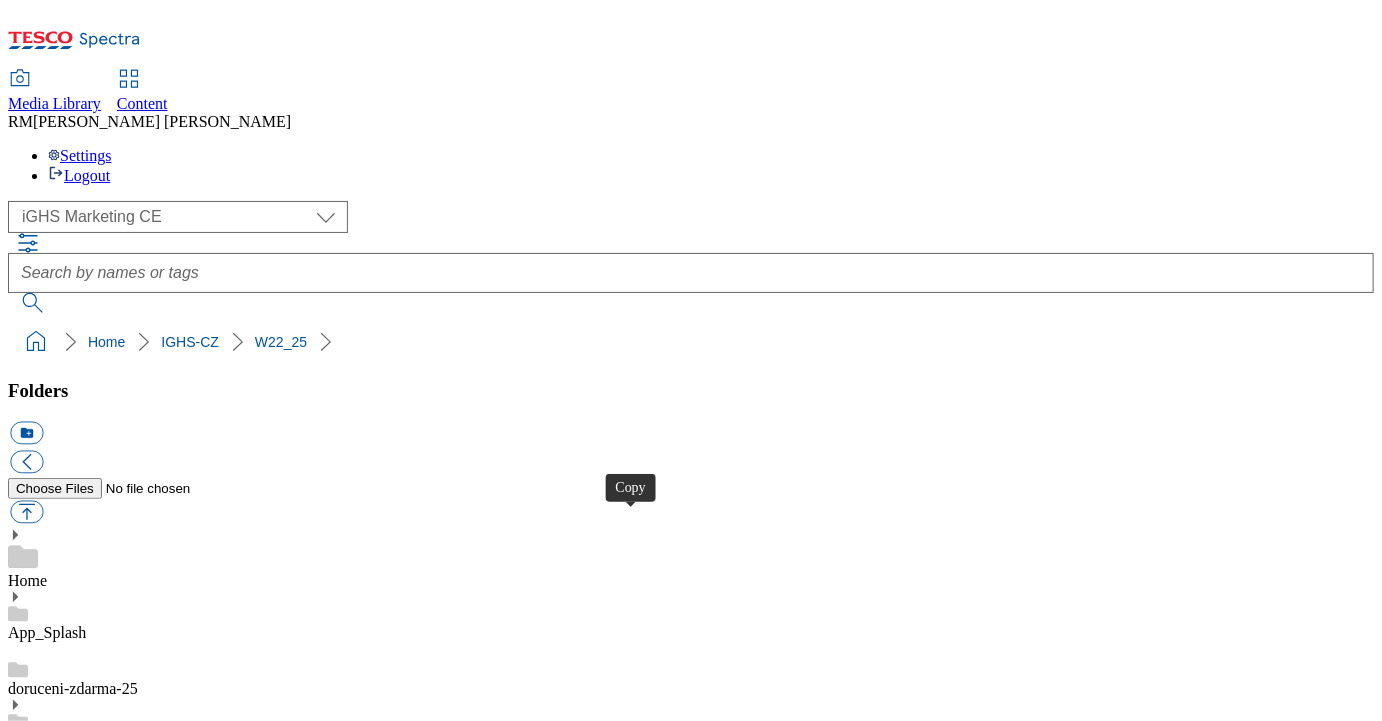 click at bounding box center (26, 24738) 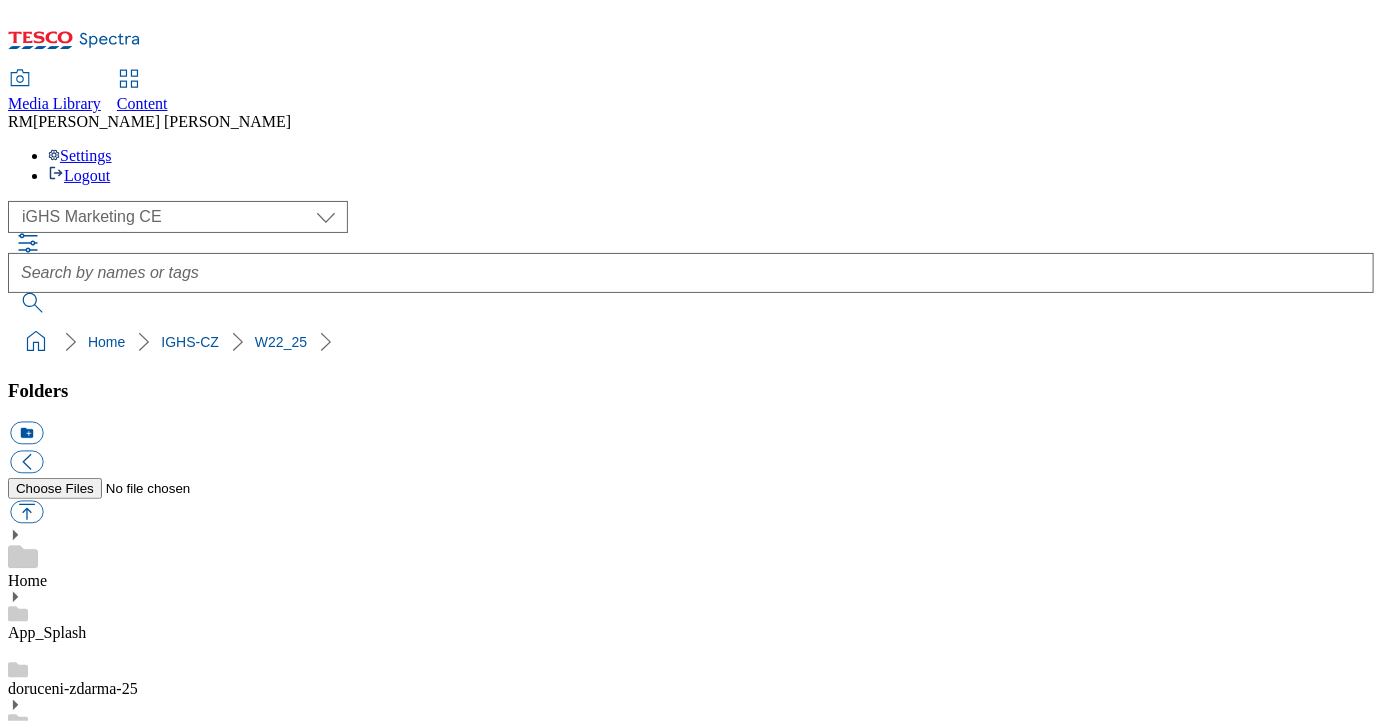 scroll, scrollTop: 1829, scrollLeft: 0, axis: vertical 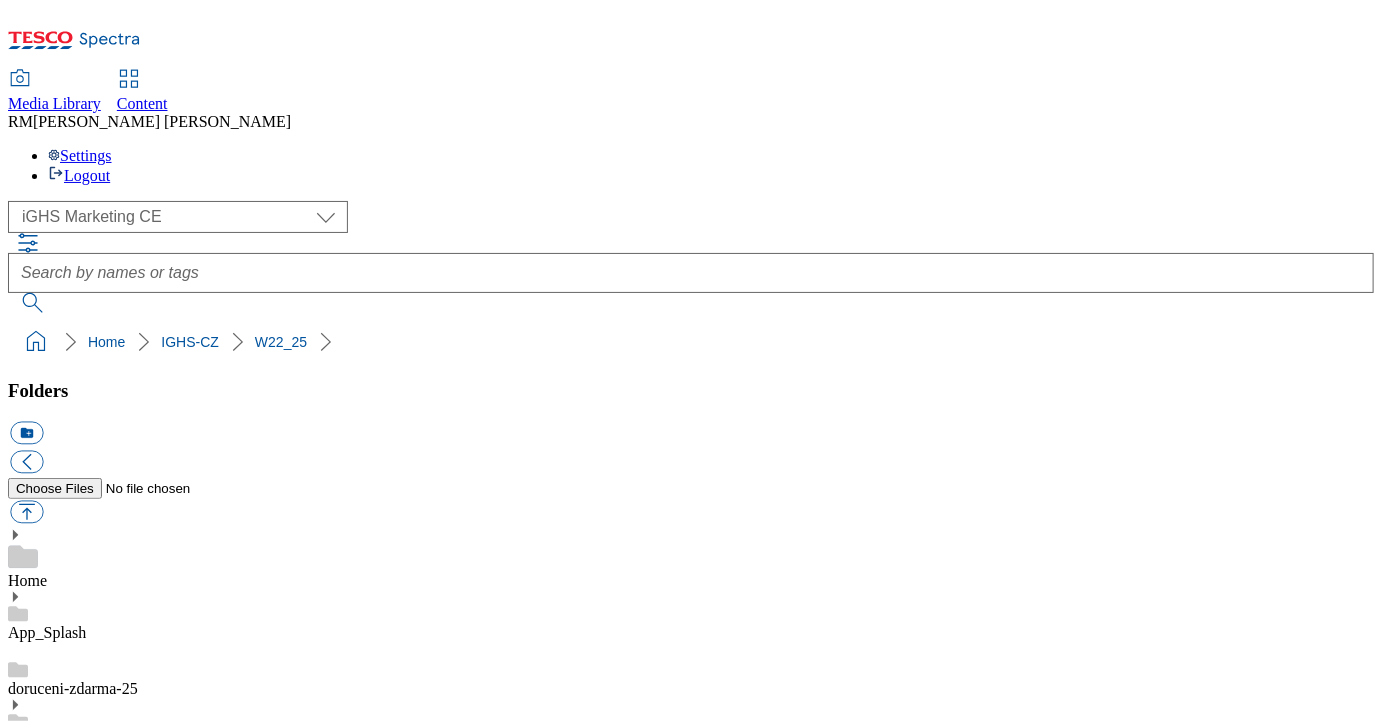 click on "Product_2_CZ 914 X 914, 186 KB, JPEG Optimized URL (70% quality) Optimized URL (30% quality) Thumbnail URL Product_2_EN 914 X 914, 186 KB, JPEG Optimized URL (70% quality) Optimized URL (30% quality) Thumbnail URL Trade_3_CZ 1154 X 718, 197 KB, JPEG Optimized URL (70% quality) Optimized URL (30% quality) Thumbnail URL Product_1_EN 914 X 914, 177 KB, JPEG Optimized URL (70% quality) Optimized URL (30% quality) Thumbnail URL Product_1_CZ 914 X 914, 177 KB, JPEG Optimized URL (70% quality) Optimized URL (30% quality) Thumbnail URL Slide_3_EN 1838 X 756, 191 KB, JPEG Optimized URL (70% quality) Optimized URL (30% quality) Thumbnail URL Slide_3_CZ 1838 X 756, 191 KB, JPEG Optimized URL (70% quality) Optimized URL (30% quality) Thumbnail URL Slide_1_EN 1838 X 756, 186 KB, JPEG Optimized URL (70% quality) Optimized URL (30% quality) Thumbnail URL Slide_1_CZ 1838 X 756, 186 KB, JPEG Optimized URL (70% quality) Optimized URL (30% quality) Thumbnail URL Content_3_EN 1838 X 760, 193 KB, JPEG Optimized URL (70% quality)" at bounding box center [691, 29573] 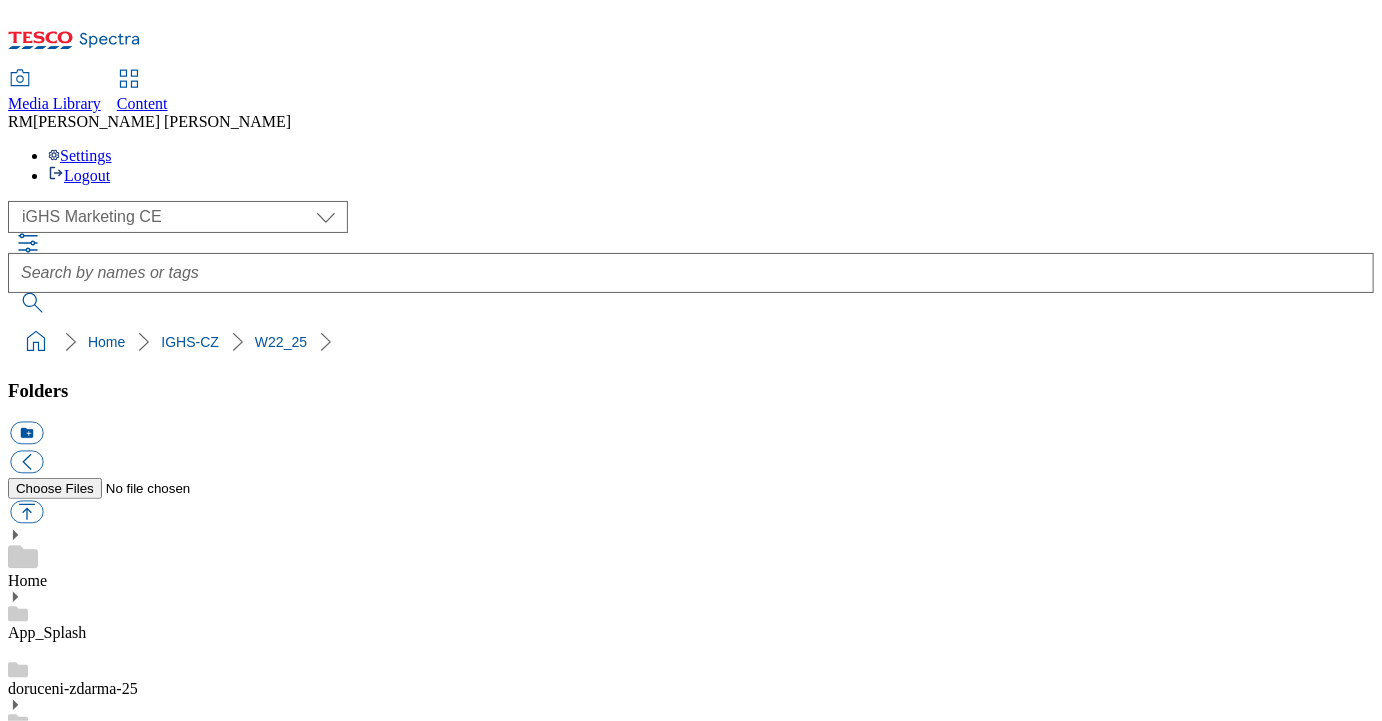 scroll, scrollTop: 1604, scrollLeft: 0, axis: vertical 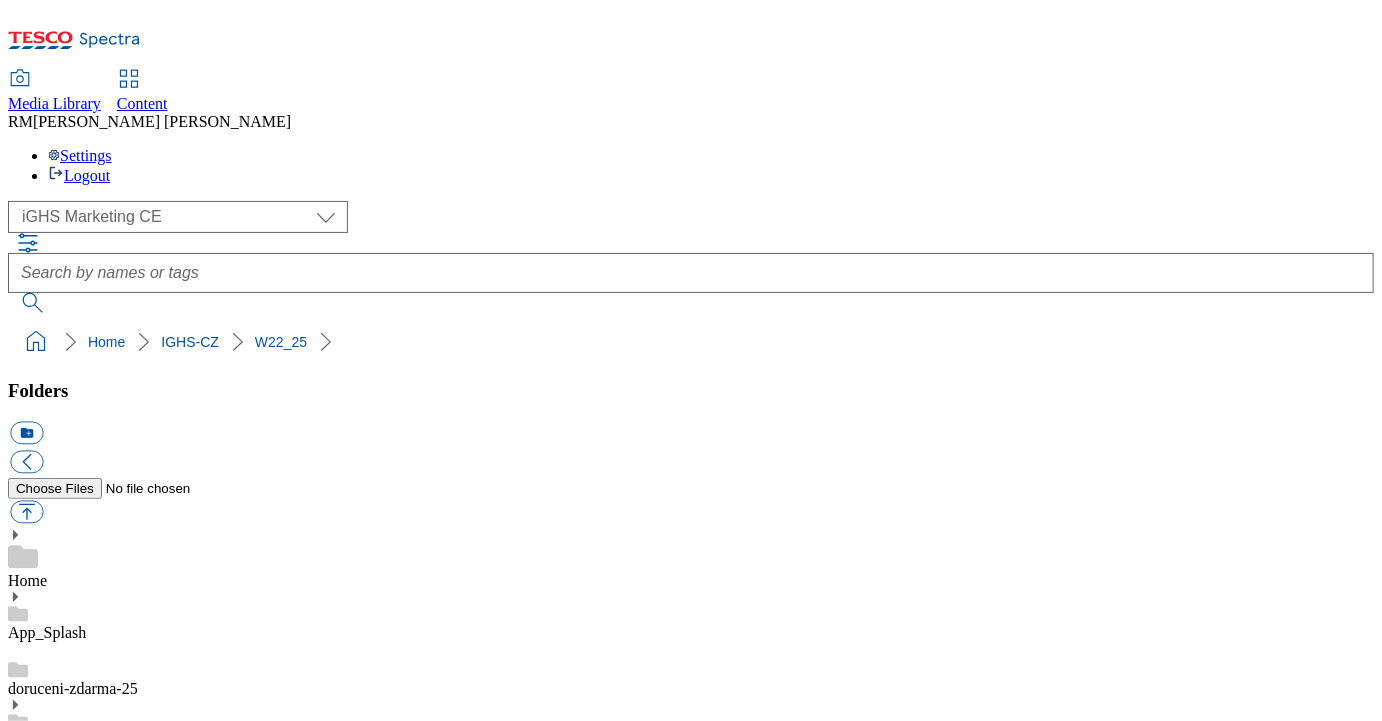click on "Product_2_CZ 914 X 914, 186 KB, JPEG Optimized URL (70% quality) Optimized URL (30% quality) Thumbnail URL Product_2_EN 914 X 914, 186 KB, JPEG Optimized URL (70% quality) Optimized URL (30% quality) Thumbnail URL Trade_3_CZ 1154 X 718, 197 KB, JPEG Optimized URL (70% quality) Optimized URL (30% quality) Thumbnail URL Product_1_EN 914 X 914, 177 KB, JPEG Optimized URL (70% quality) Optimized URL (30% quality) Thumbnail URL Product_1_CZ 914 X 914, 177 KB, JPEG Optimized URL (70% quality) Optimized URL (30% quality) Thumbnail URL Slide_3_EN 1838 X 756, 191 KB, JPEG Optimized URL (70% quality) Optimized URL (30% quality) Thumbnail URL Slide_3_CZ 1838 X 756, 191 KB, JPEG Optimized URL (70% quality) Optimized URL (30% quality) Thumbnail URL Slide_1_EN 1838 X 756, 186 KB, JPEG Optimized URL (70% quality) Optimized URL (30% quality) Thumbnail URL Slide_1_CZ 1838 X 756, 186 KB, JPEG Optimized URL (70% quality) Optimized URL (30% quality) Thumbnail URL Content_3_EN 1838 X 760, 193 KB, JPEG Optimized URL (70% quality)" at bounding box center [691, 29573] 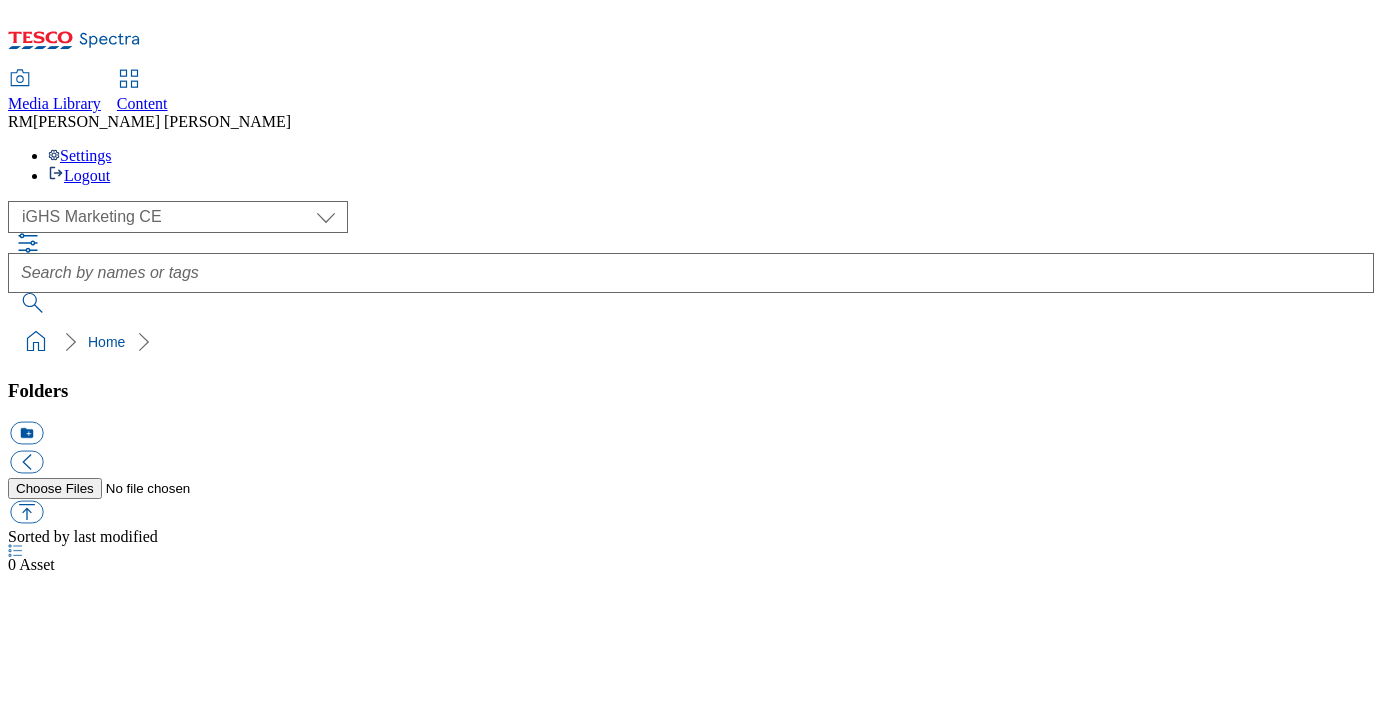 select on "flare-ighs-ce-mktg" 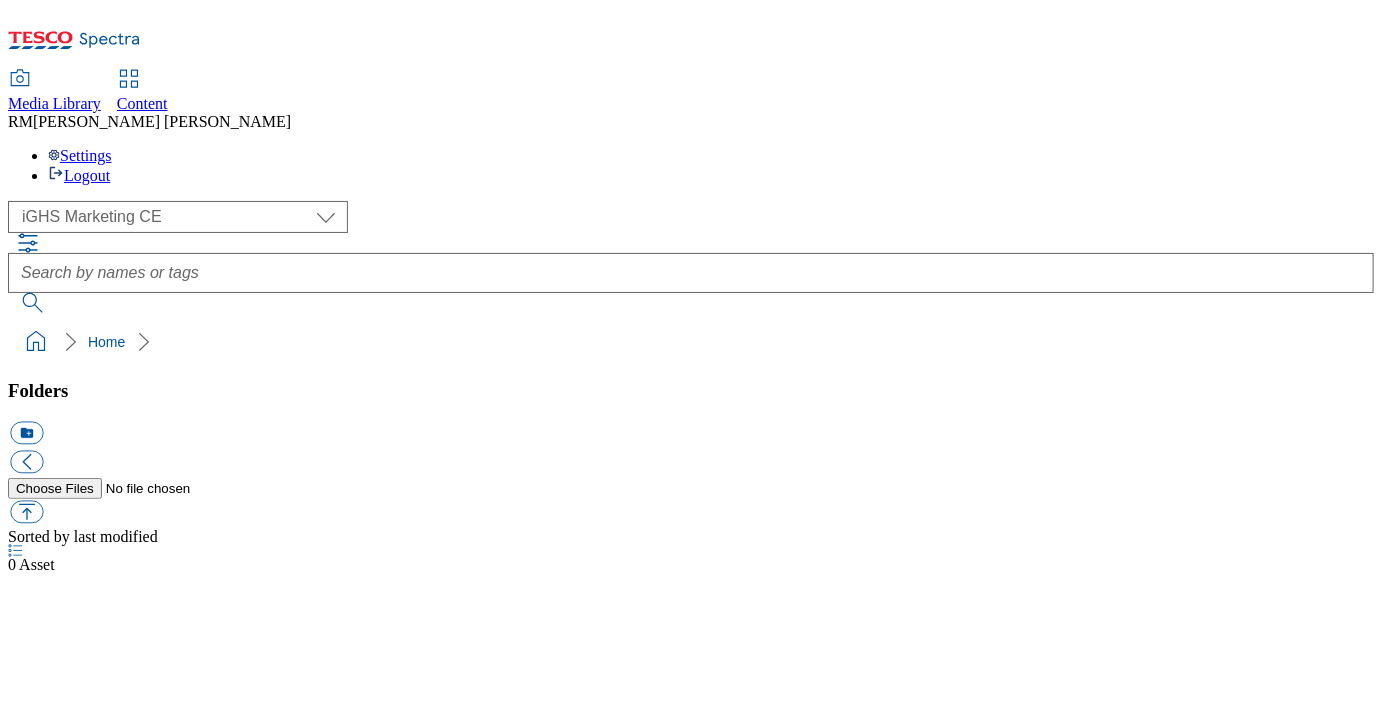 select on "flare-ighs-ce-mktg" 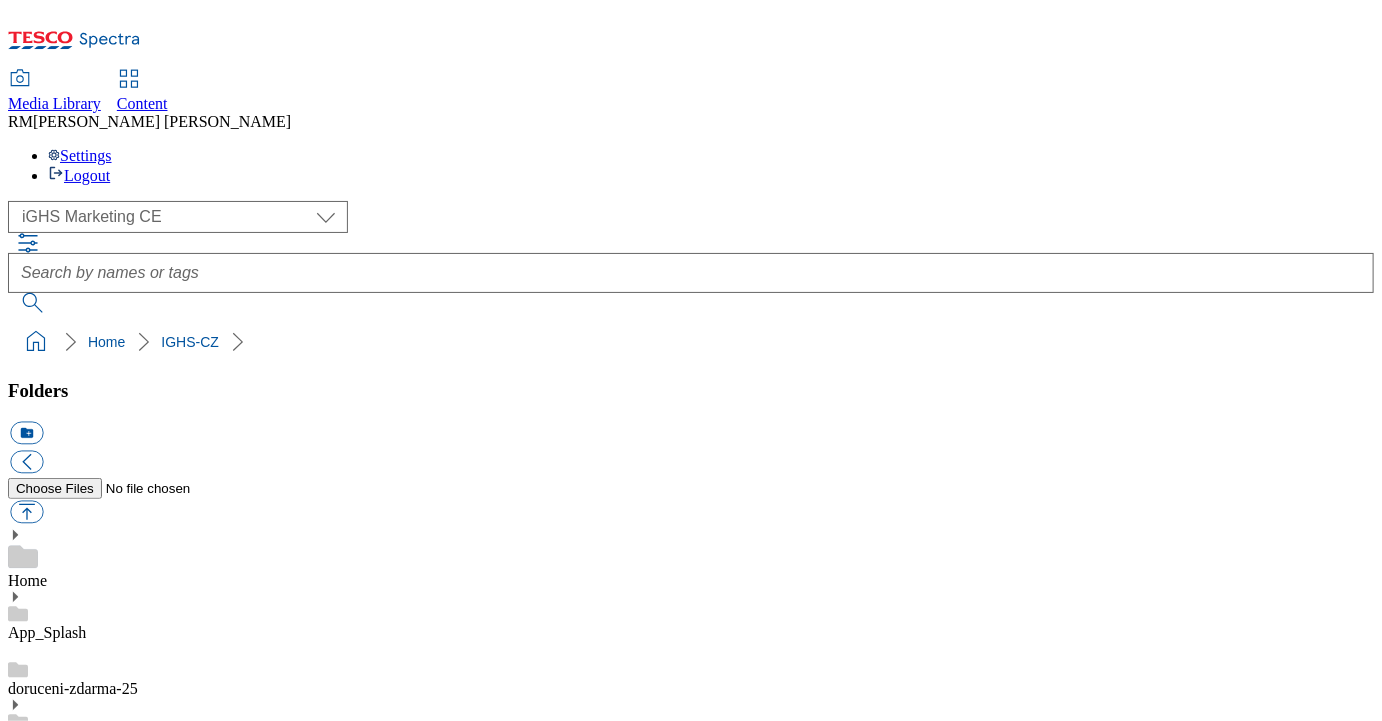 scroll, scrollTop: 1829, scrollLeft: 0, axis: vertical 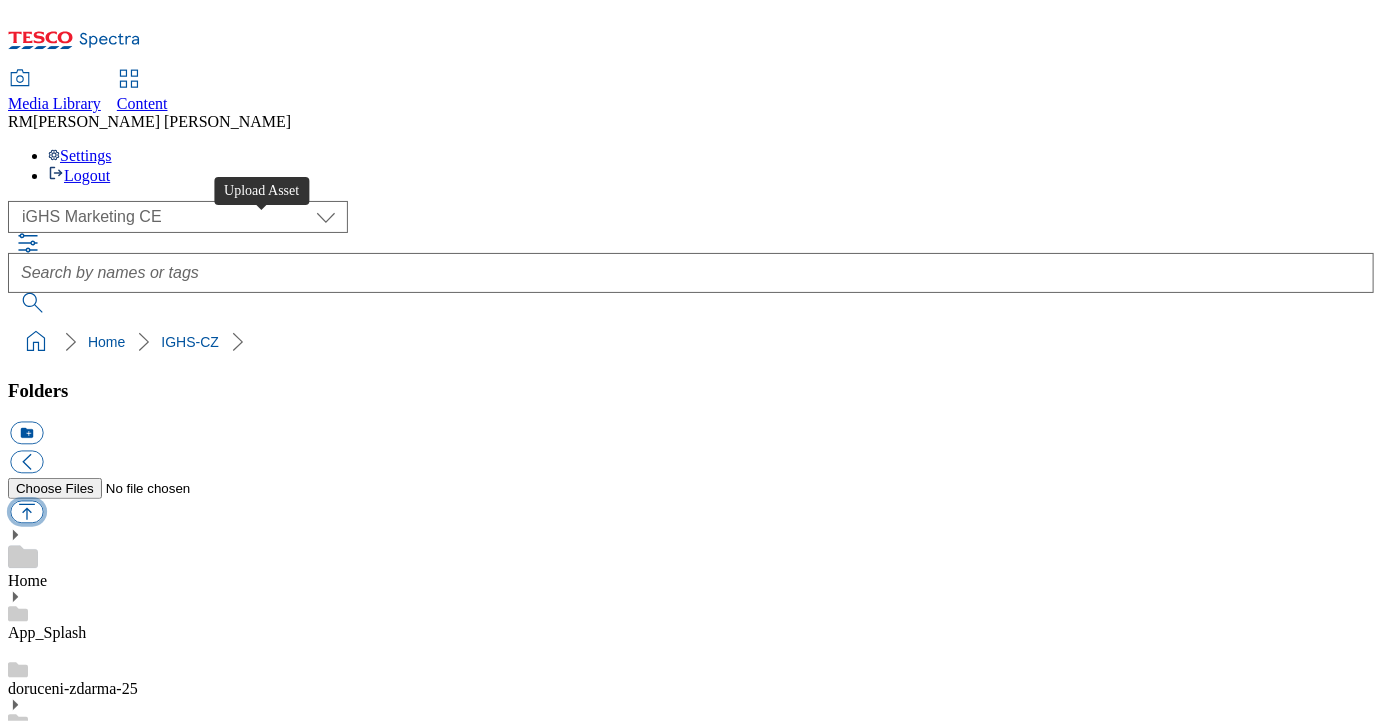 click at bounding box center (26, 512) 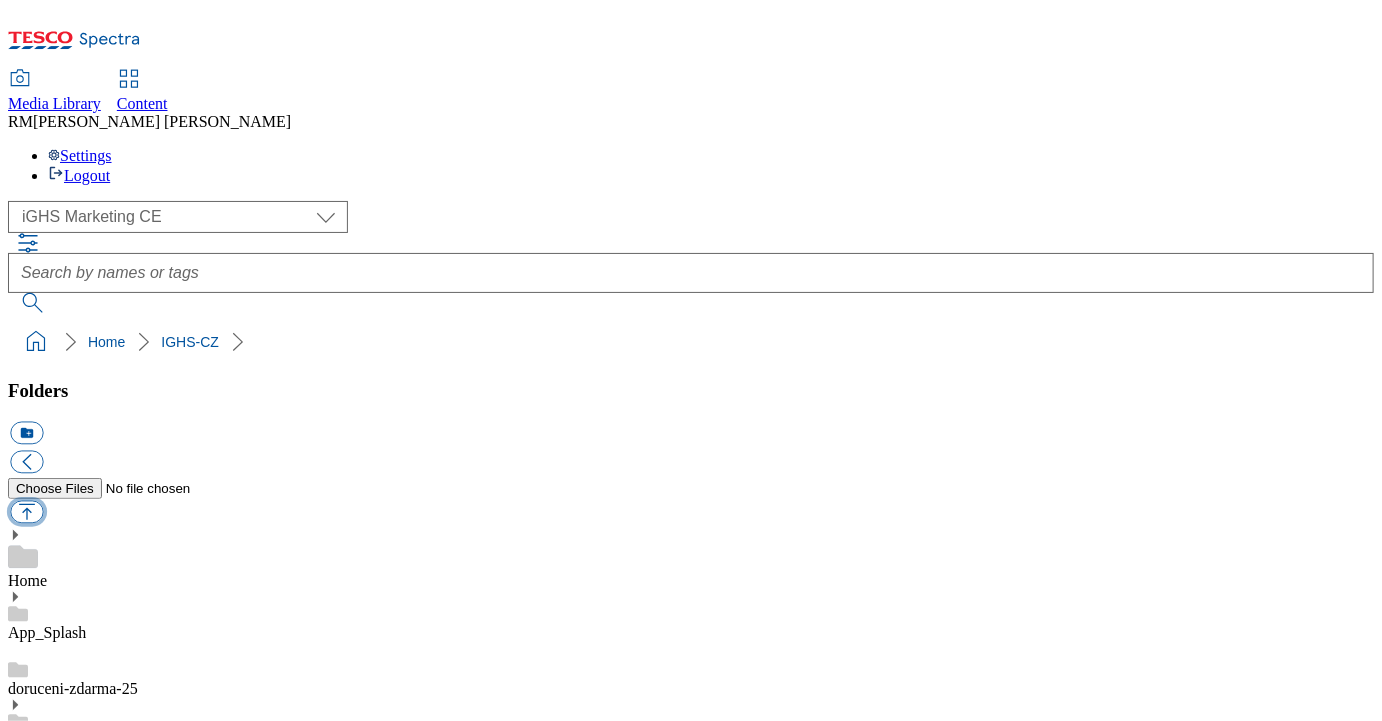 type on "C:\fakepath\Product_3_EN.jpg" 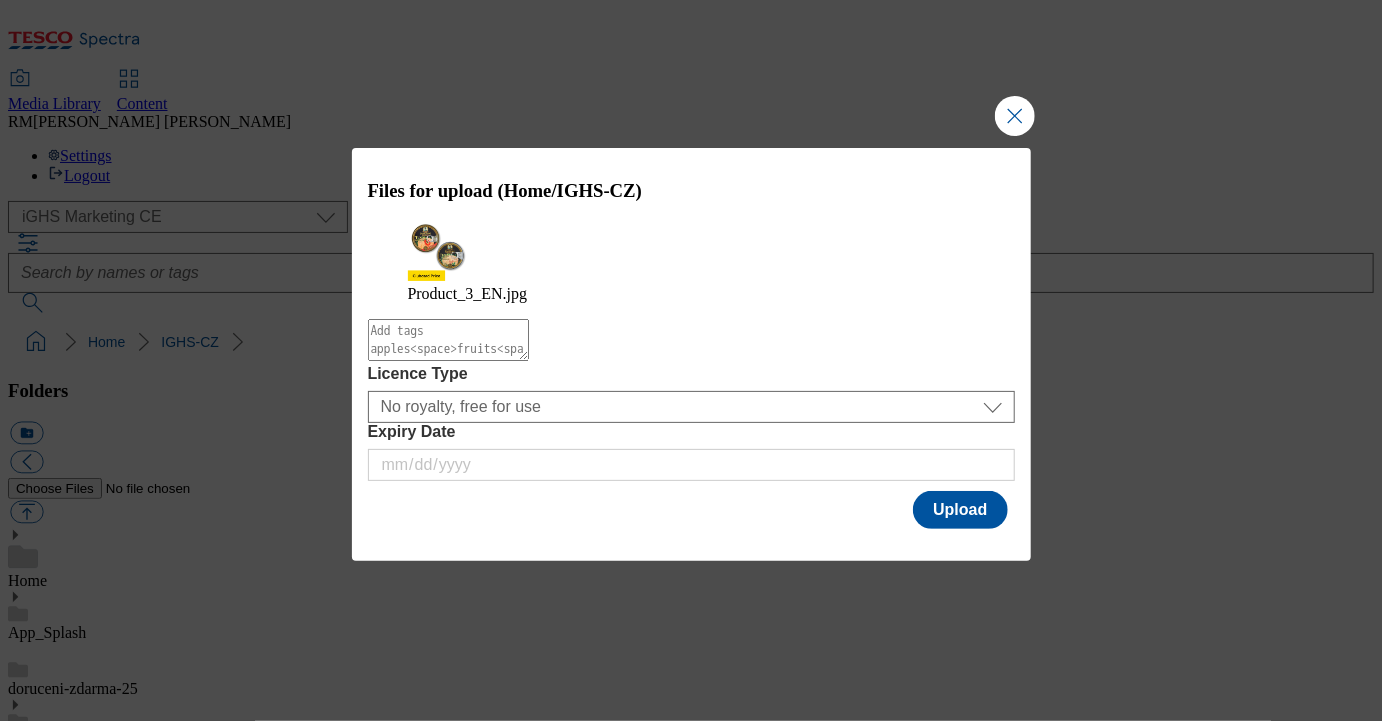 click at bounding box center (448, 340) 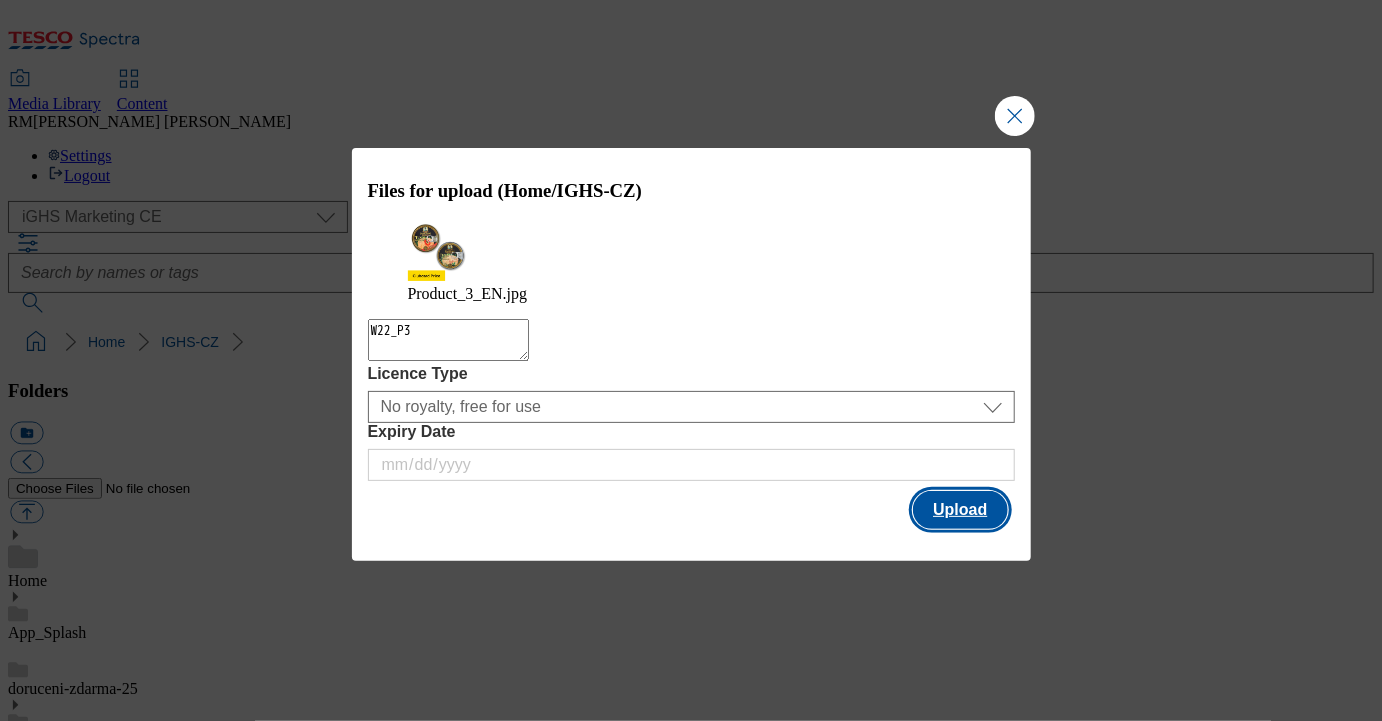 type on "W22_P3" 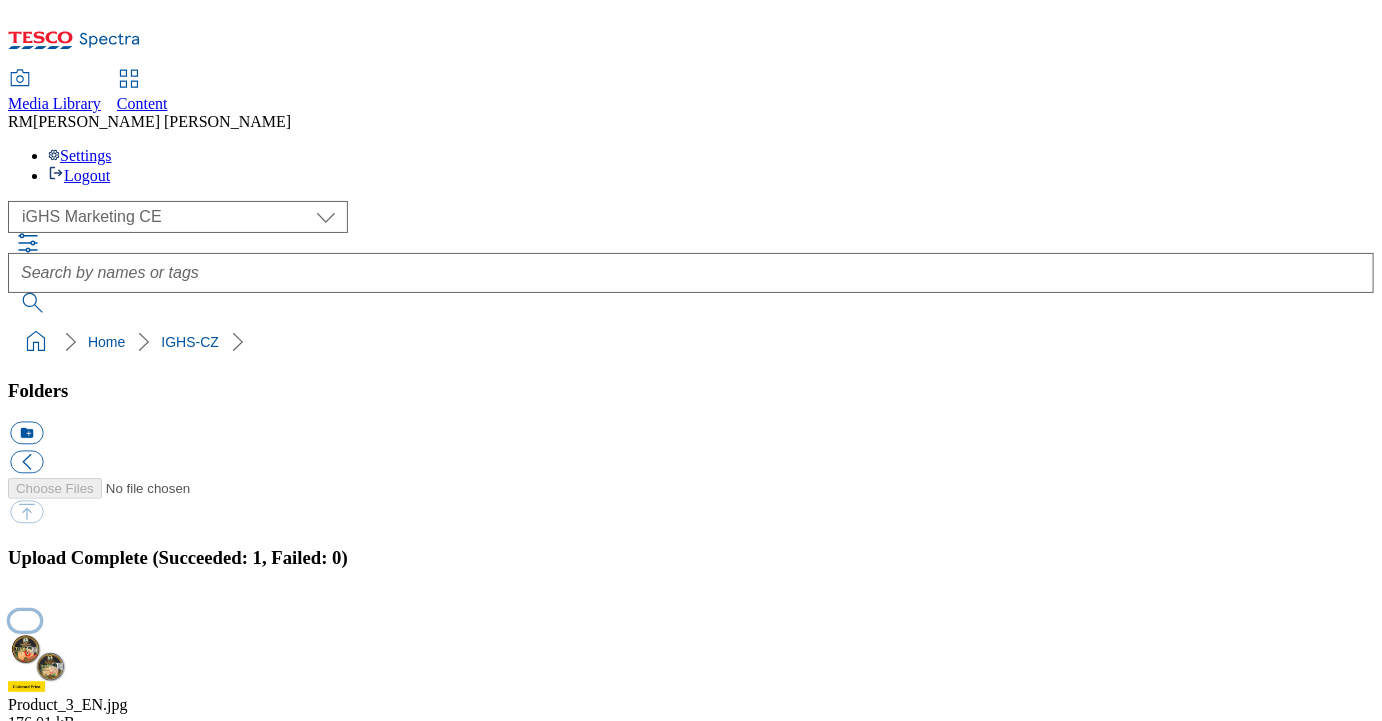 click at bounding box center [25, 620] 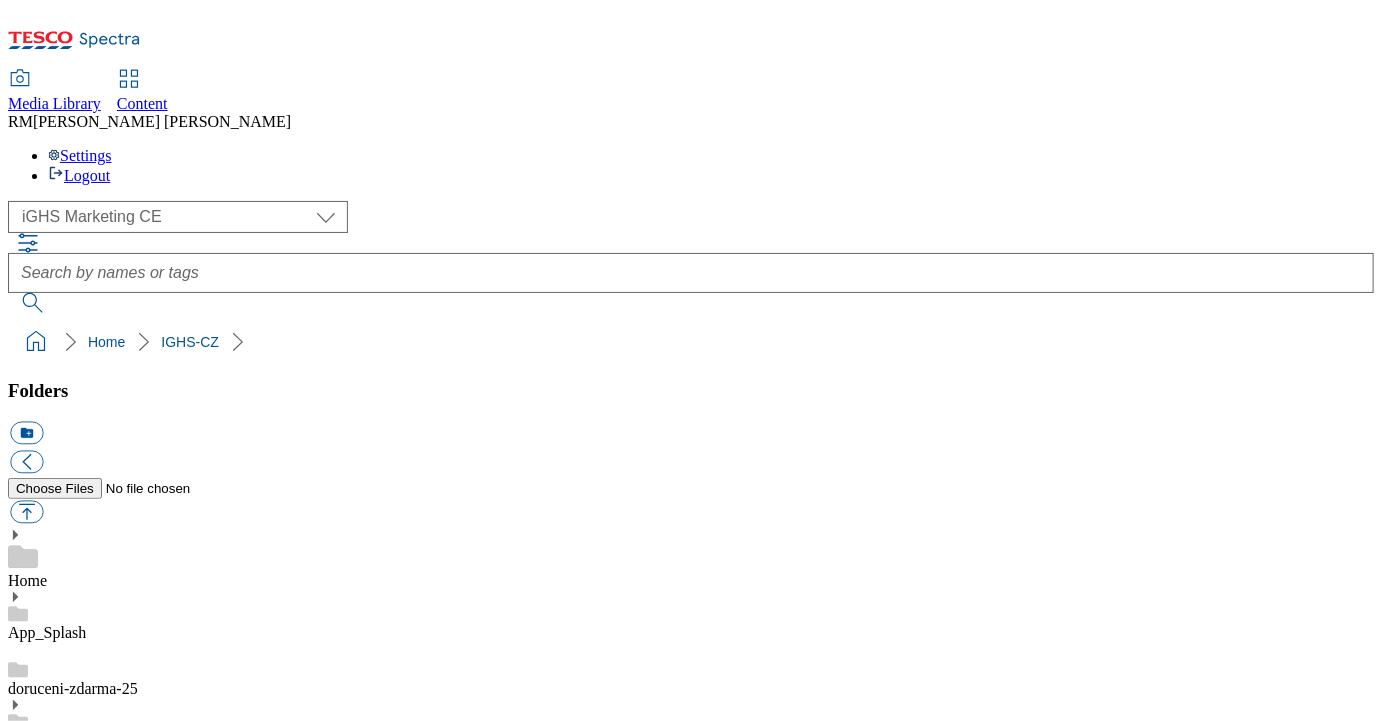 scroll, scrollTop: 0, scrollLeft: 0, axis: both 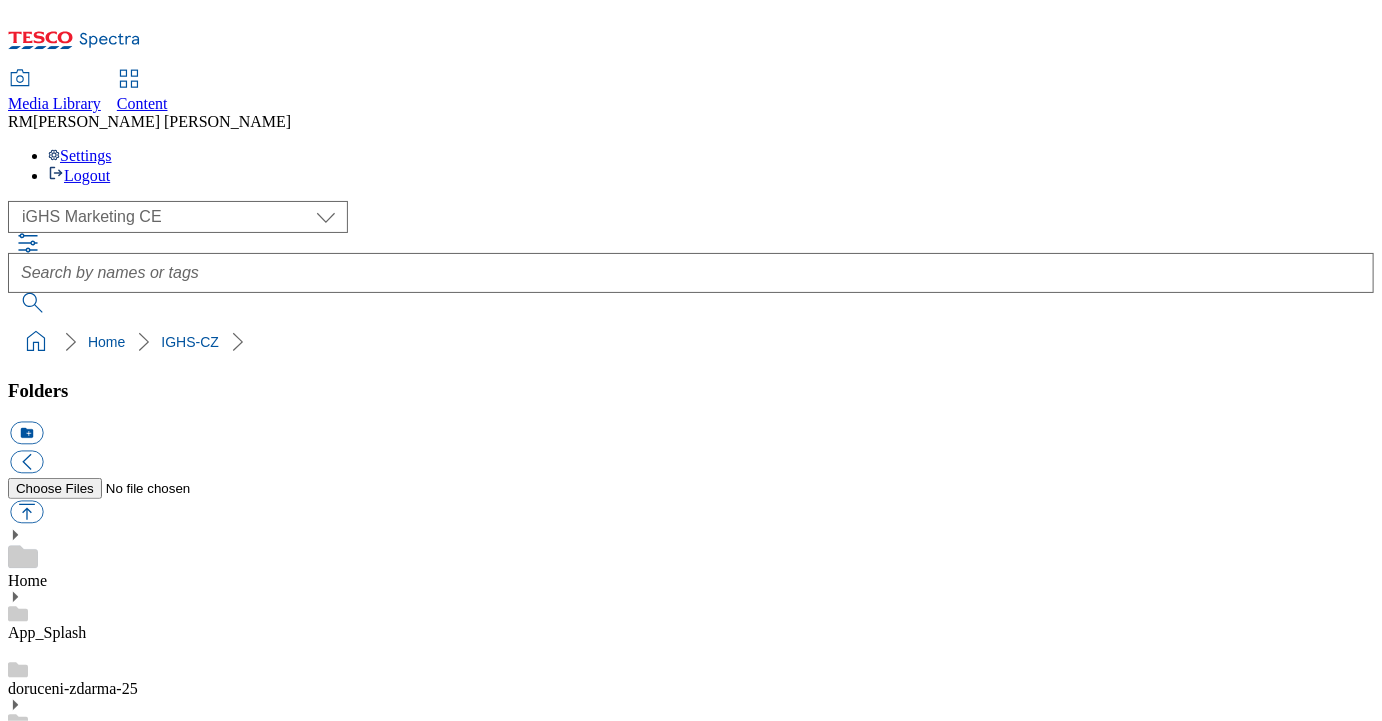click on "Optimized URL (70% quality) Optimized URL (30% quality) Thumbnail URL" at bounding box center [691, 1558] 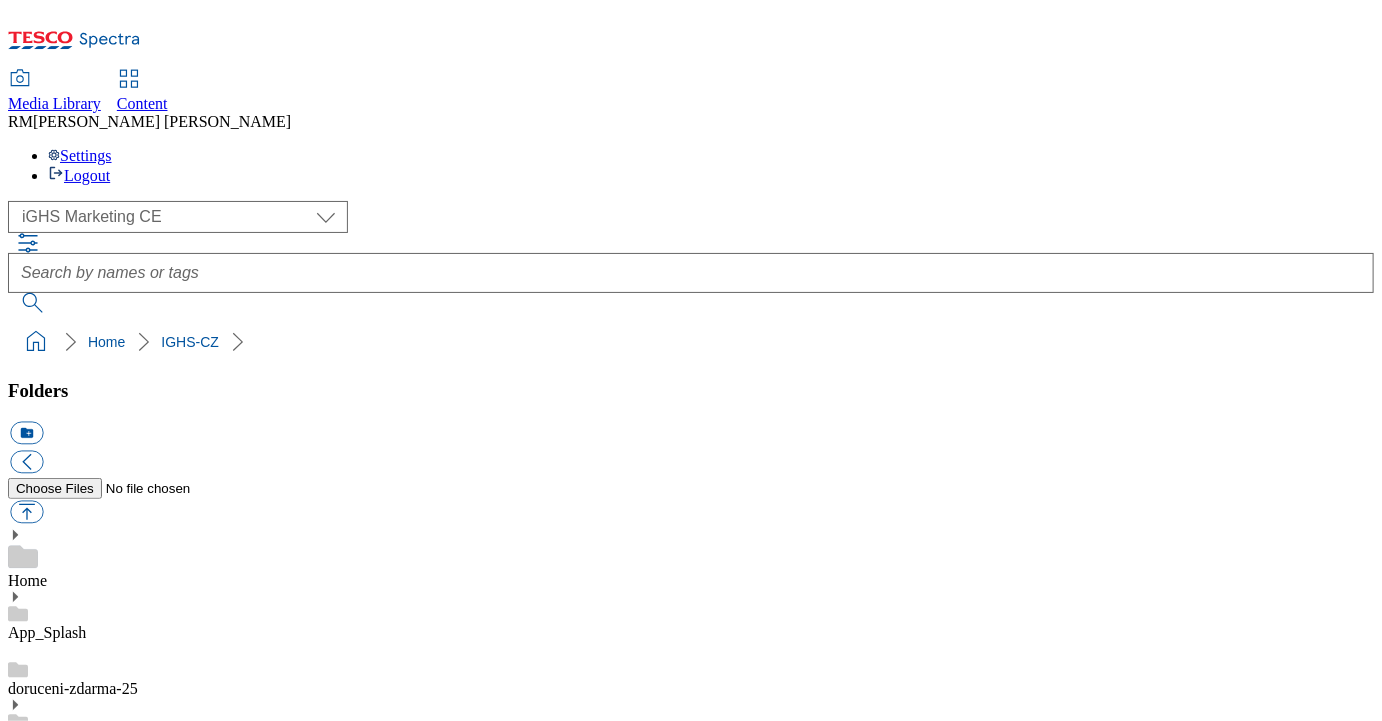 scroll, scrollTop: 748, scrollLeft: 0, axis: vertical 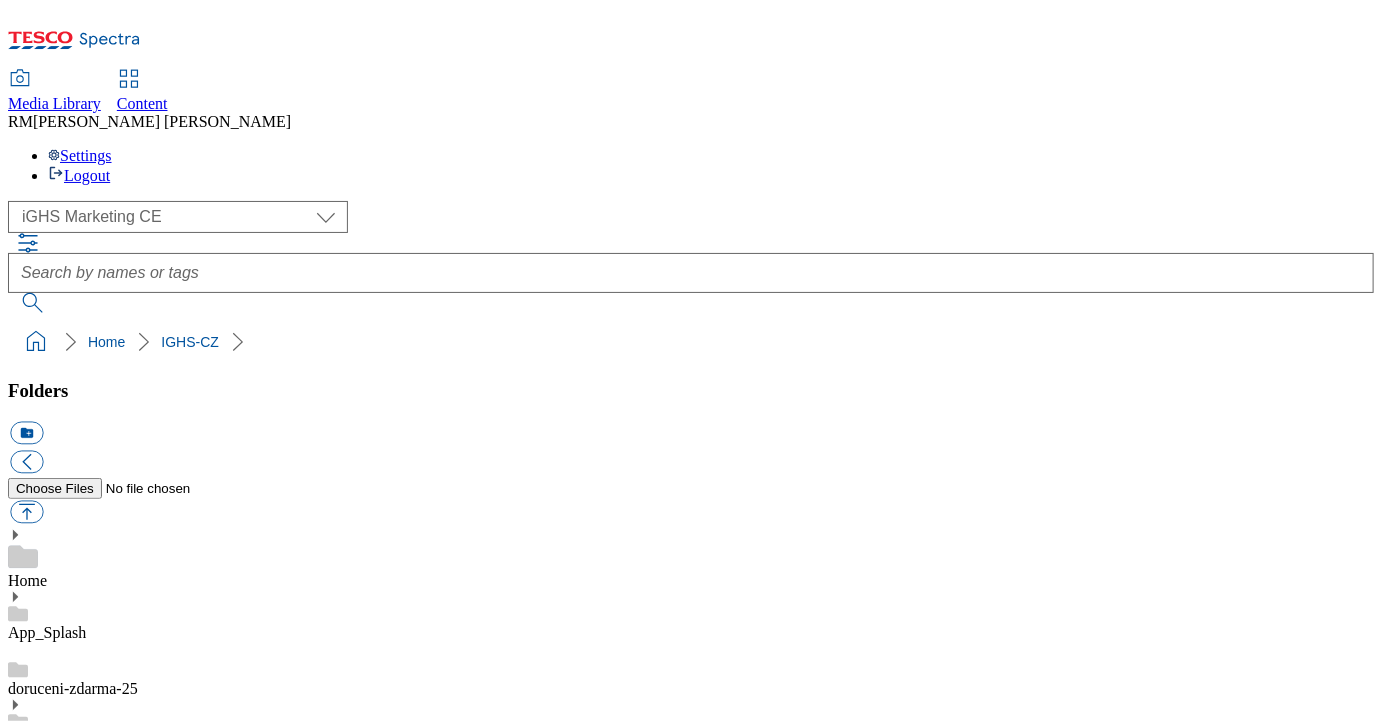 click on "Gabi" at bounding box center (23, 796) 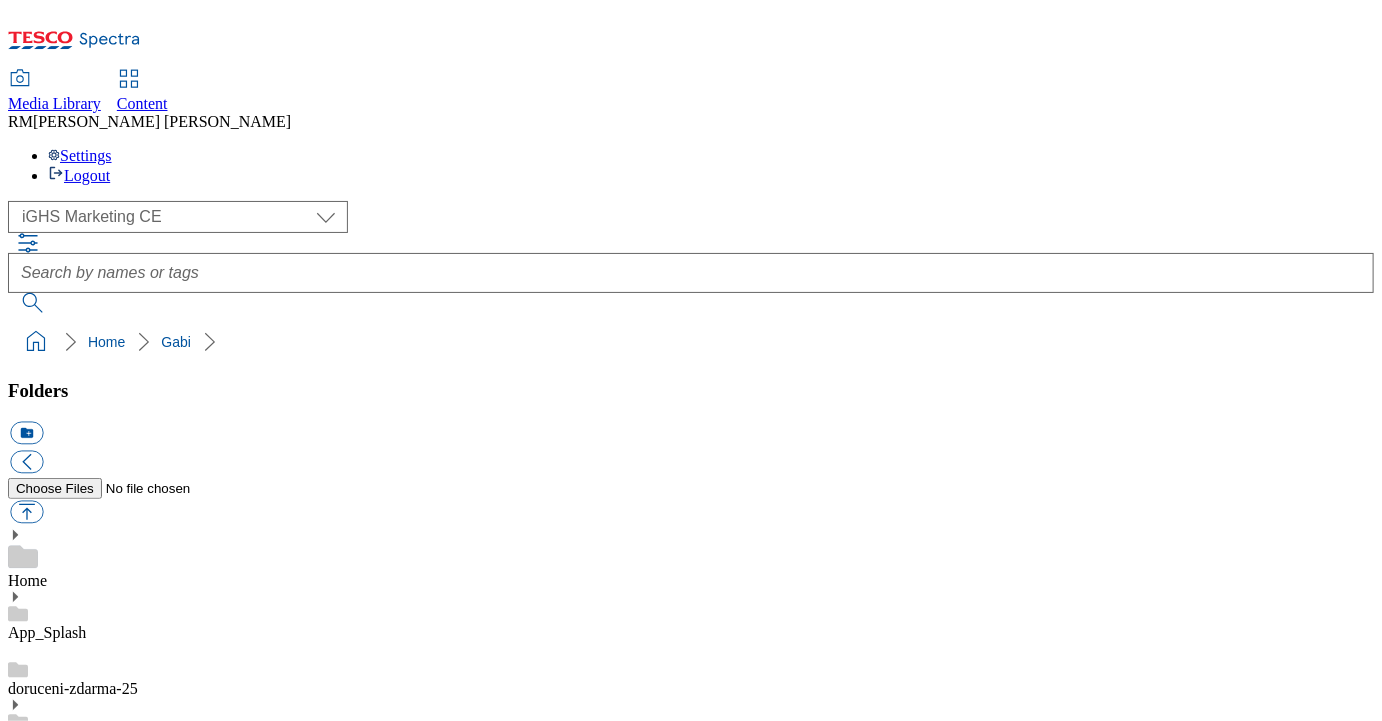 click on "IGHS-CZ" at bounding box center [39, 870] 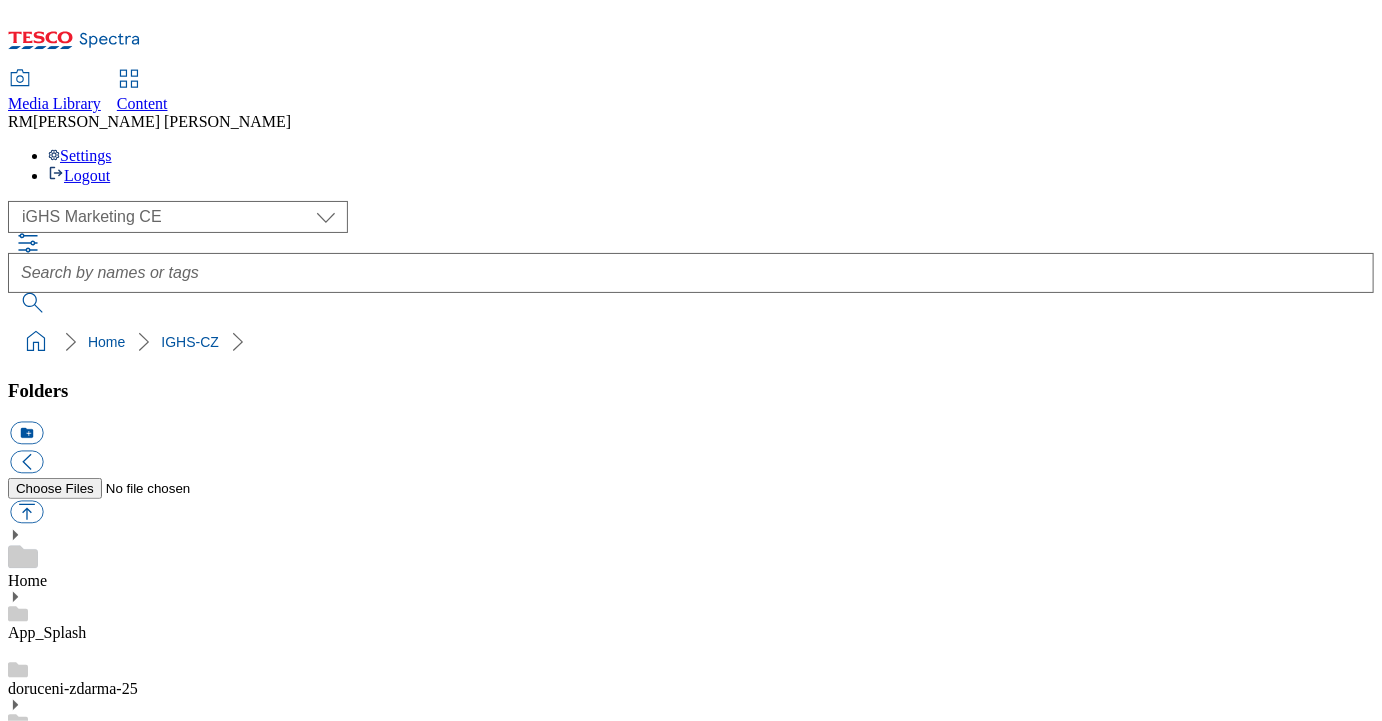 click 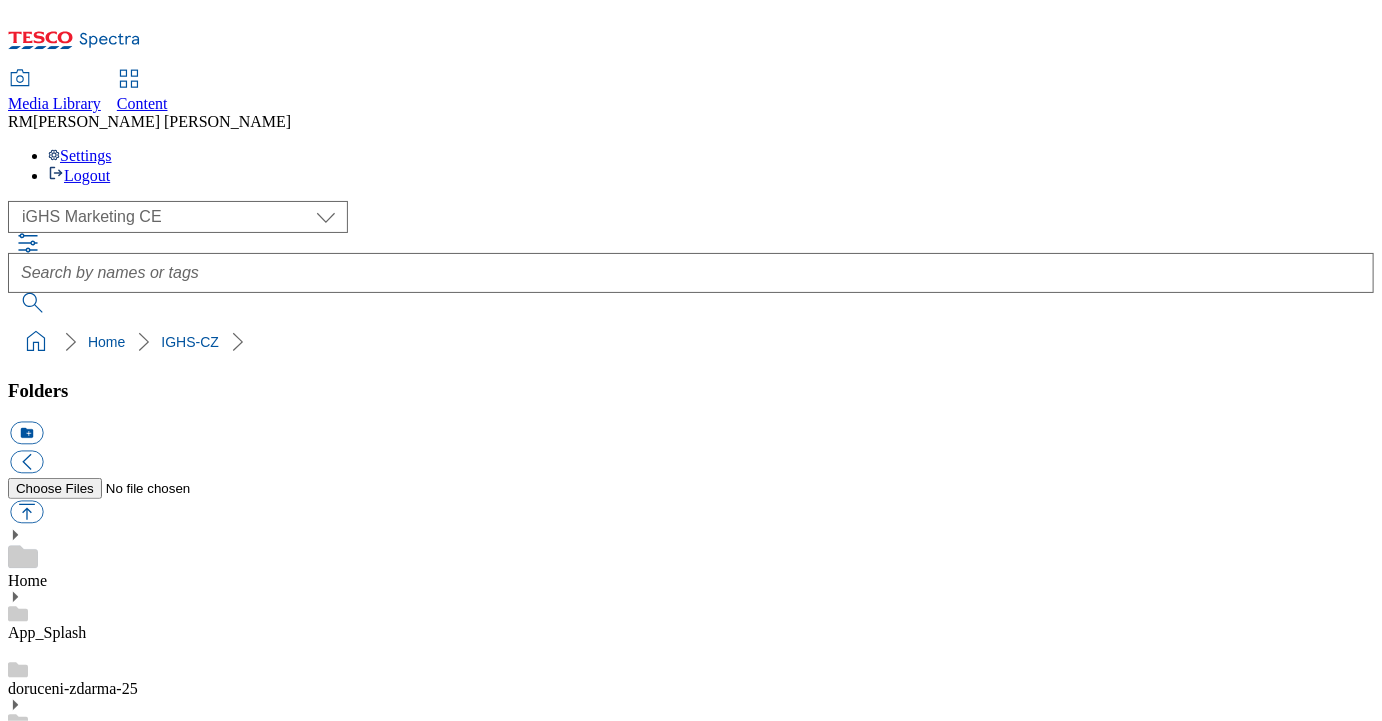 scroll, scrollTop: 8598, scrollLeft: 0, axis: vertical 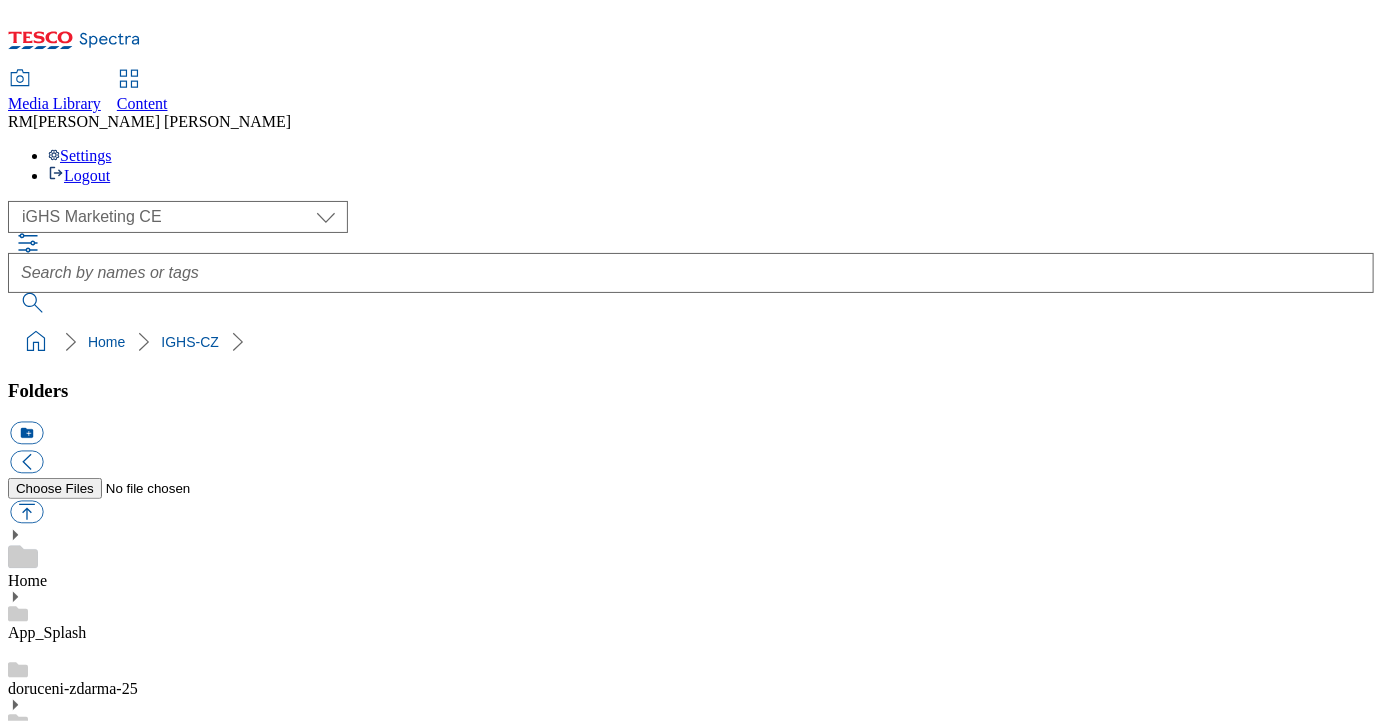 click on "W24_2024" at bounding box center (43, 15638) 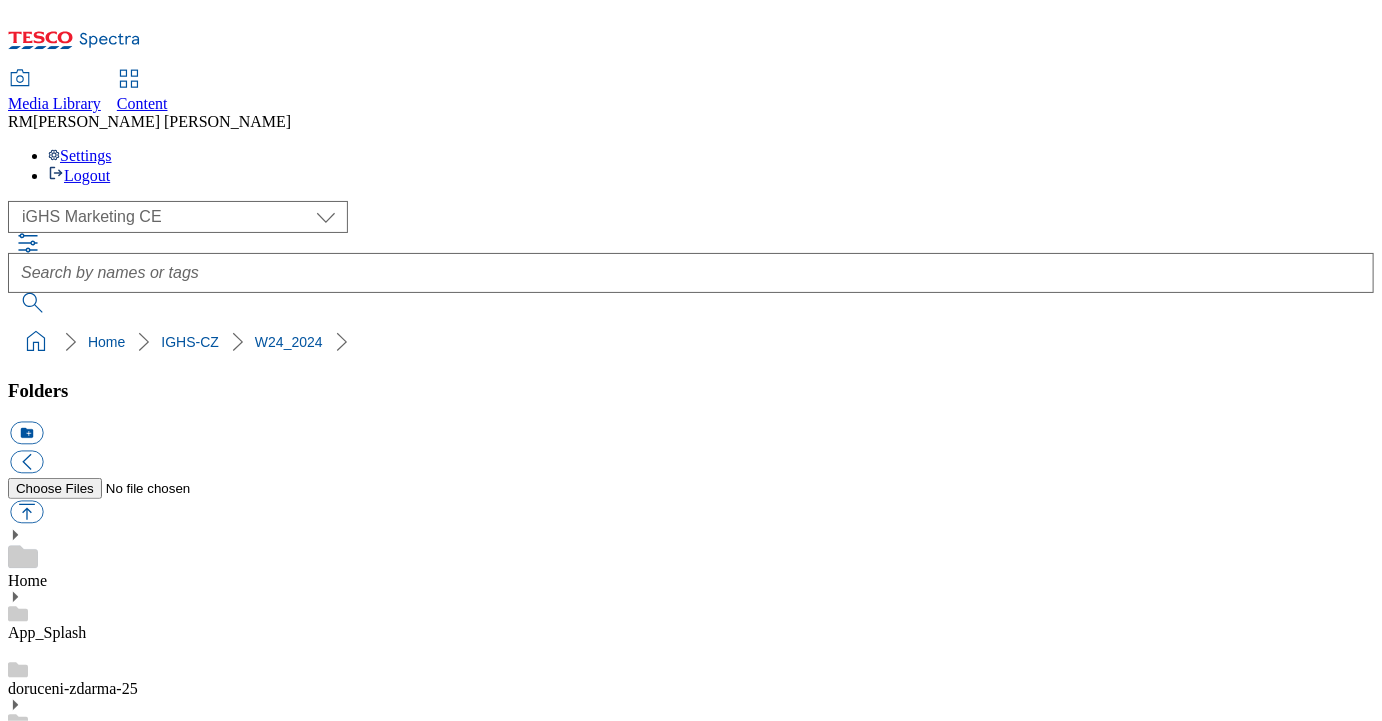 scroll, scrollTop: 8225, scrollLeft: 0, axis: vertical 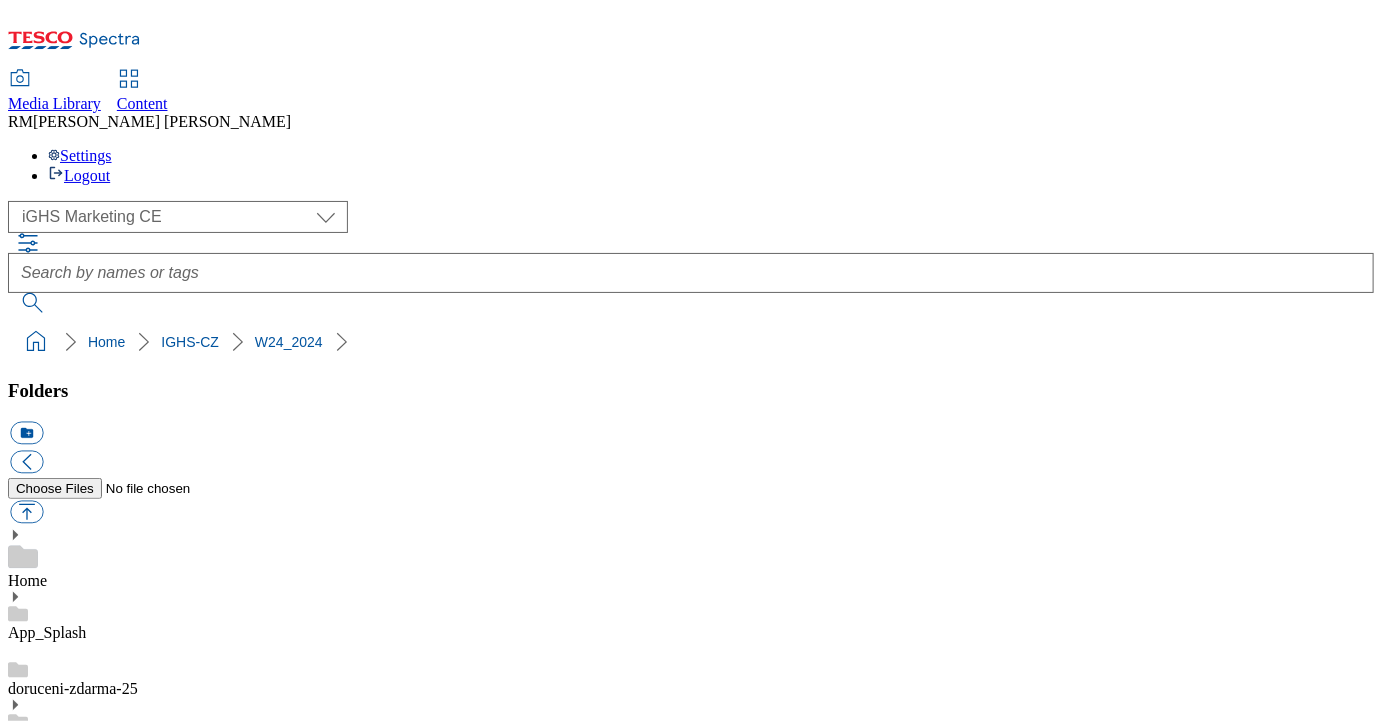 click on "W22_25" at bounding box center [35, 15168] 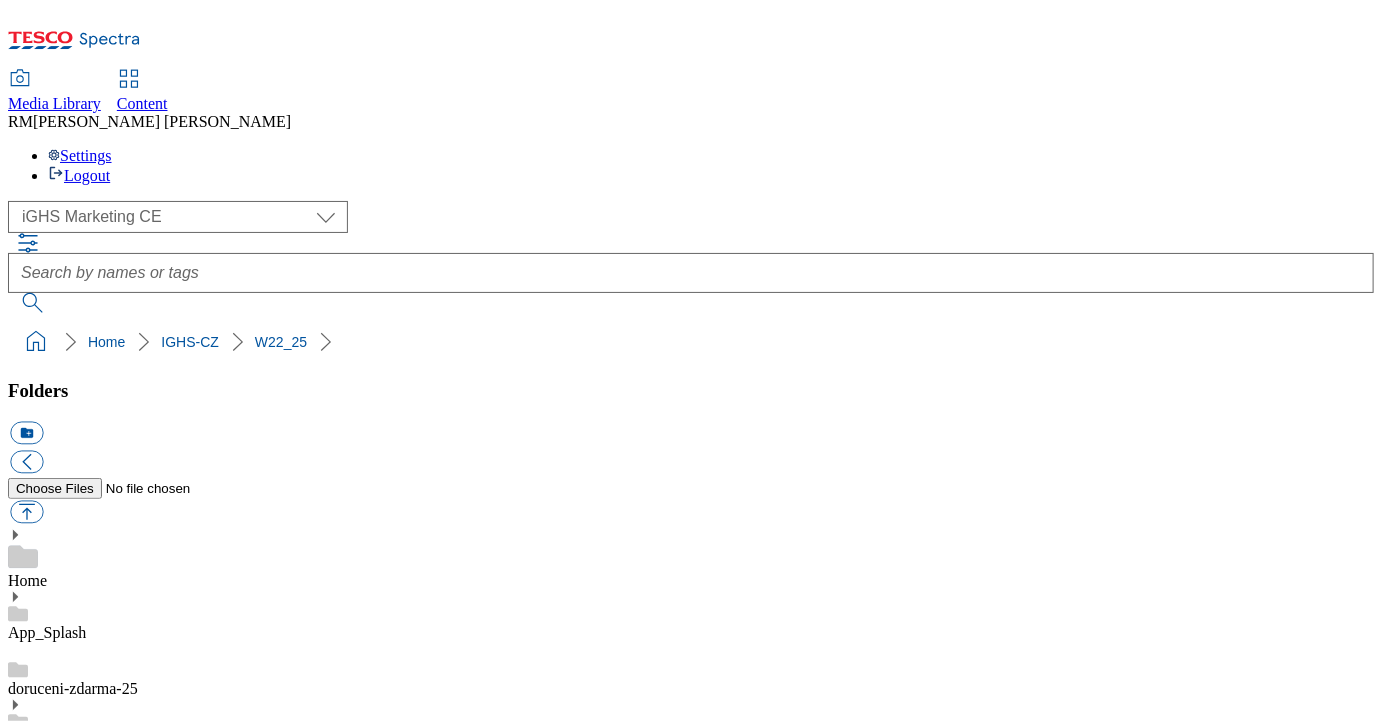 scroll, scrollTop: 1829, scrollLeft: 0, axis: vertical 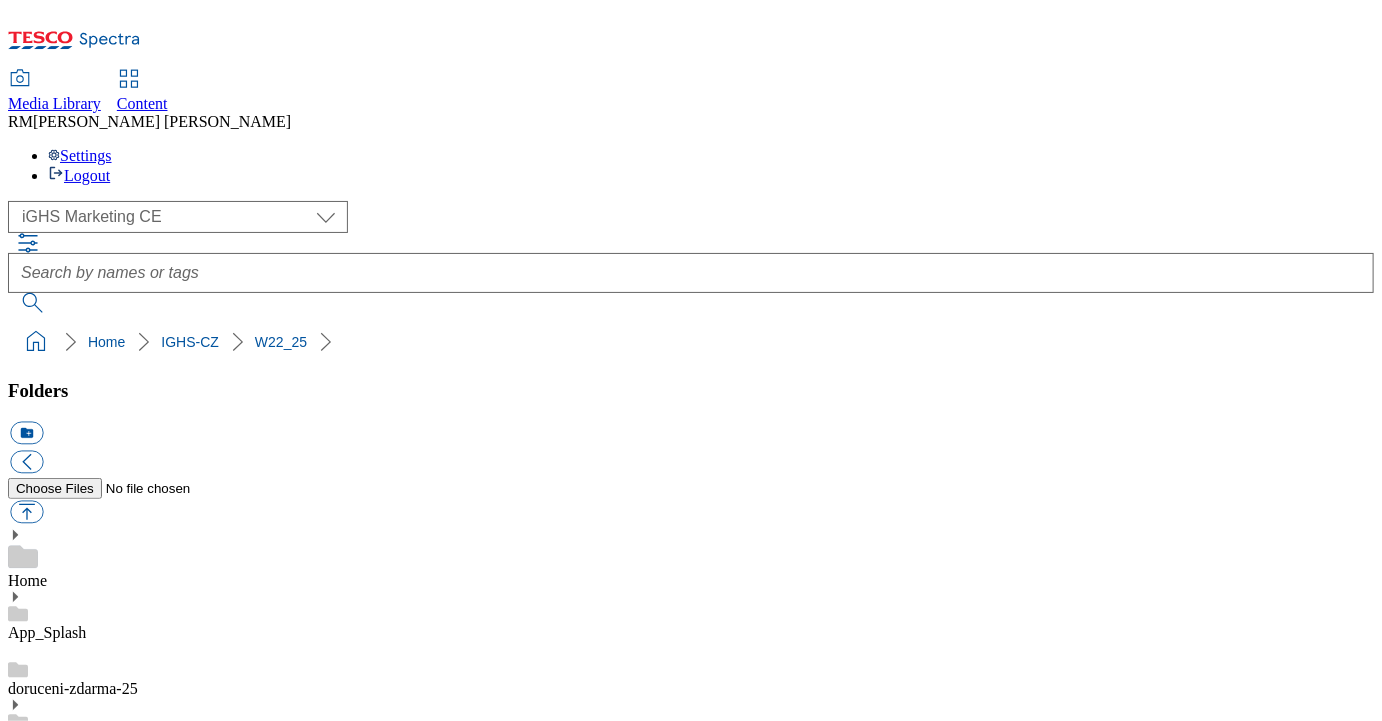 click 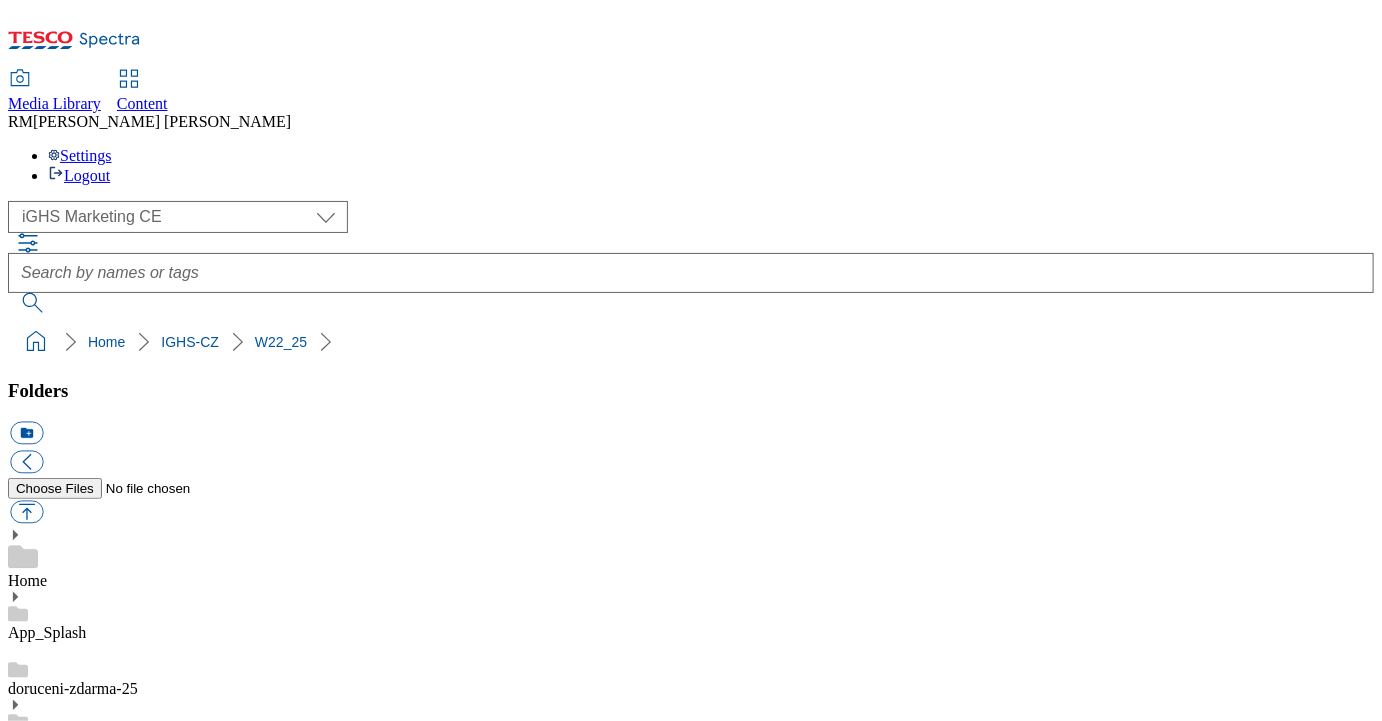 scroll, scrollTop: 0, scrollLeft: 0, axis: both 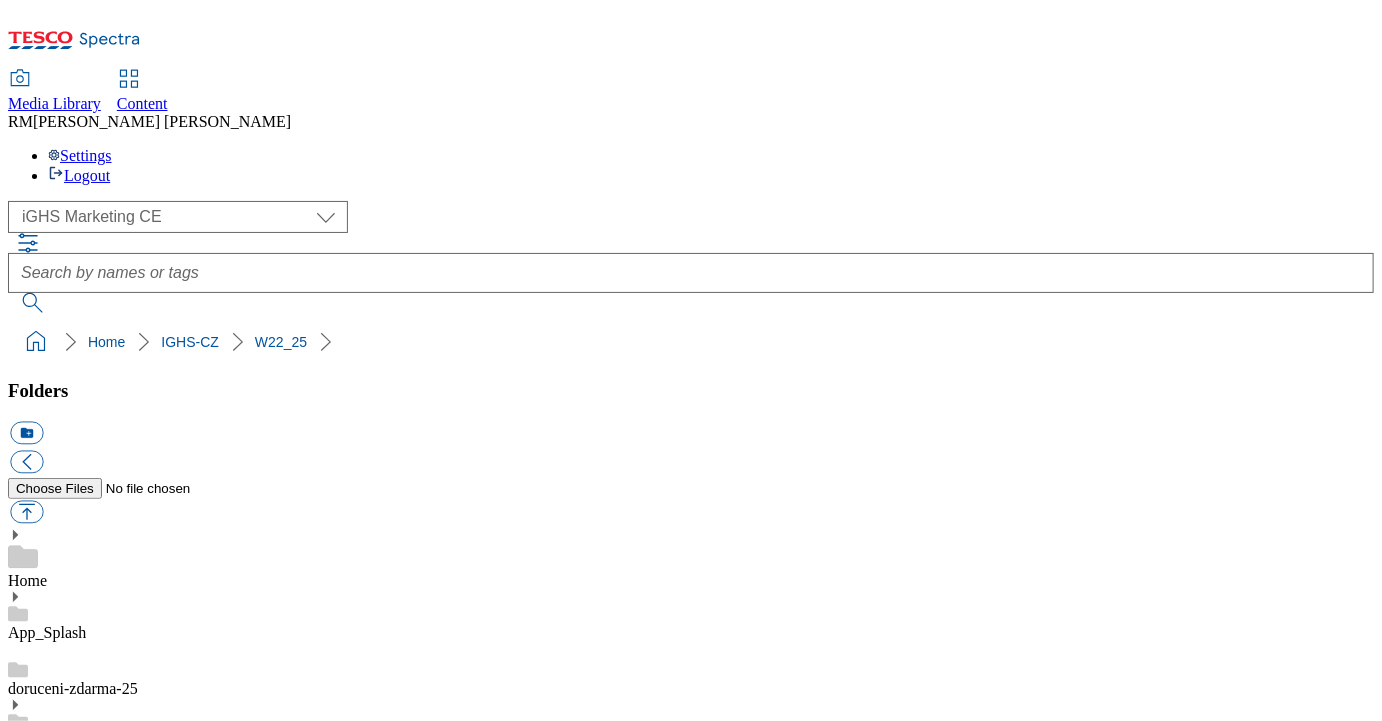 click 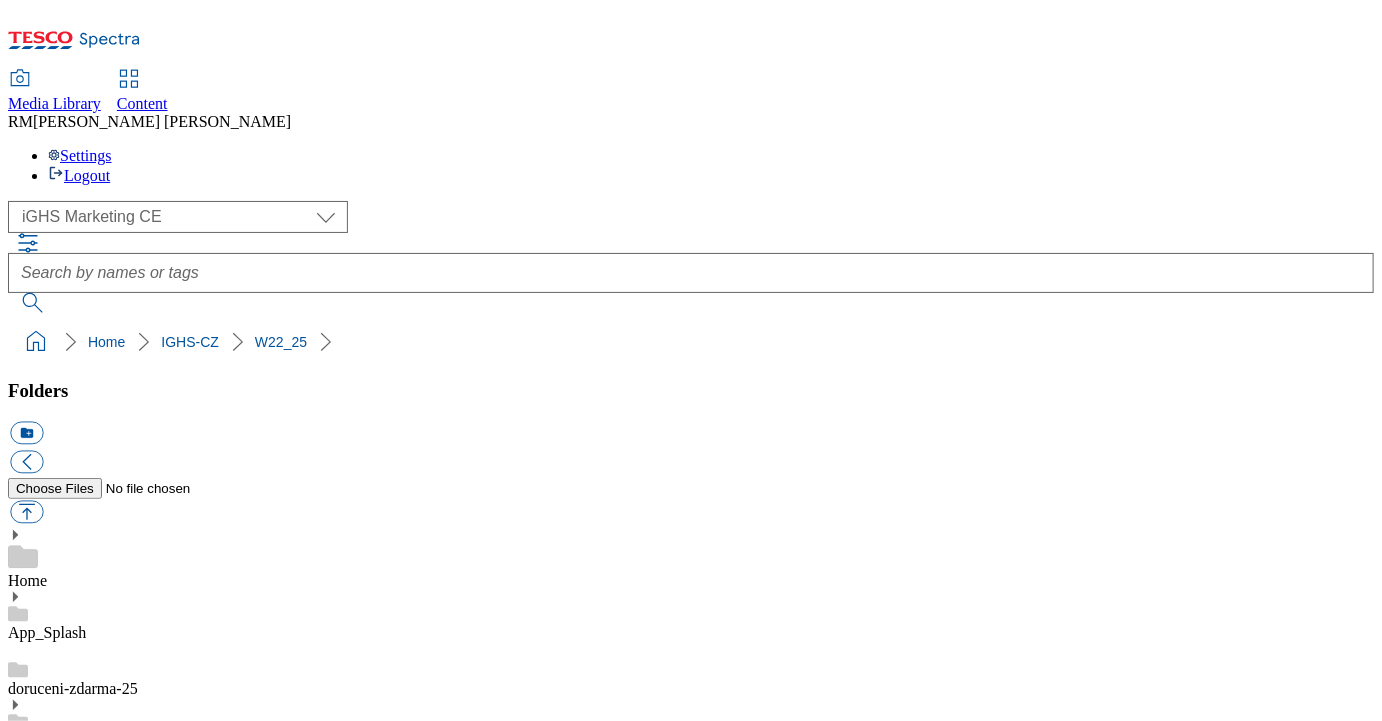 scroll, scrollTop: 1264, scrollLeft: 0, axis: vertical 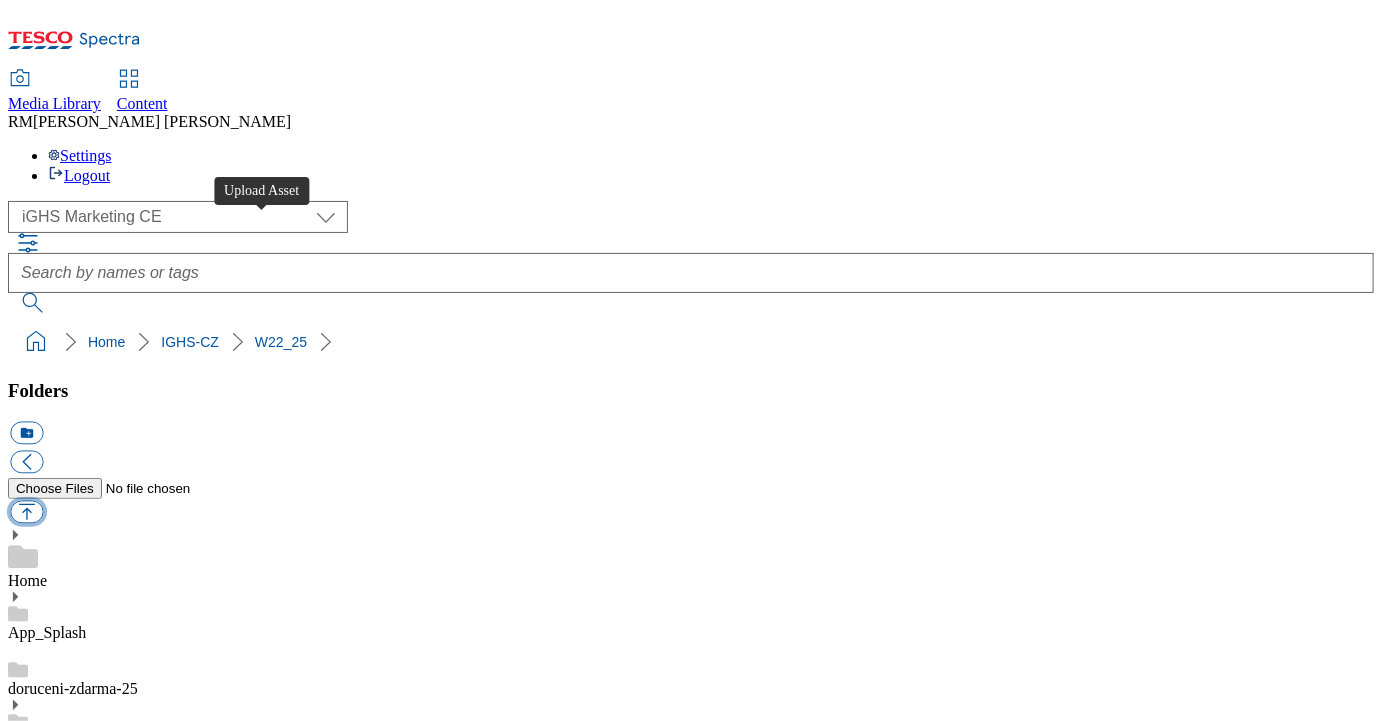 click at bounding box center [26, 512] 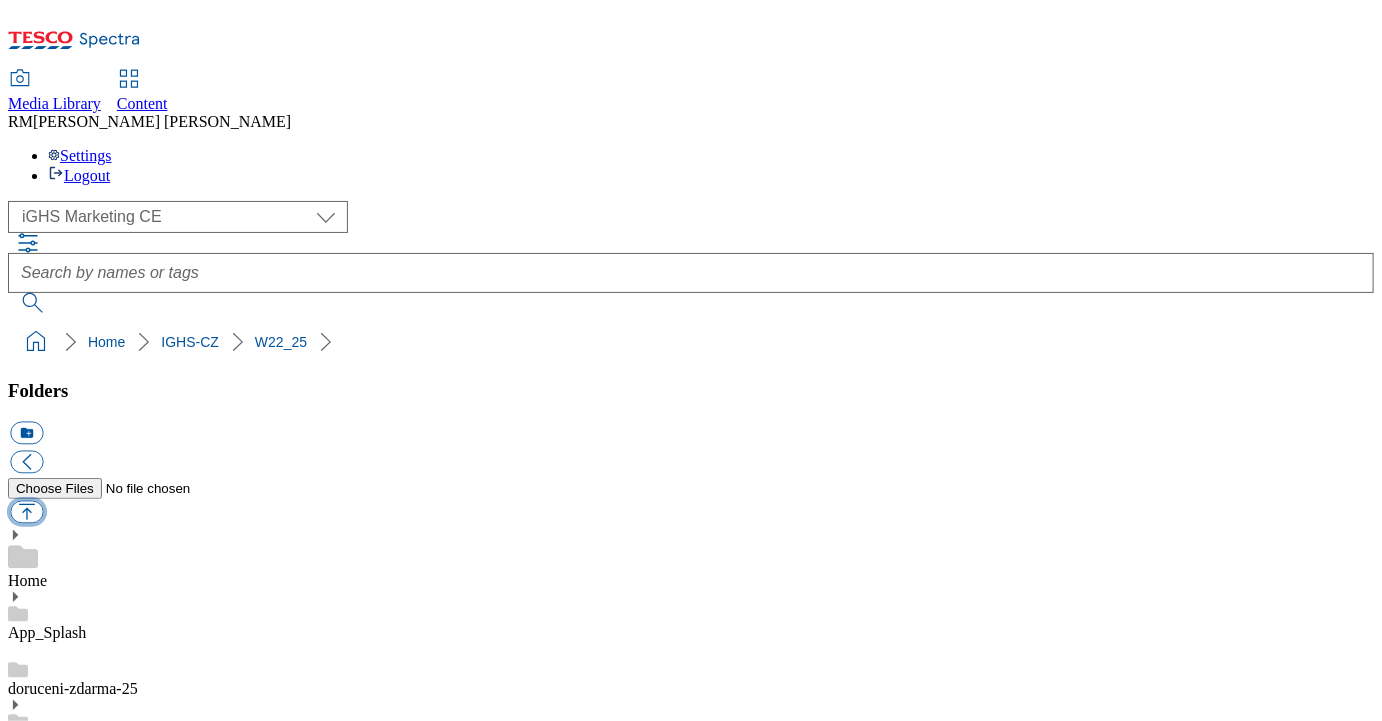 type on "C:\fakepath\Product_3_EN.jpg" 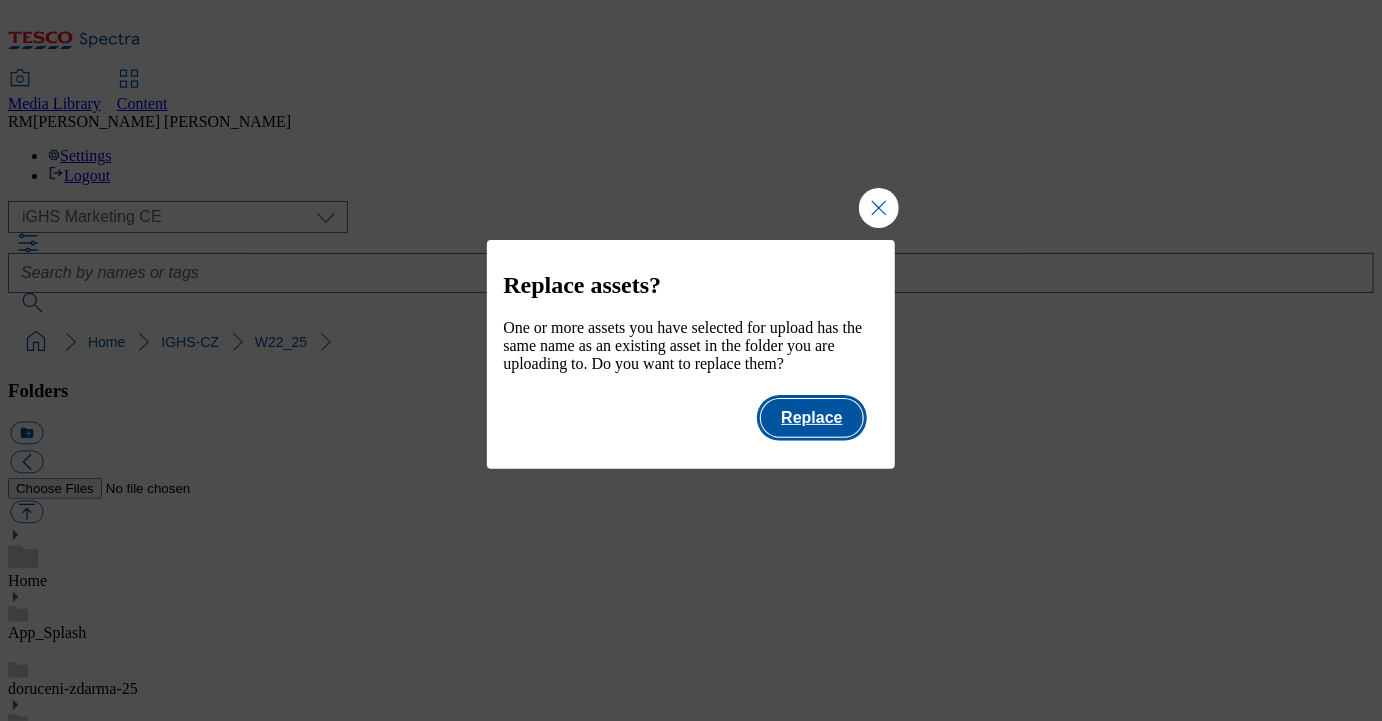 click on "Replace" at bounding box center (811, 418) 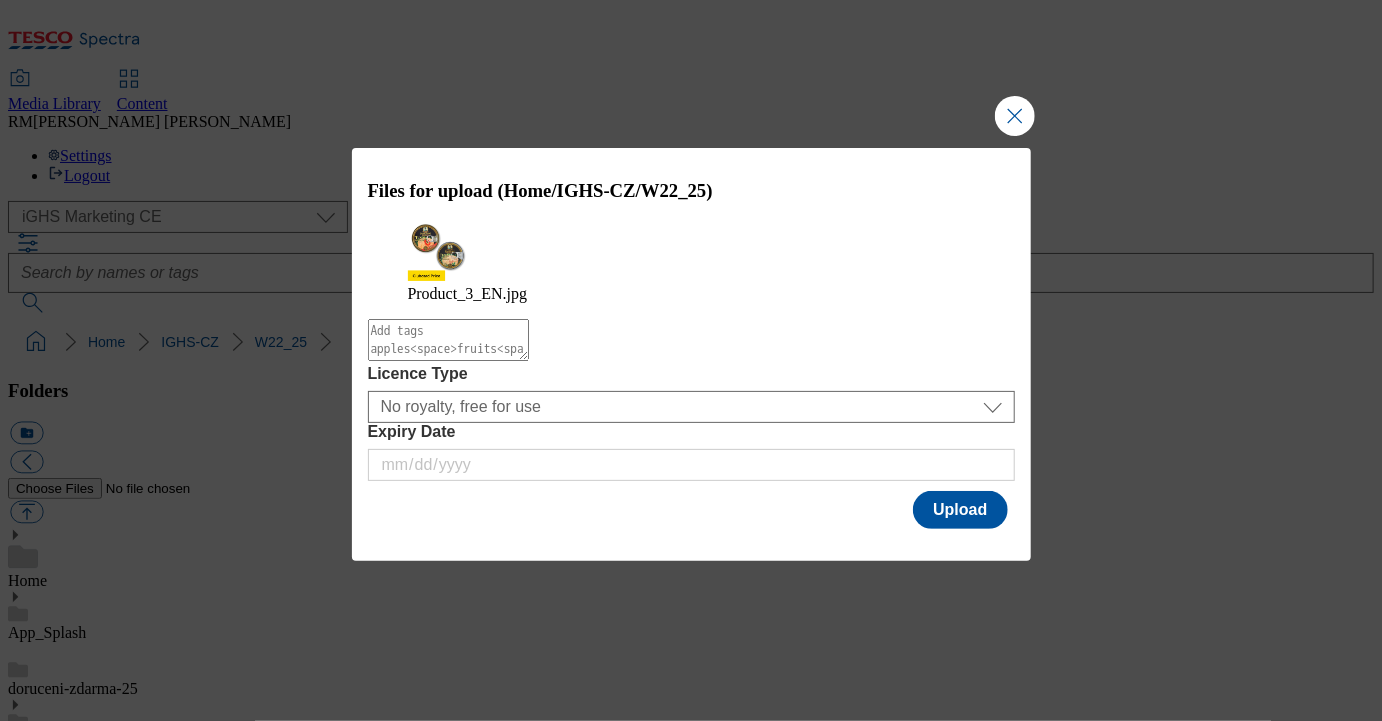 click at bounding box center [448, 340] 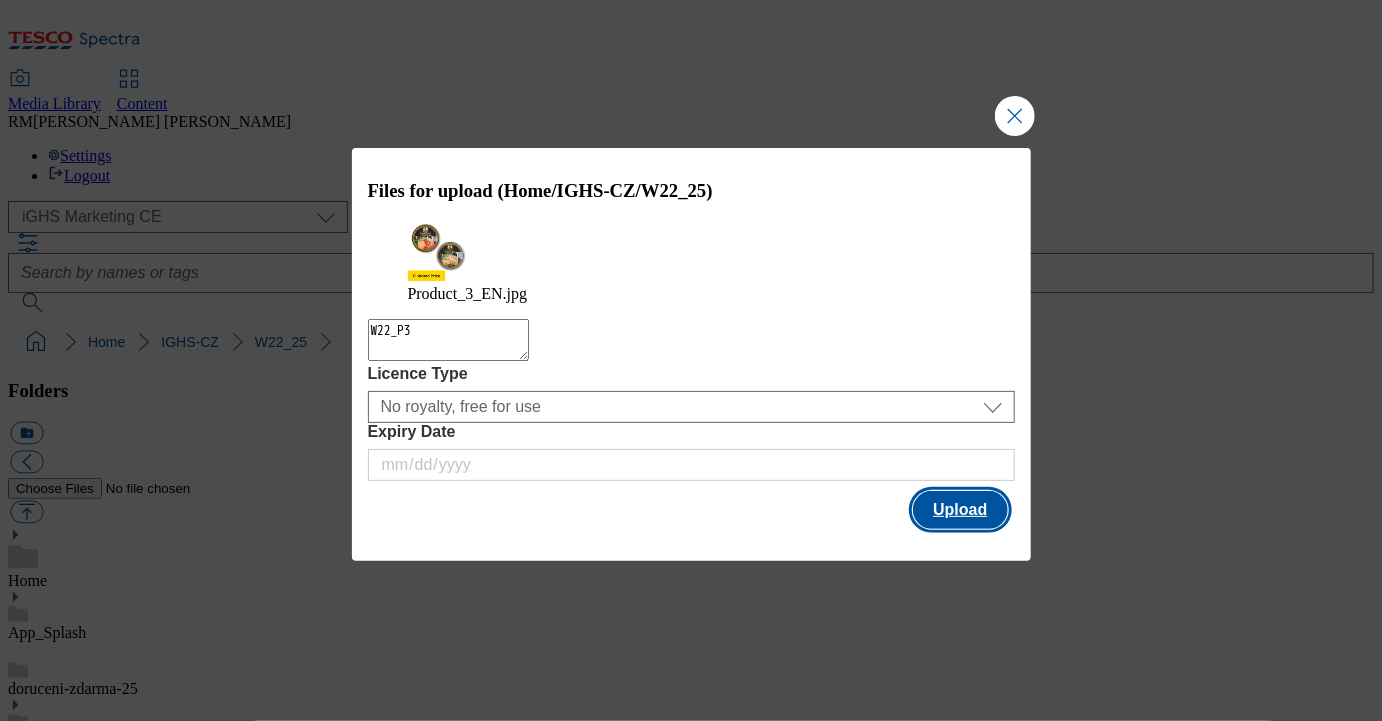 type on "W22_P3" 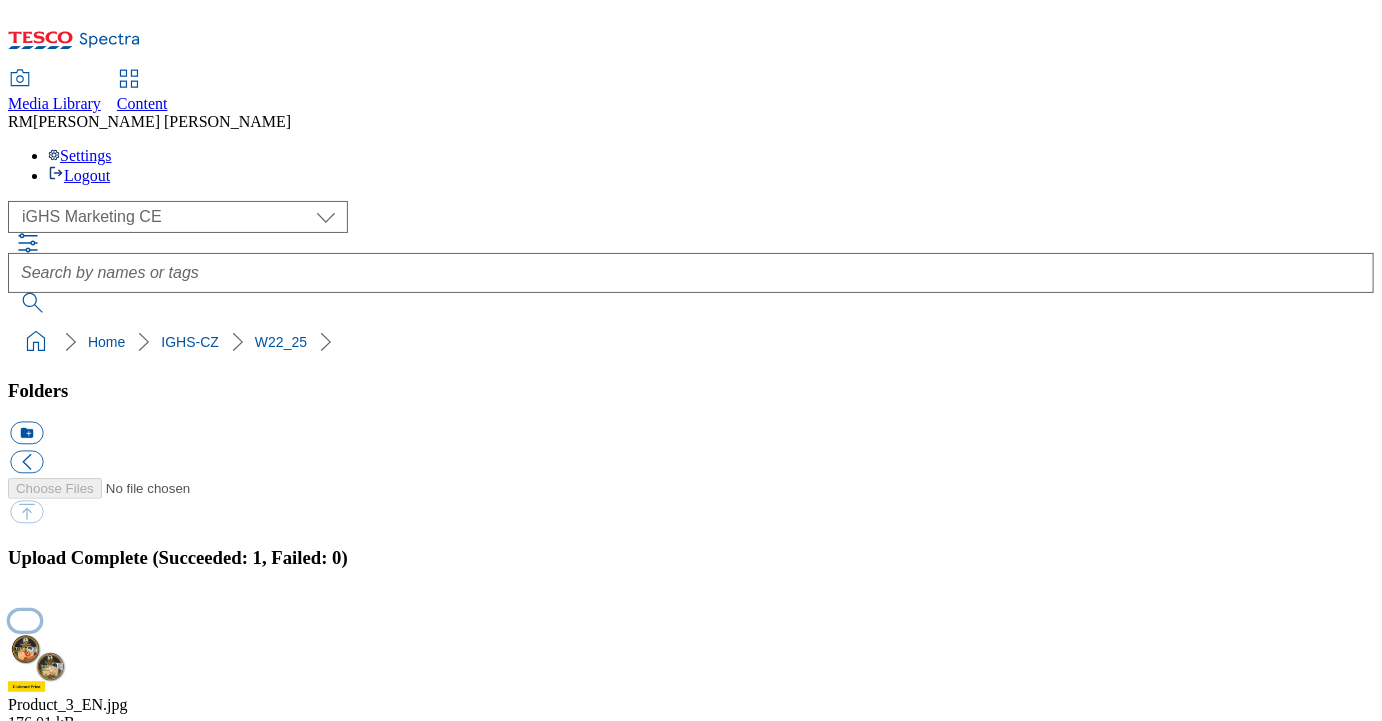 click at bounding box center (25, 620) 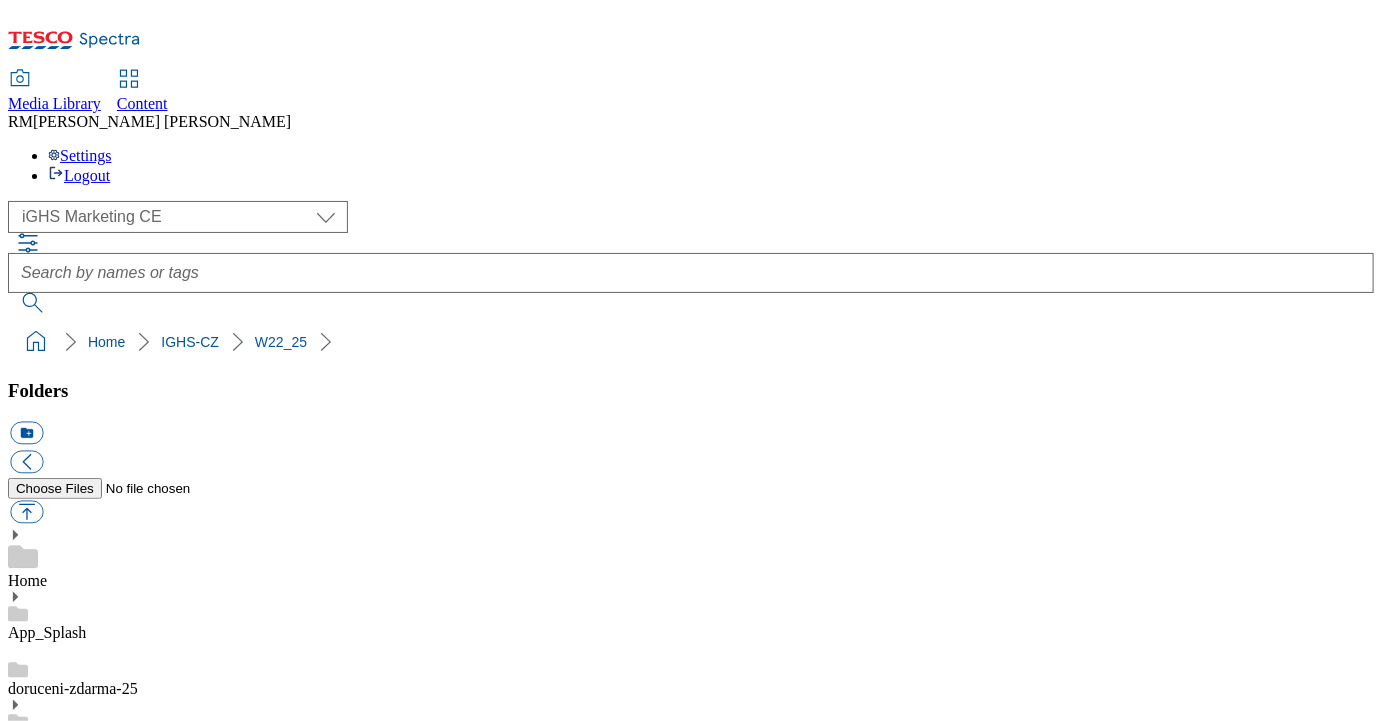 scroll, scrollTop: 0, scrollLeft: 0, axis: both 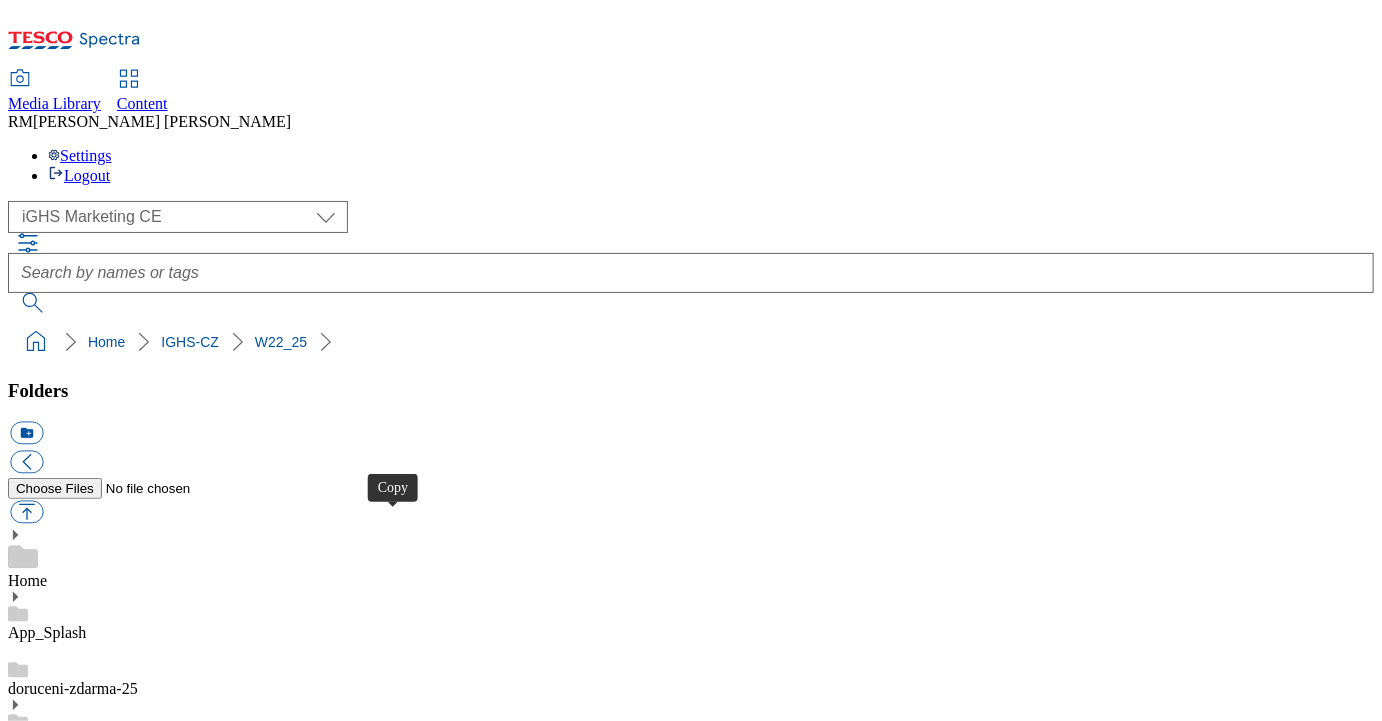 click at bounding box center [26, 24308] 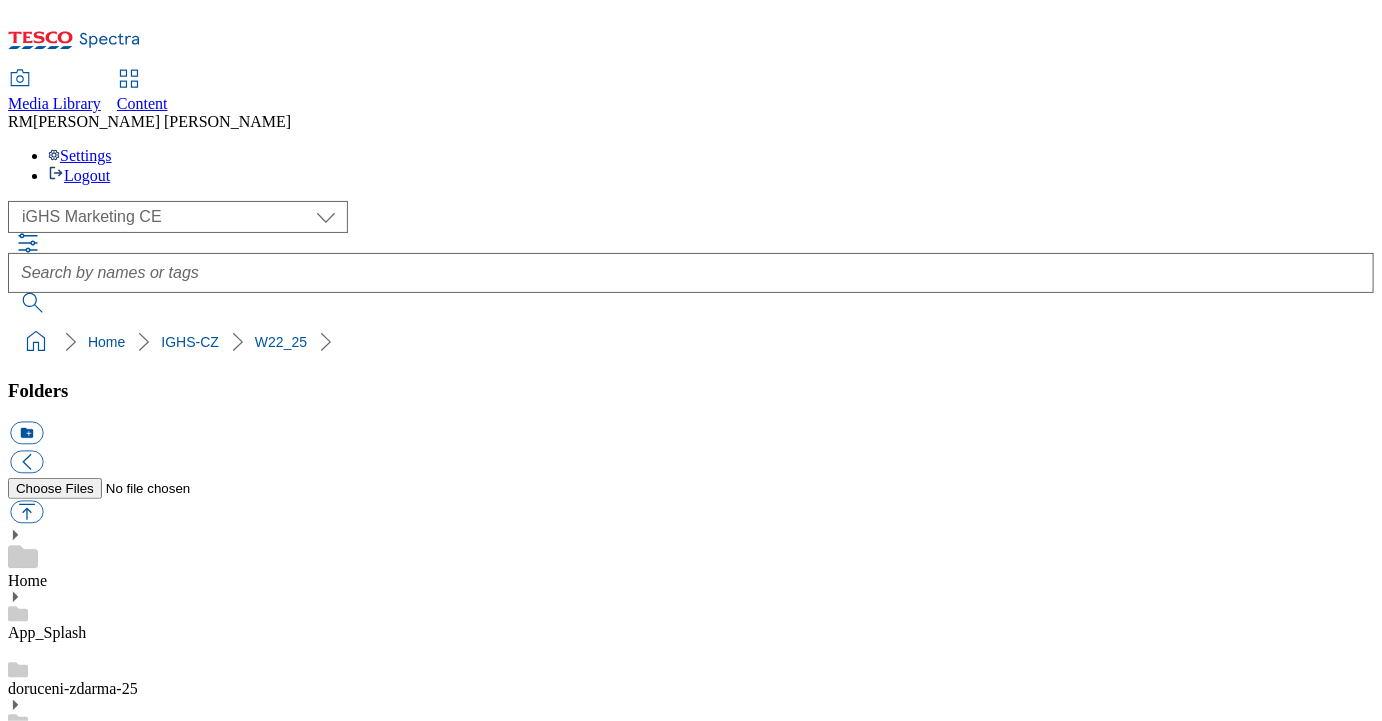 scroll, scrollTop: 0, scrollLeft: 0, axis: both 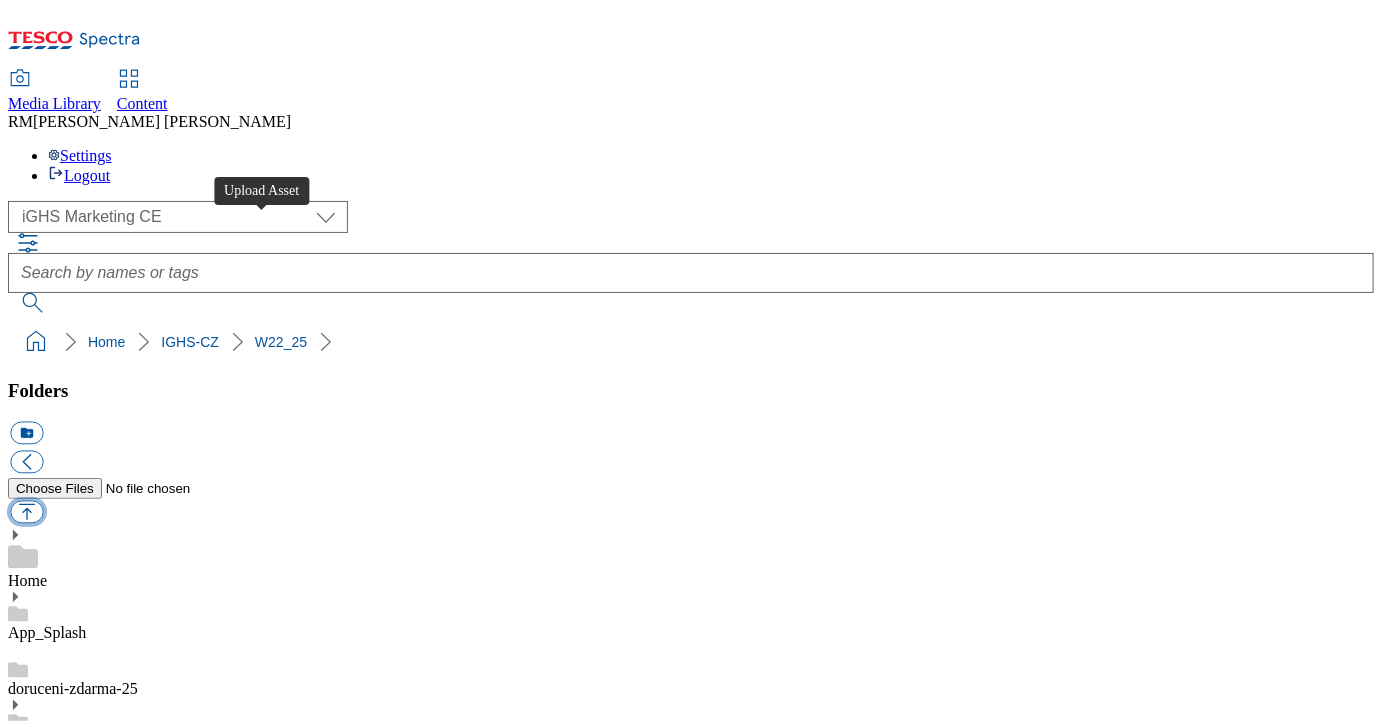 click at bounding box center (26, 512) 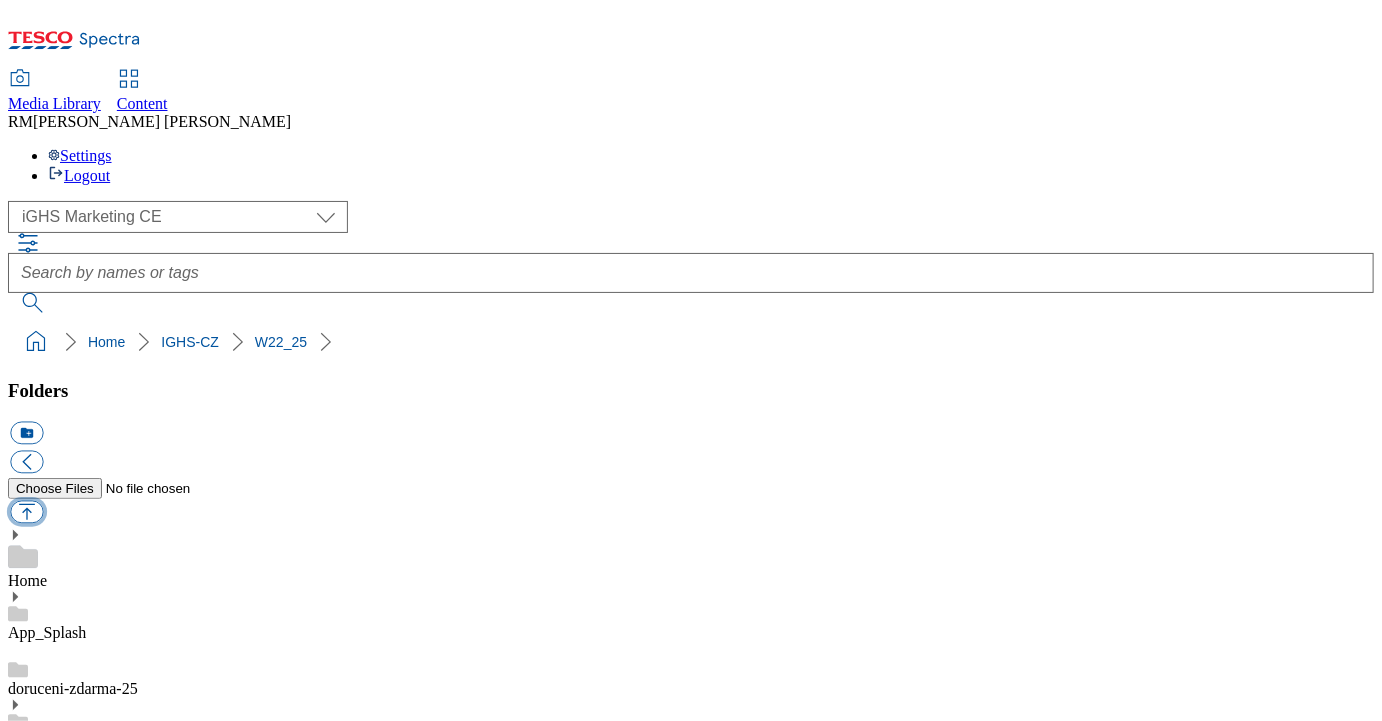 type on "C:\fakepath\Product_3_CZ.jpg" 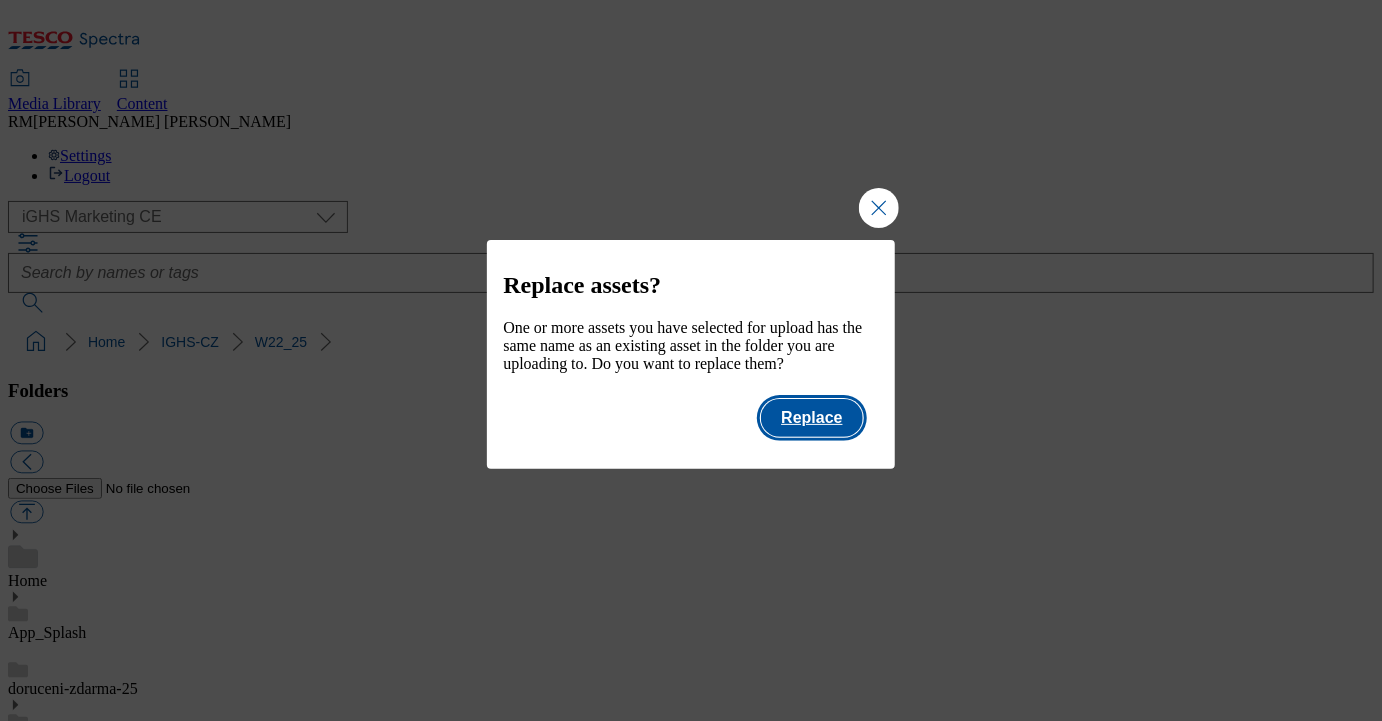 click on "Replace" at bounding box center [811, 418] 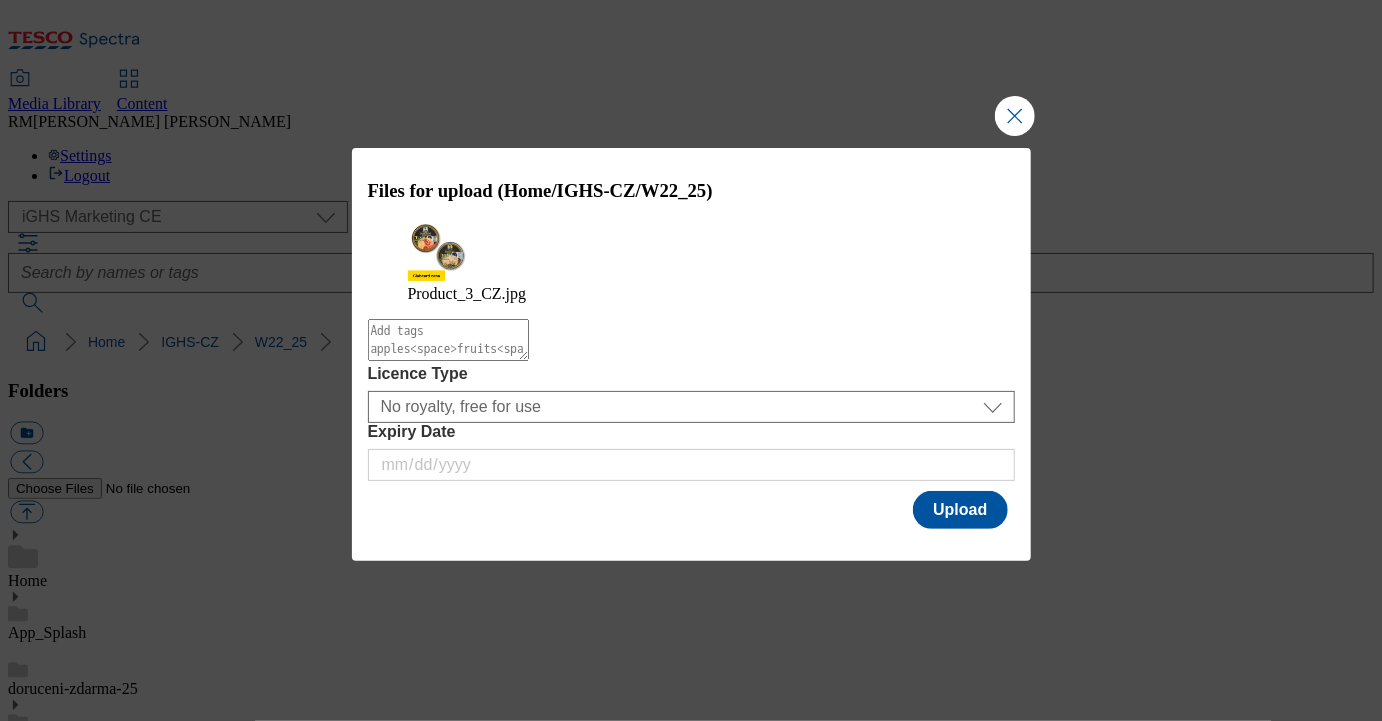 click at bounding box center (448, 340) 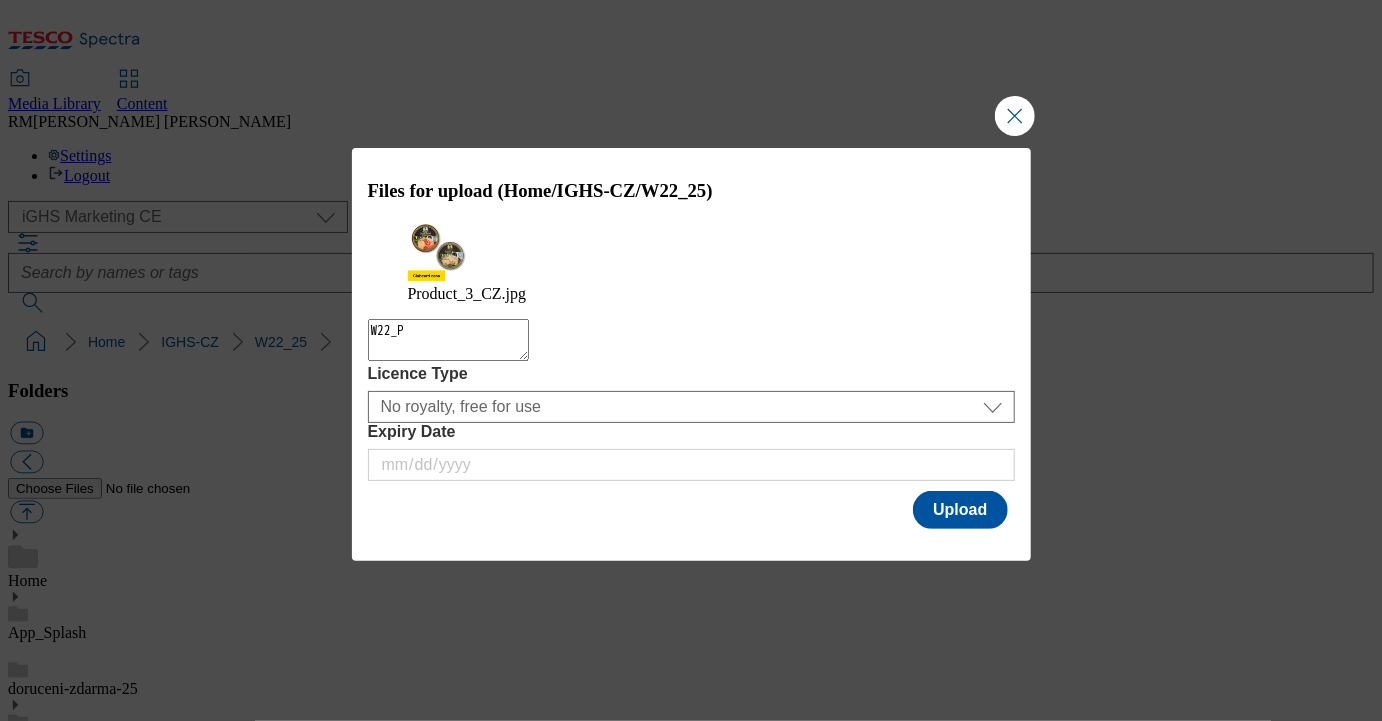 type on "W22_P3" 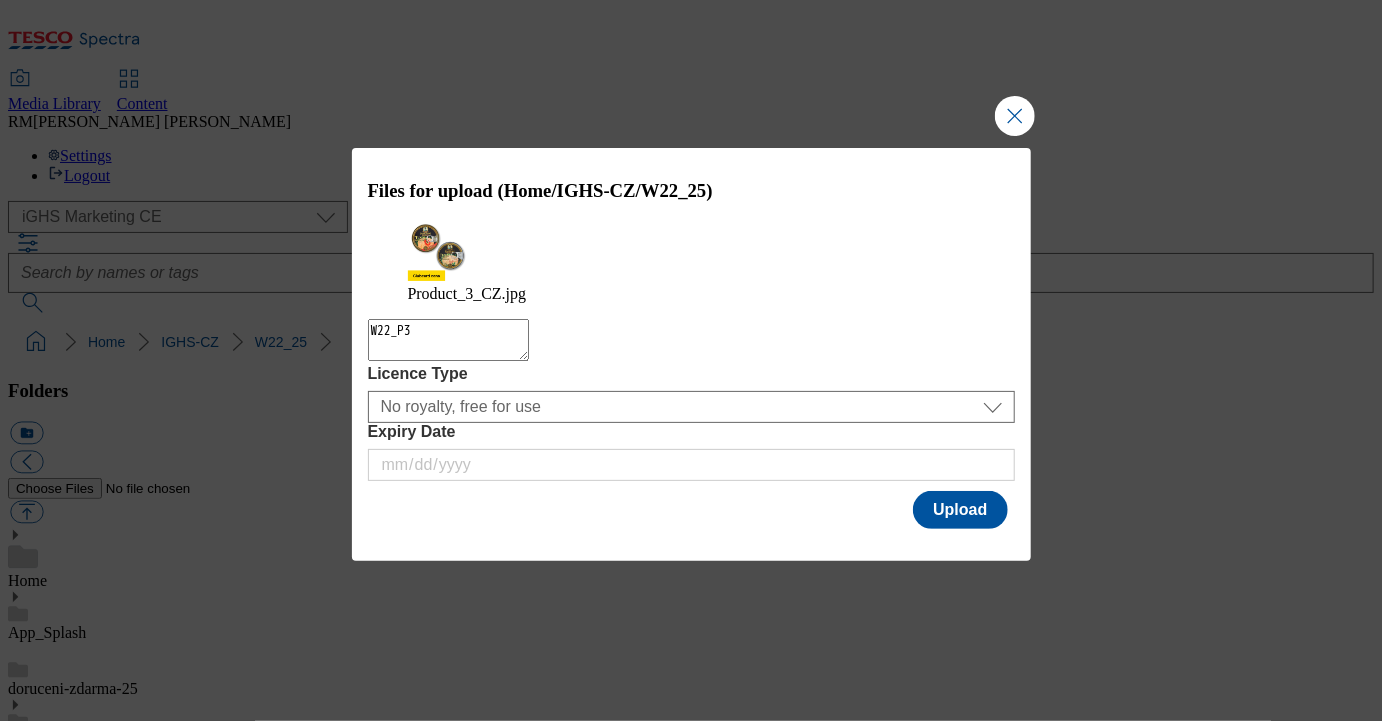 type 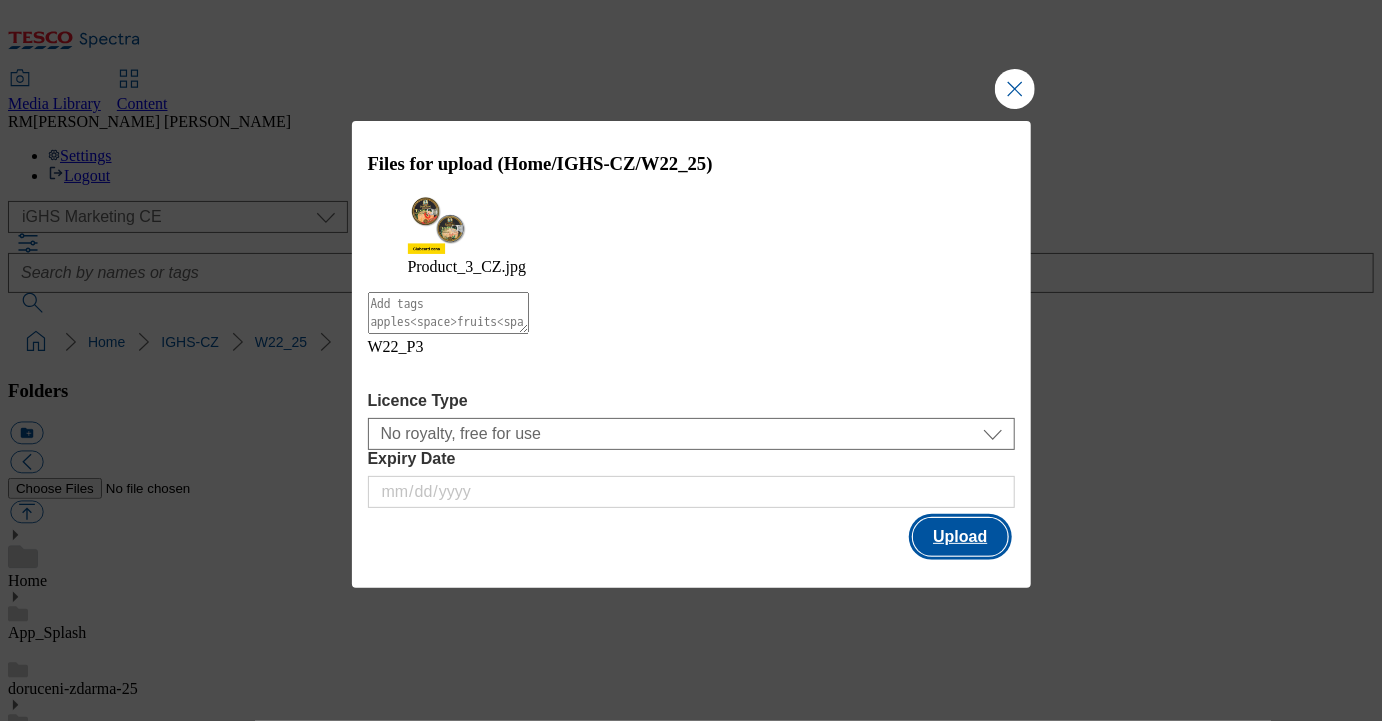 click on "Upload" at bounding box center [960, 537] 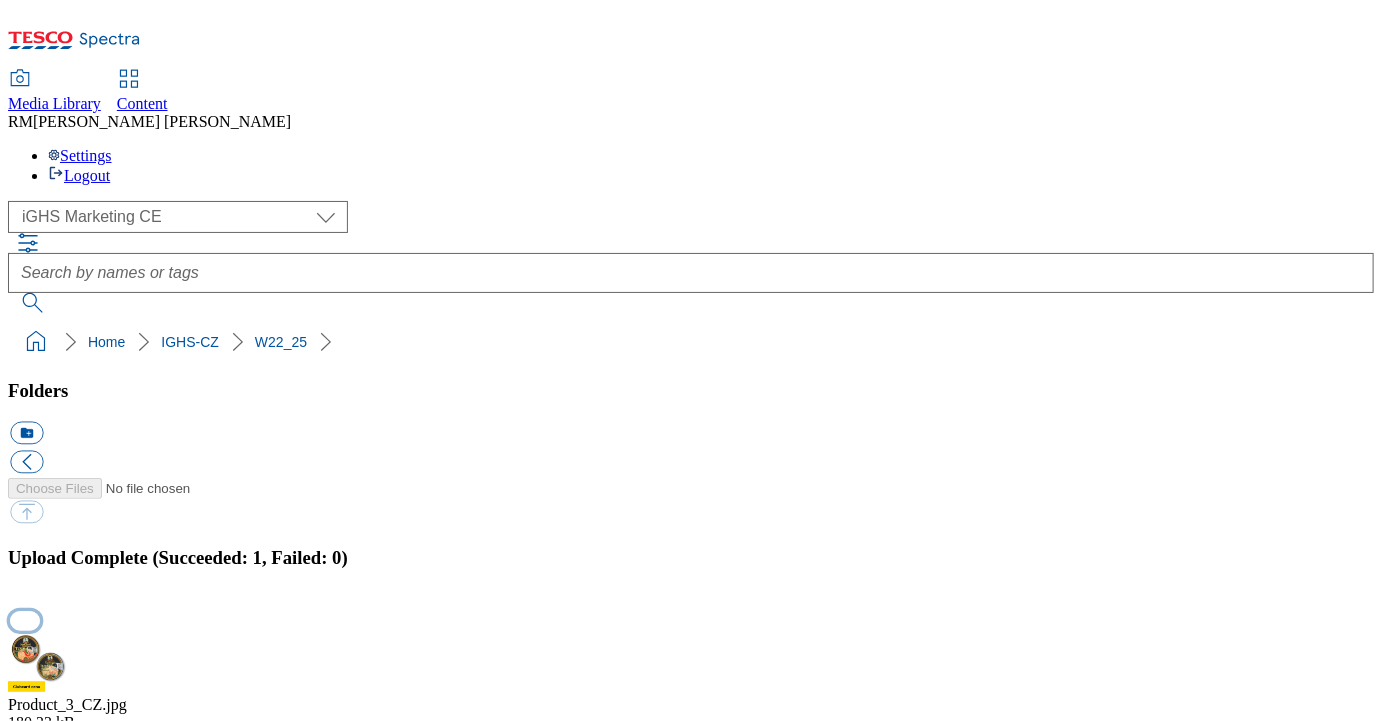click at bounding box center [25, 620] 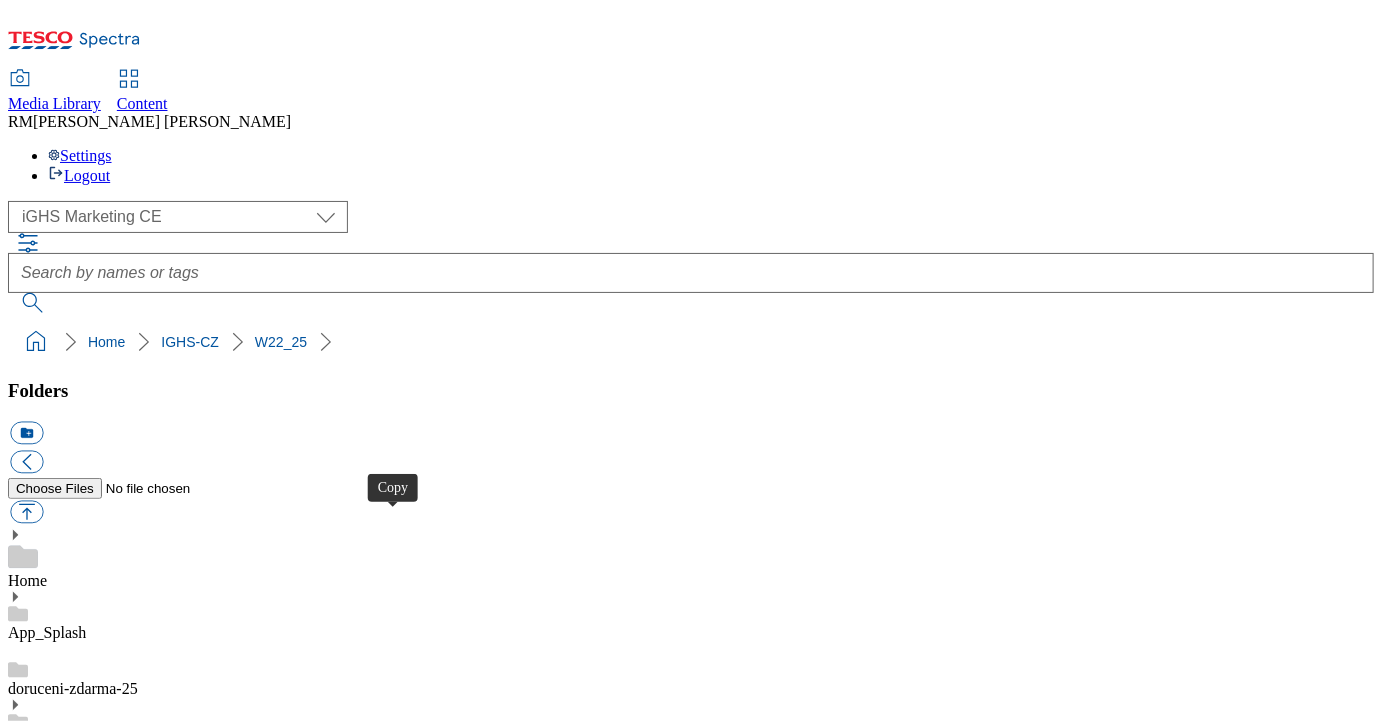 click at bounding box center [26, 24308] 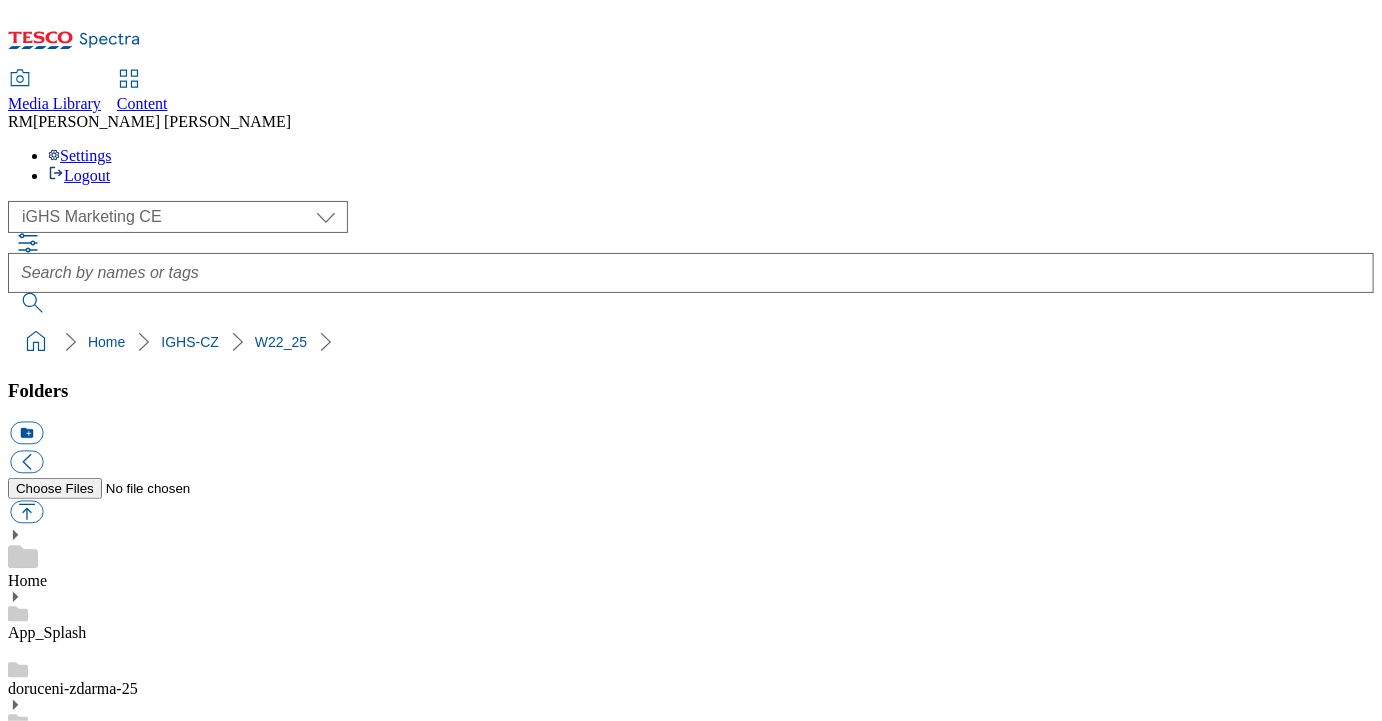 scroll, scrollTop: 1803, scrollLeft: 0, axis: vertical 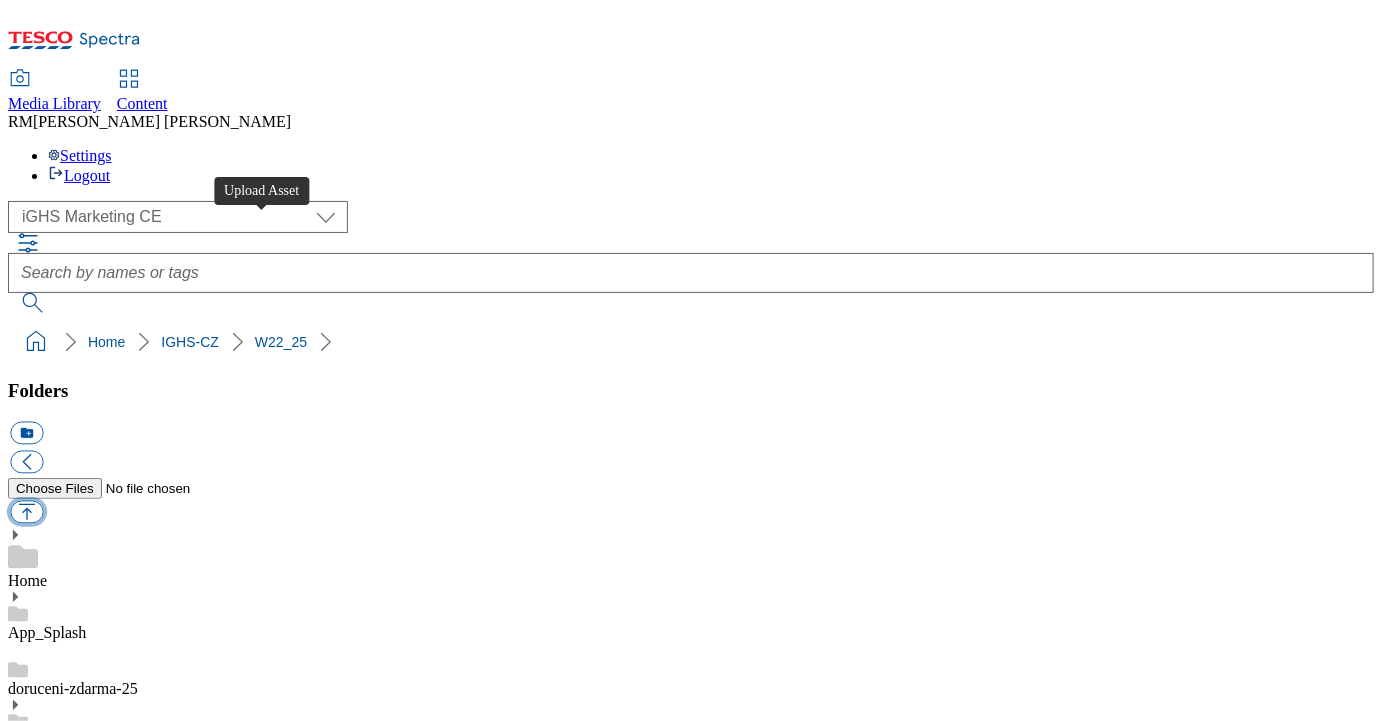 click at bounding box center [26, 512] 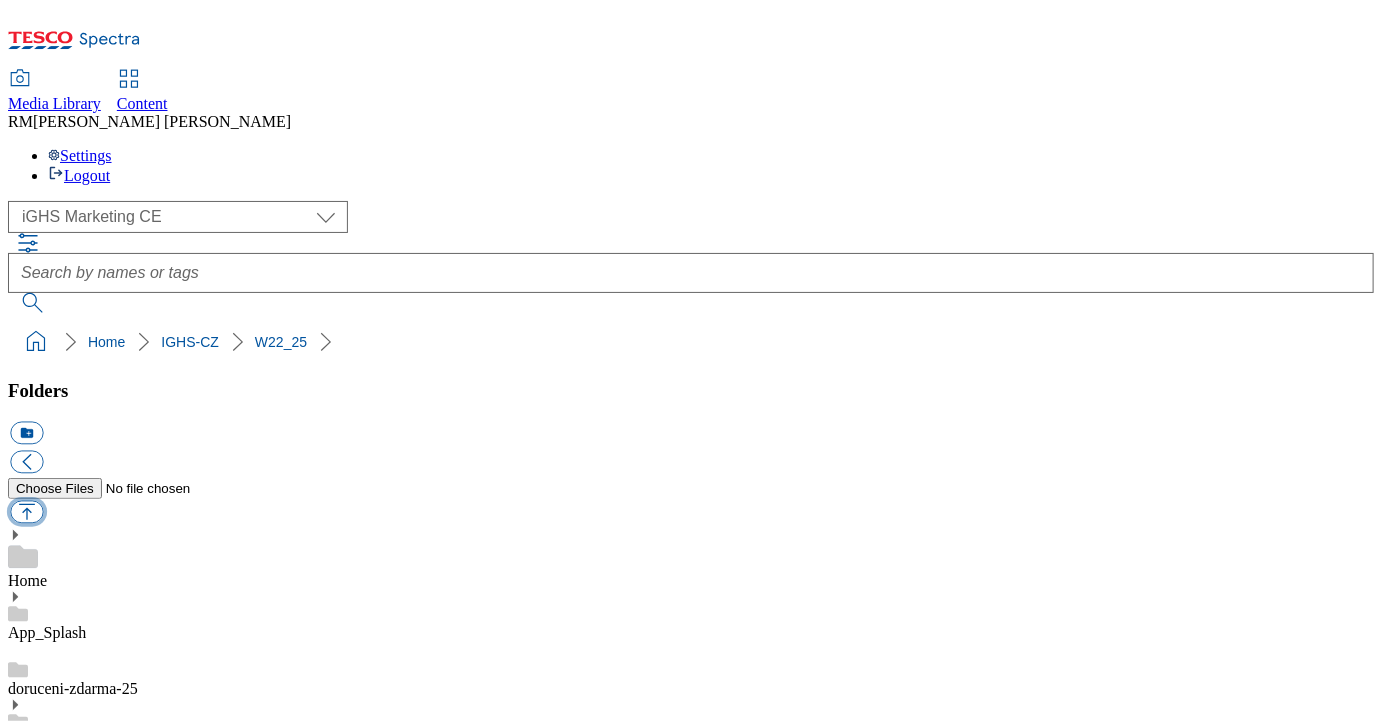 type on "C:\fakepath\Product_4_CZ.jpg" 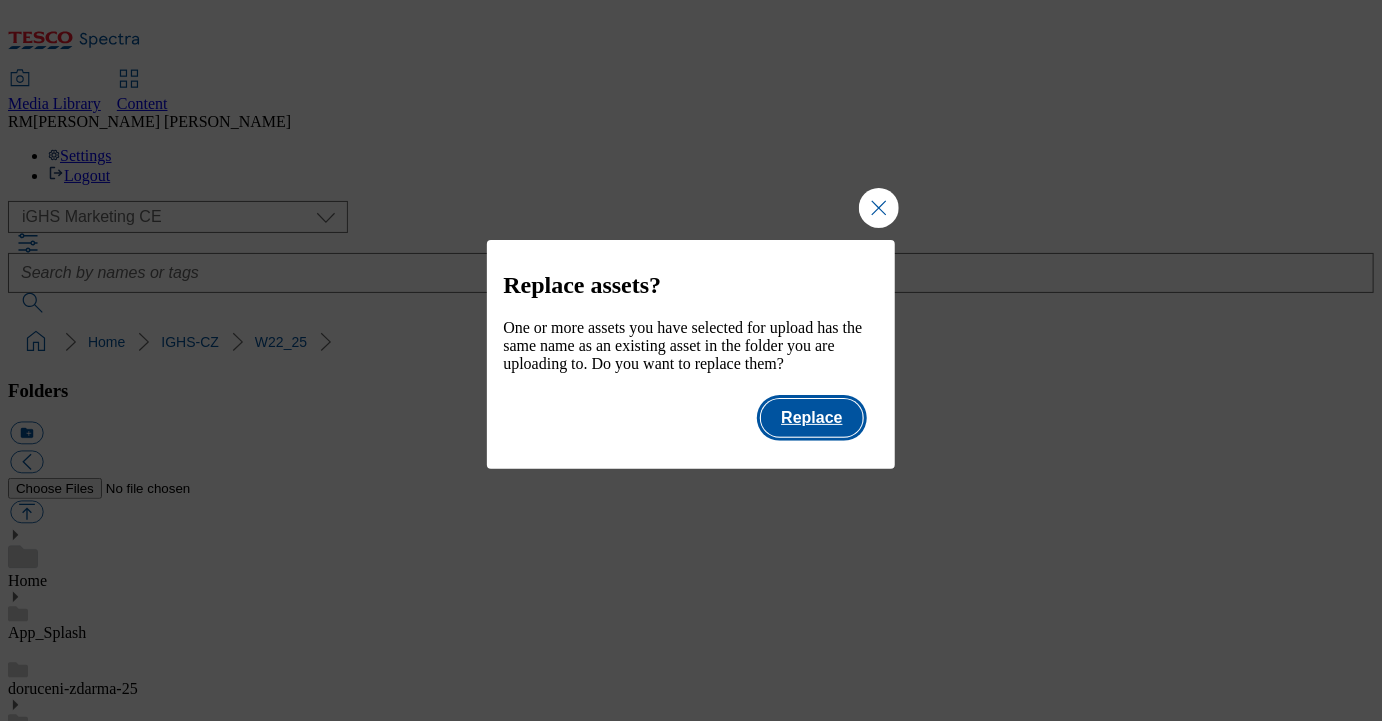 click on "Replace" at bounding box center [811, 418] 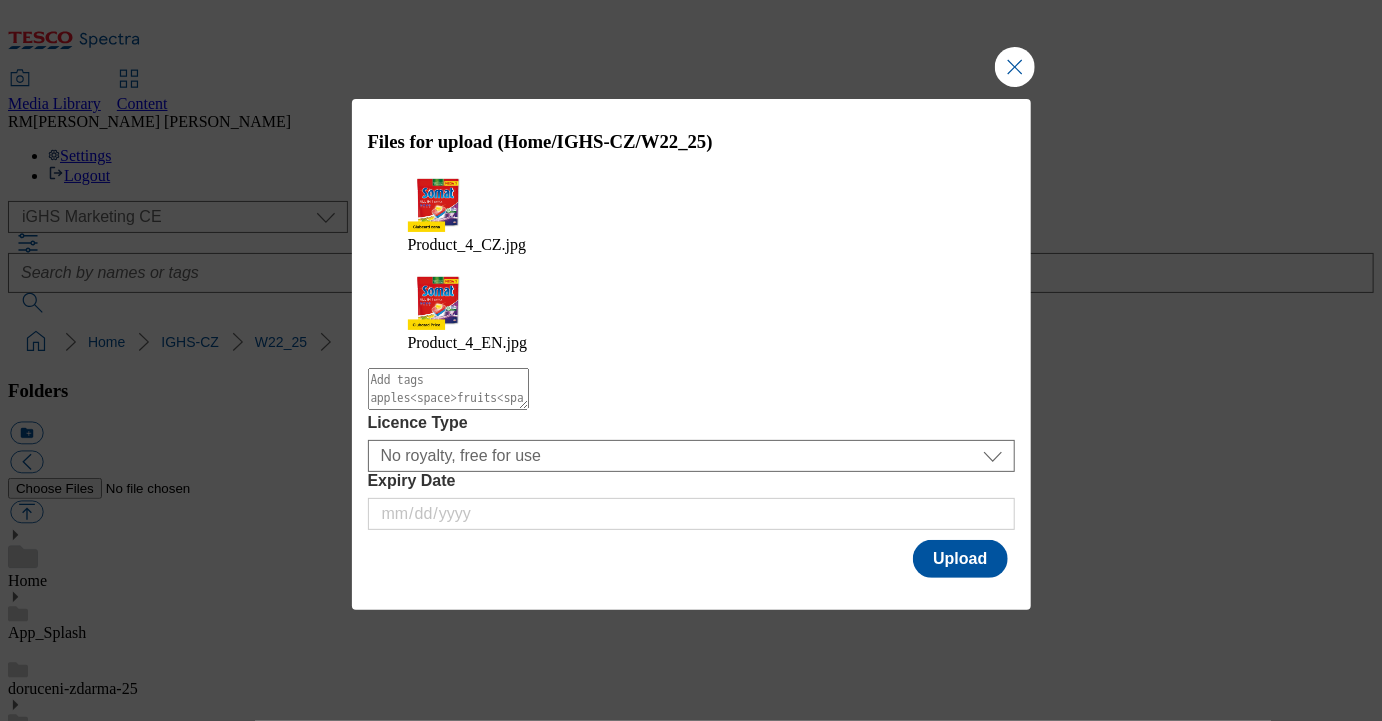 click at bounding box center (448, 389) 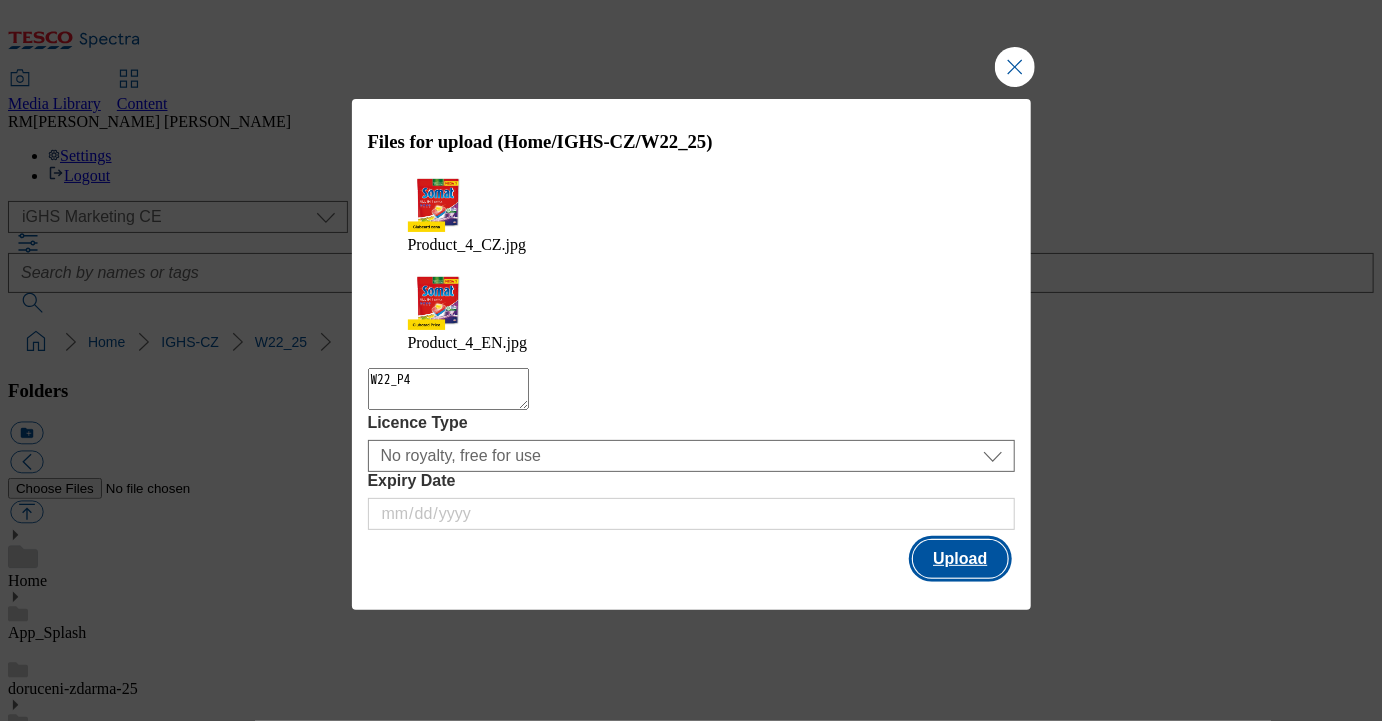 type on "W22_P4" 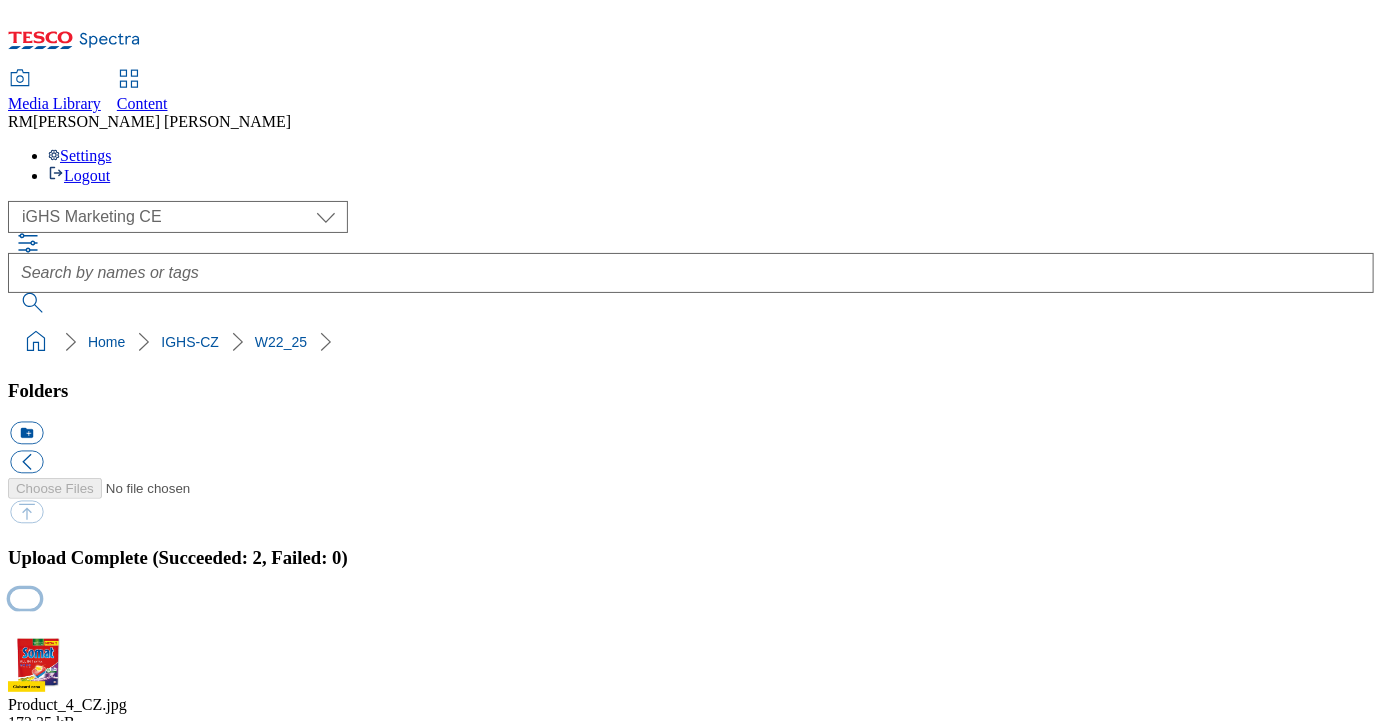 click at bounding box center (25, 620) 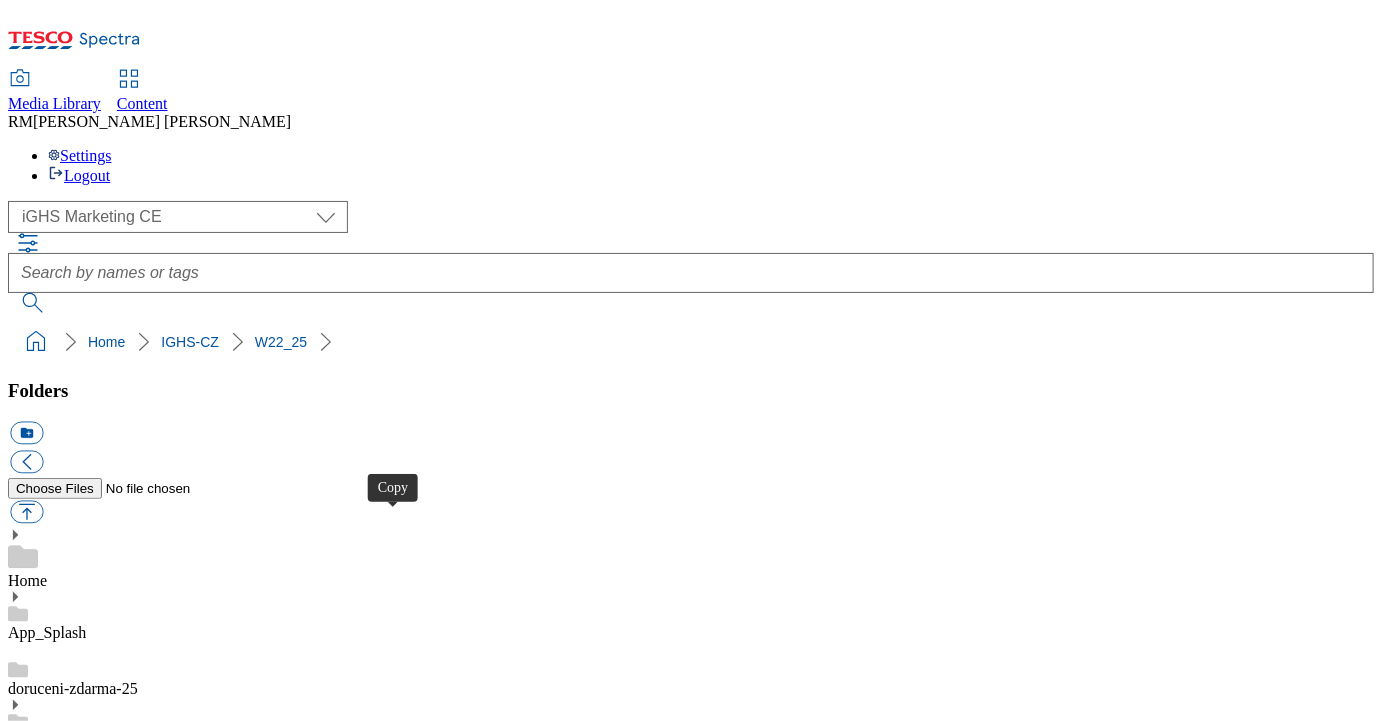 click at bounding box center [26, 24308] 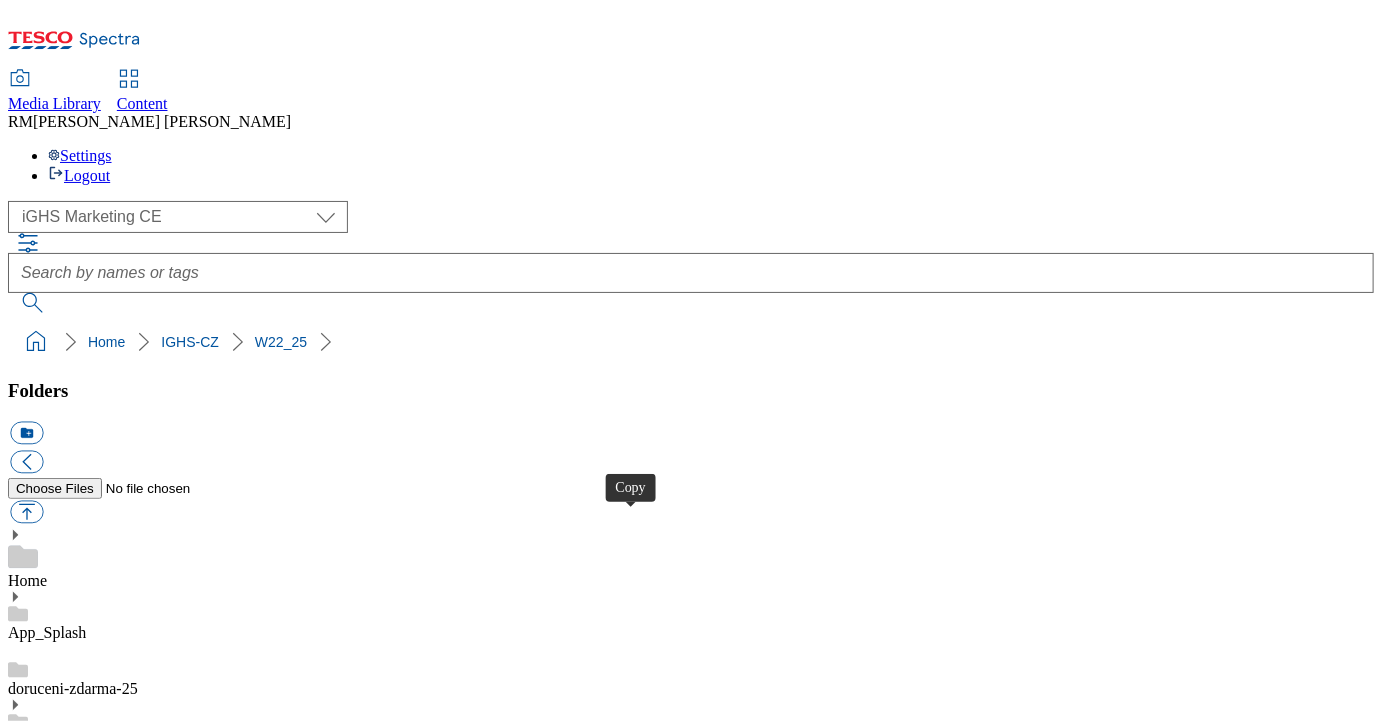click at bounding box center (26, 24738) 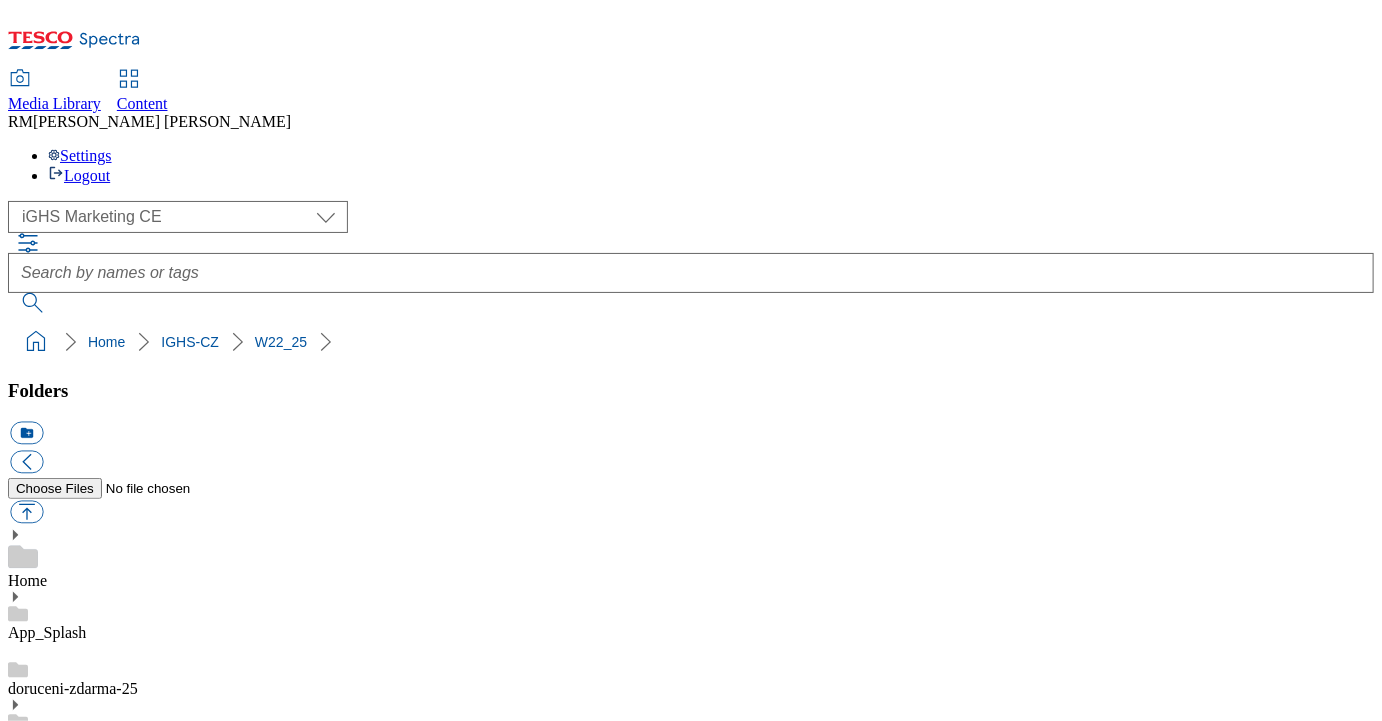 scroll, scrollTop: 989, scrollLeft: 0, axis: vertical 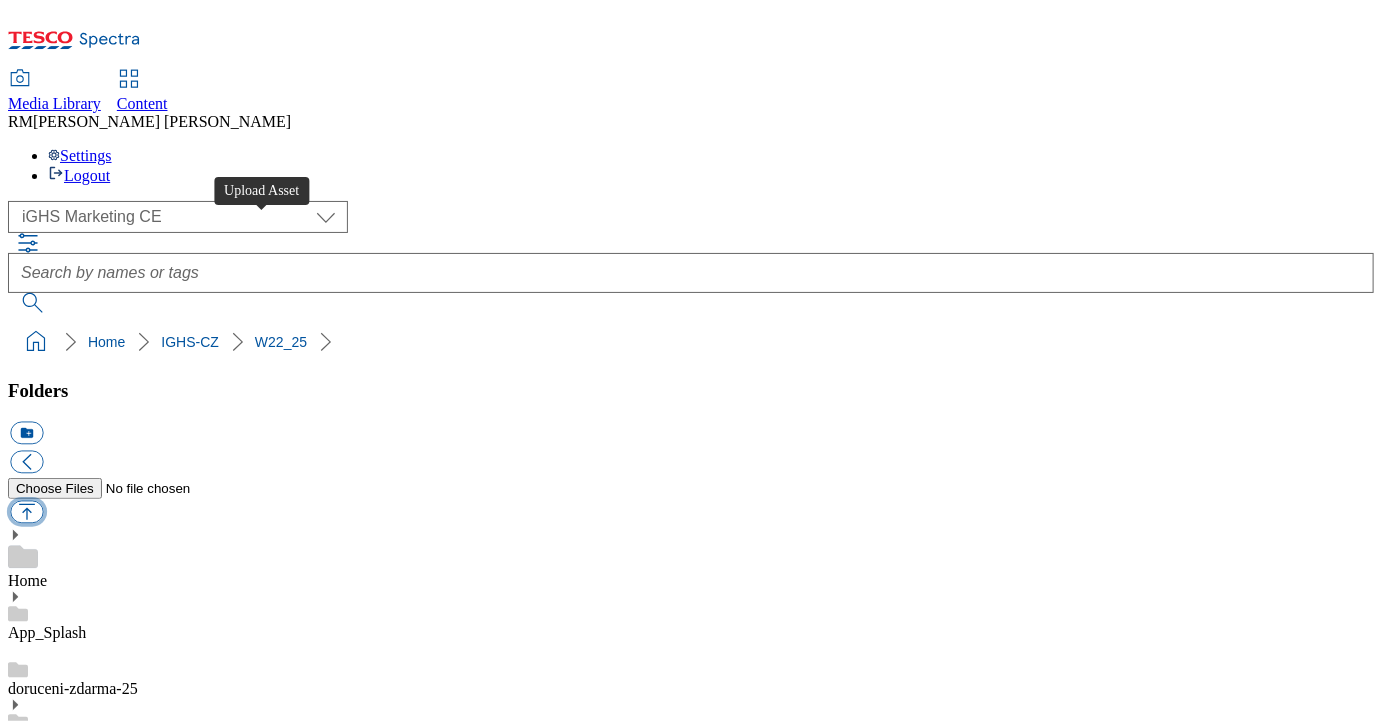 click at bounding box center (26, 512) 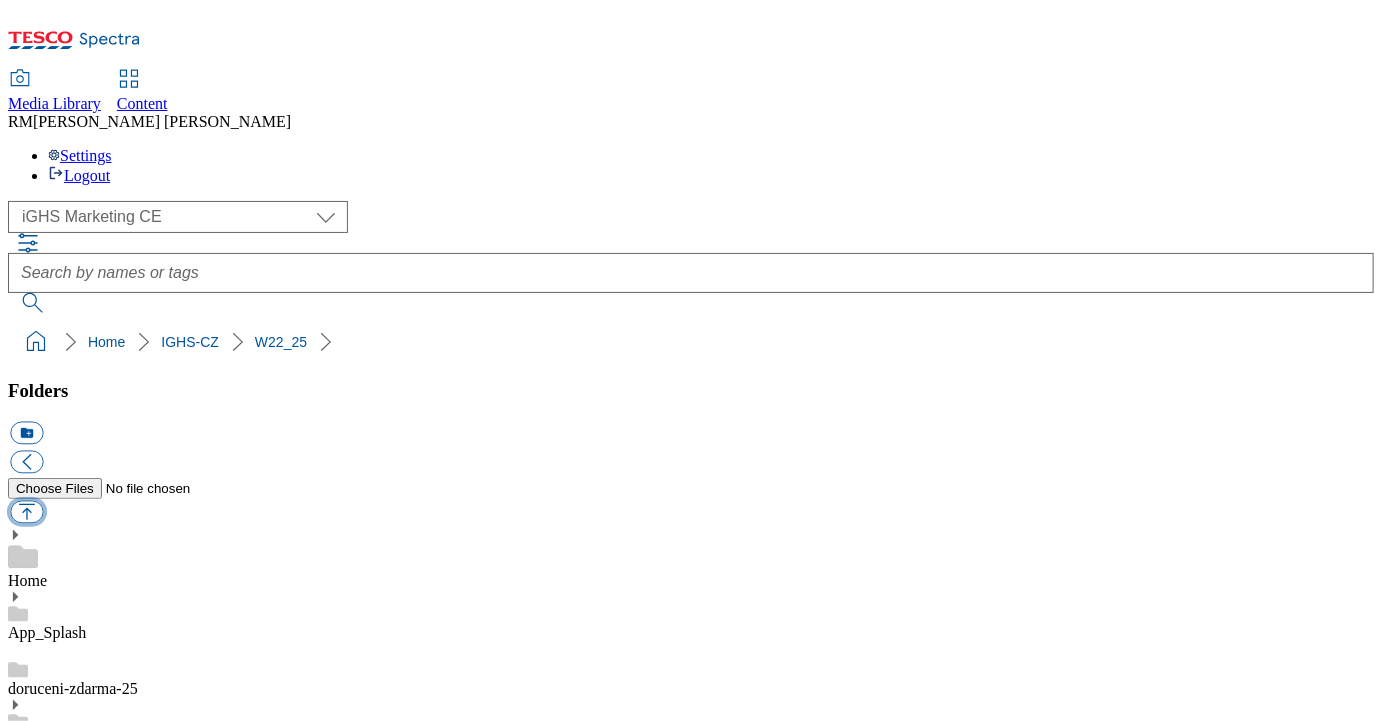 type on "C:\fakepath\Trade_1_CZ.jpg" 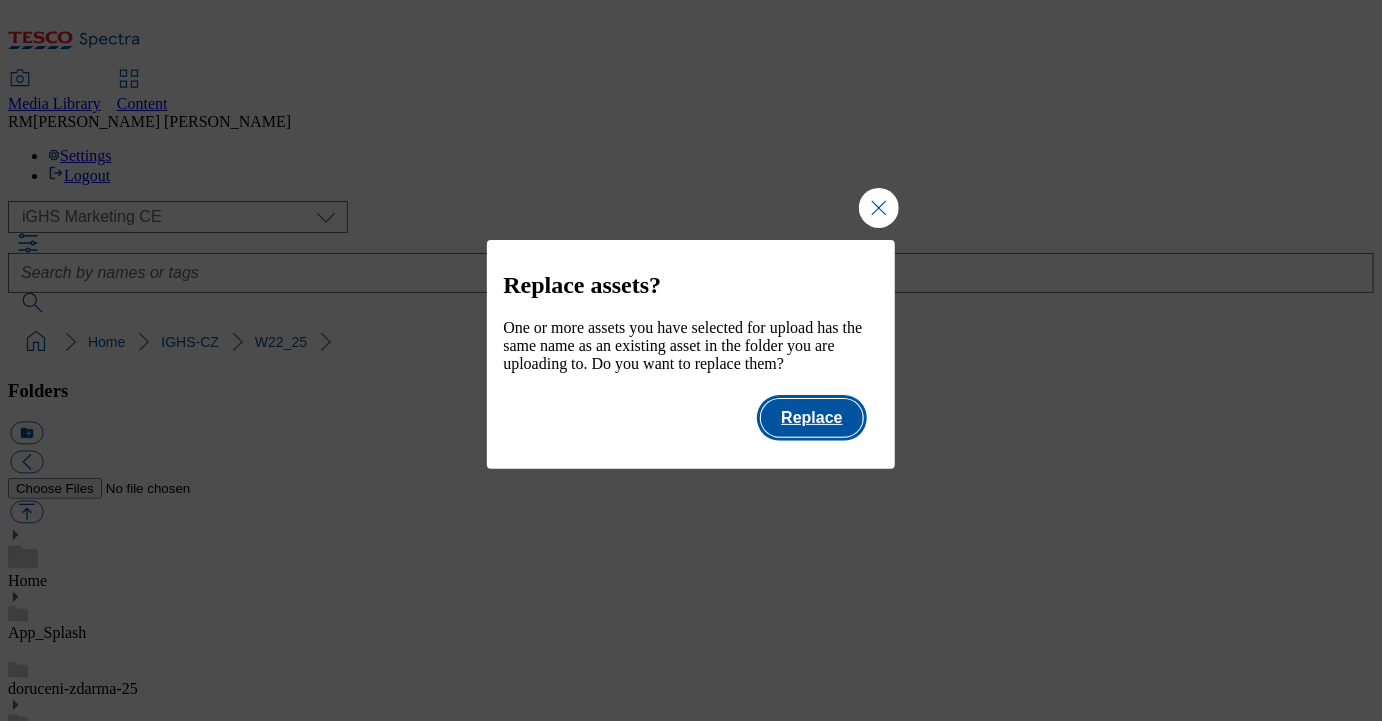 click on "Replace" at bounding box center (811, 418) 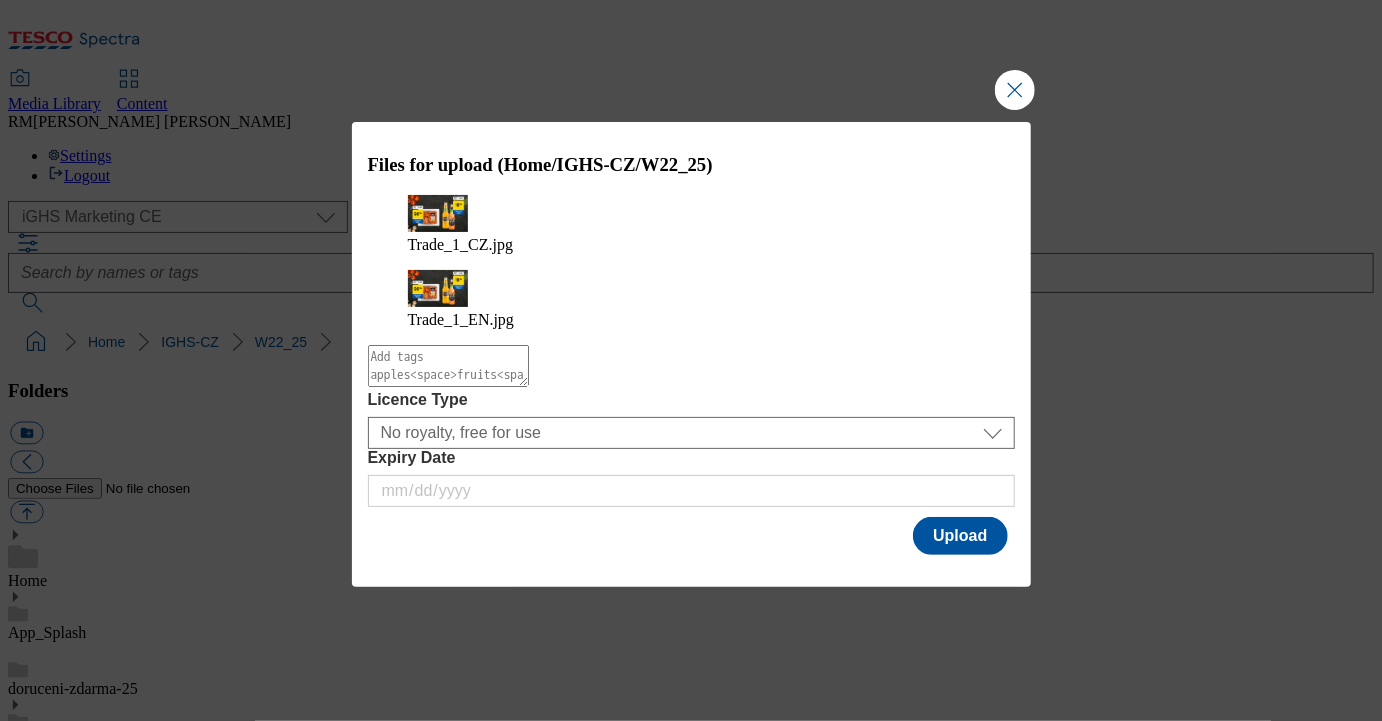 click at bounding box center [448, 366] 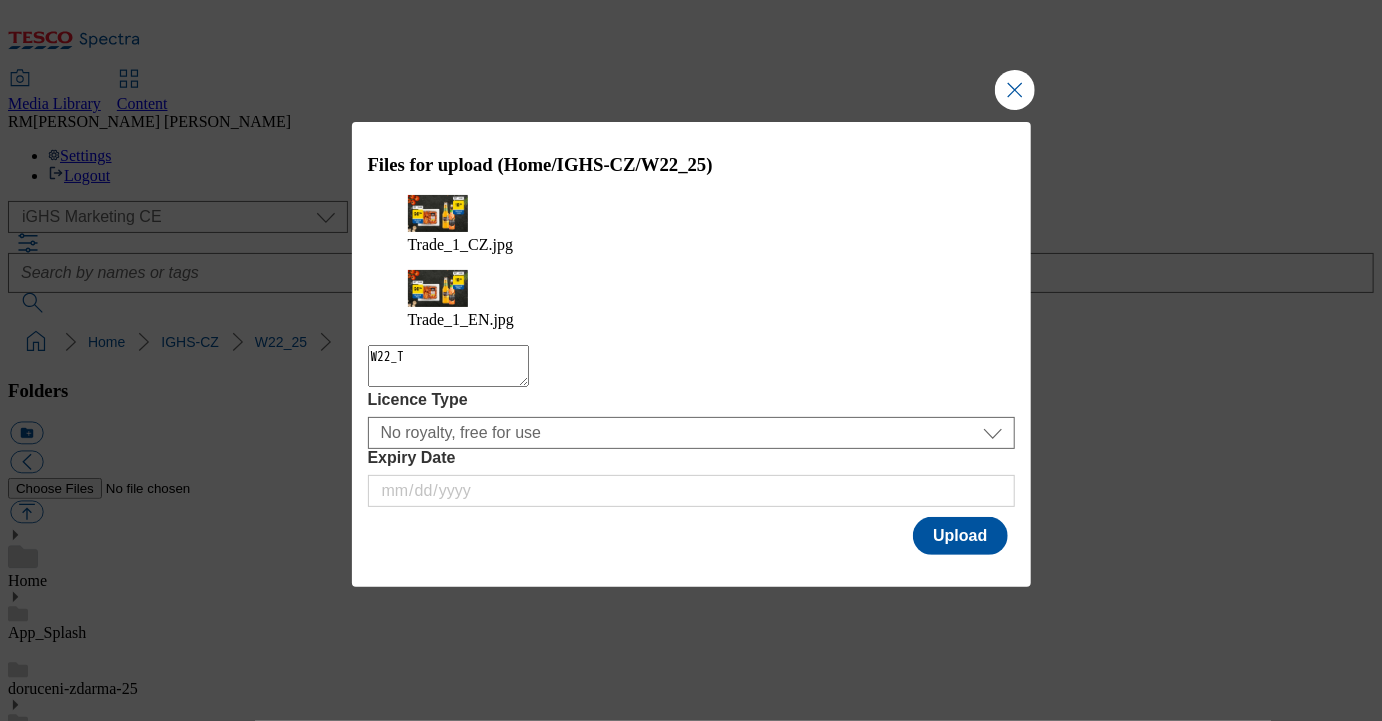type on "W22_T1" 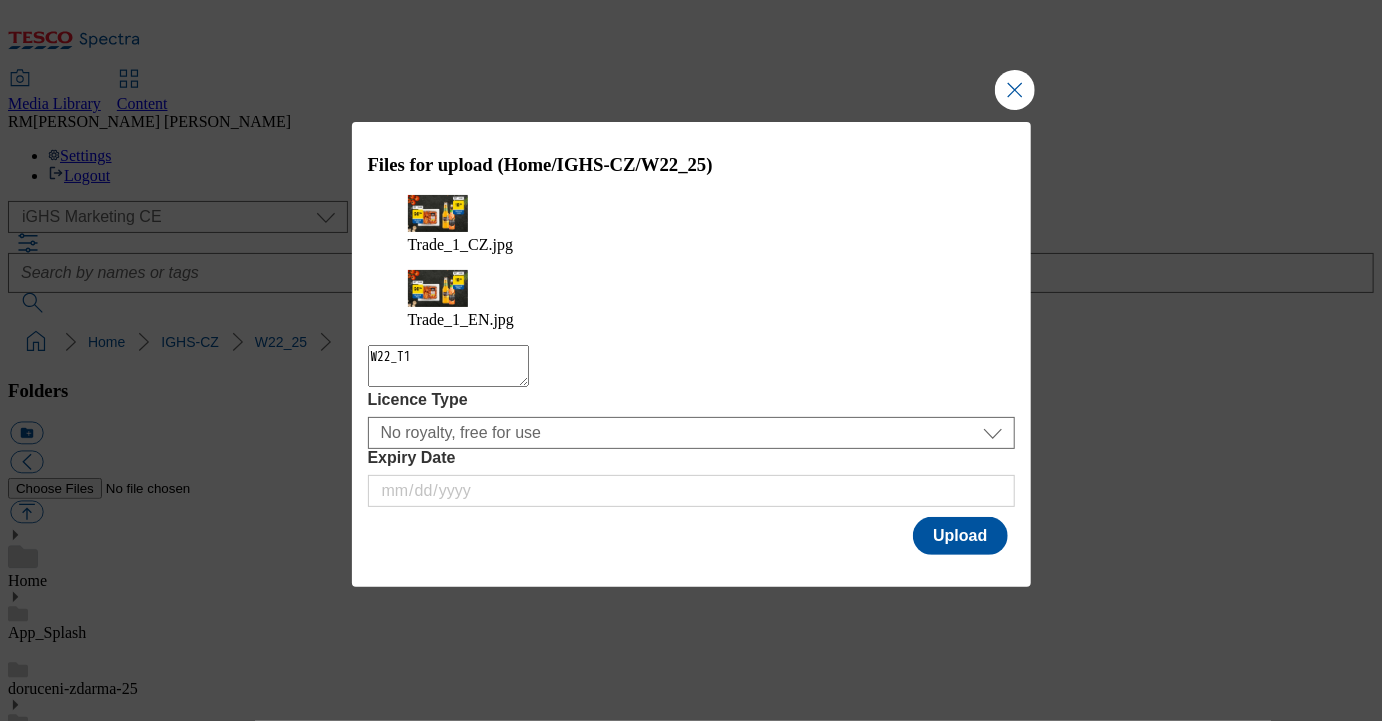 type 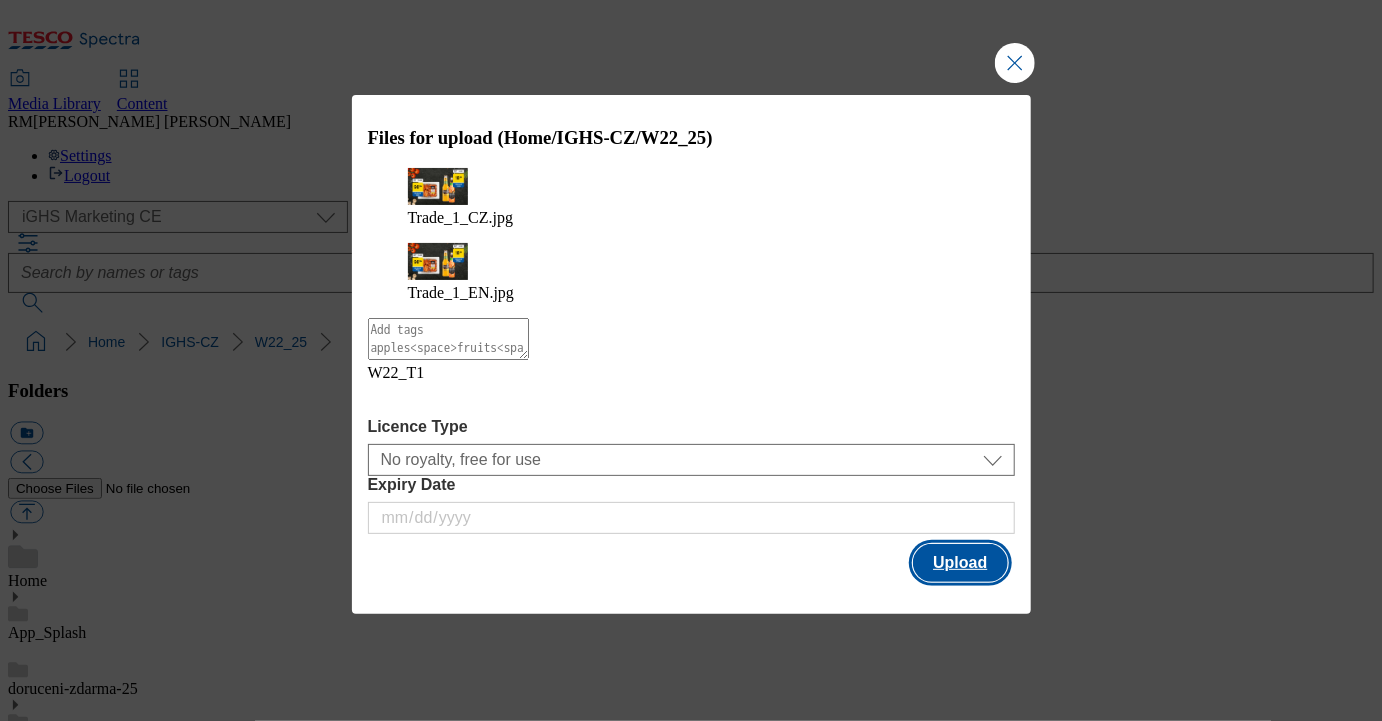 click on "Upload" at bounding box center (960, 563) 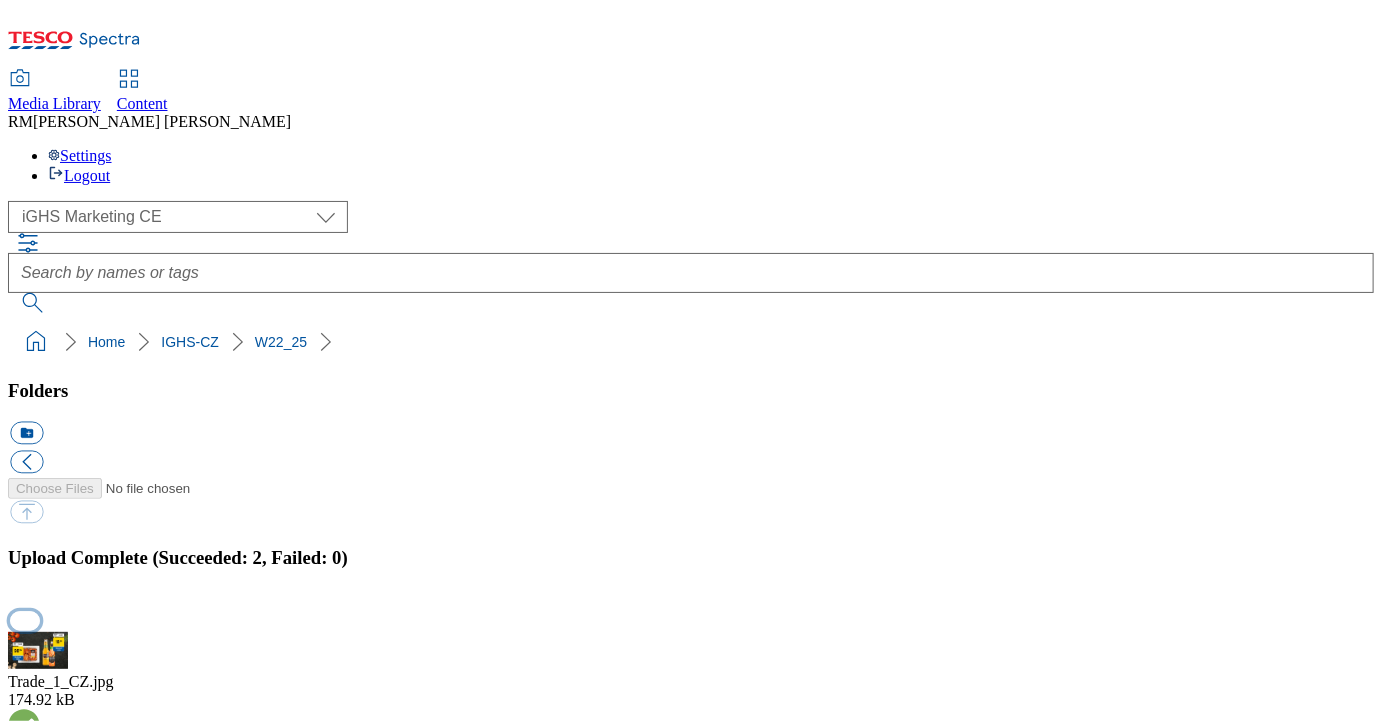 click at bounding box center (25, 620) 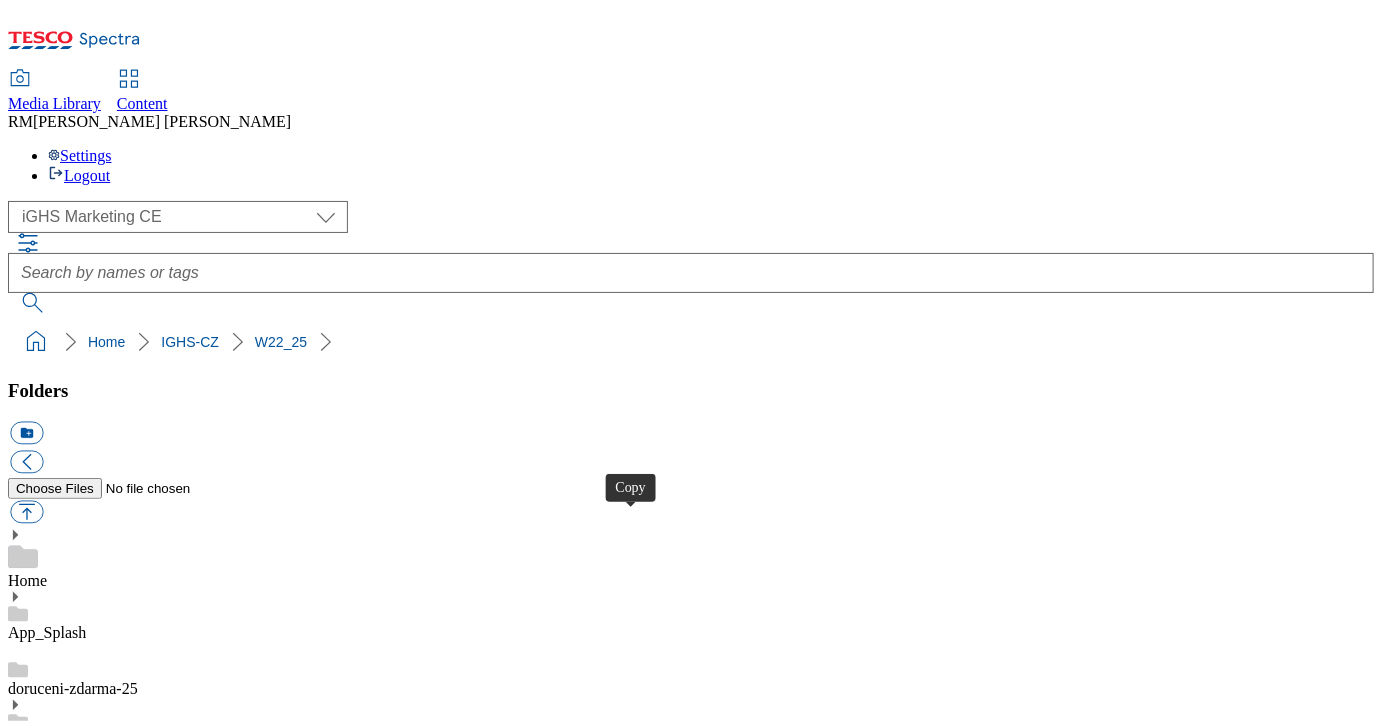 click at bounding box center (26, 24738) 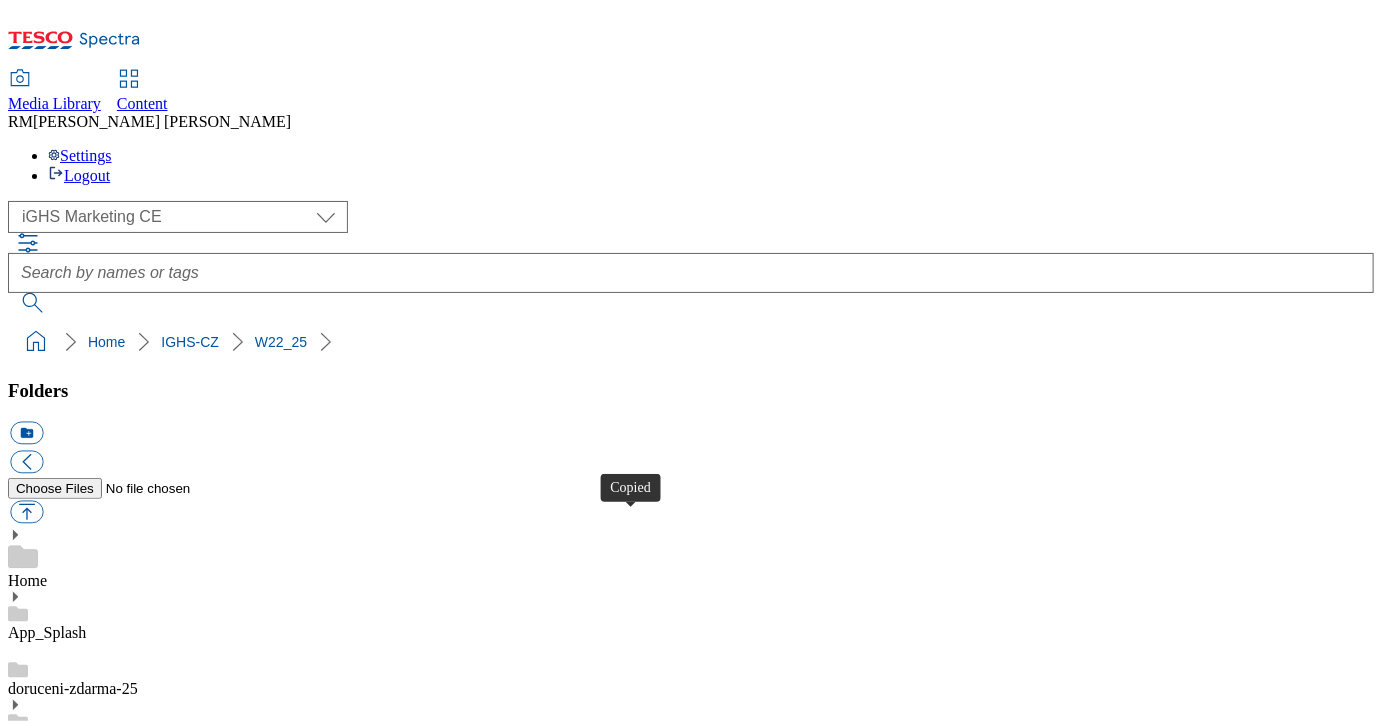 click at bounding box center (26, 24738) 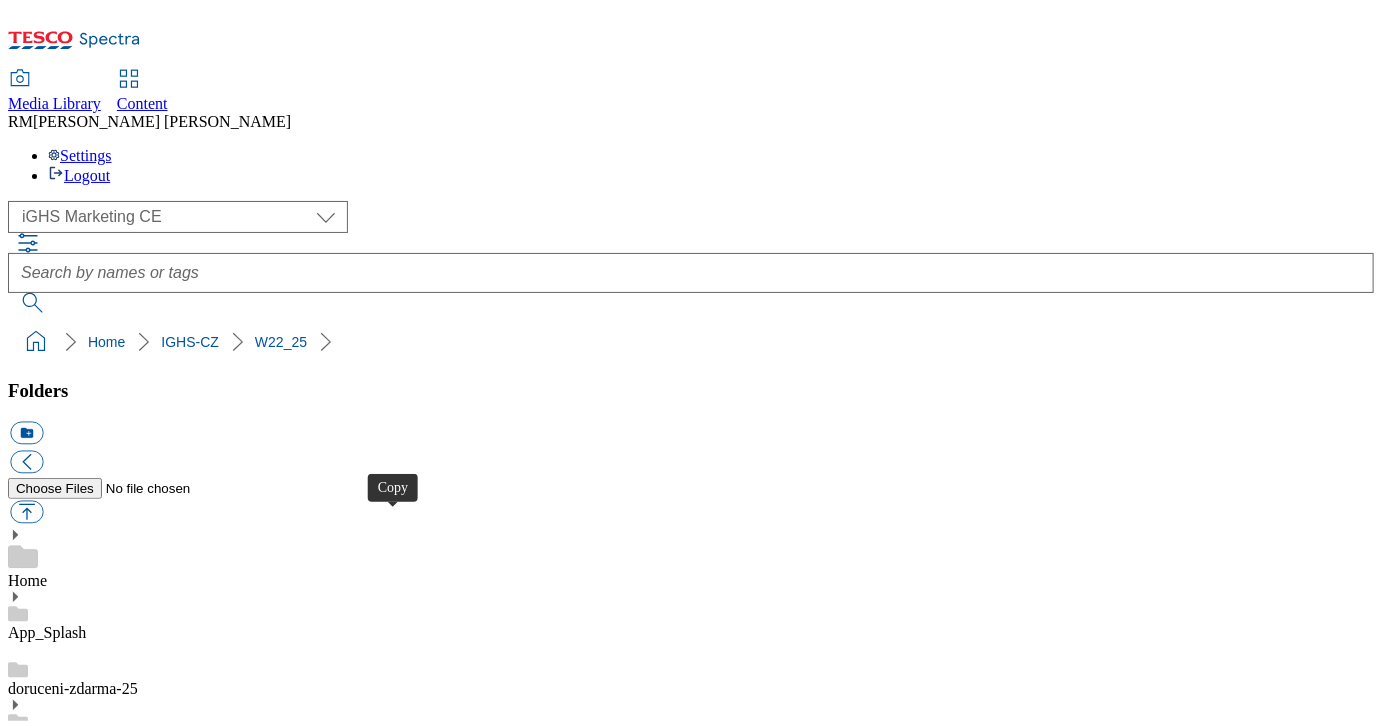 click at bounding box center [26, 24308] 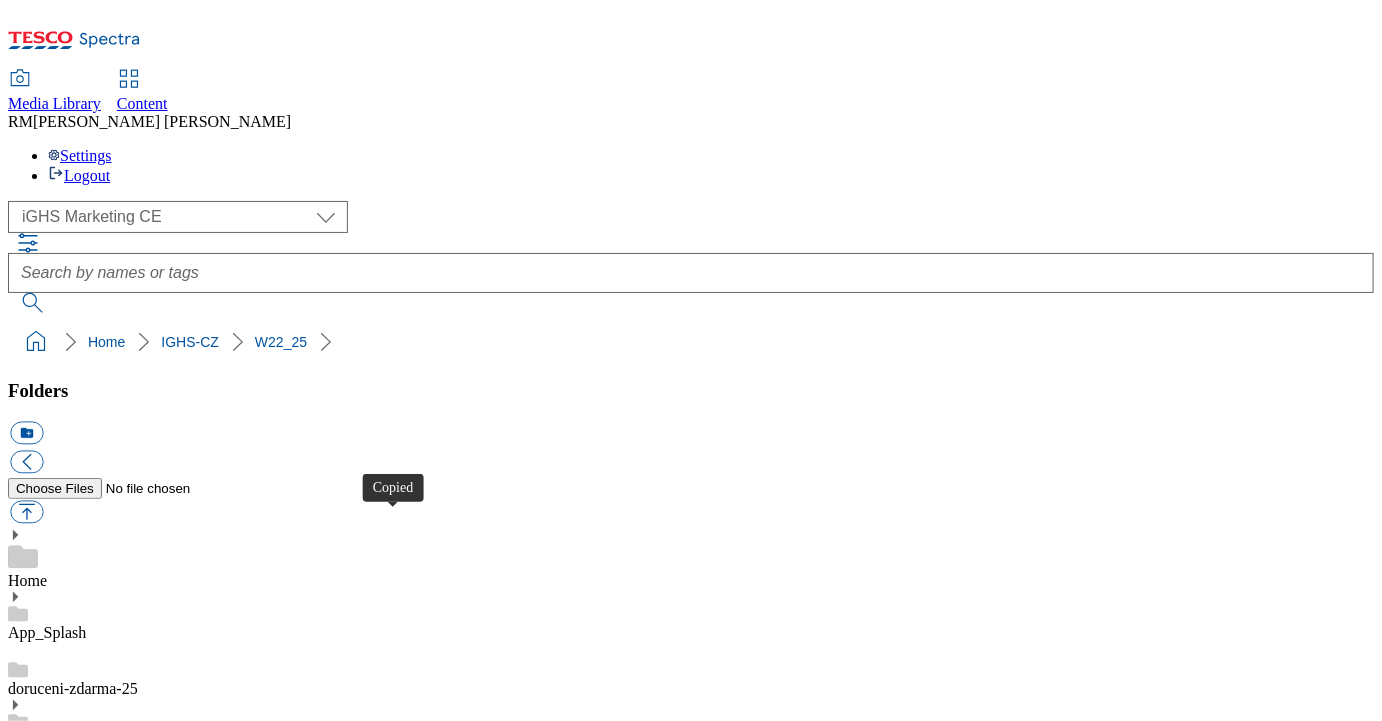 click at bounding box center [26, 24308] 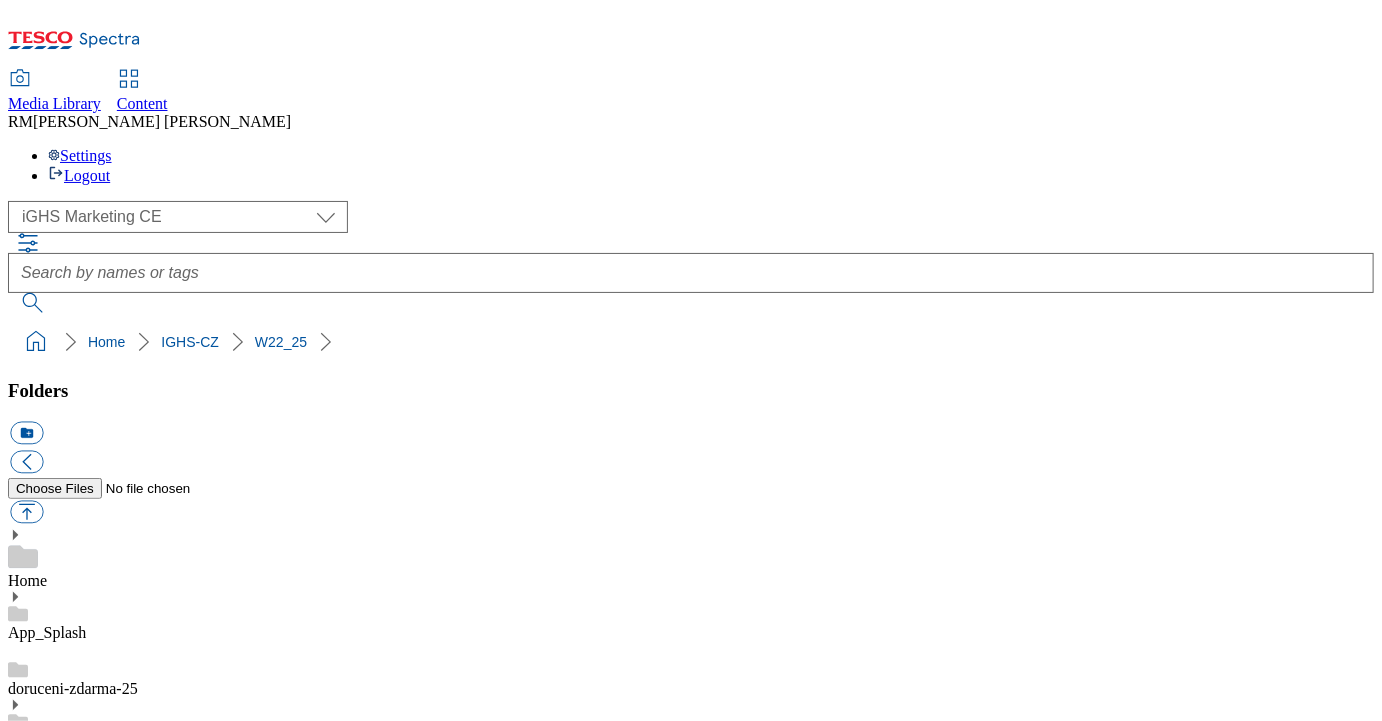 scroll, scrollTop: 1617, scrollLeft: 0, axis: vertical 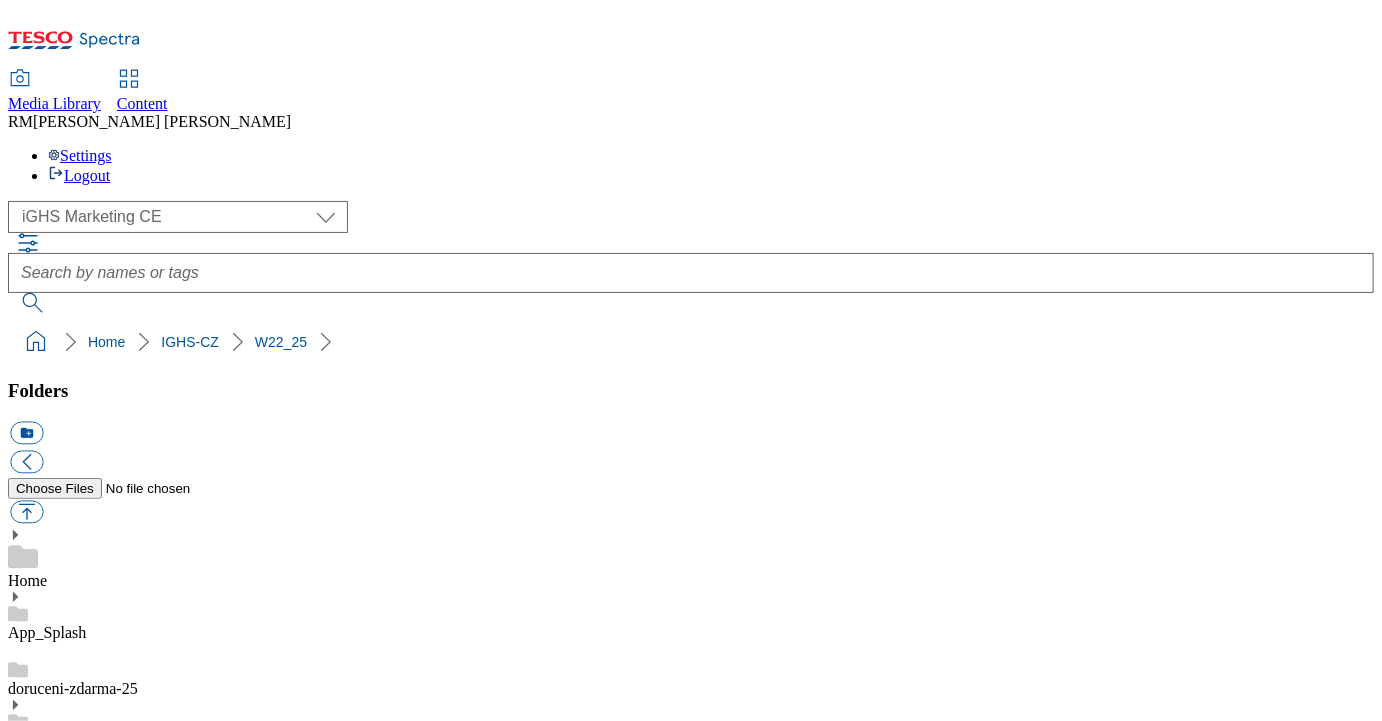 click on "Trade_4_EN 1154 X 718, 176 KB, JPEG" at bounding box center (691, 33738) 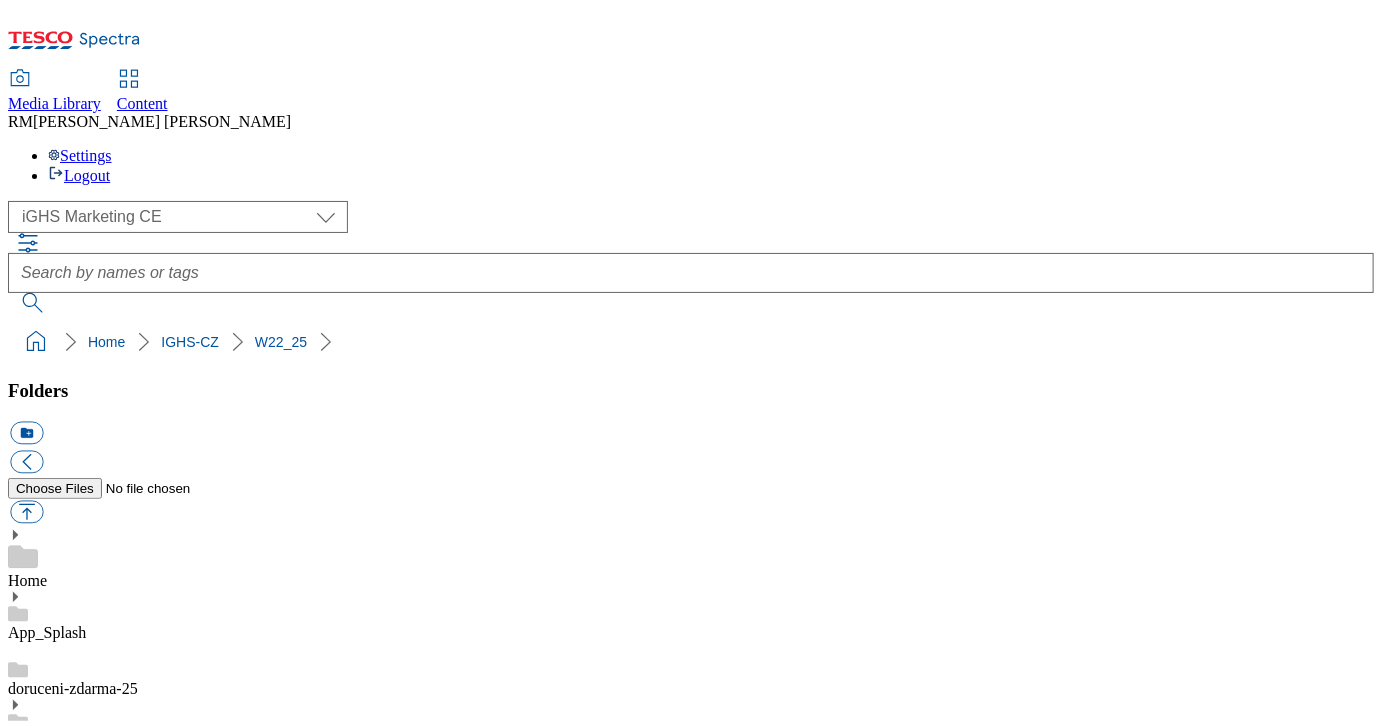 scroll, scrollTop: 1760, scrollLeft: 0, axis: vertical 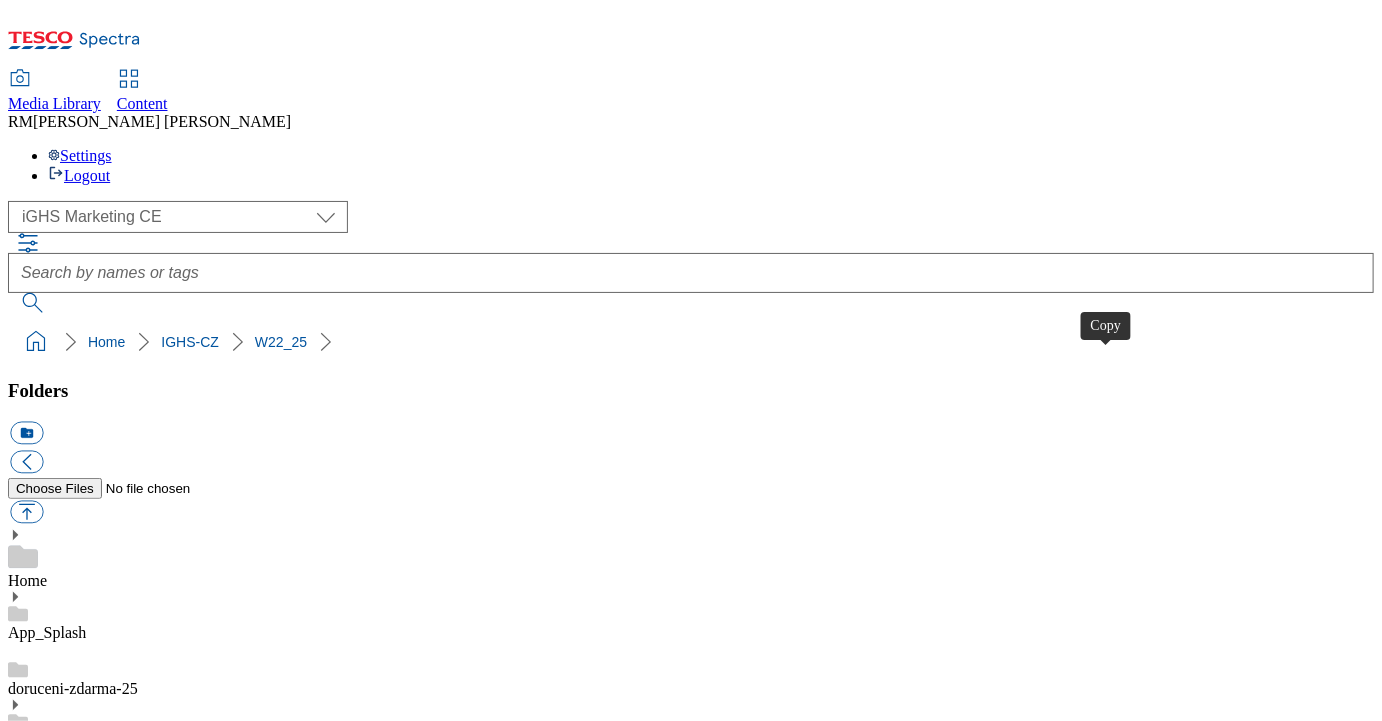 click at bounding box center (26, 34198) 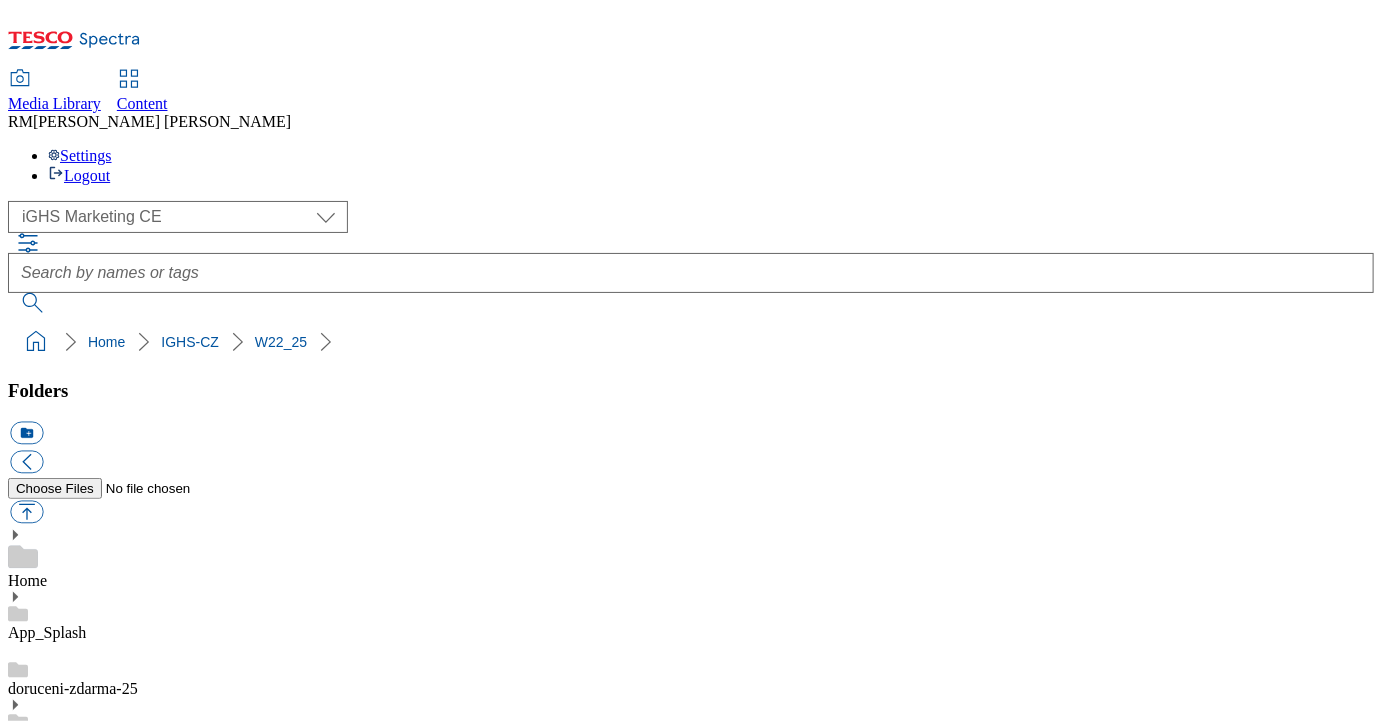 scroll, scrollTop: 1638, scrollLeft: 0, axis: vertical 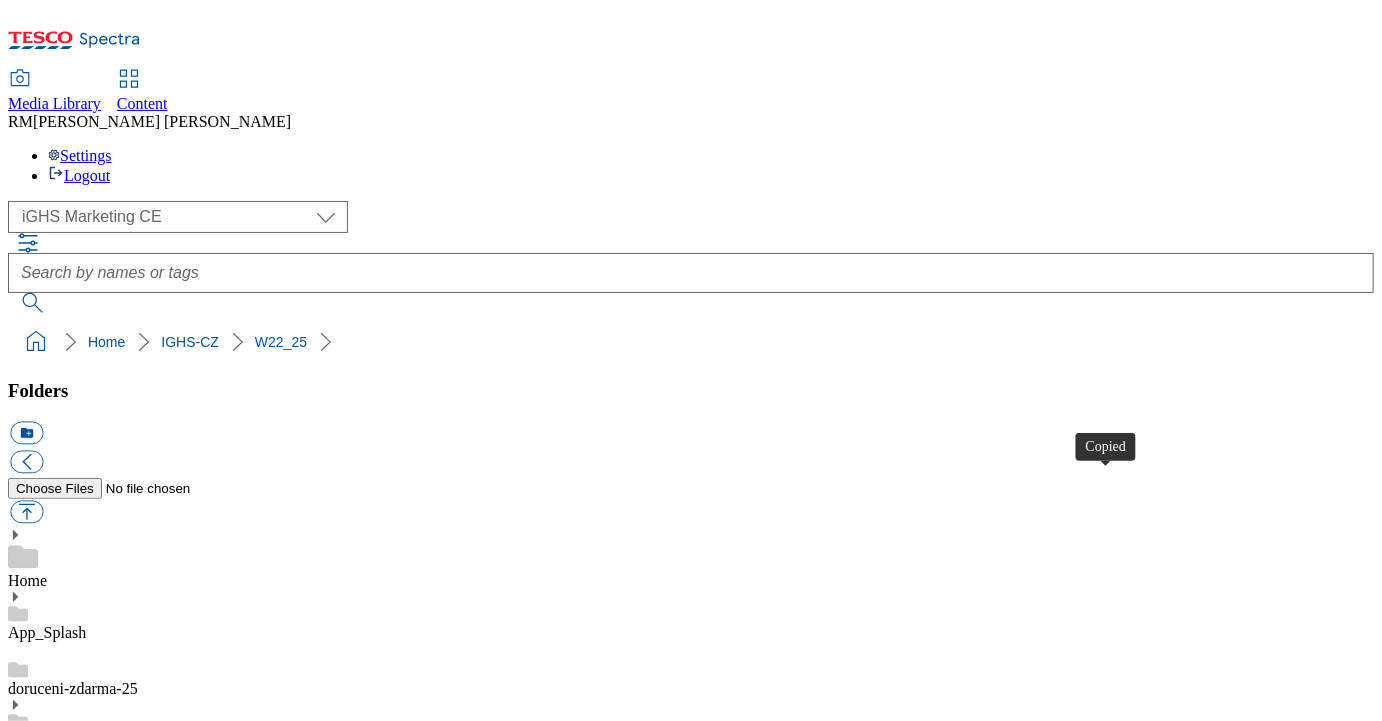 click at bounding box center [26, 34198] 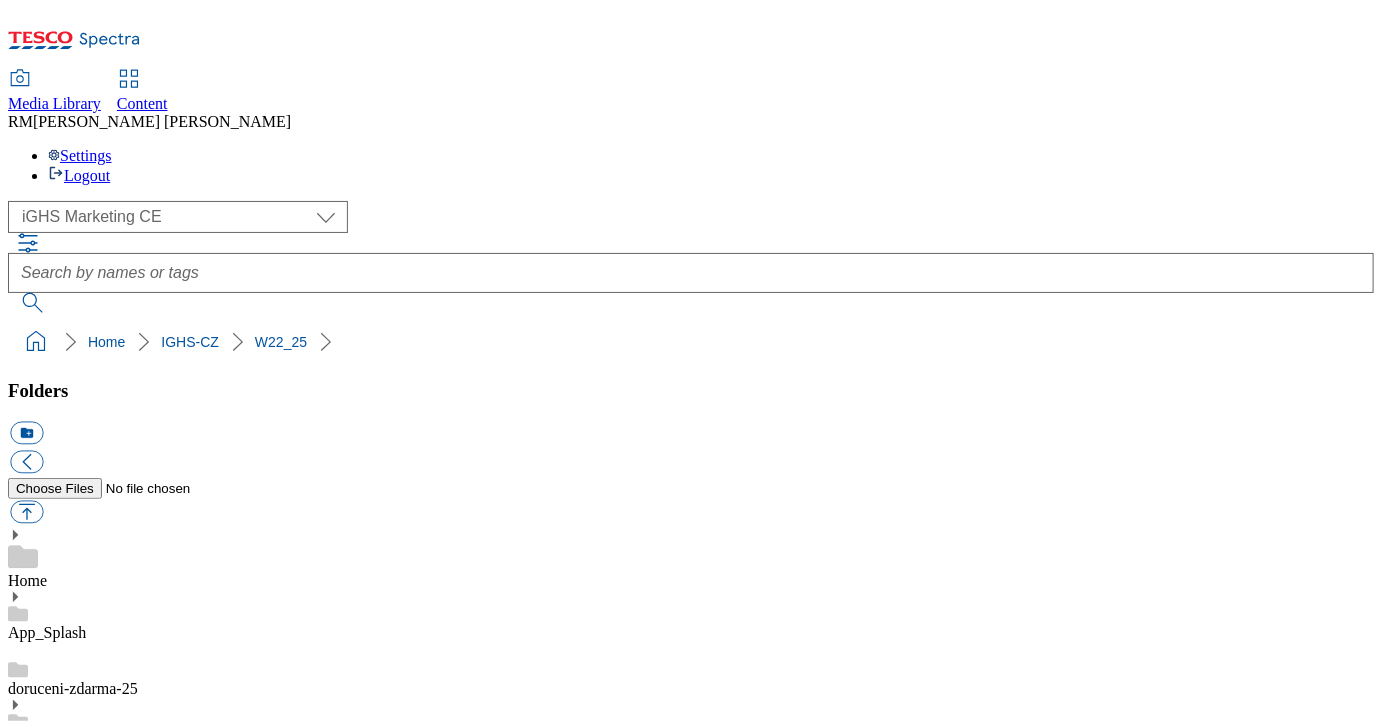 type 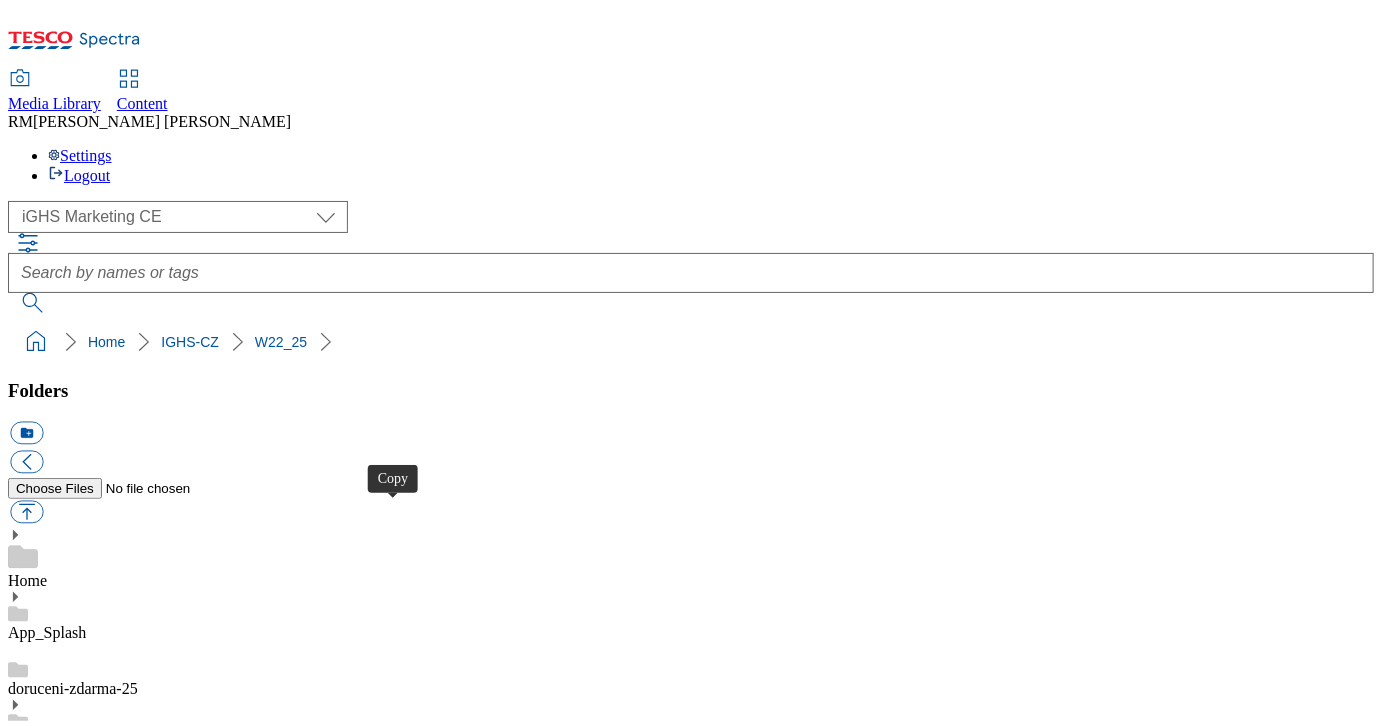 click at bounding box center [26, 27748] 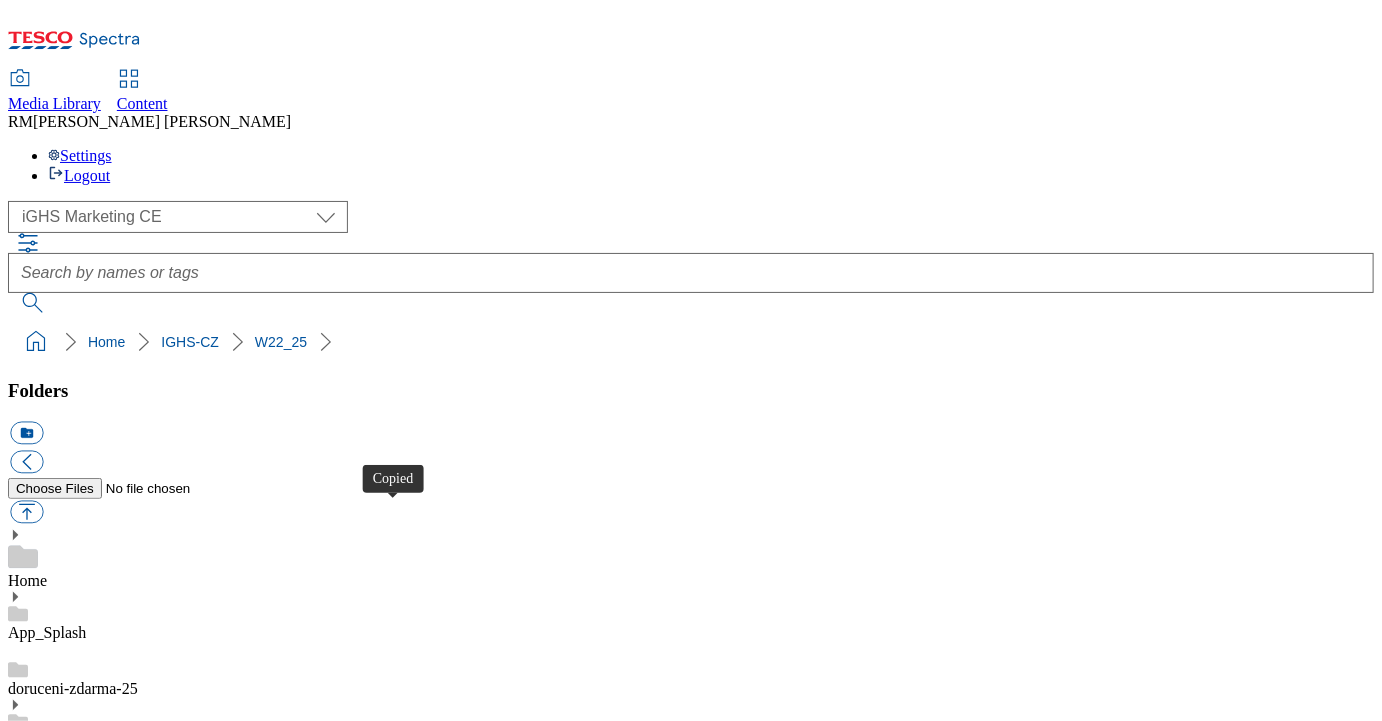 click at bounding box center [26, 27748] 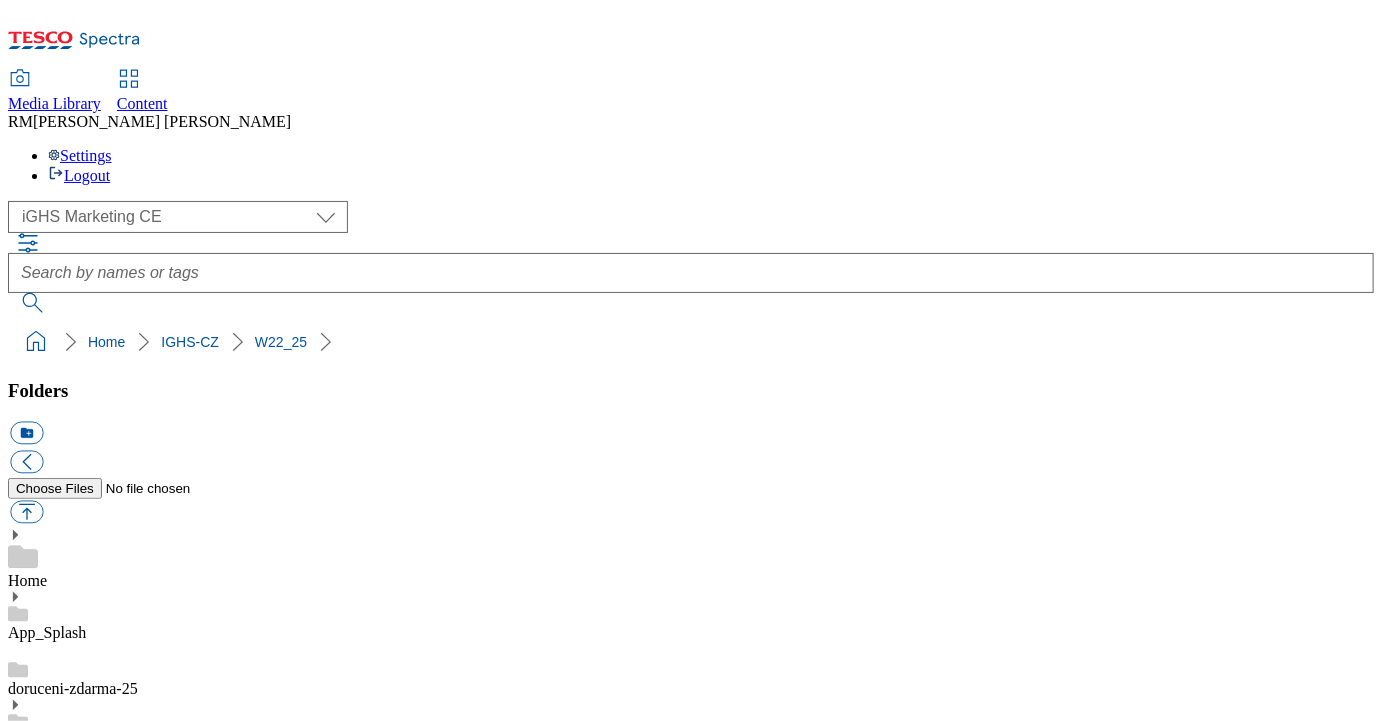 scroll, scrollTop: 1440, scrollLeft: 0, axis: vertical 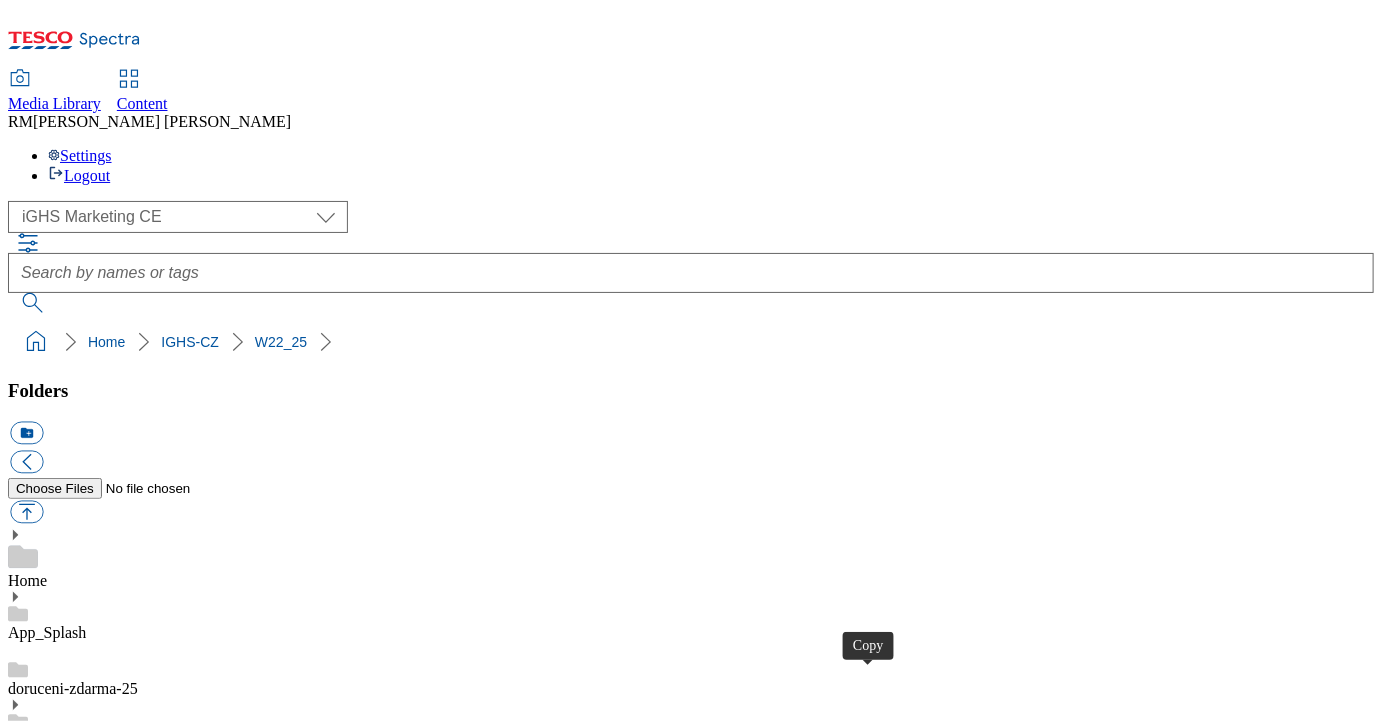 click at bounding box center [26, 33768] 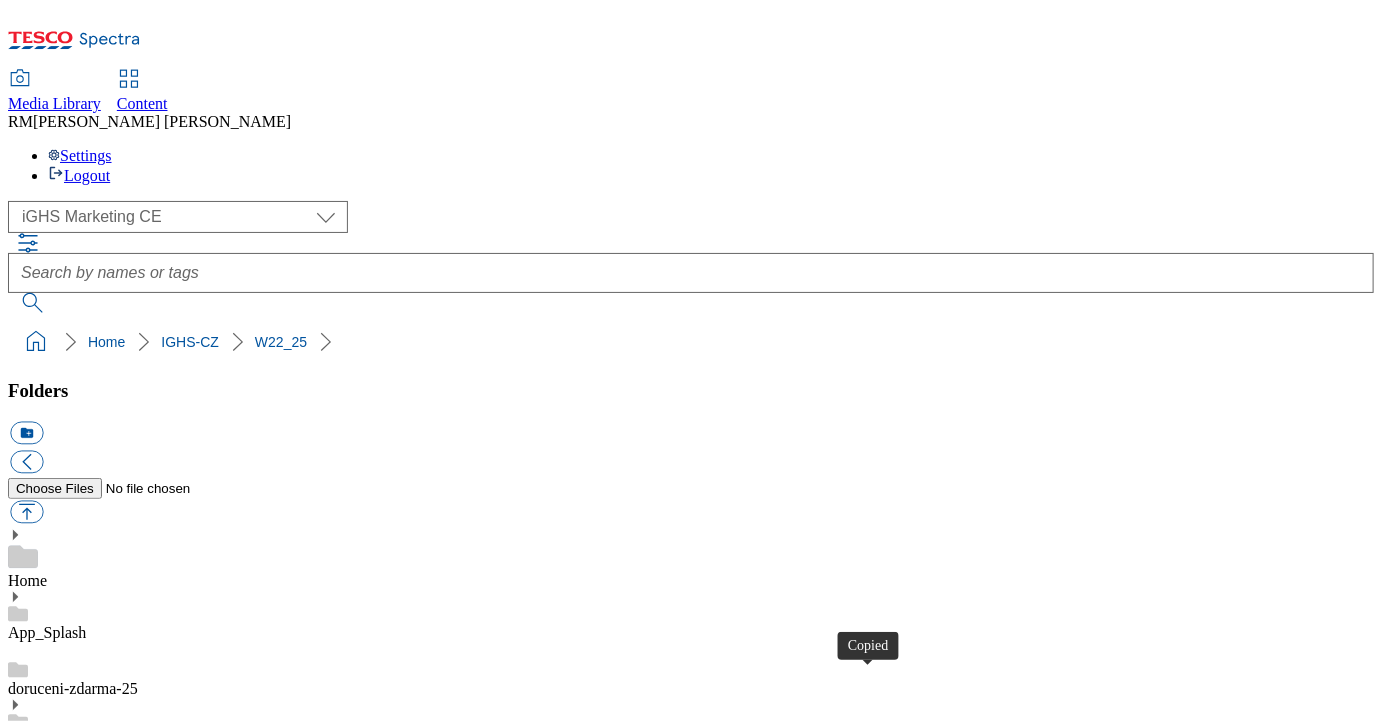 click at bounding box center [26, 33768] 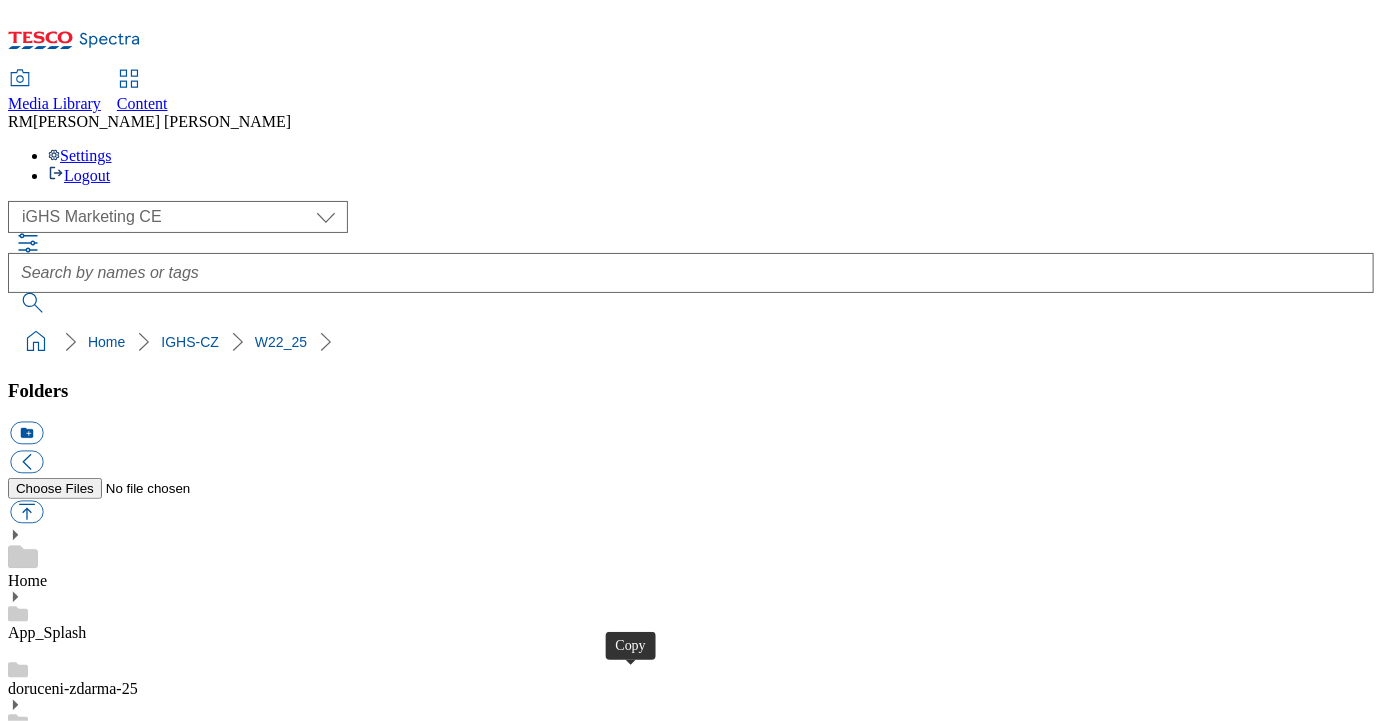 click at bounding box center (26, 33338) 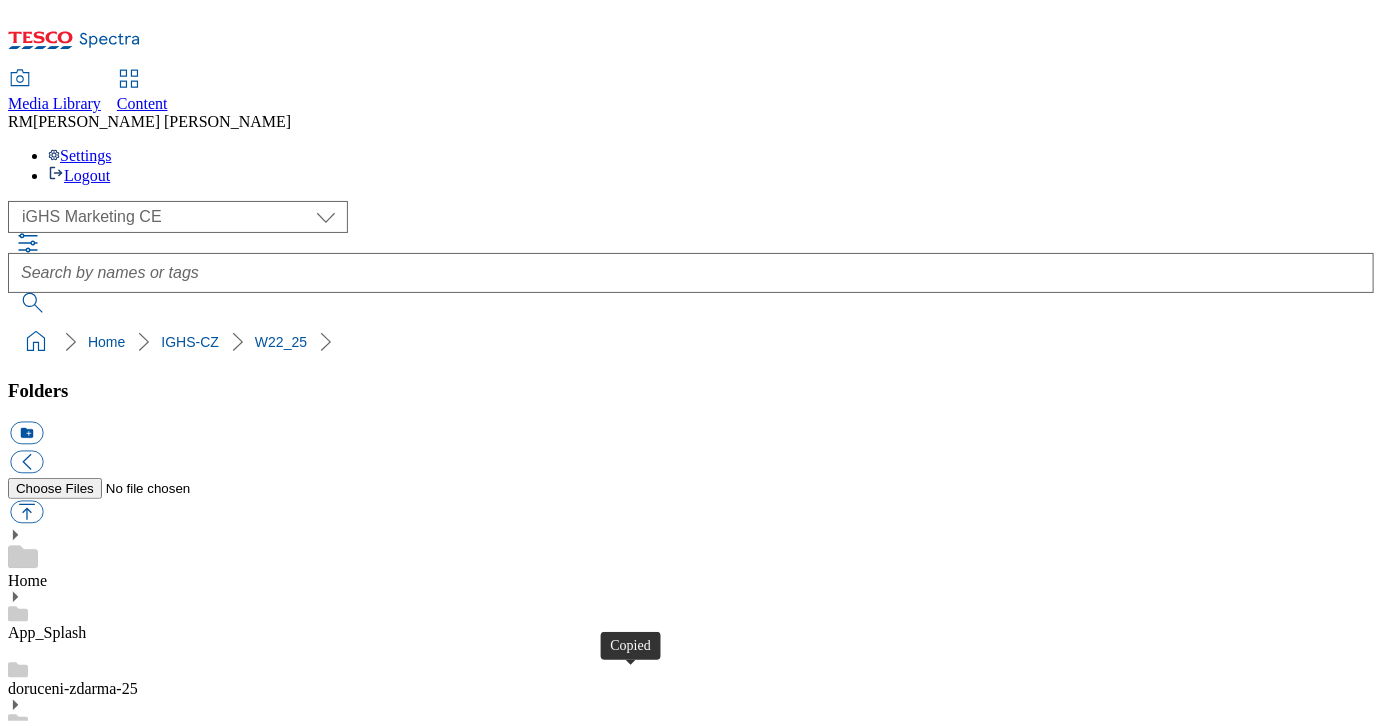 click at bounding box center (26, 33338) 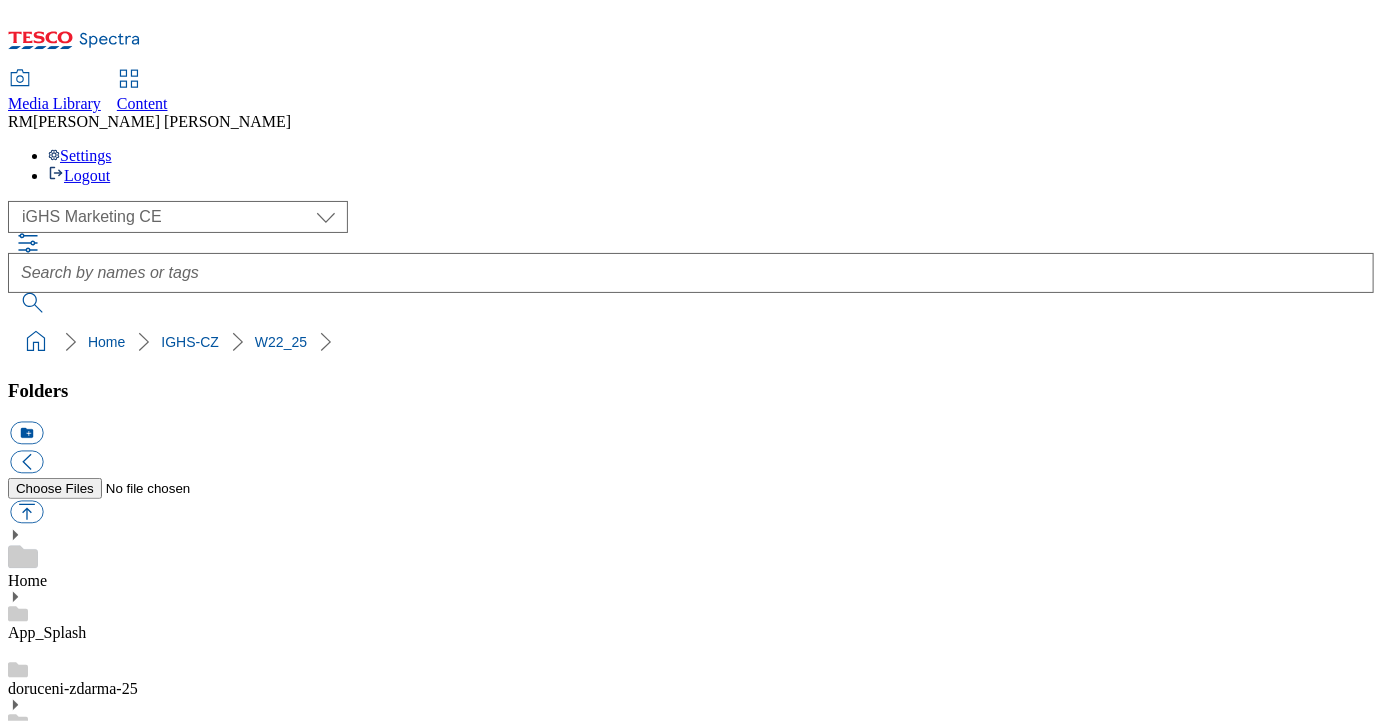 scroll, scrollTop: 650, scrollLeft: 0, axis: vertical 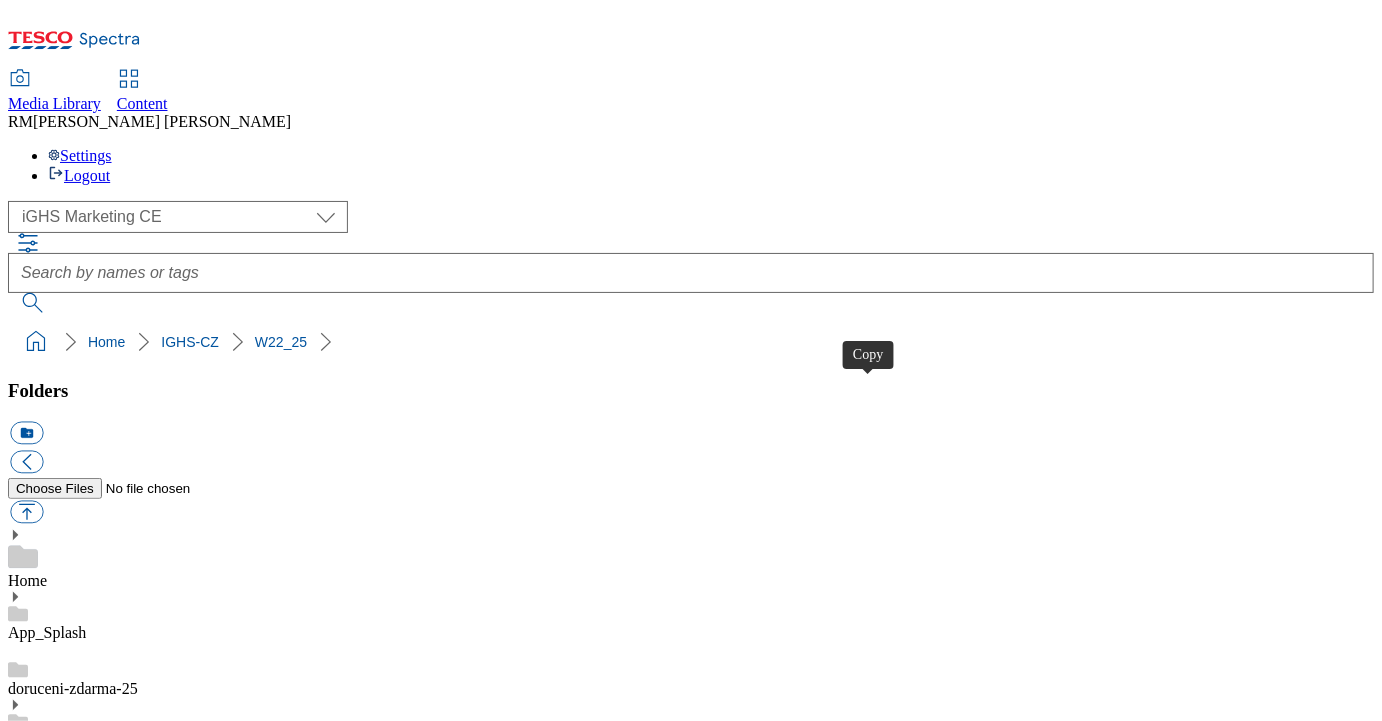 click at bounding box center [26, 32048] 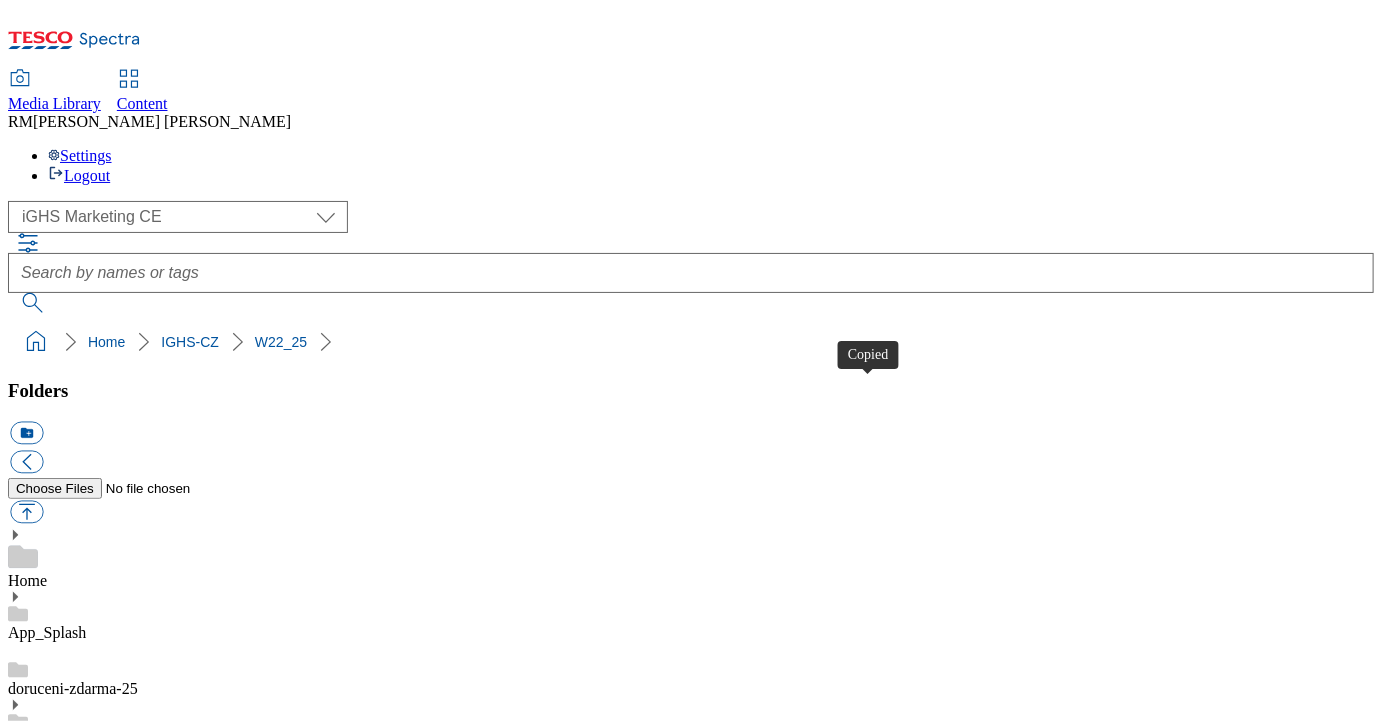 click at bounding box center (26, 32048) 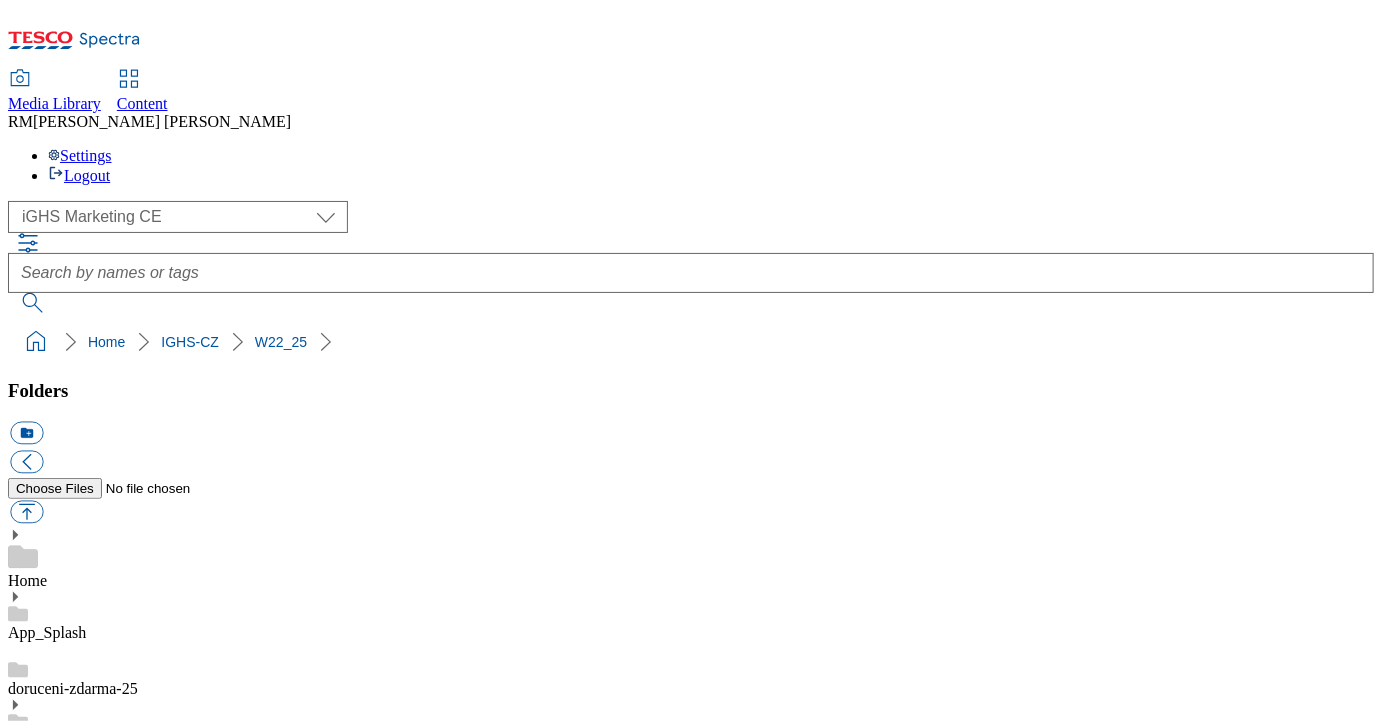 scroll, scrollTop: 1318, scrollLeft: 0, axis: vertical 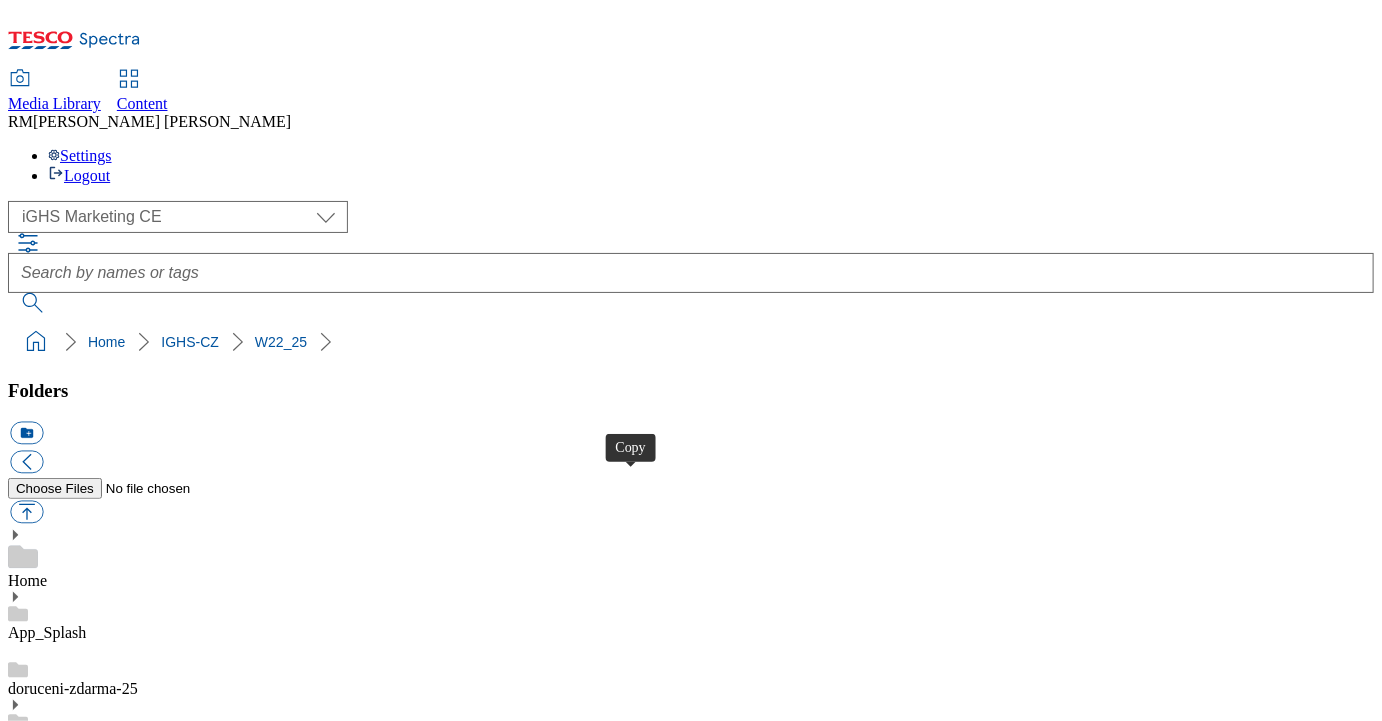 click at bounding box center [26, 31618] 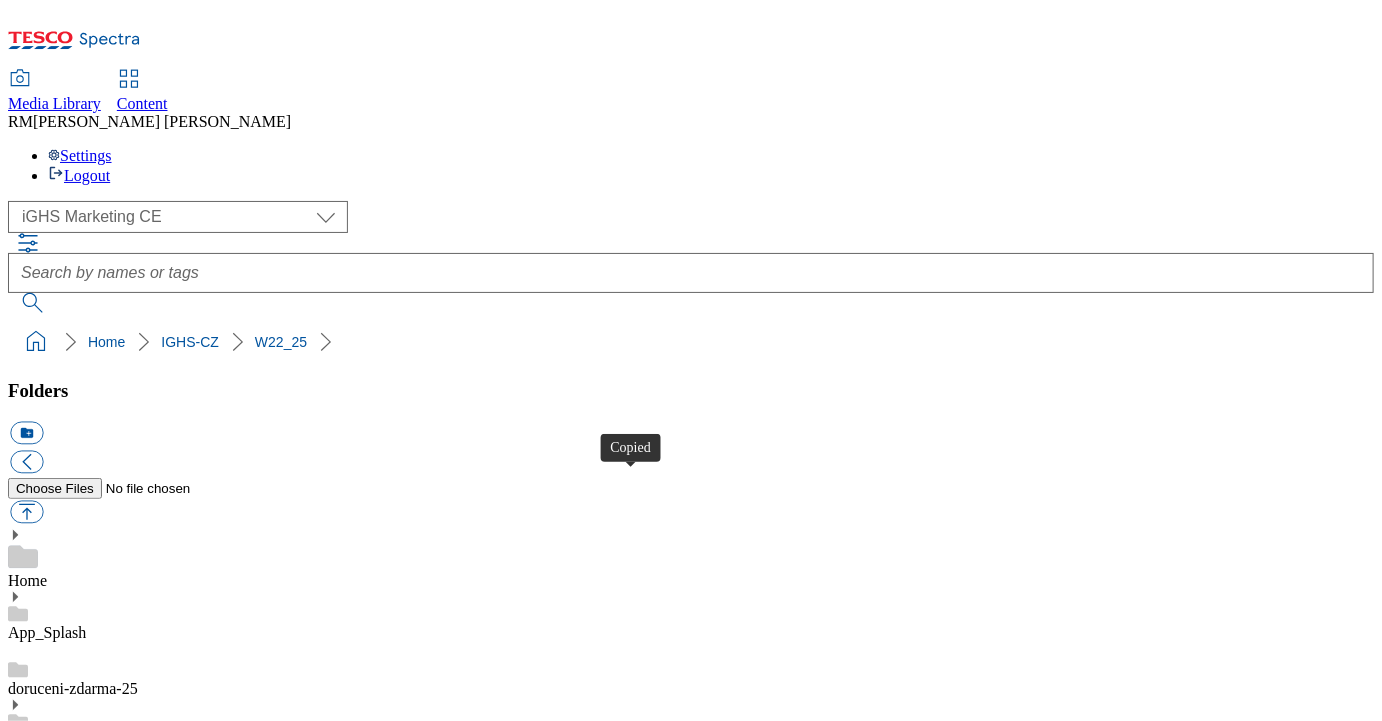 type 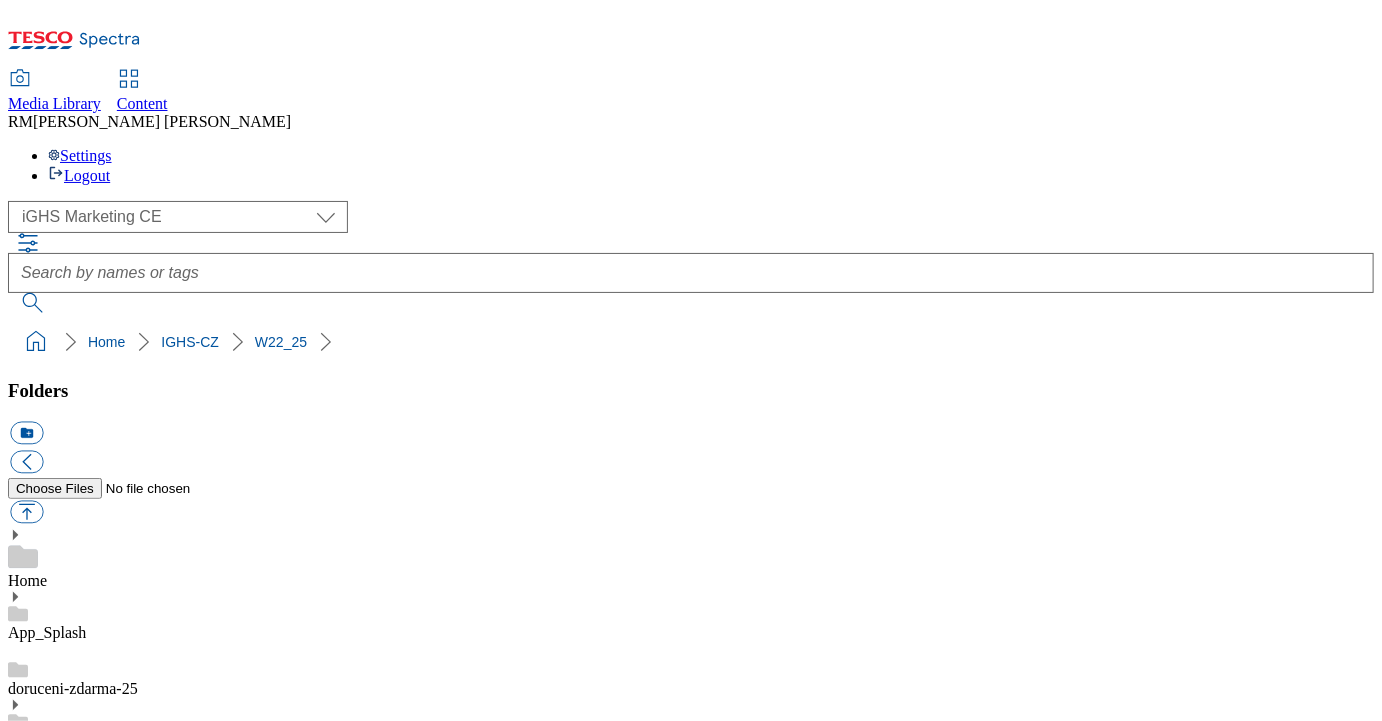scroll, scrollTop: 1079, scrollLeft: 0, axis: vertical 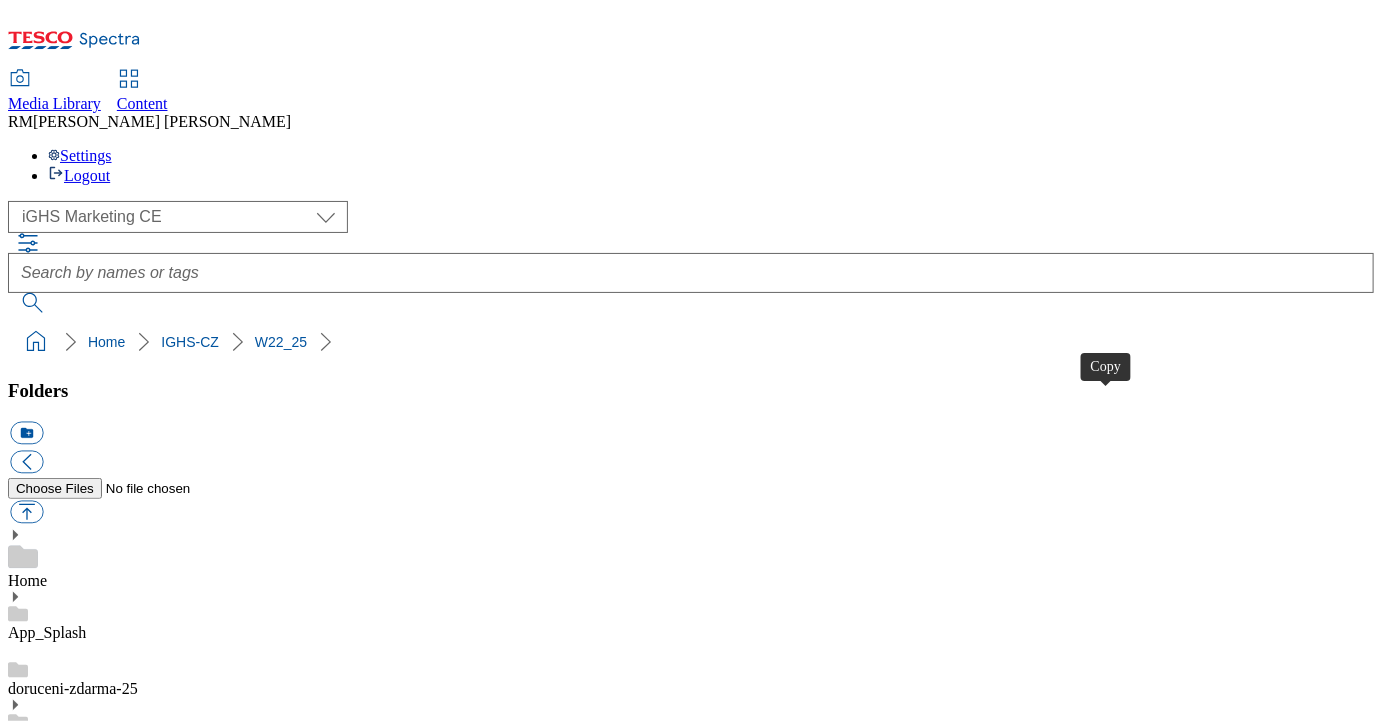 click at bounding box center [26, 30758] 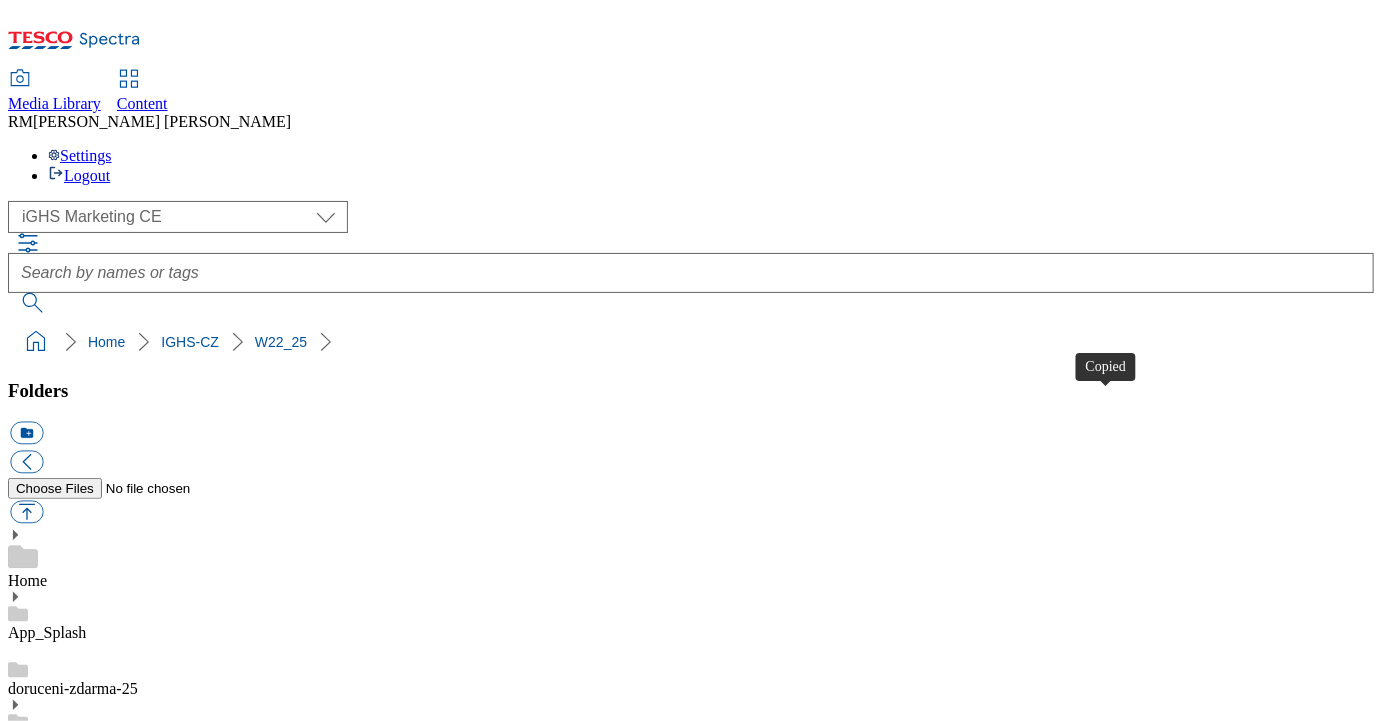 click at bounding box center (26, 30758) 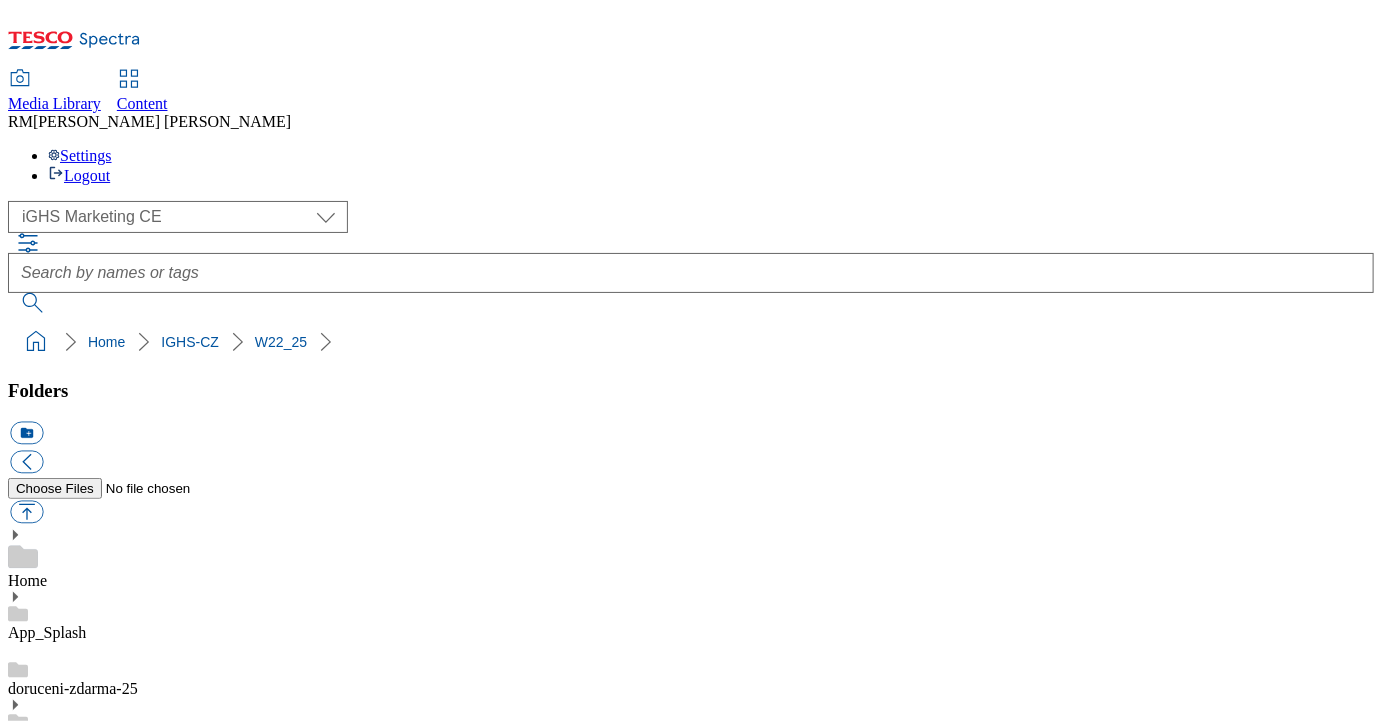 scroll, scrollTop: 1146, scrollLeft: 0, axis: vertical 